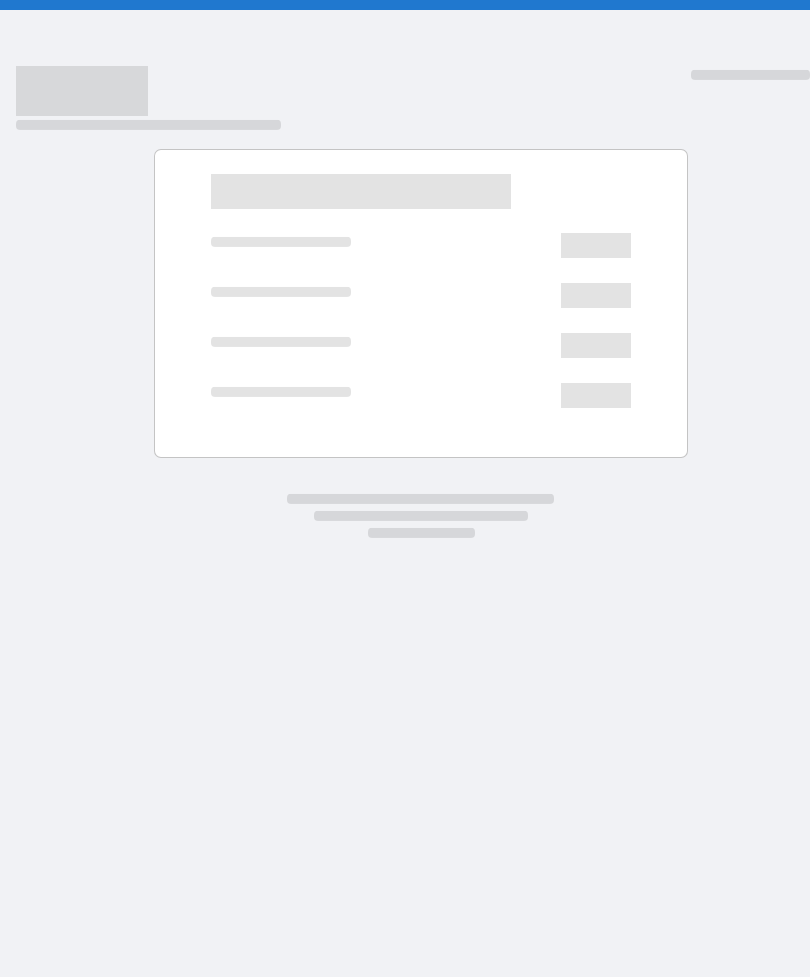 scroll, scrollTop: 0, scrollLeft: 0, axis: both 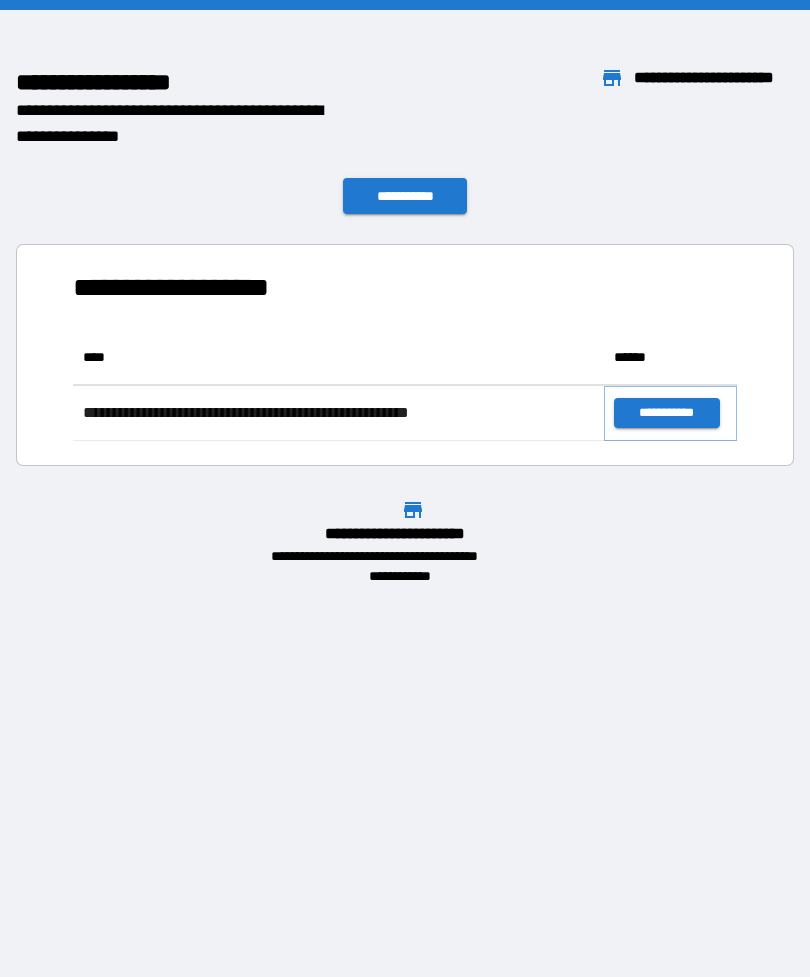 click on "**********" at bounding box center (666, 413) 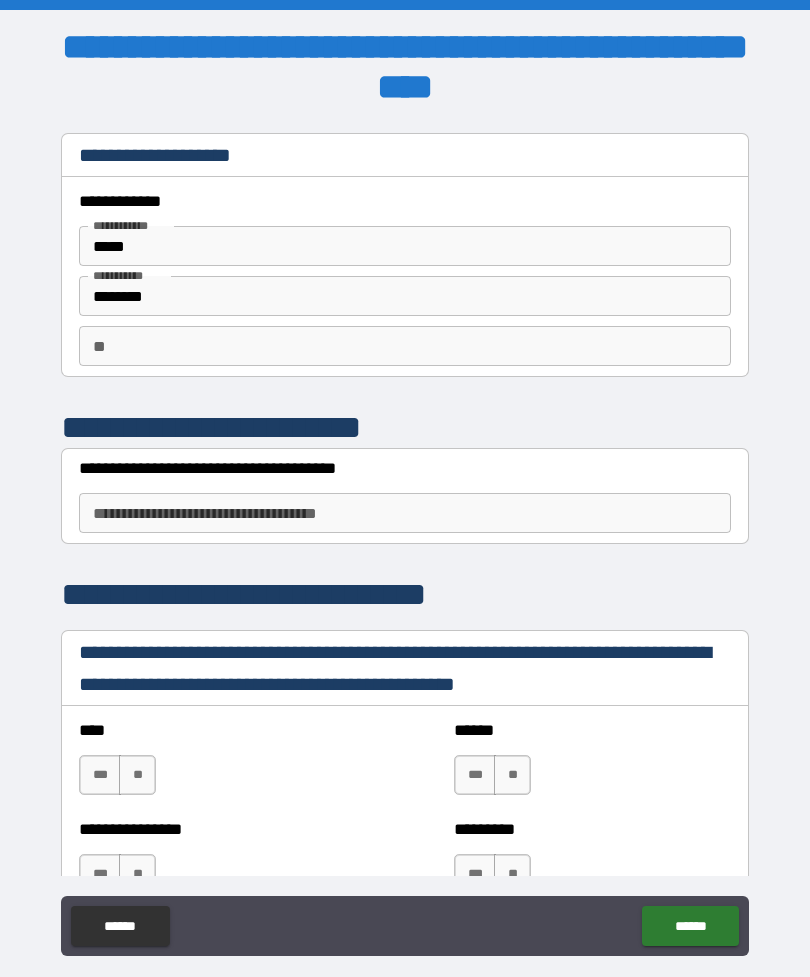 click on "**********" at bounding box center [405, 468] 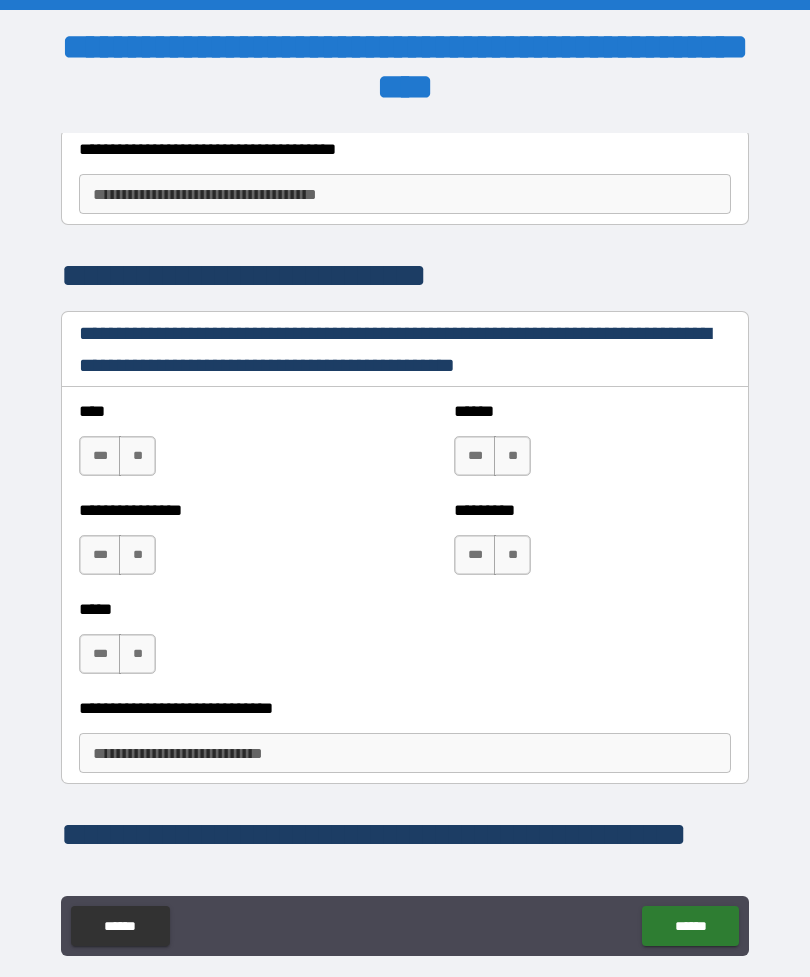 scroll, scrollTop: 321, scrollLeft: 0, axis: vertical 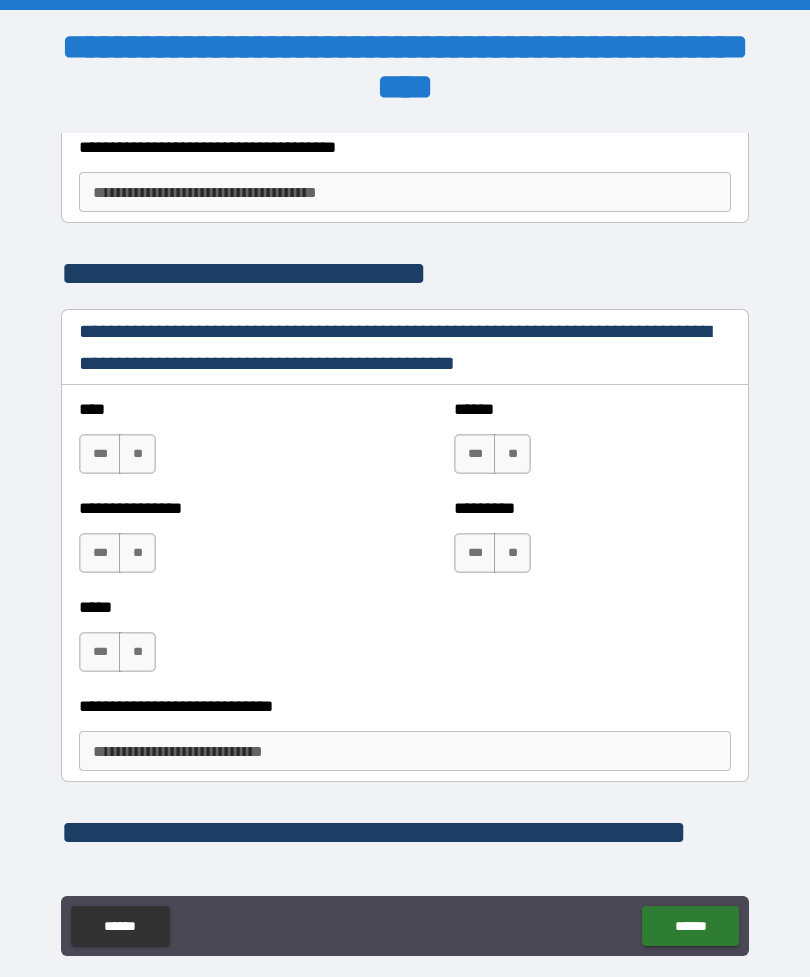 click on "***" at bounding box center (100, 454) 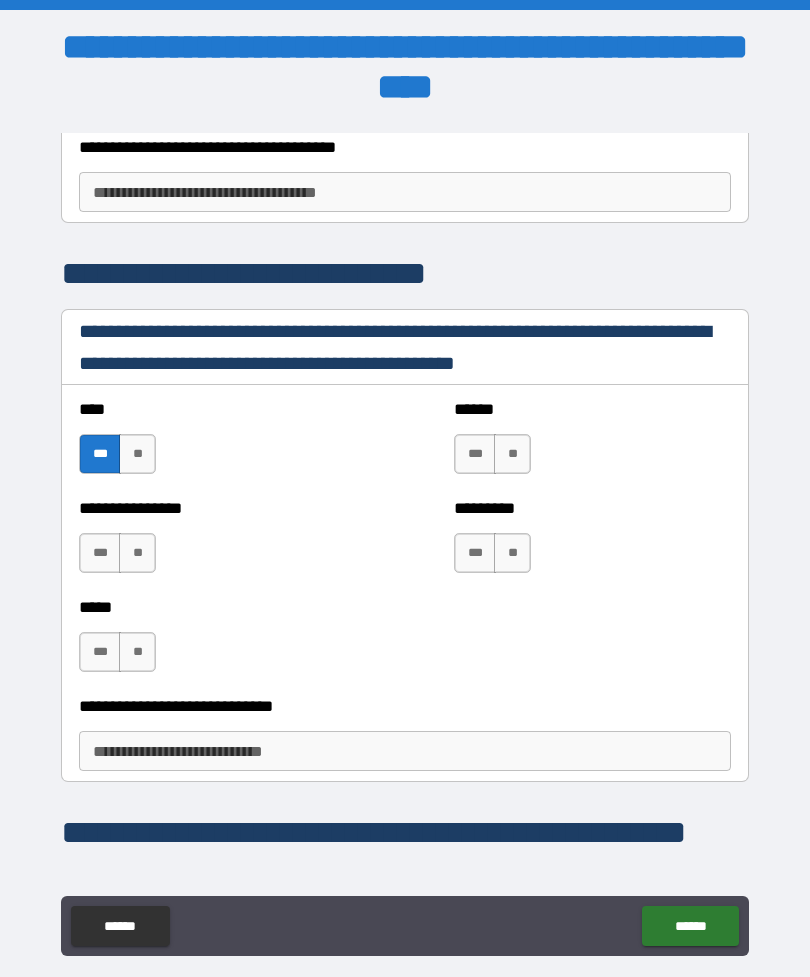 click on "**********" at bounding box center [405, 751] 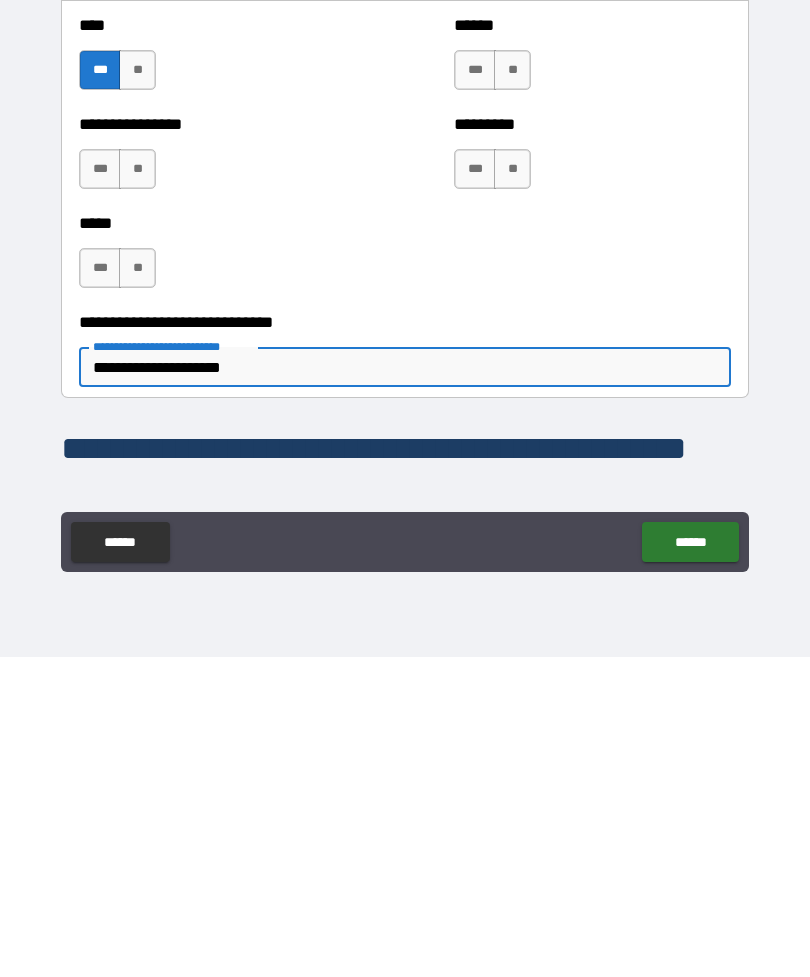 type on "**********" 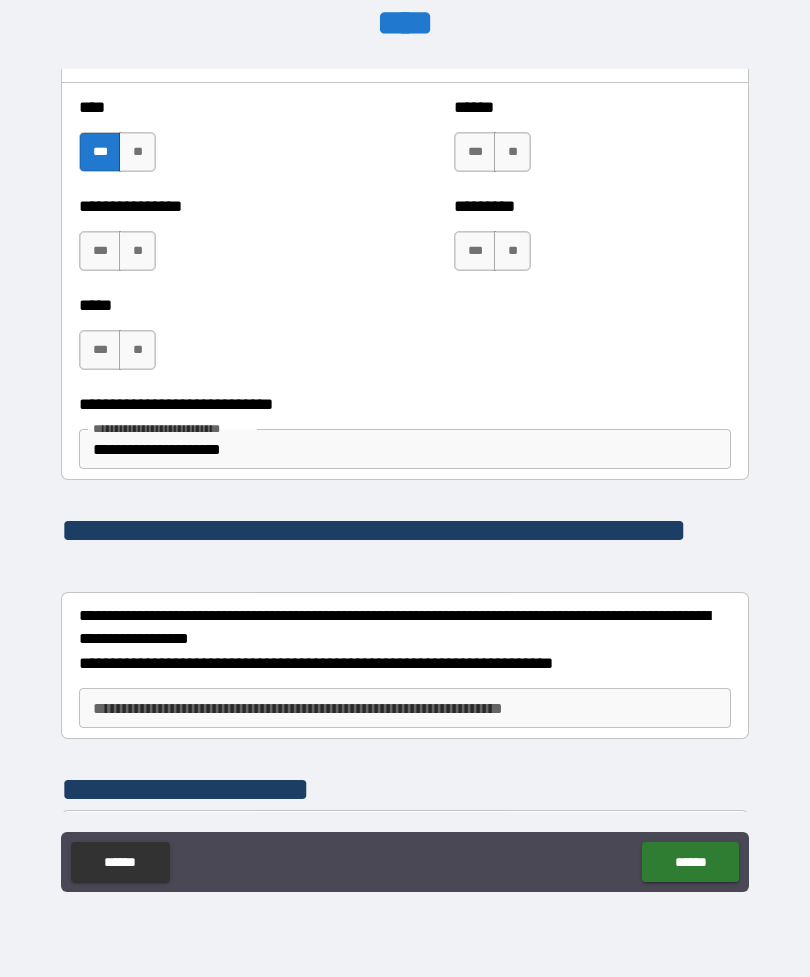 scroll, scrollTop: 560, scrollLeft: 0, axis: vertical 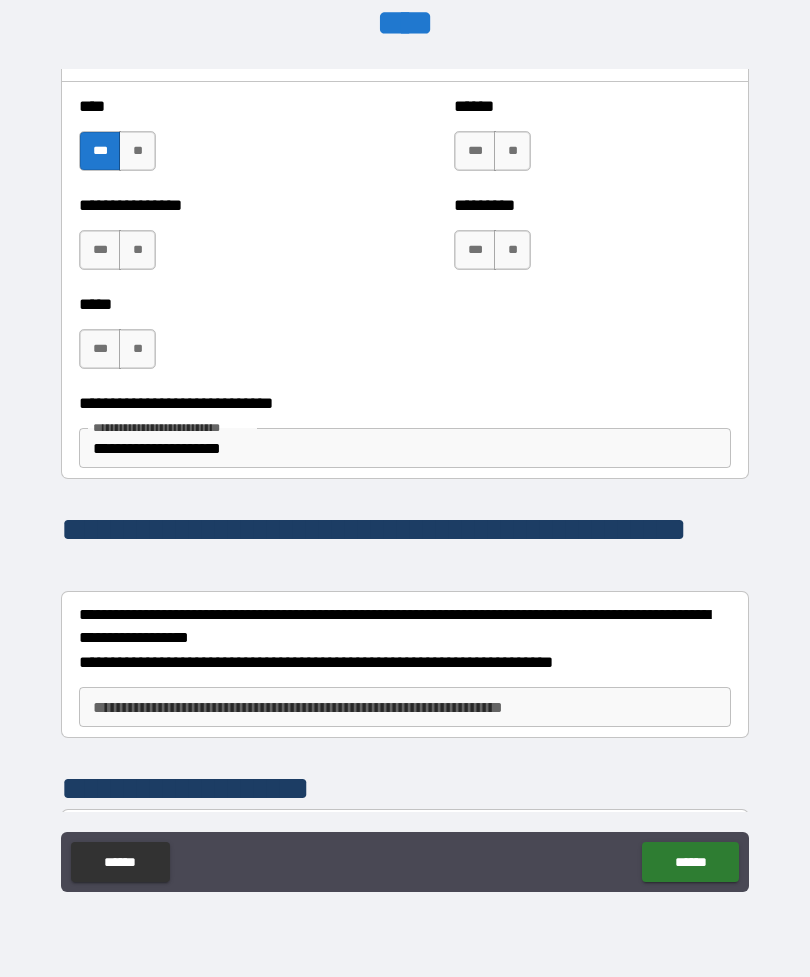 click on "**********" at bounding box center (405, 707) 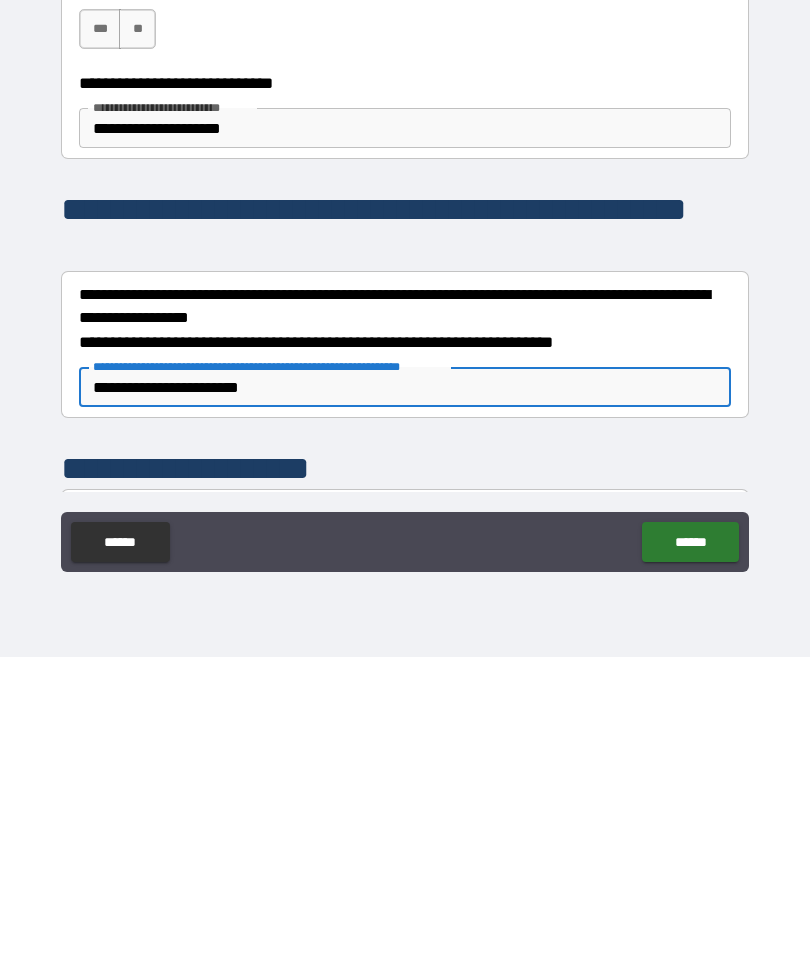 type on "**********" 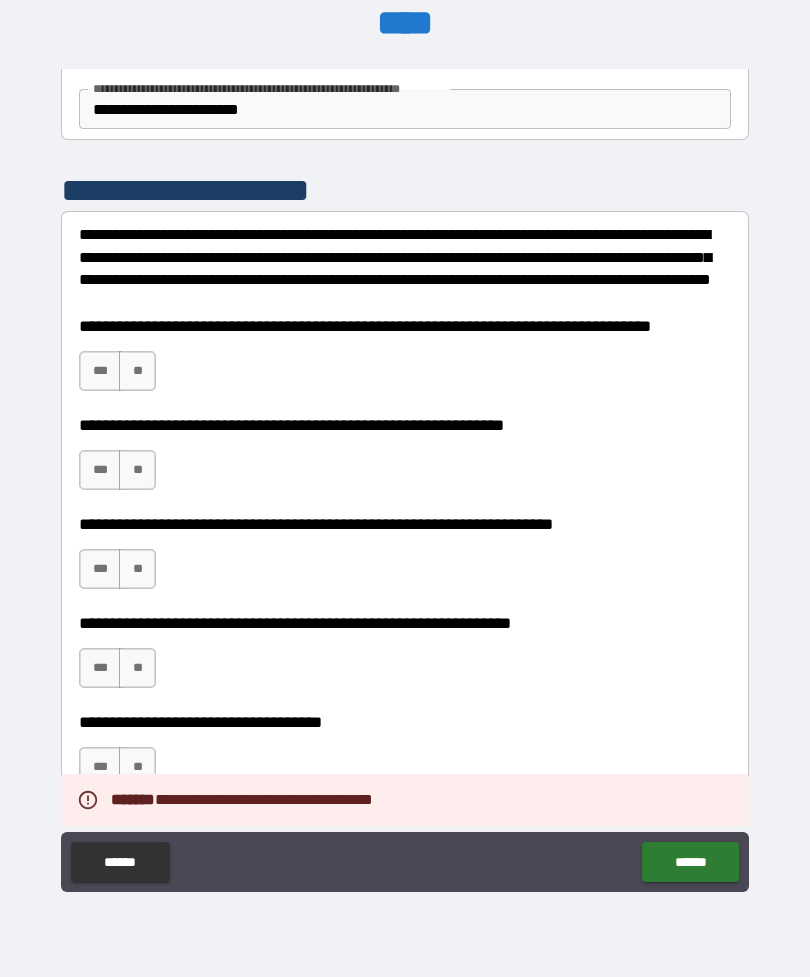 scroll, scrollTop: 1159, scrollLeft: 0, axis: vertical 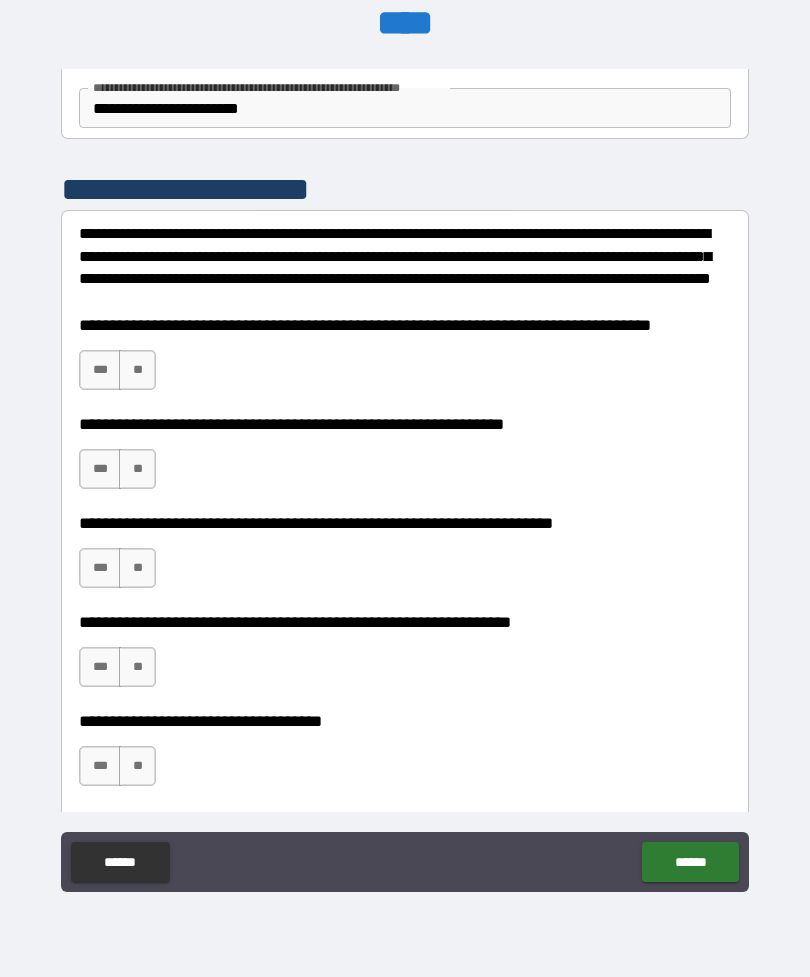 click on "***" at bounding box center [100, 370] 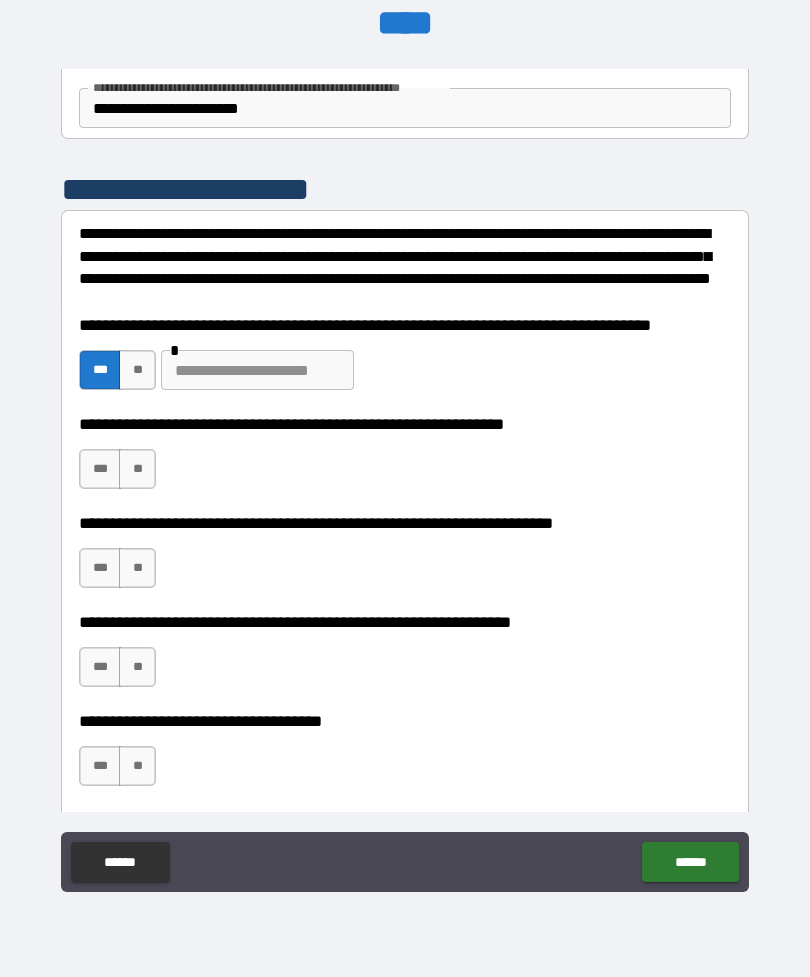 click at bounding box center (257, 370) 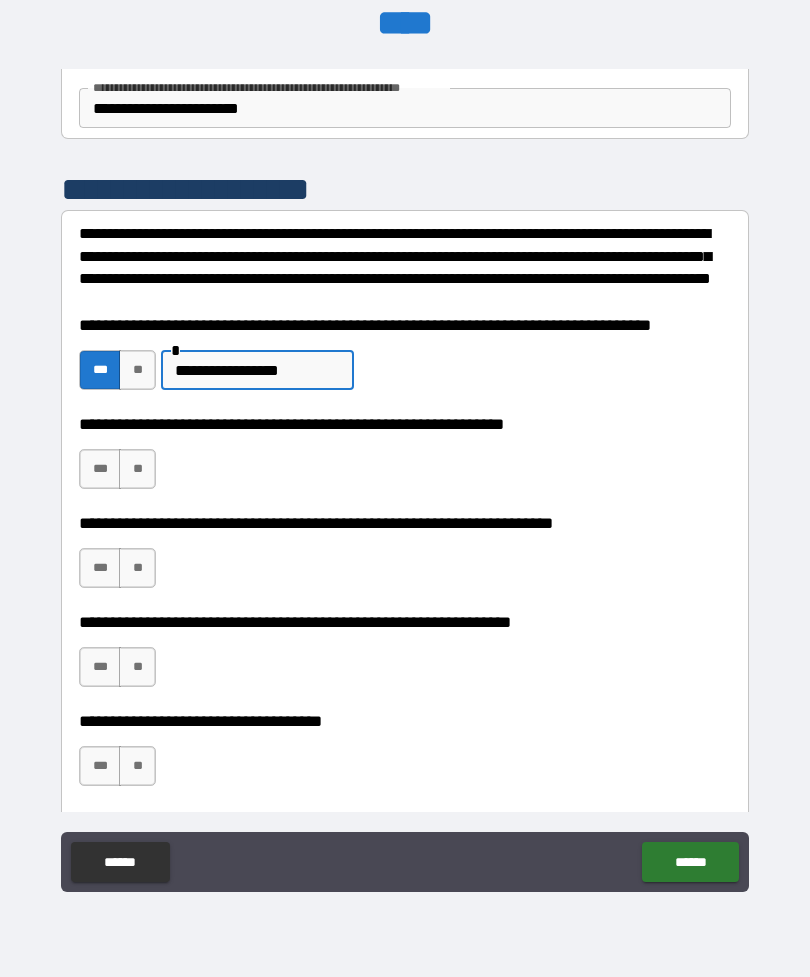 type on "**********" 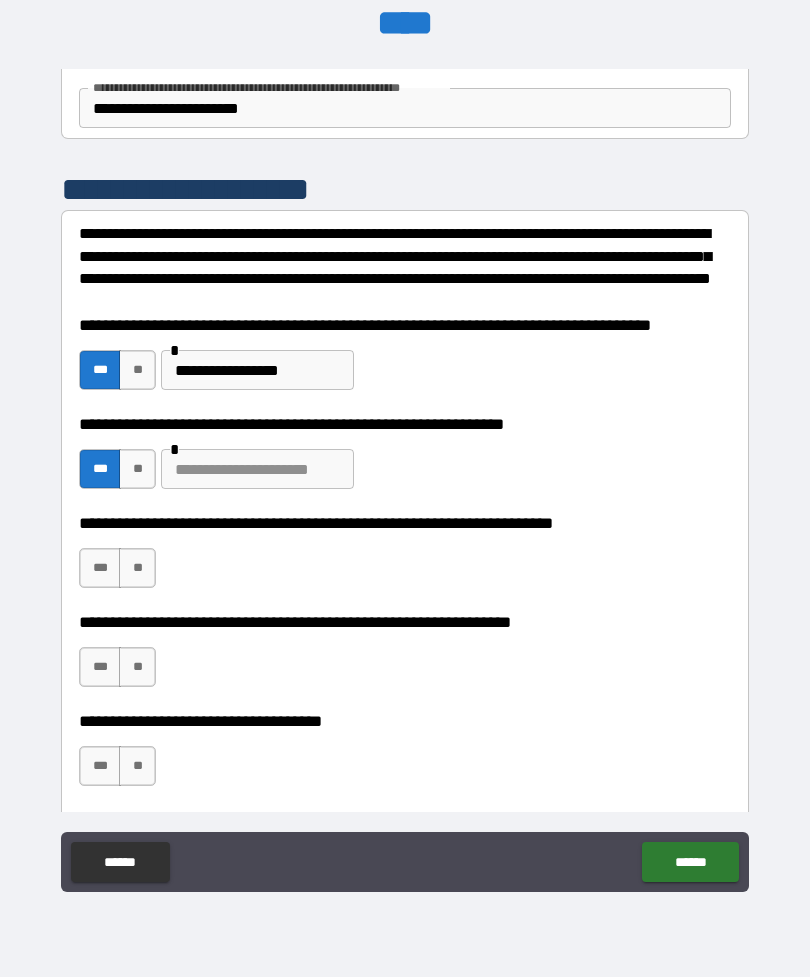 click at bounding box center (257, 469) 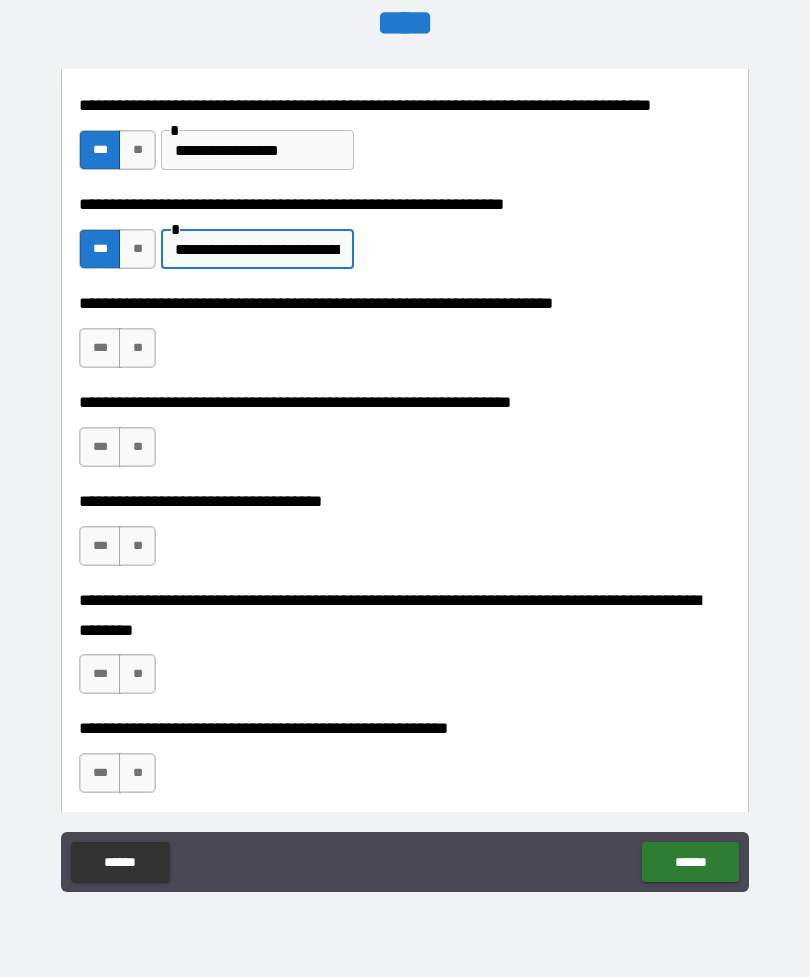 scroll, scrollTop: 1380, scrollLeft: 0, axis: vertical 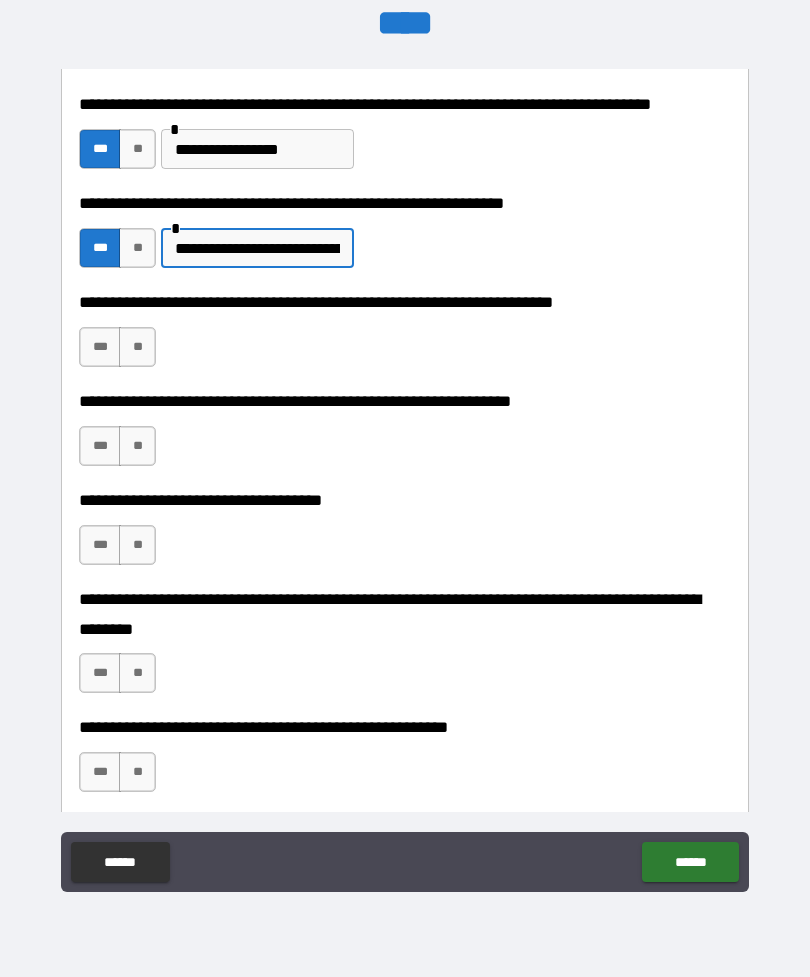 type on "**********" 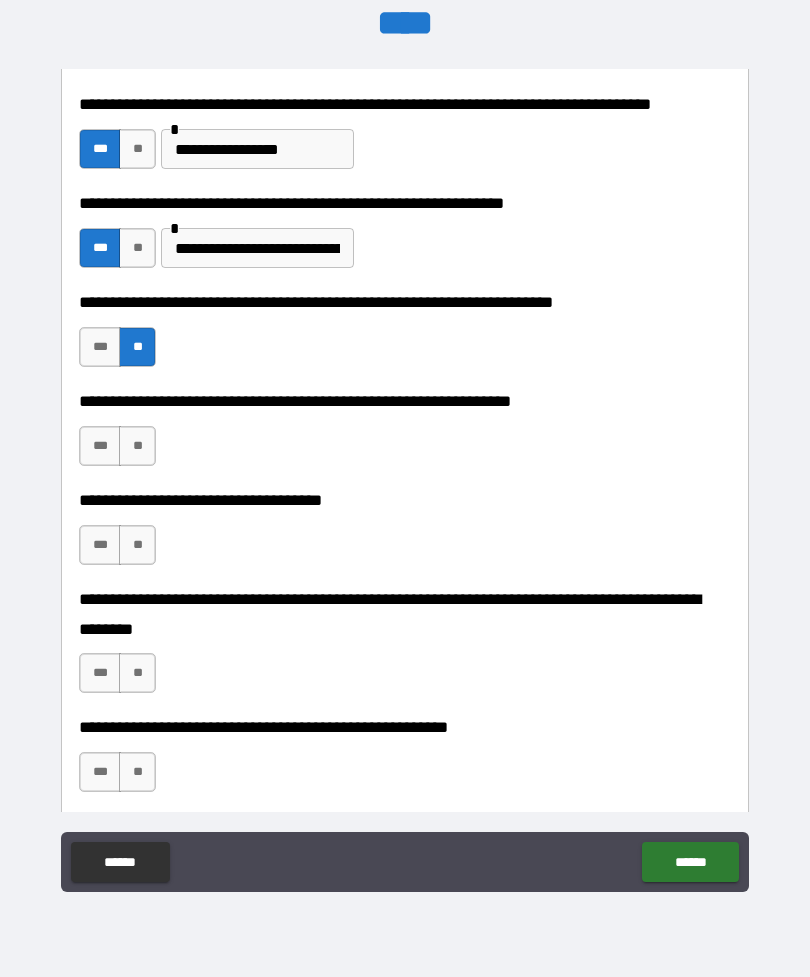 click on "**" at bounding box center (137, 446) 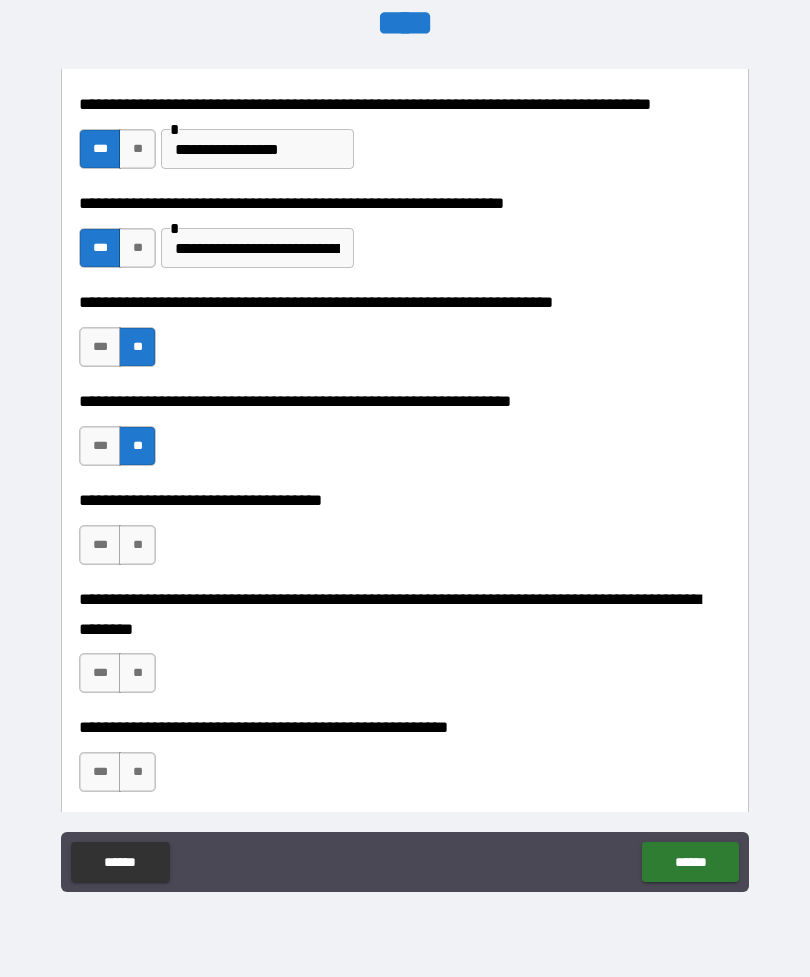 click on "**" at bounding box center [137, 545] 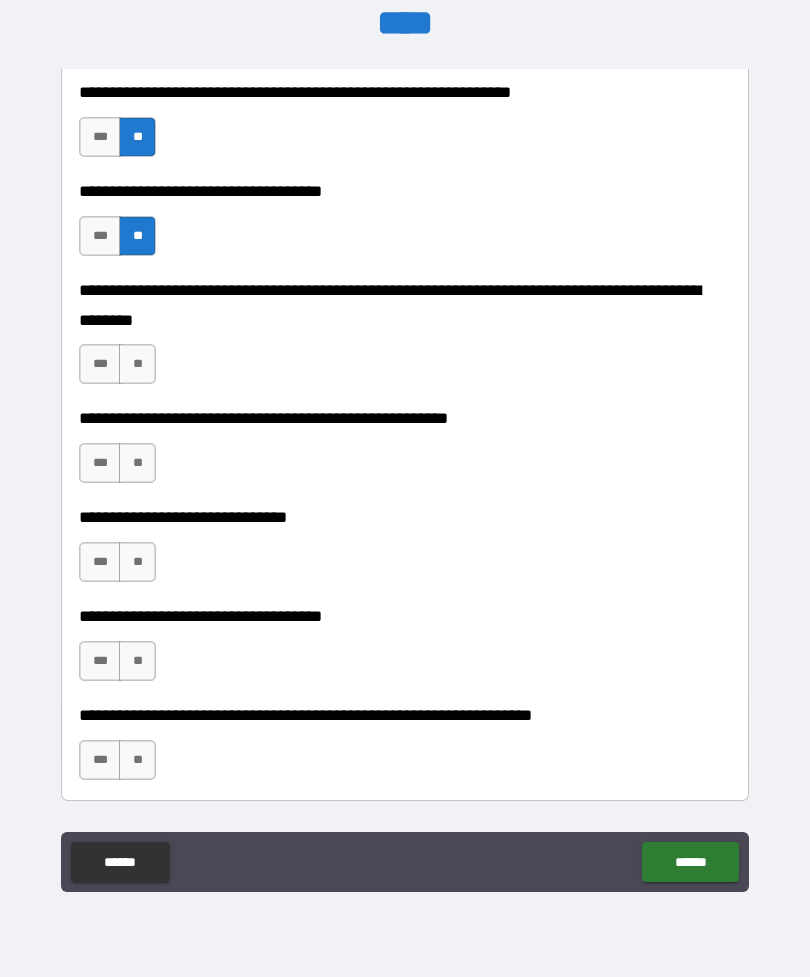 scroll, scrollTop: 1690, scrollLeft: 0, axis: vertical 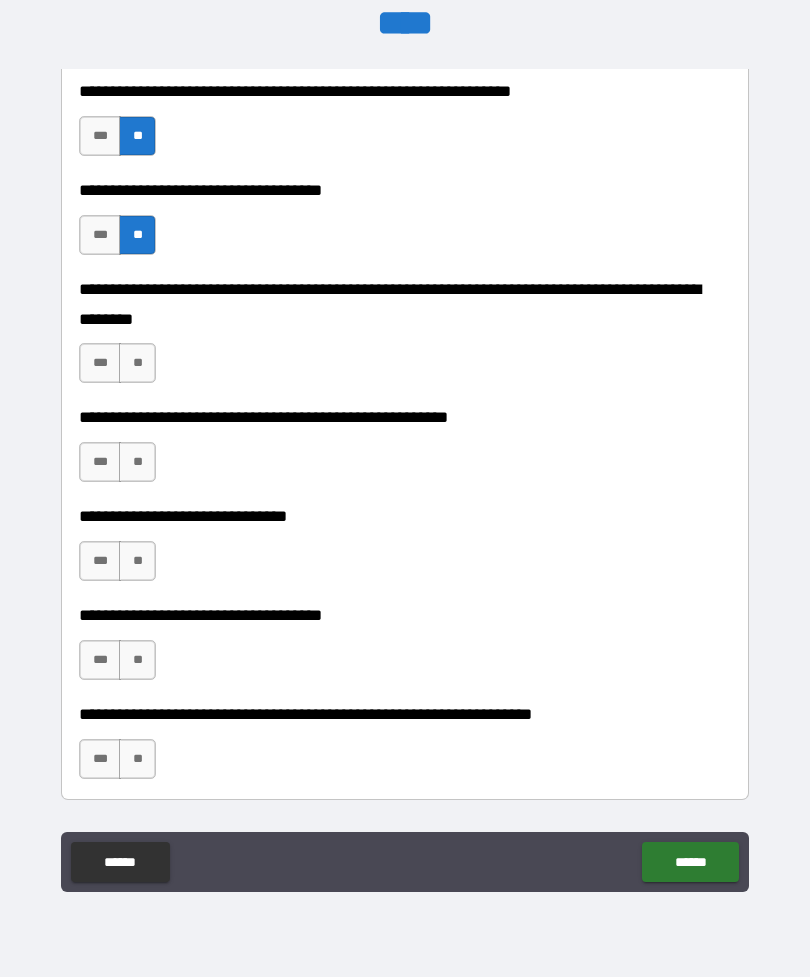 click on "**" at bounding box center (137, 363) 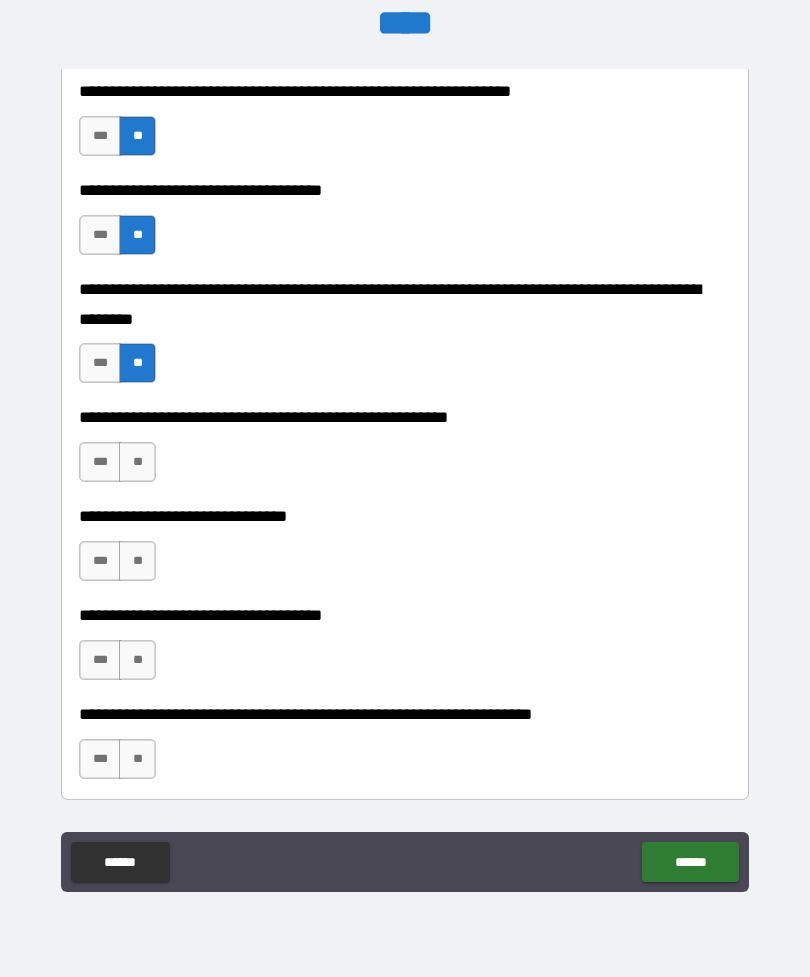 click on "**" at bounding box center [137, 462] 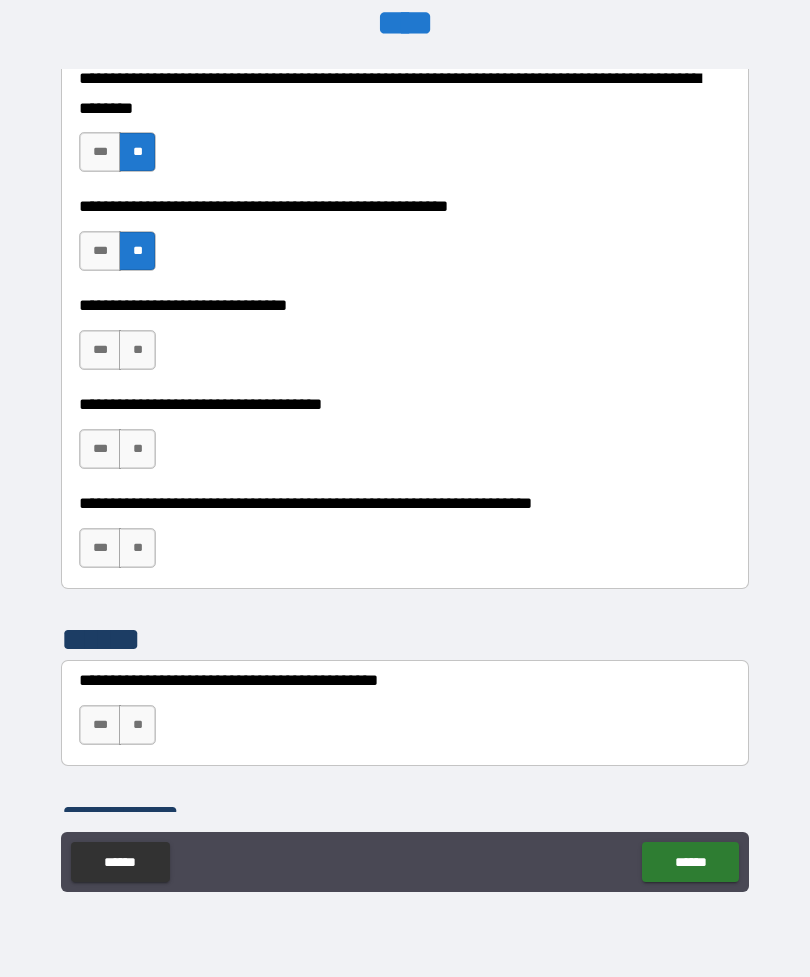 scroll, scrollTop: 1909, scrollLeft: 0, axis: vertical 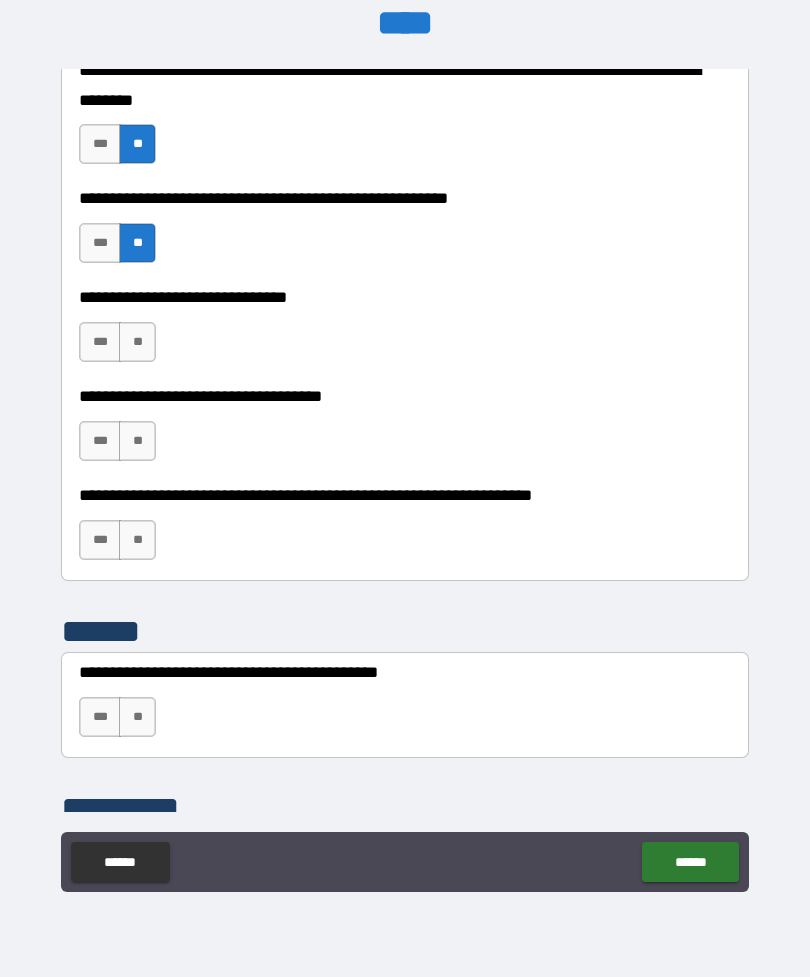 click on "***" at bounding box center [100, 342] 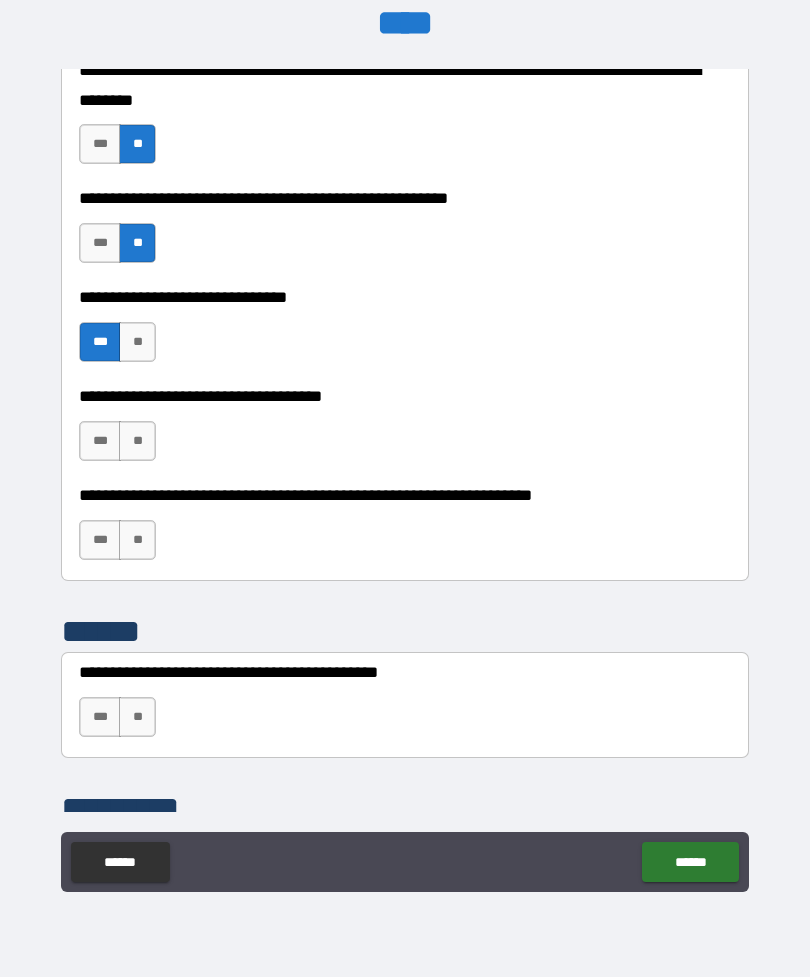 click on "***" at bounding box center [100, 441] 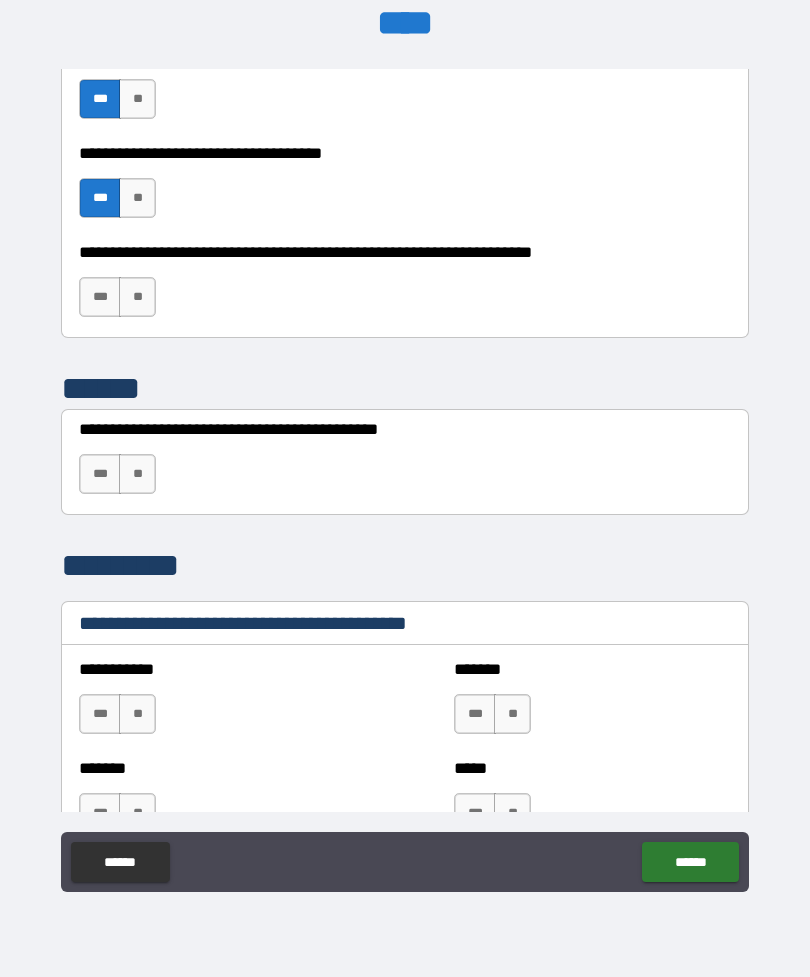 scroll, scrollTop: 2154, scrollLeft: 0, axis: vertical 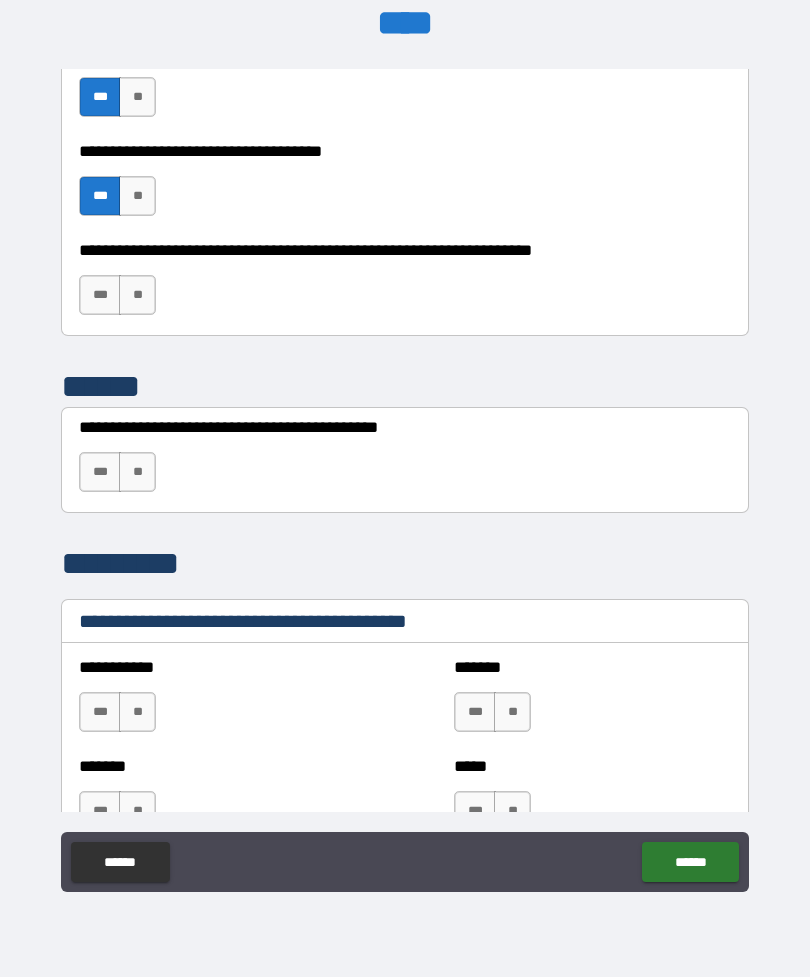 click on "**" at bounding box center [137, 295] 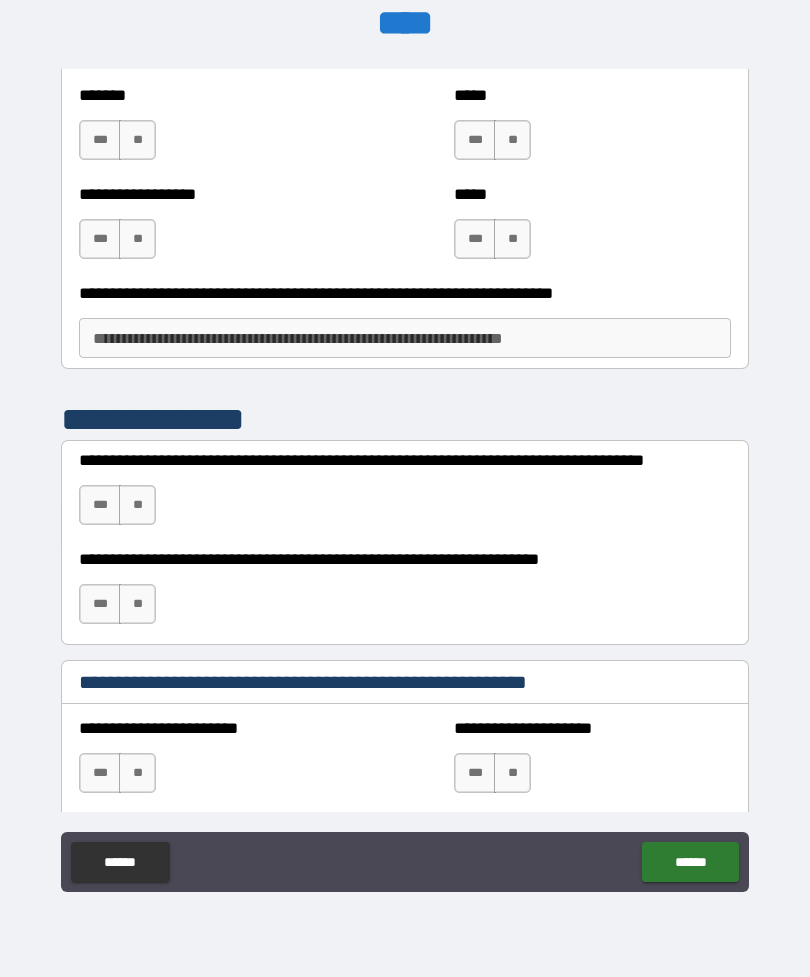scroll, scrollTop: 2825, scrollLeft: 0, axis: vertical 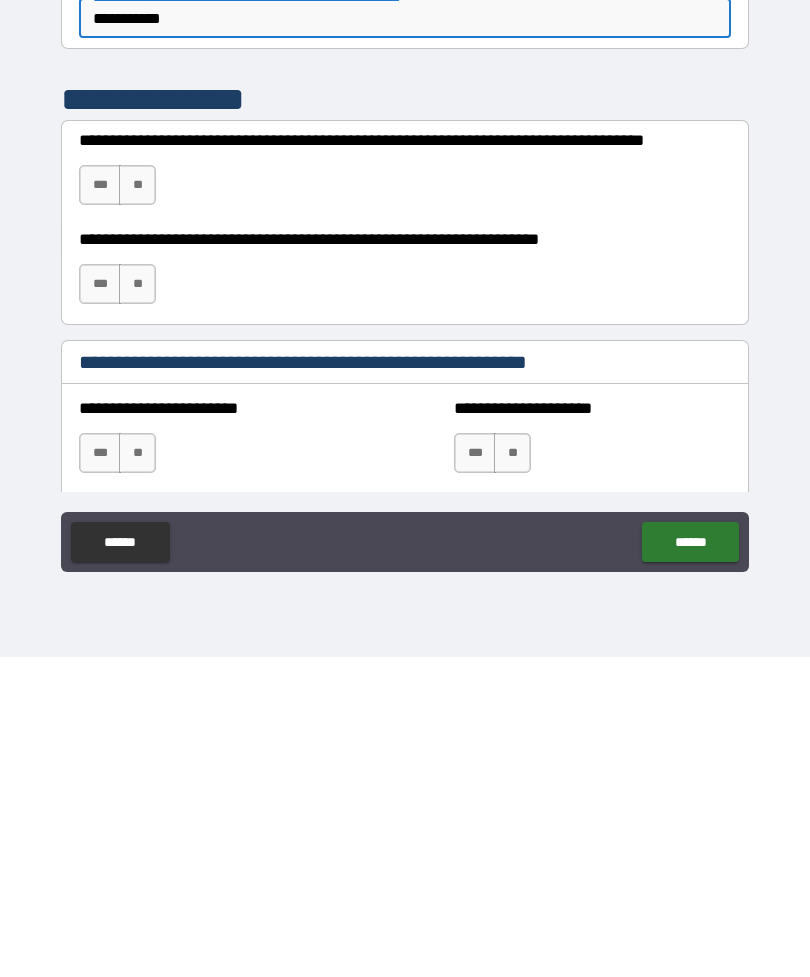 type on "**********" 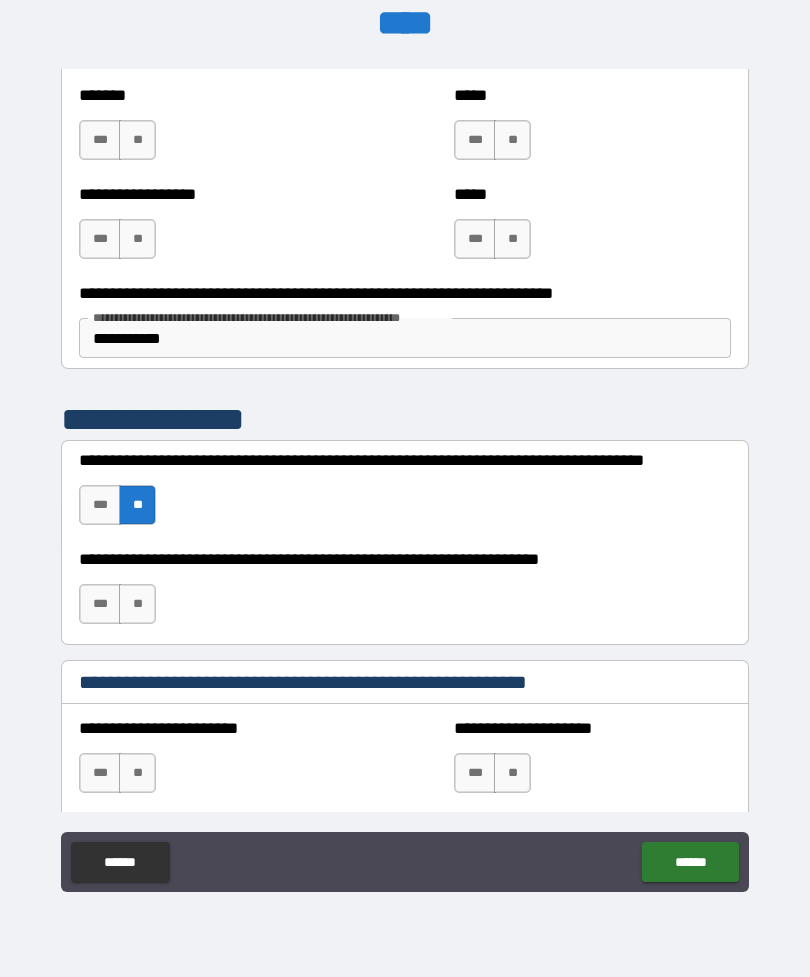 click on "**" at bounding box center (137, 604) 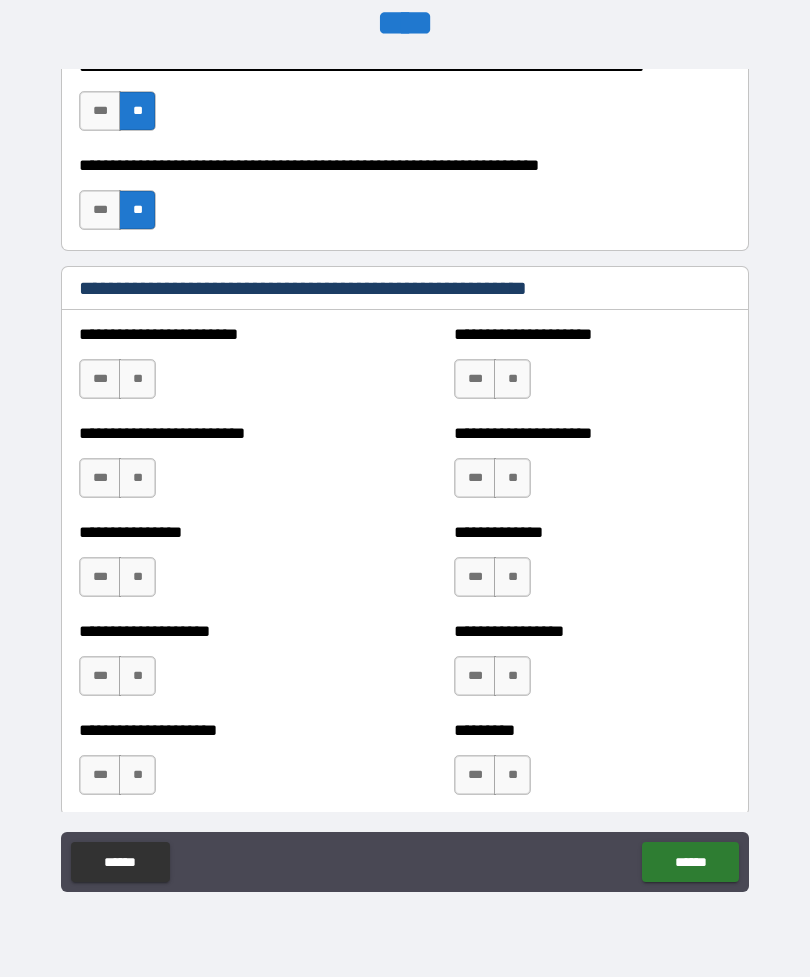 scroll, scrollTop: 3221, scrollLeft: 0, axis: vertical 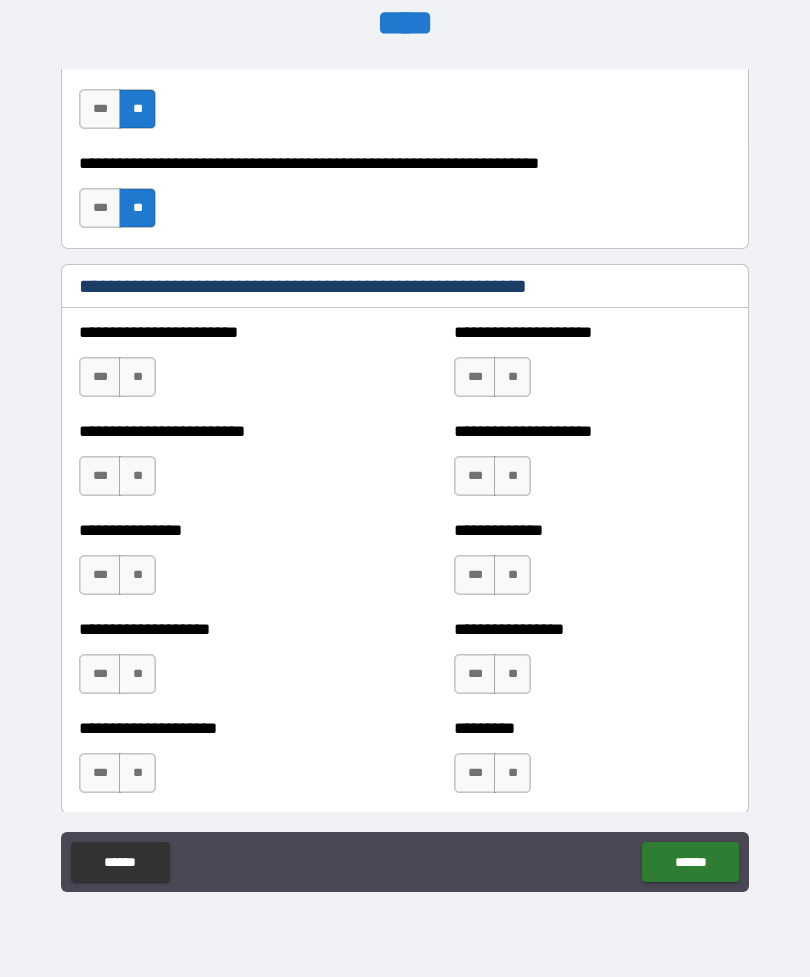 click on "**" at bounding box center (137, 377) 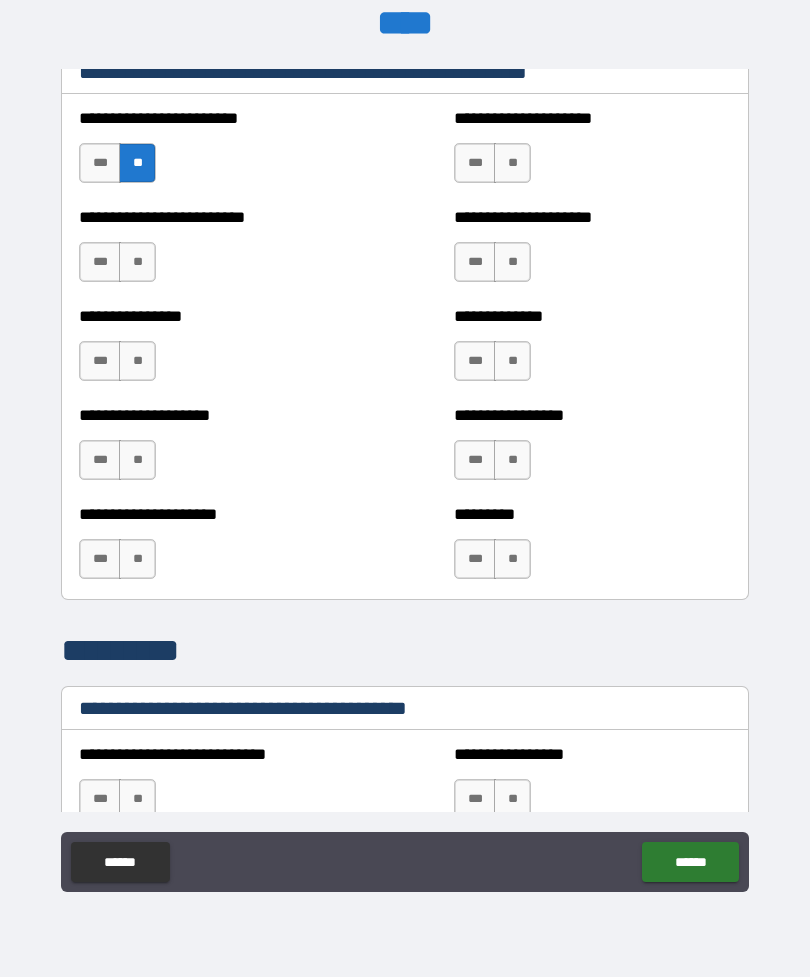 scroll, scrollTop: 3438, scrollLeft: 0, axis: vertical 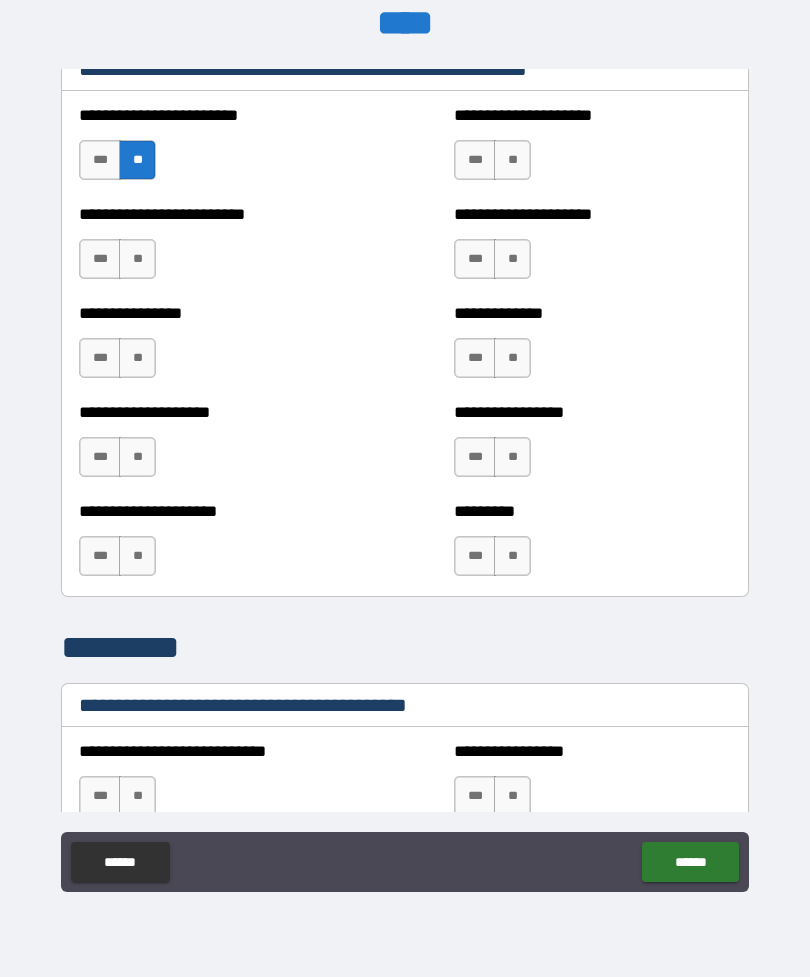 click on "**" at bounding box center [137, 259] 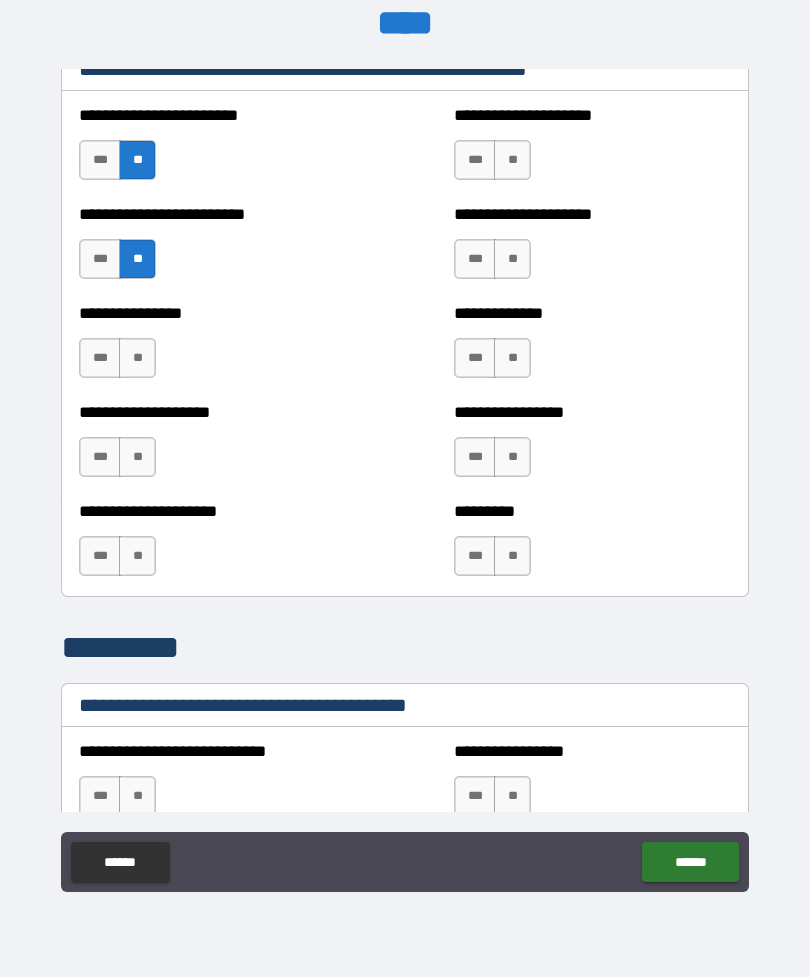 click on "**" at bounding box center (137, 358) 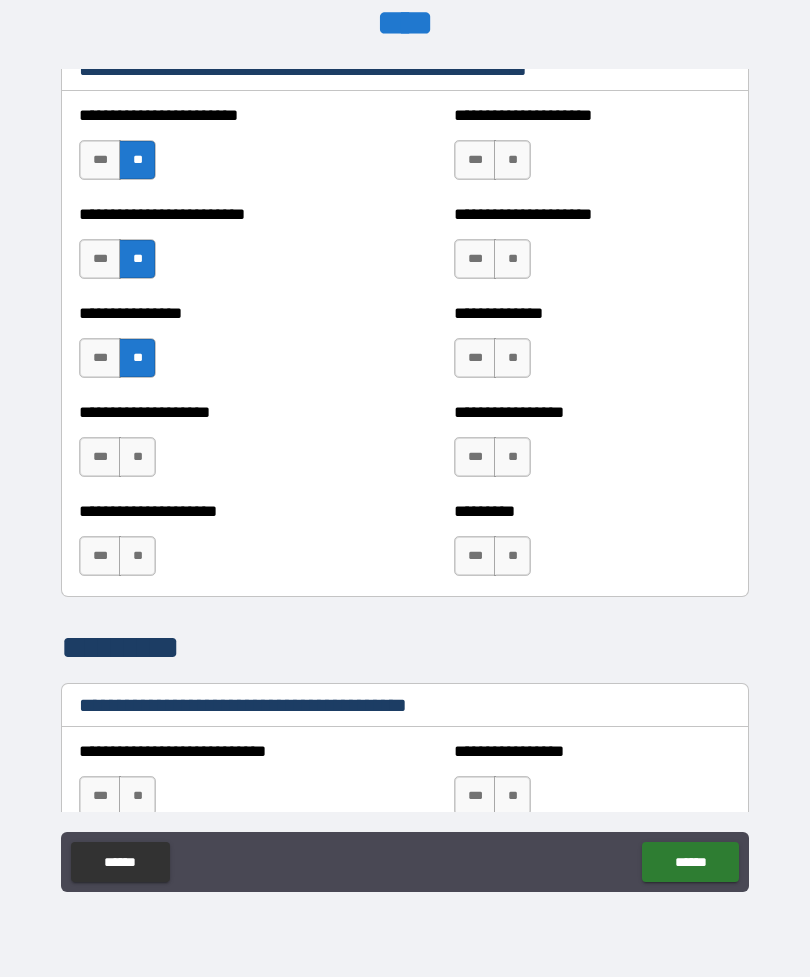 click on "**" at bounding box center [137, 457] 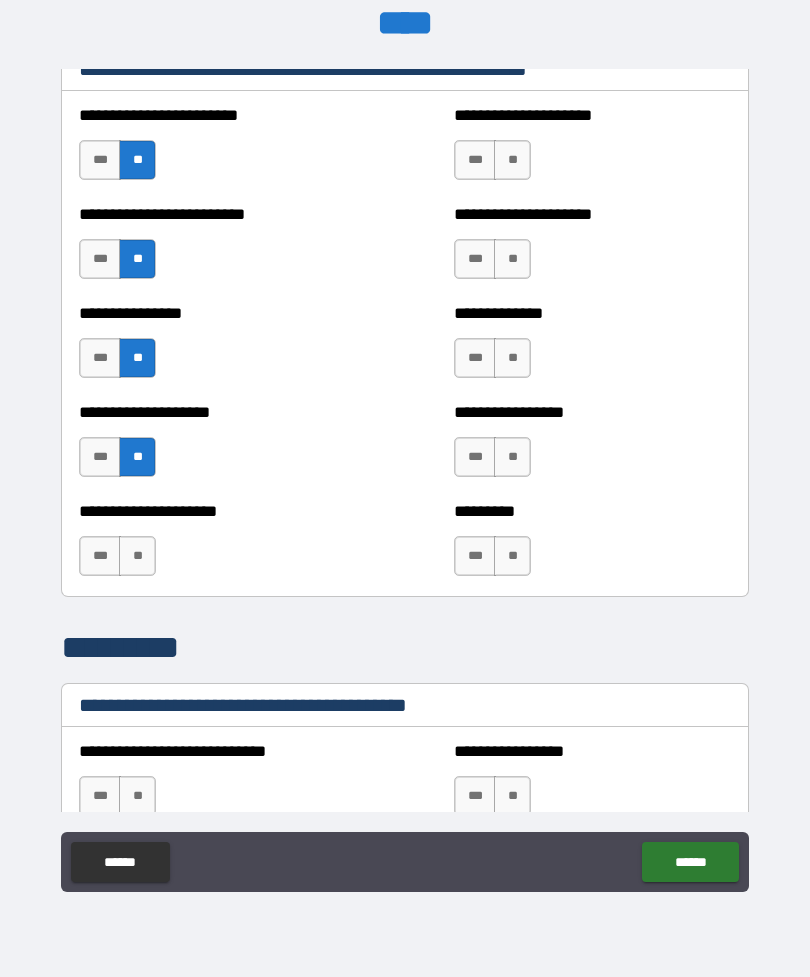 click on "**" at bounding box center [137, 556] 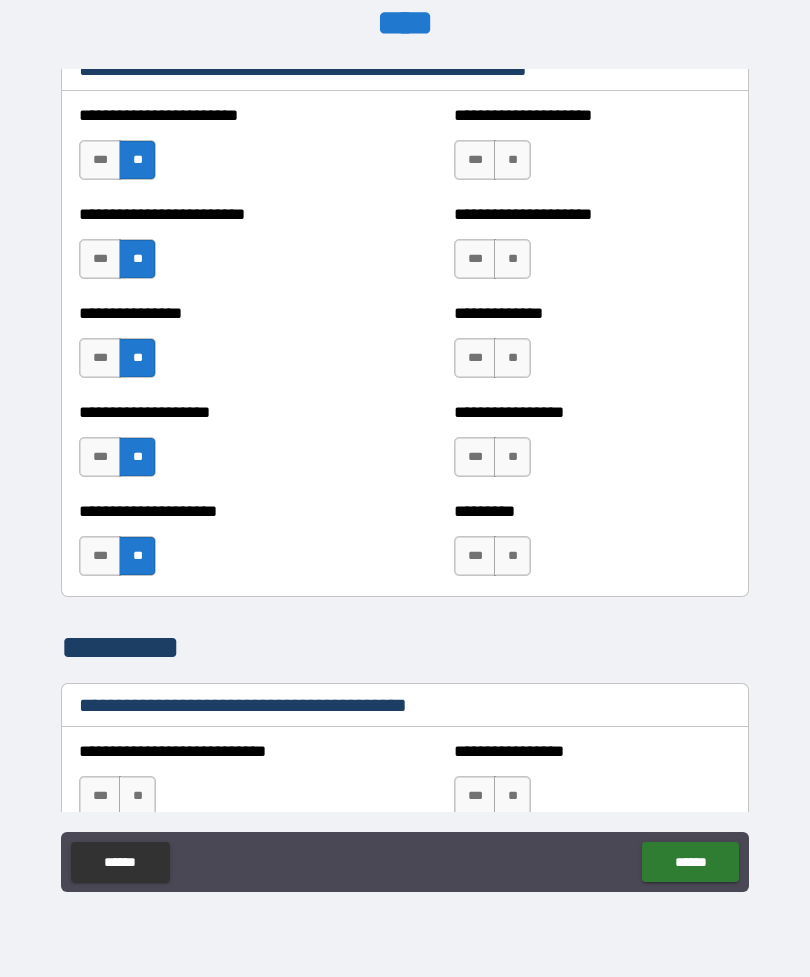 click on "**" at bounding box center [512, 160] 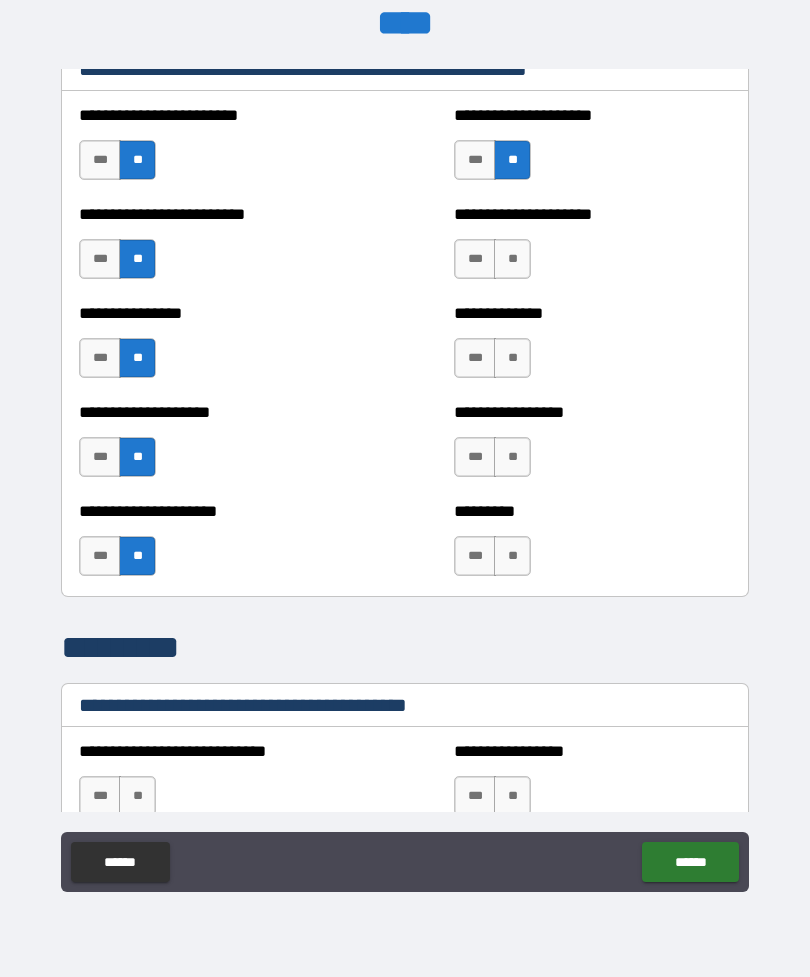 click on "**" at bounding box center (512, 259) 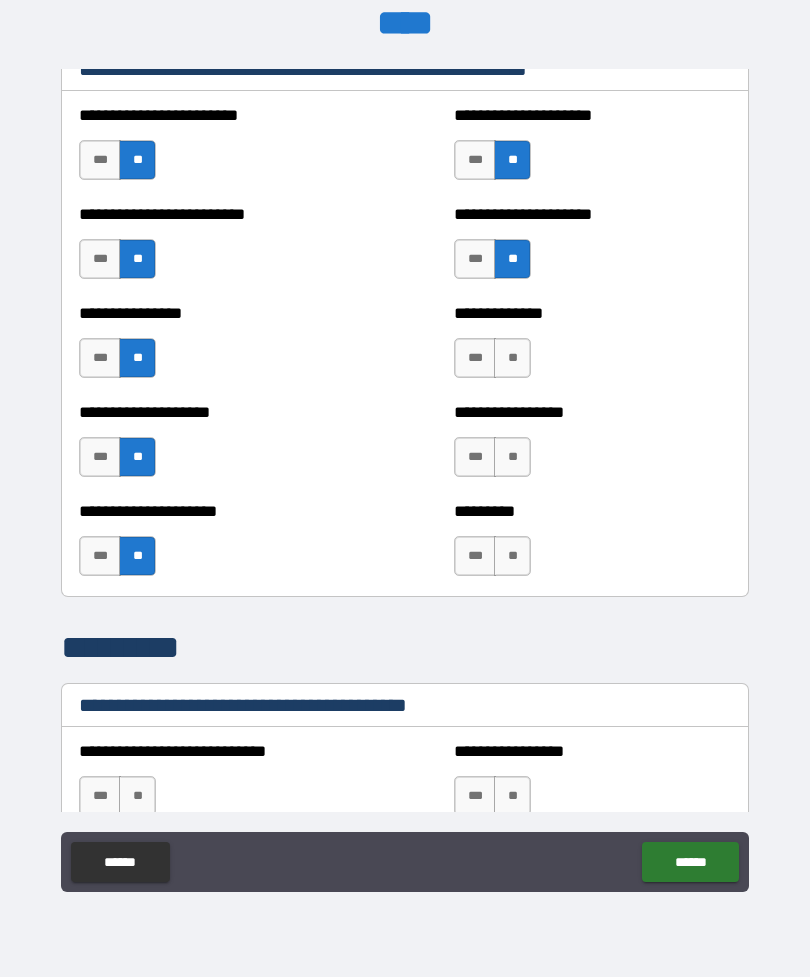 click on "**" at bounding box center [512, 358] 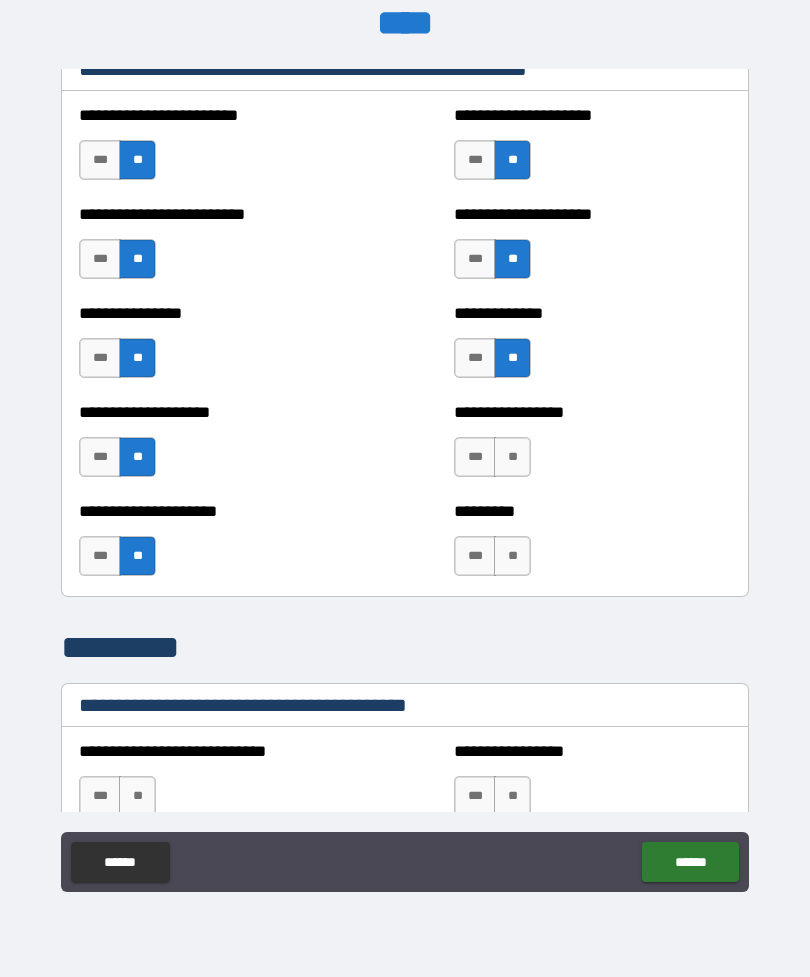 click on "***" at bounding box center (475, 457) 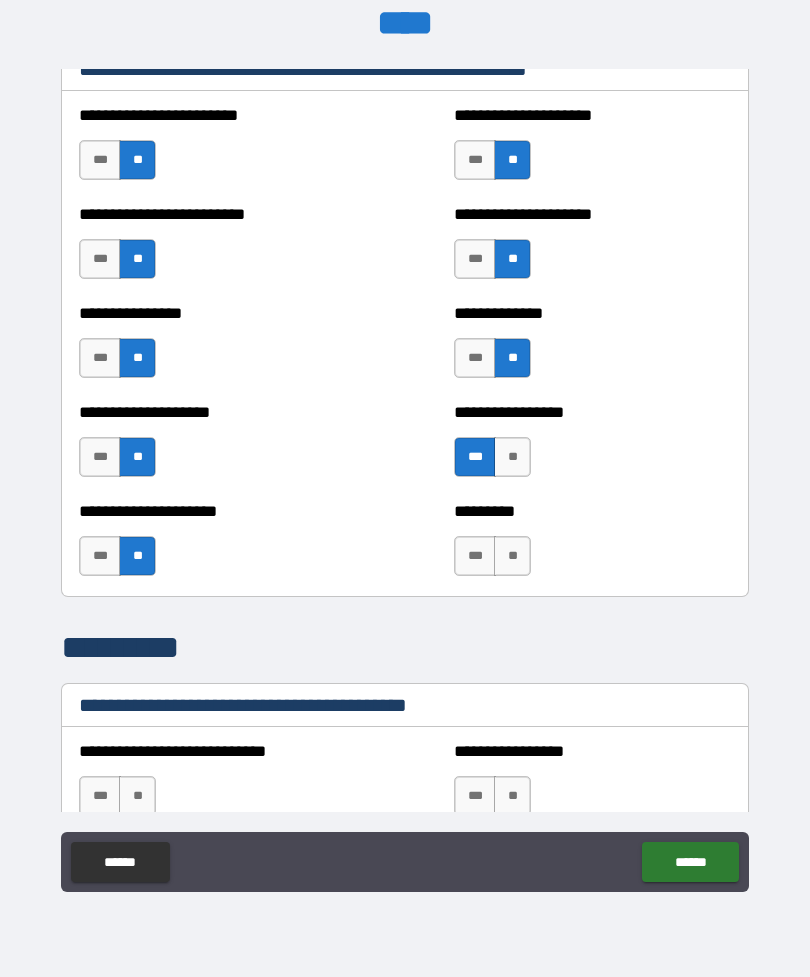 click on "**" at bounding box center [512, 556] 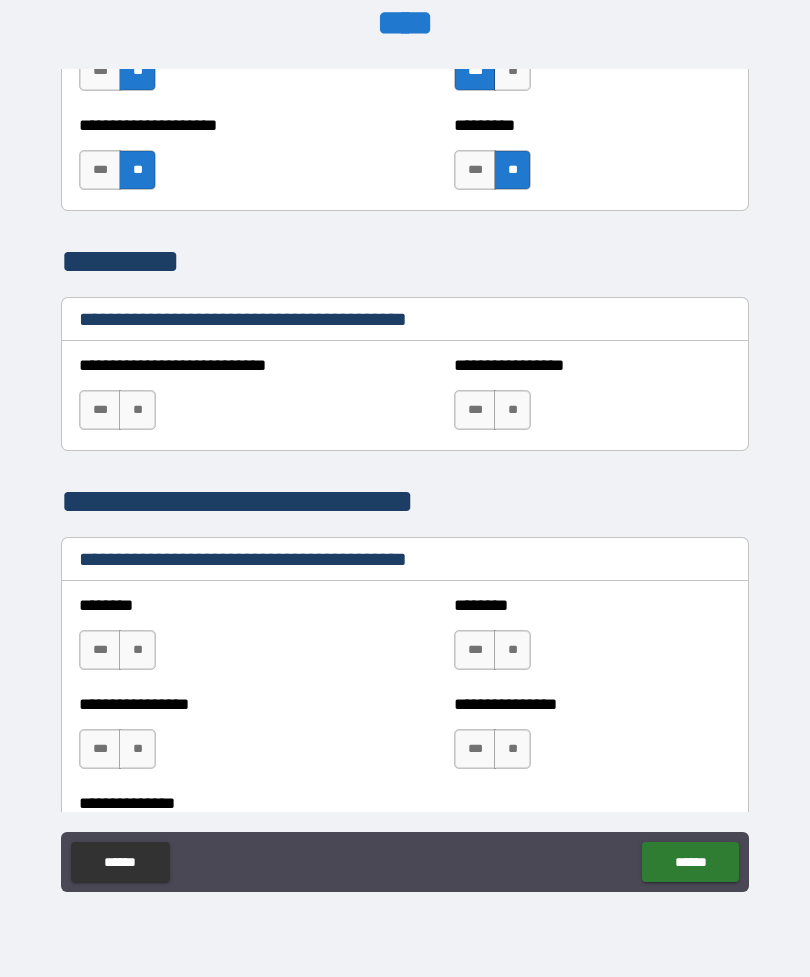 scroll, scrollTop: 3826, scrollLeft: 0, axis: vertical 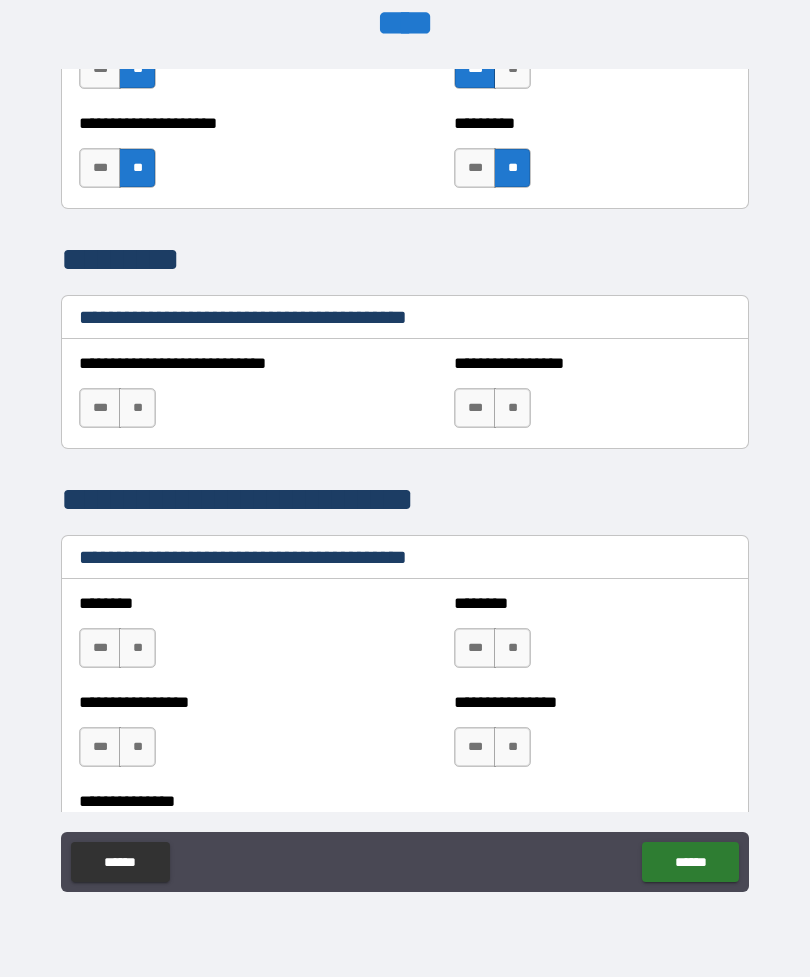 click on "**" at bounding box center [137, 408] 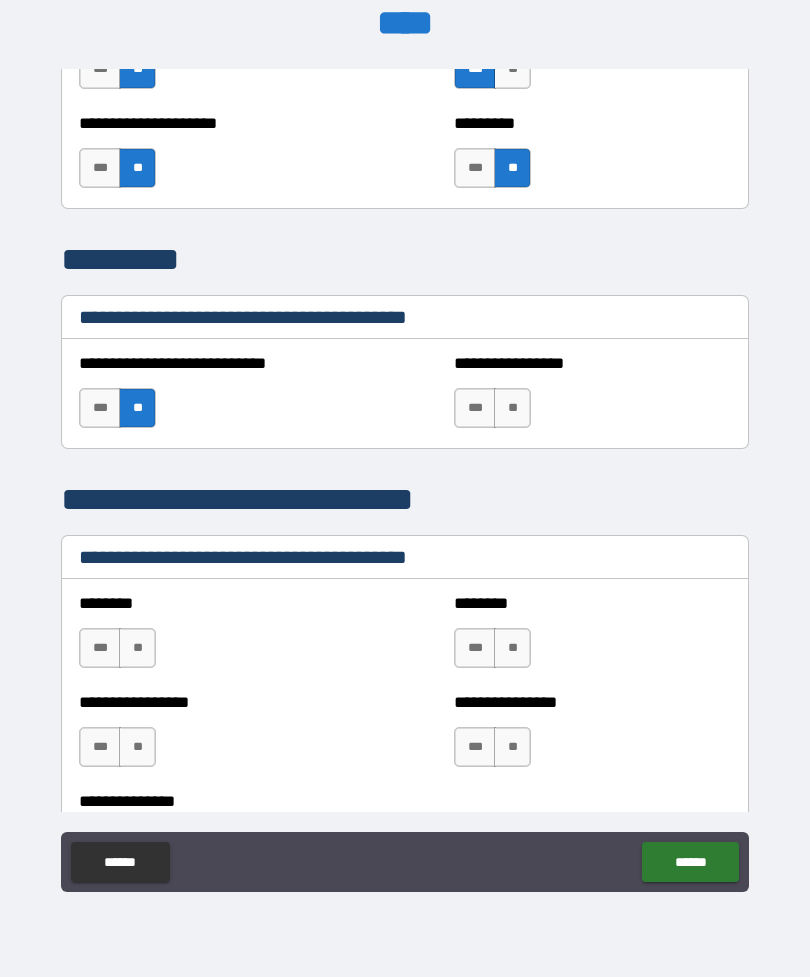 click on "***" at bounding box center (475, 408) 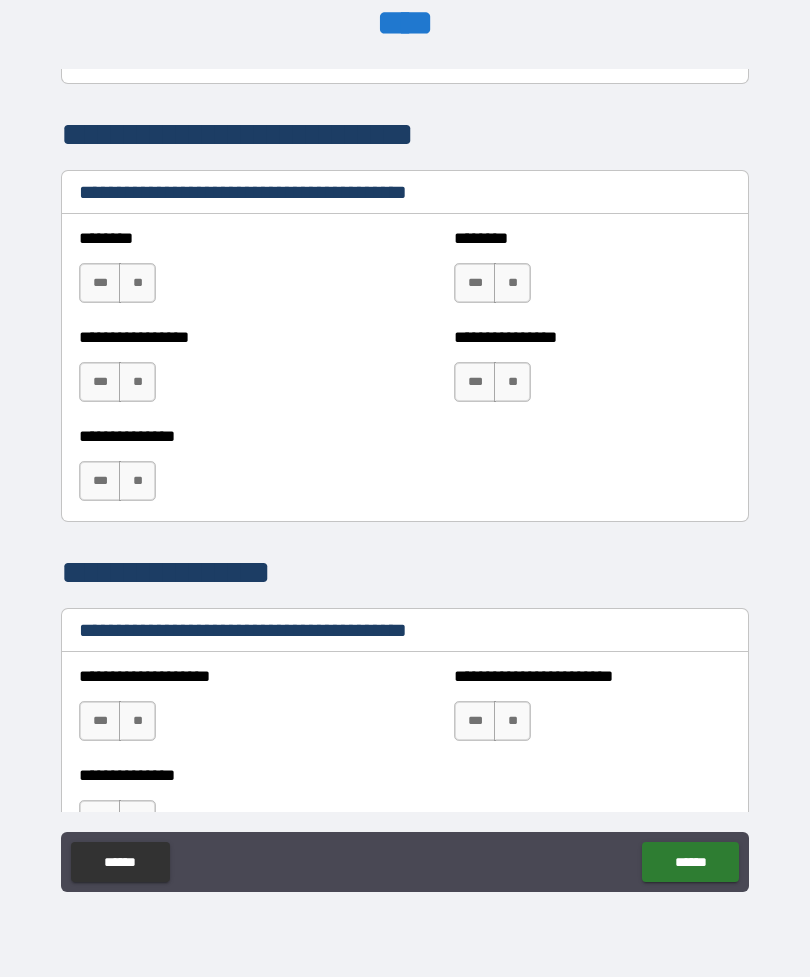 scroll, scrollTop: 4192, scrollLeft: 0, axis: vertical 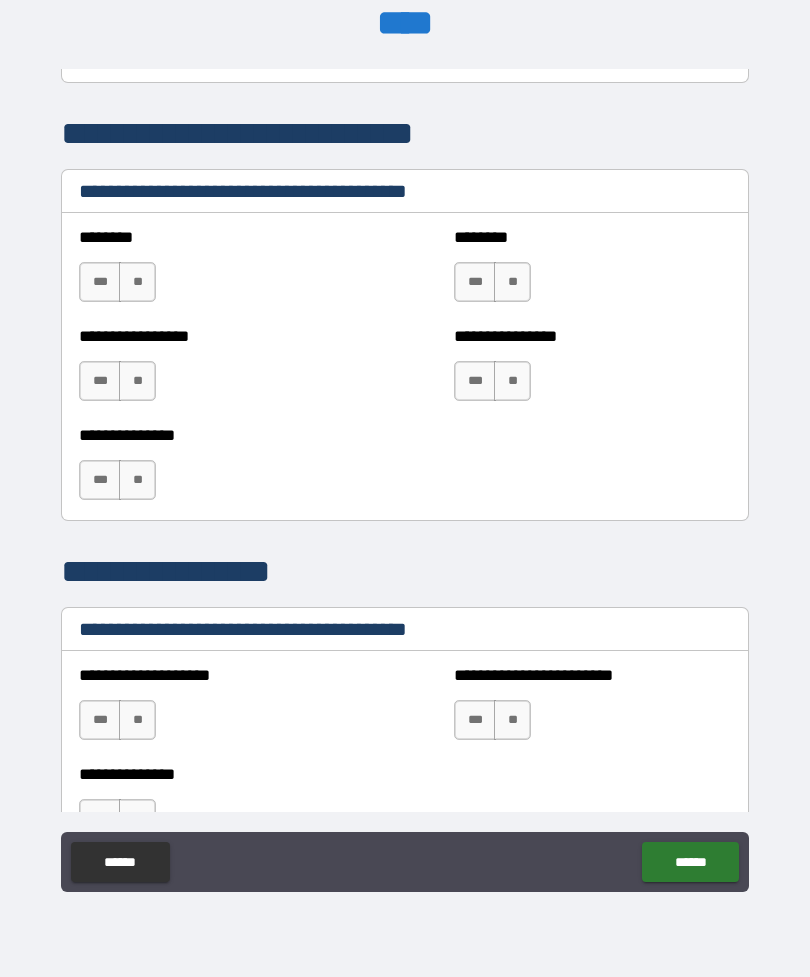click on "**" at bounding box center [137, 282] 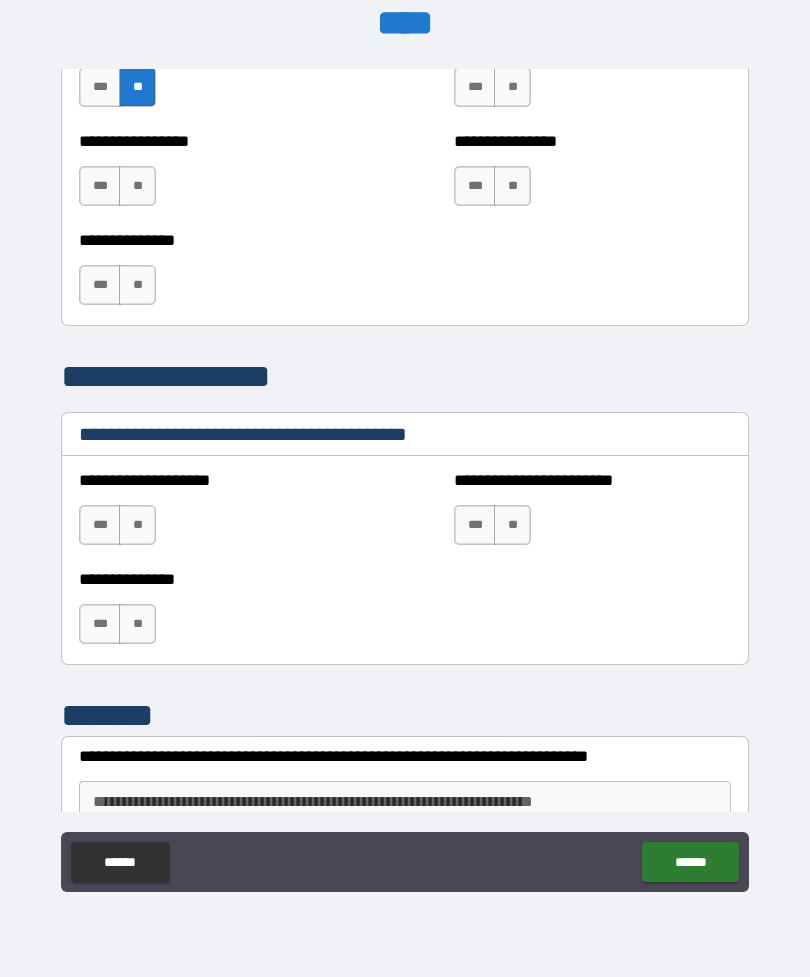 scroll, scrollTop: 4388, scrollLeft: 0, axis: vertical 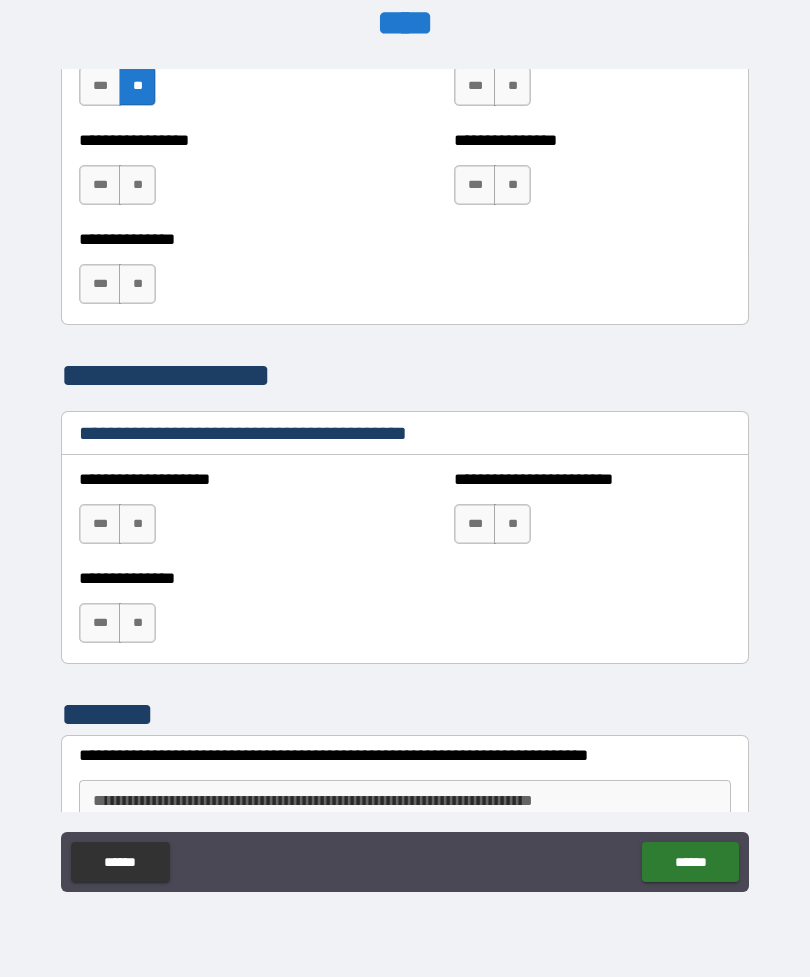 click on "***" at bounding box center [100, 185] 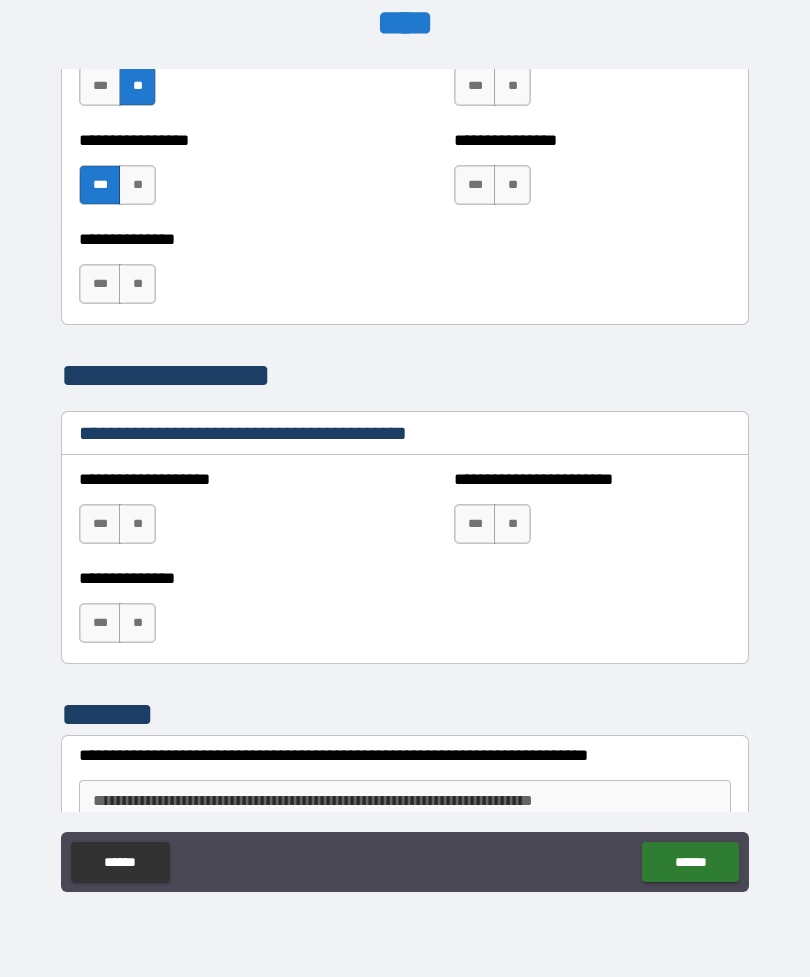 click on "**" at bounding box center [137, 284] 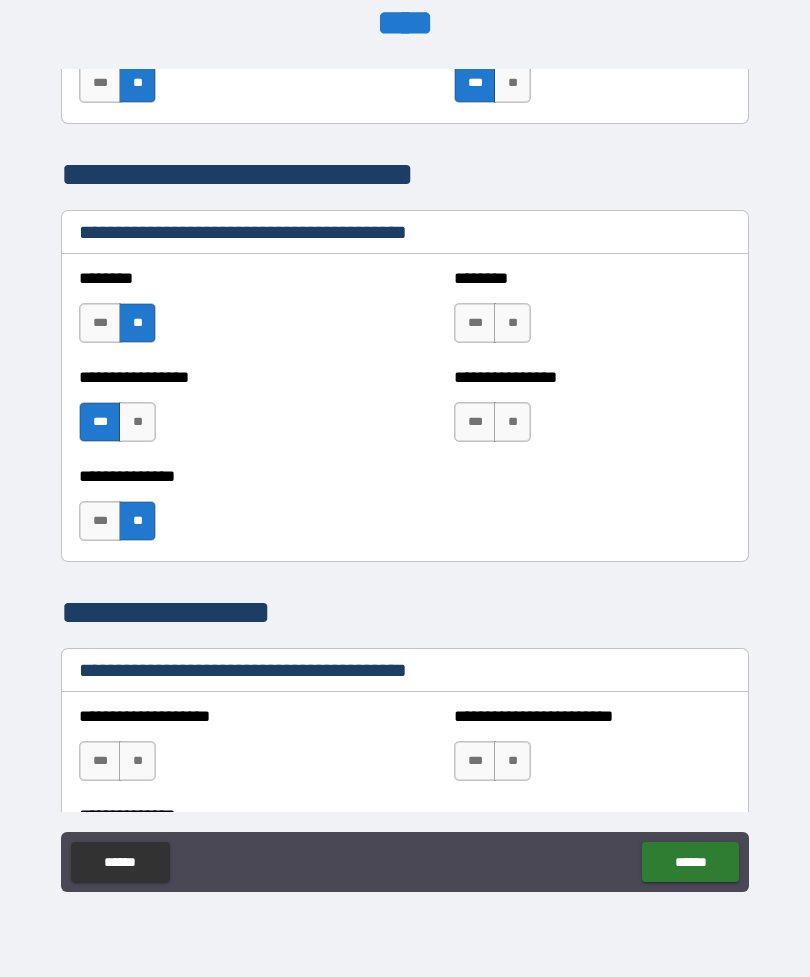 scroll, scrollTop: 4148, scrollLeft: 0, axis: vertical 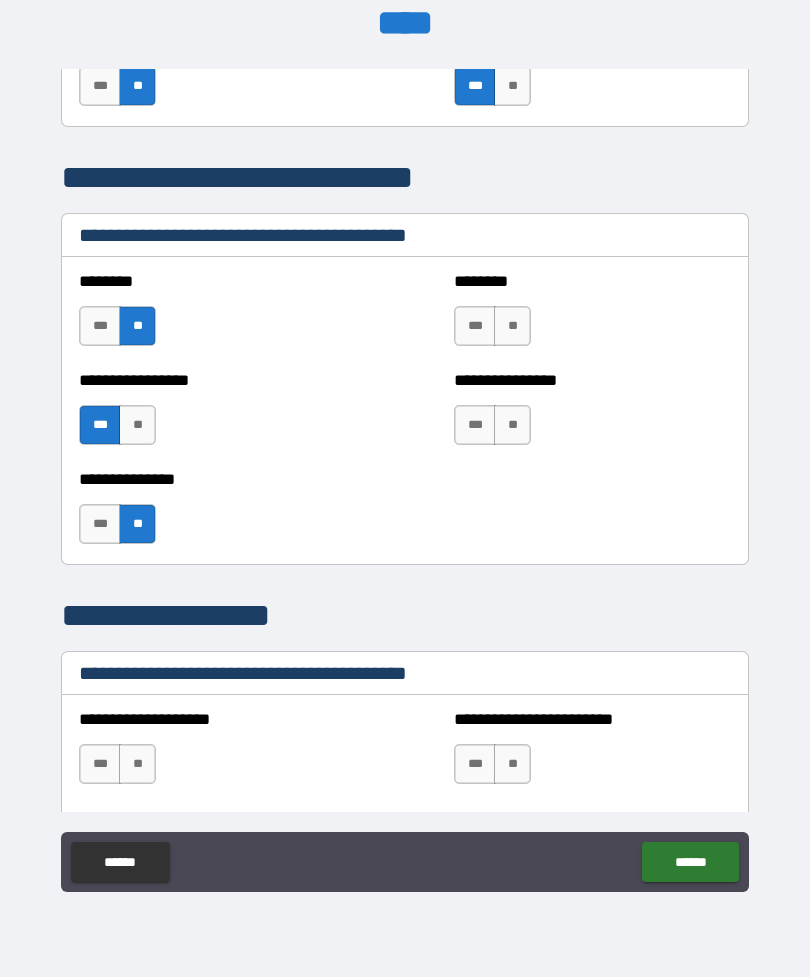 click on "**" at bounding box center [512, 326] 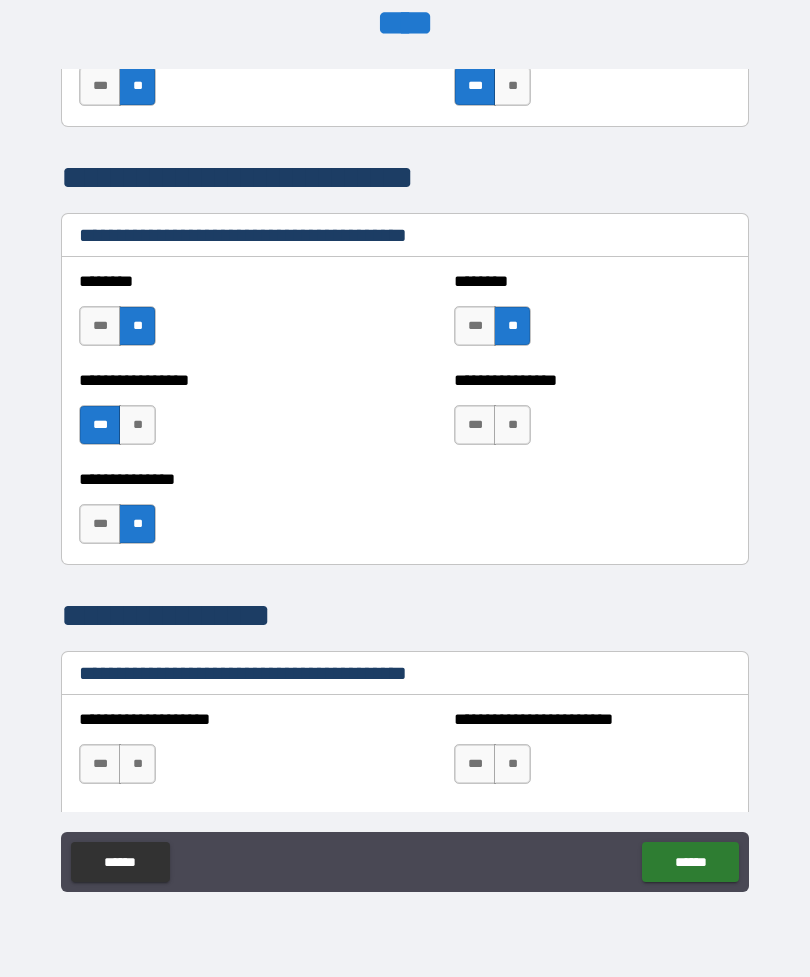 click on "**" at bounding box center [512, 425] 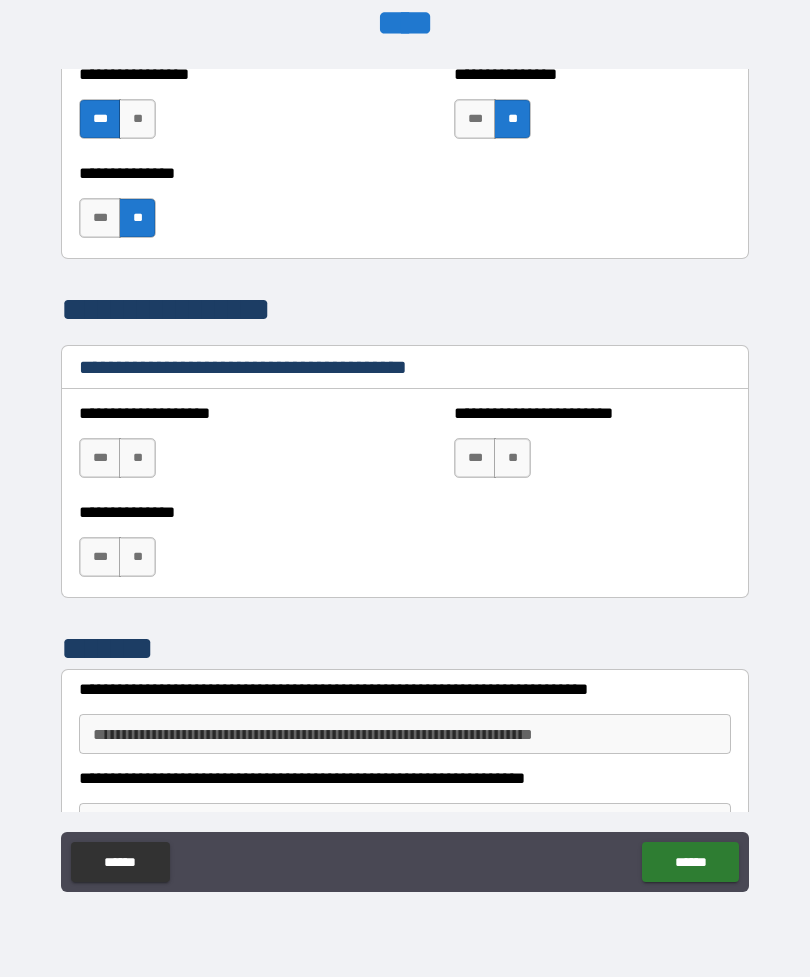 scroll, scrollTop: 4457, scrollLeft: 0, axis: vertical 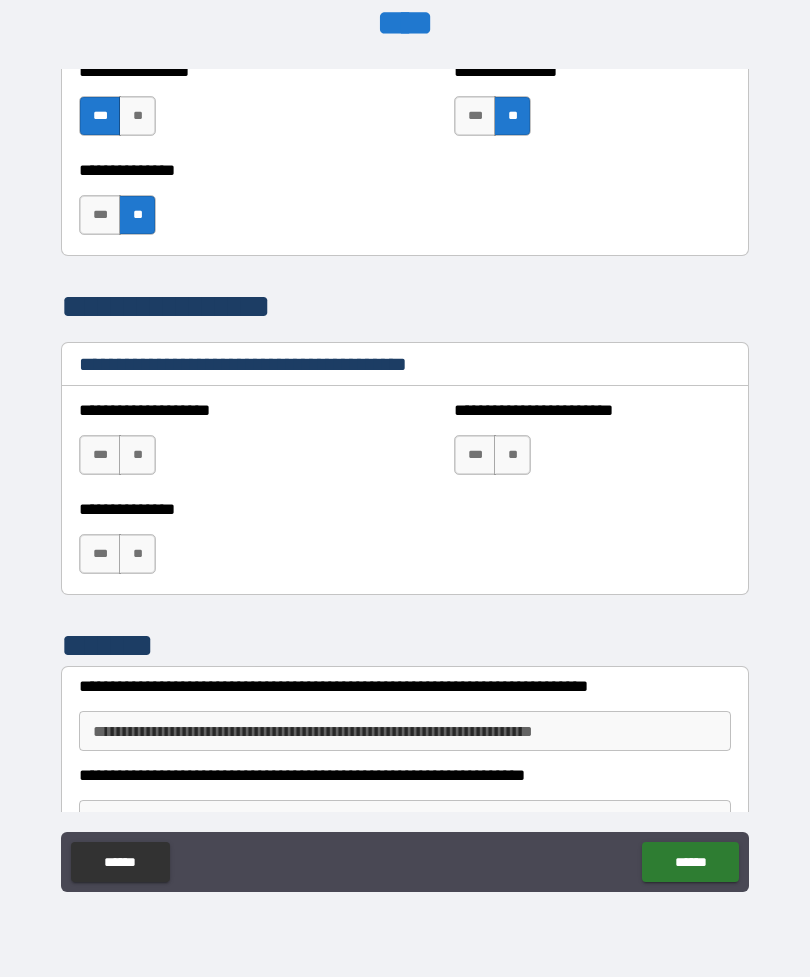 click on "**" at bounding box center [137, 455] 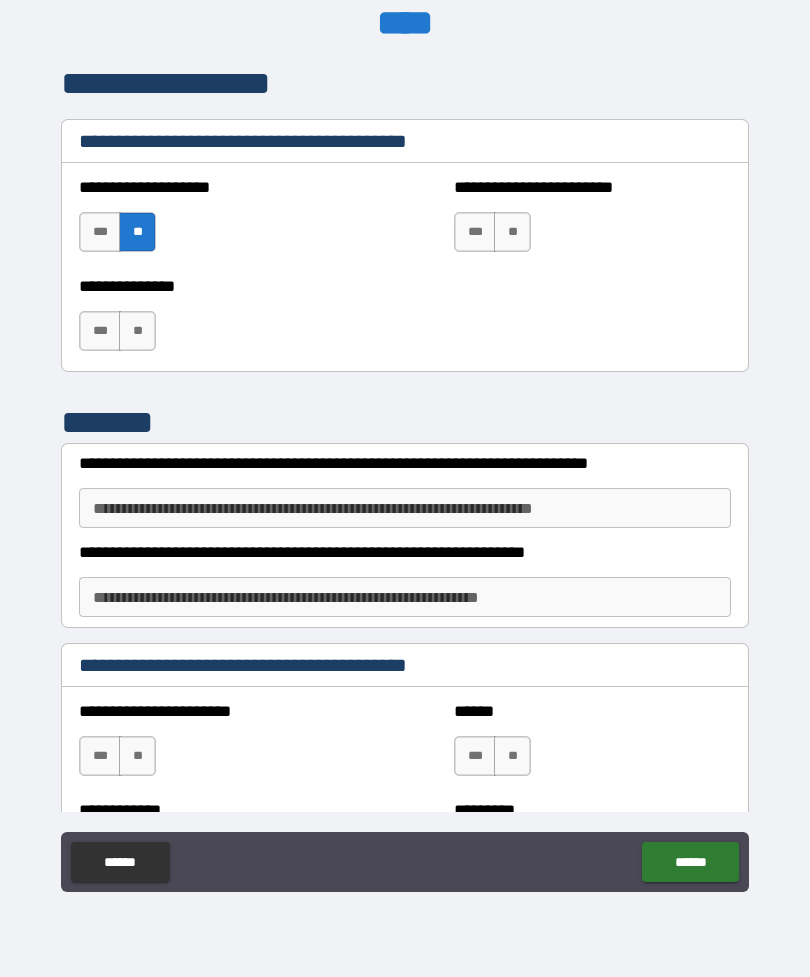 scroll, scrollTop: 4683, scrollLeft: 0, axis: vertical 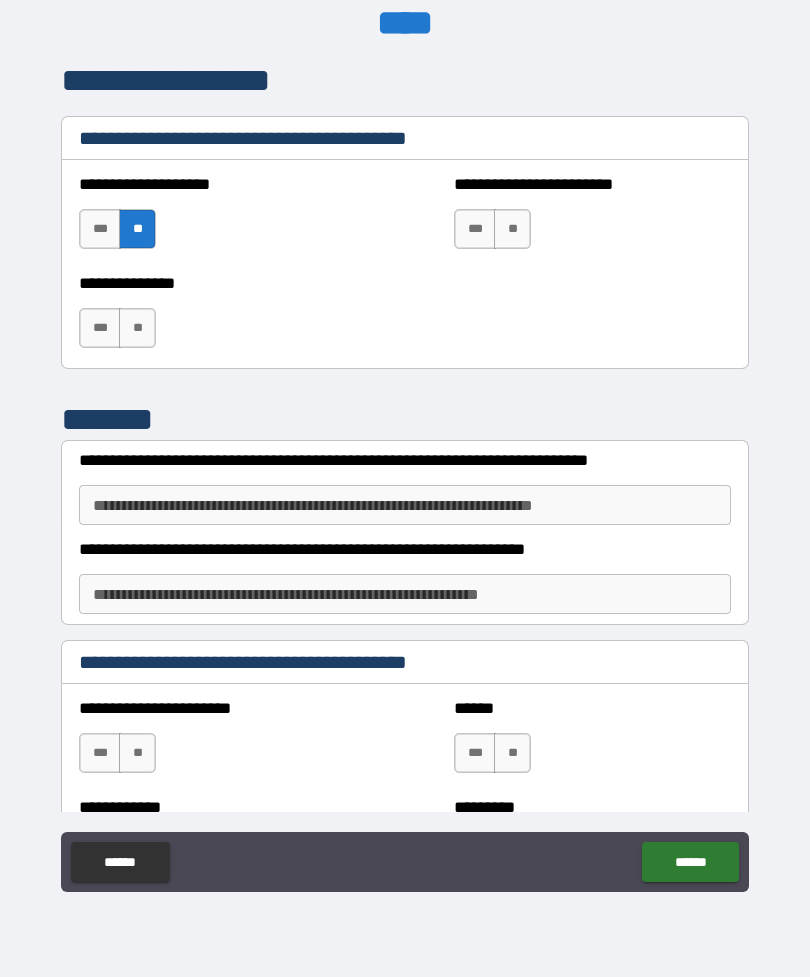 click on "**" at bounding box center (137, 328) 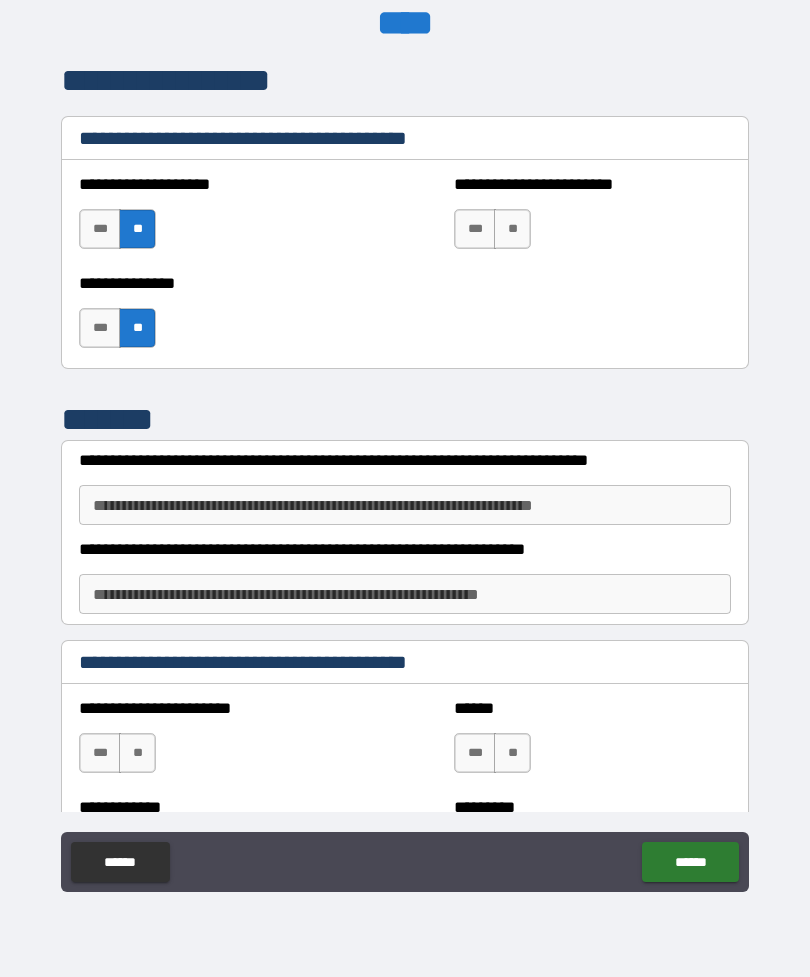 click on "**" at bounding box center (512, 229) 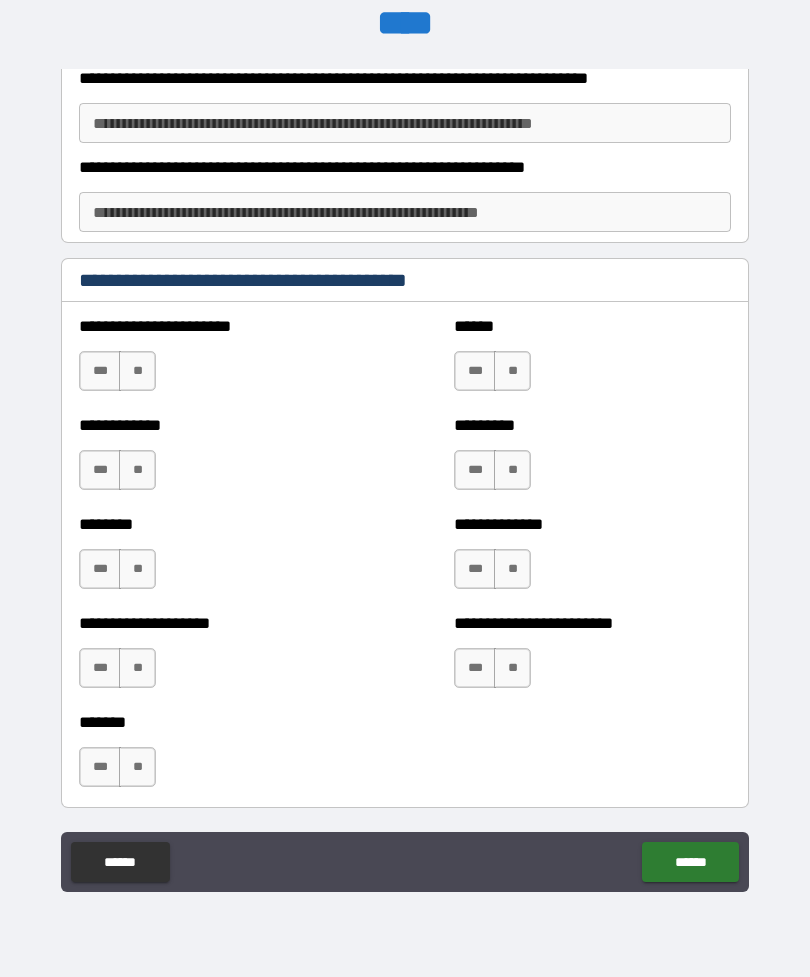 scroll, scrollTop: 5065, scrollLeft: 0, axis: vertical 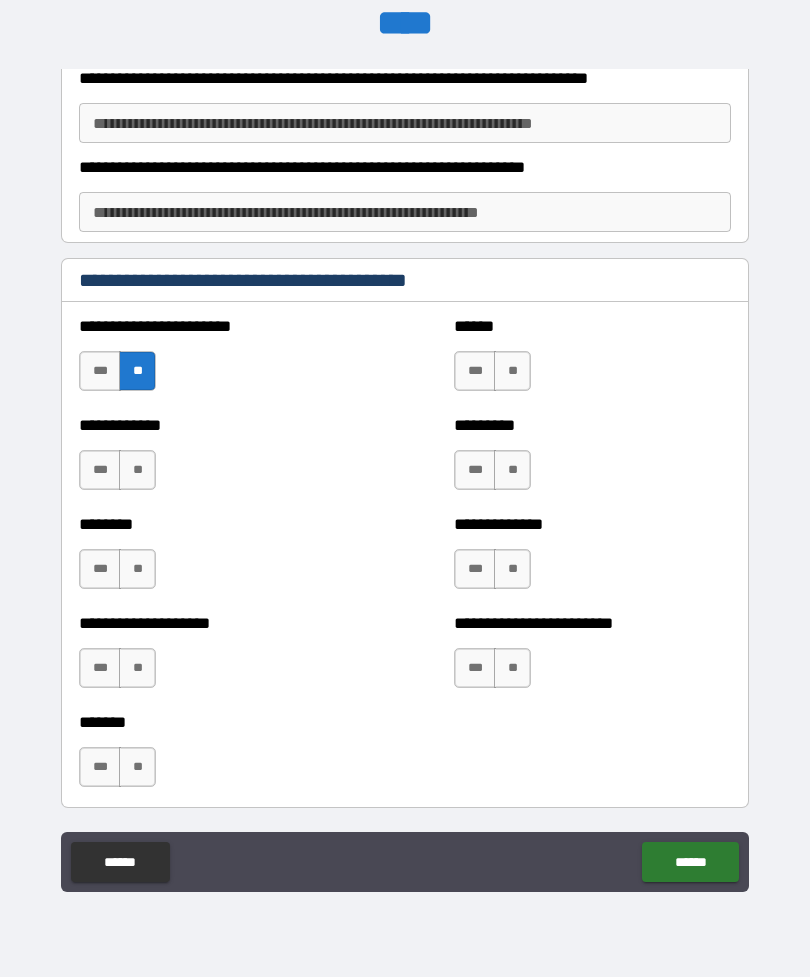 click on "**" at bounding box center [137, 470] 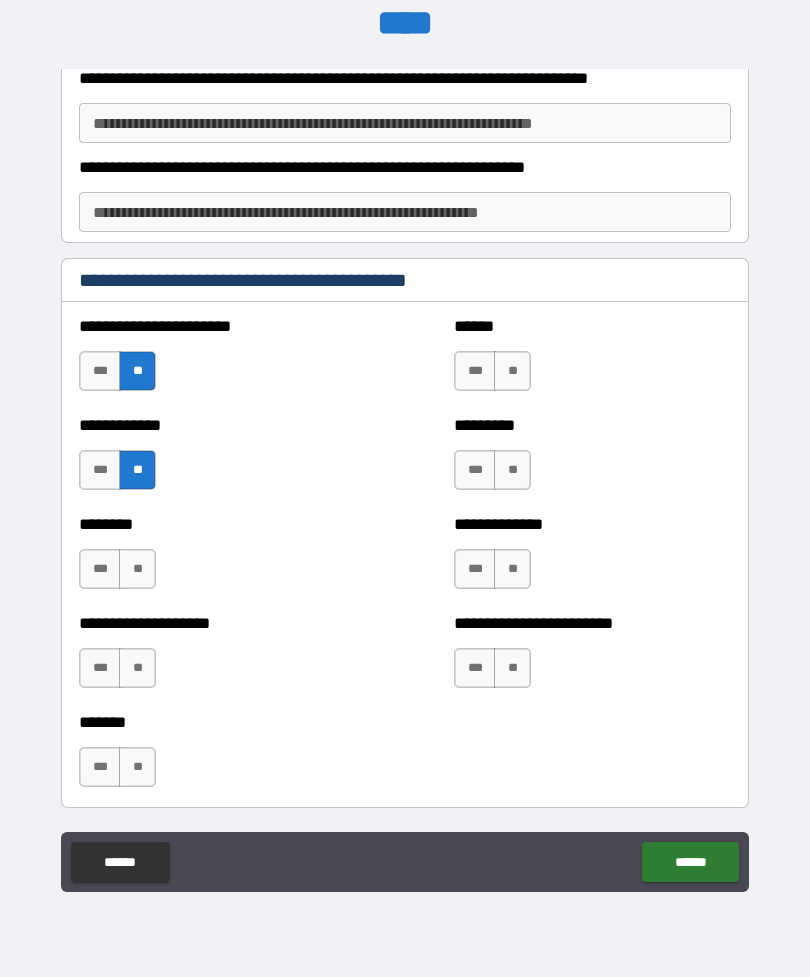 click on "**" at bounding box center [137, 569] 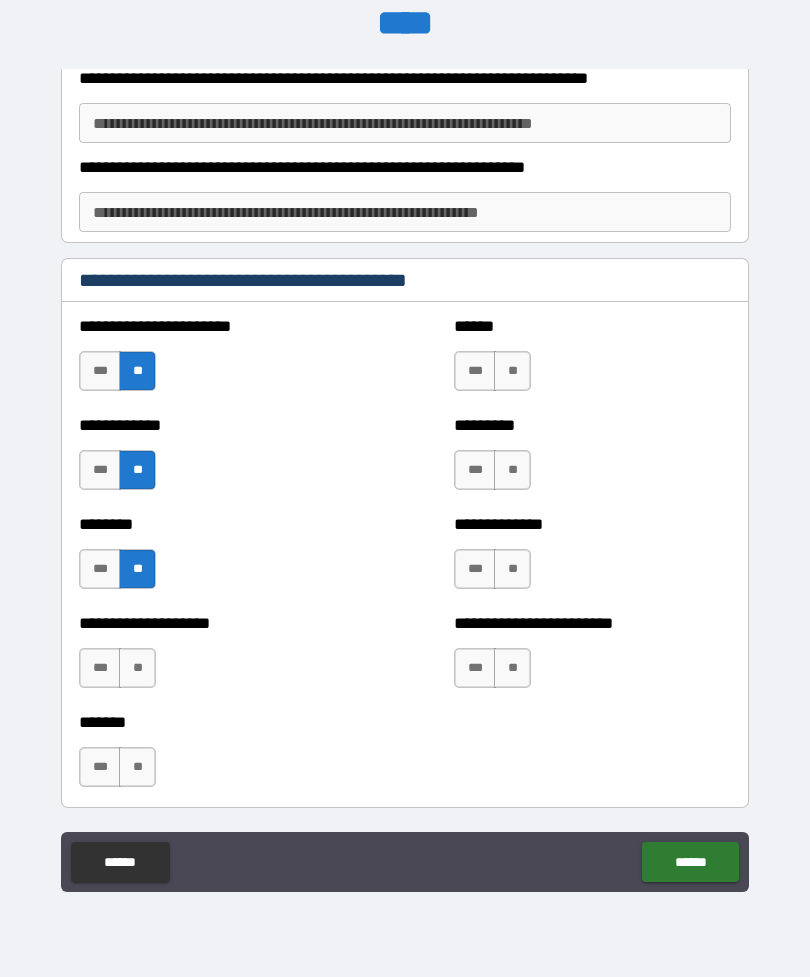 click on "**" at bounding box center (137, 668) 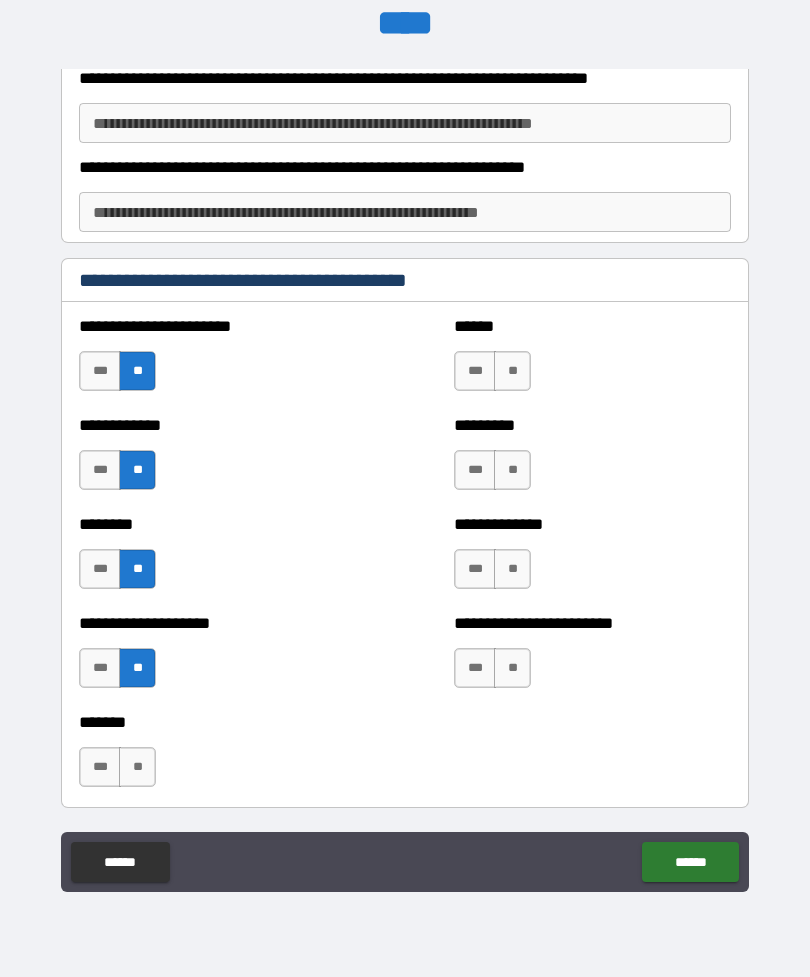 click on "**" at bounding box center (137, 767) 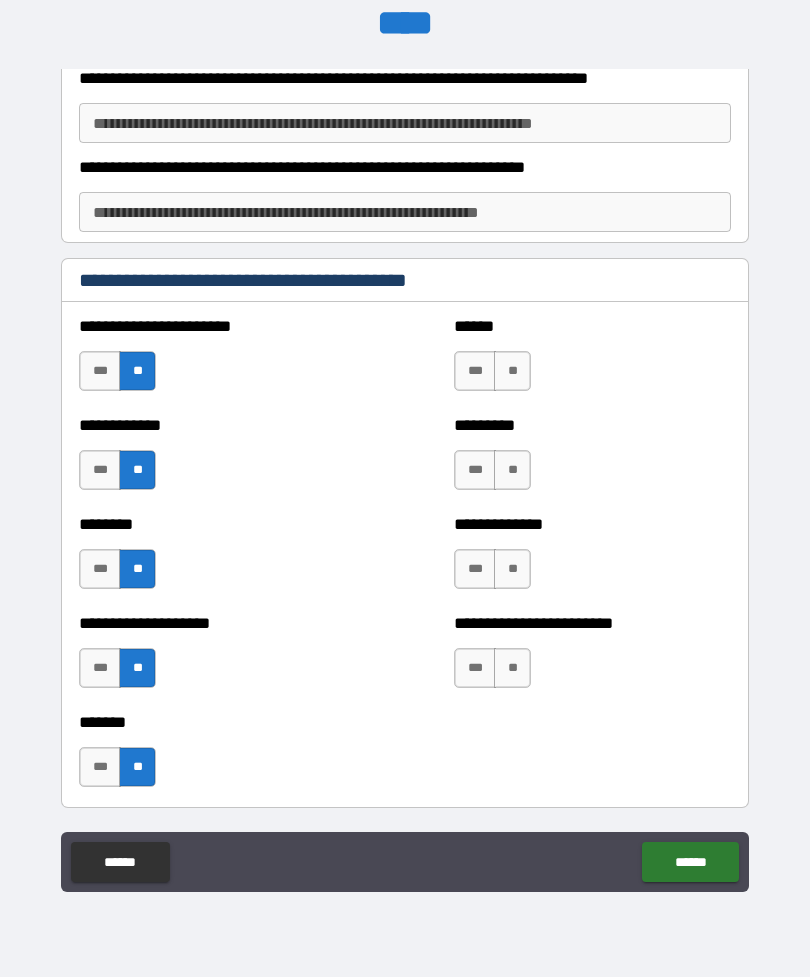 click on "**" at bounding box center [512, 371] 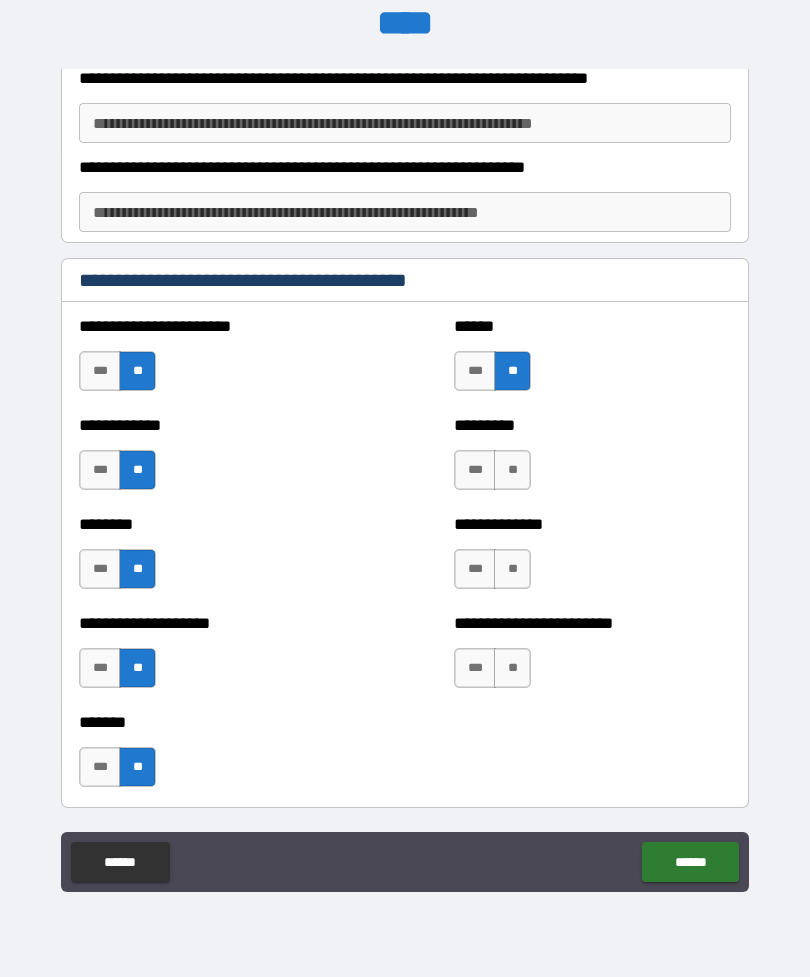 click on "**" at bounding box center (512, 470) 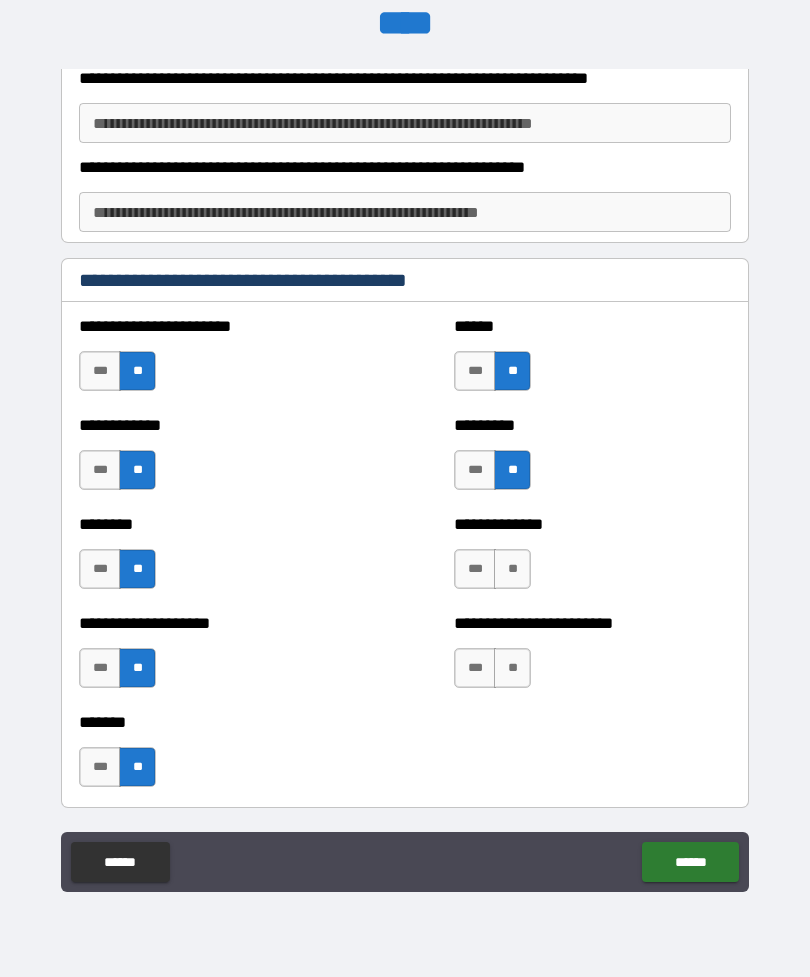 click on "**" at bounding box center (512, 569) 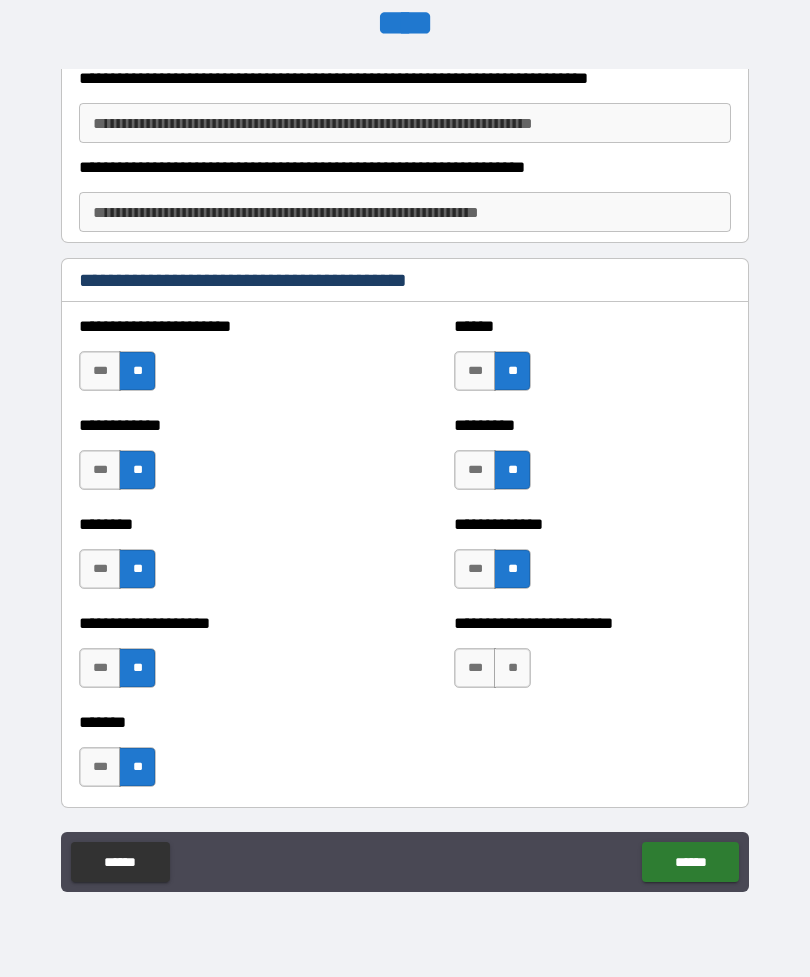 click on "**" at bounding box center (512, 668) 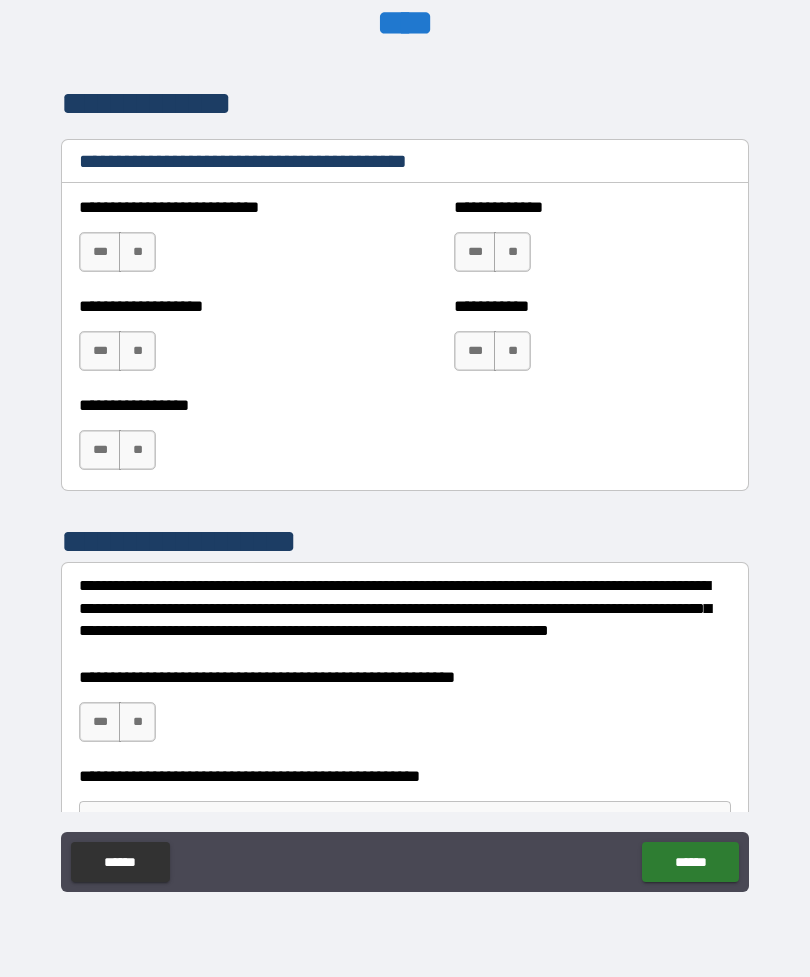 scroll, scrollTop: 5840, scrollLeft: 0, axis: vertical 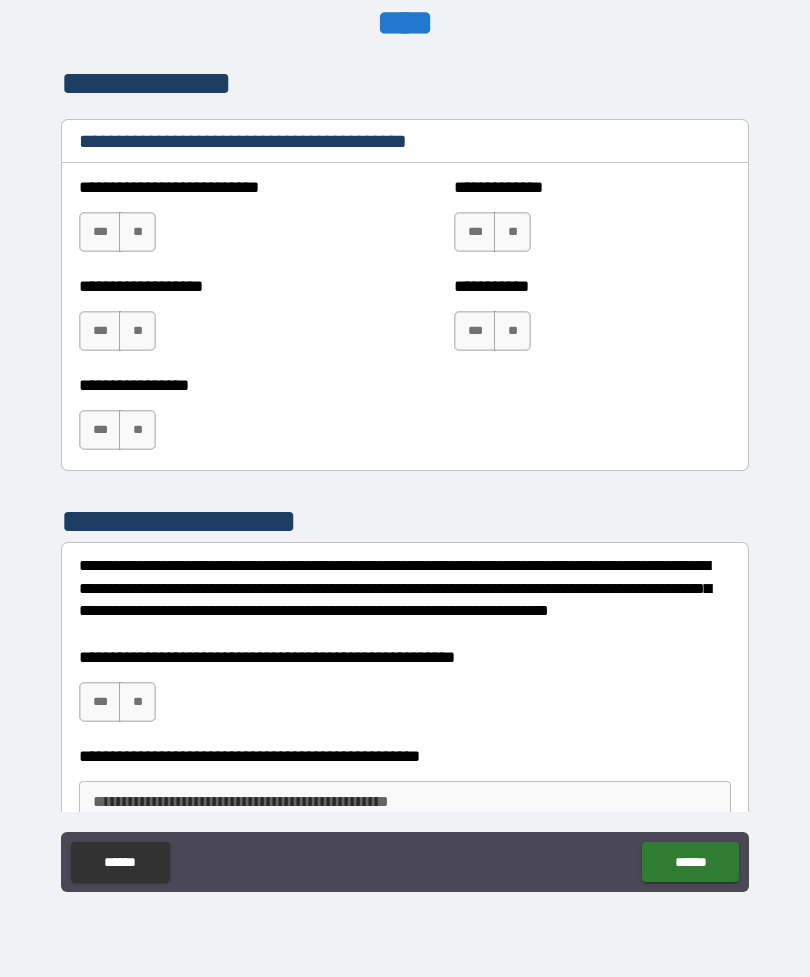 click on "**" at bounding box center [137, 232] 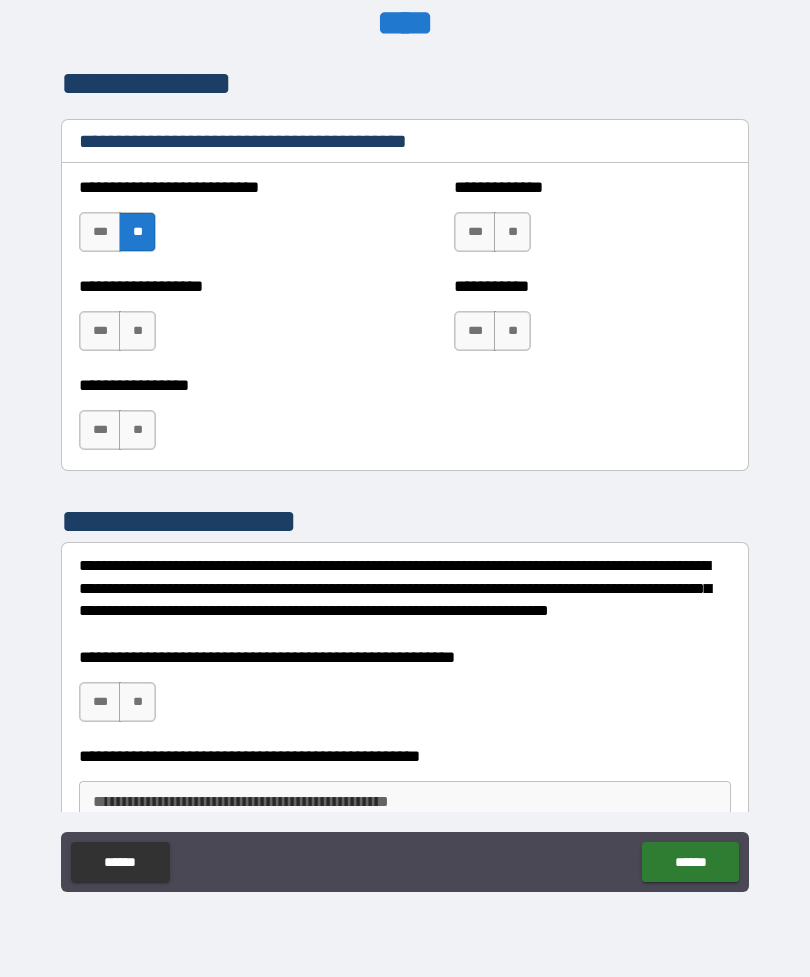 click on "**" at bounding box center [137, 331] 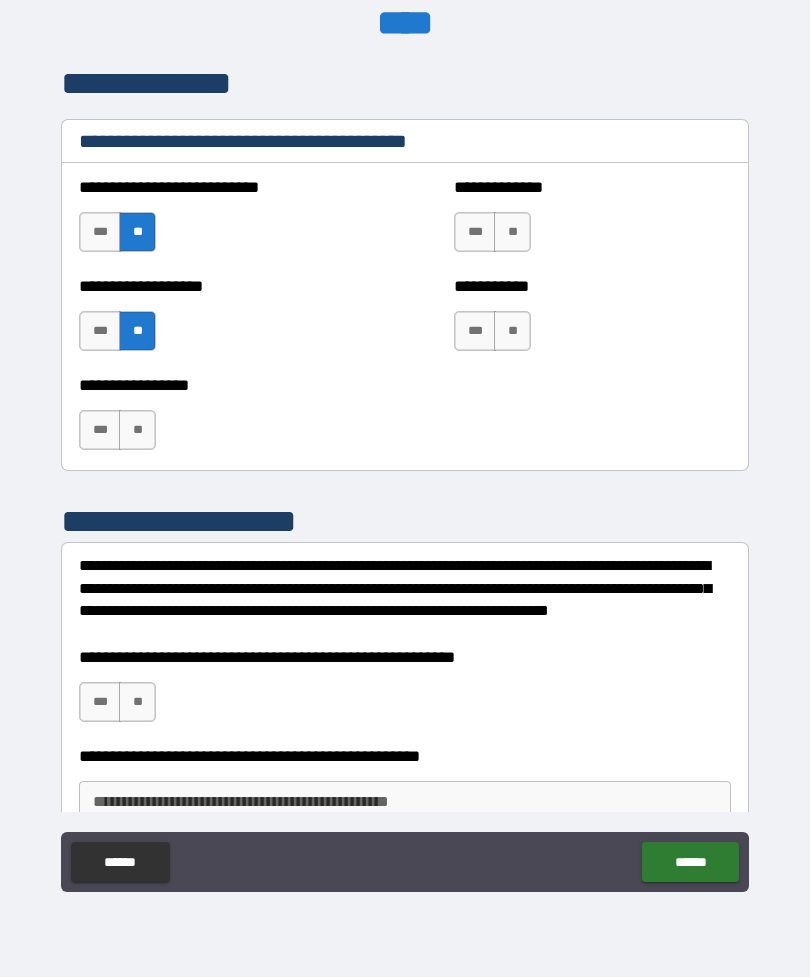 click on "**" at bounding box center [137, 430] 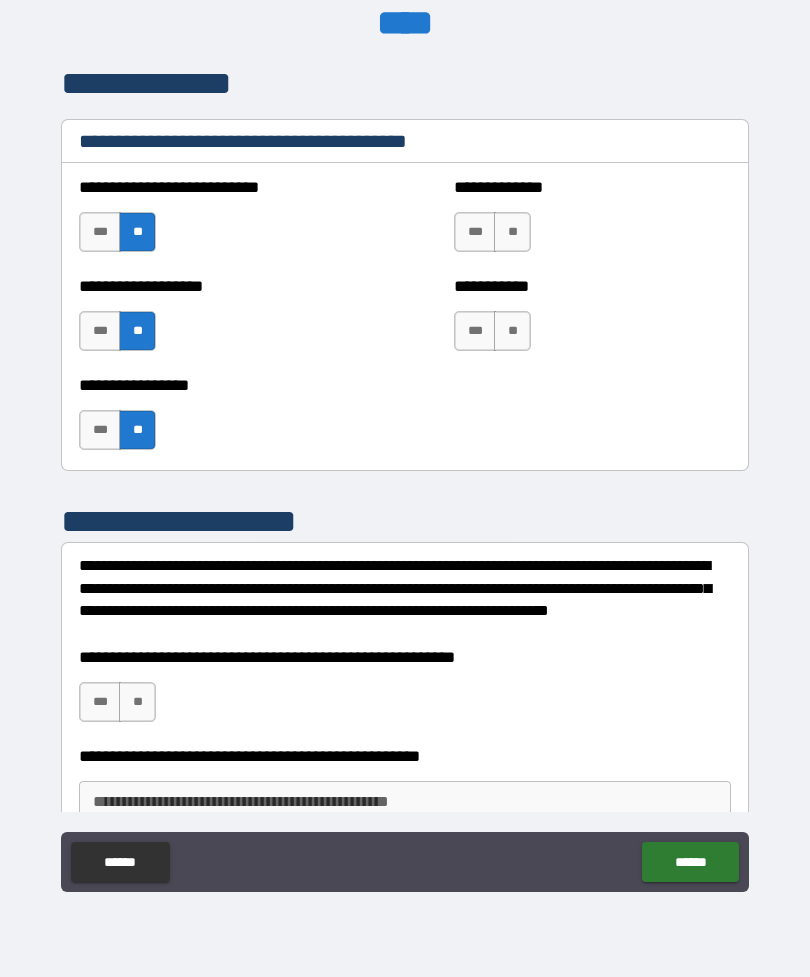 click on "**" at bounding box center [512, 232] 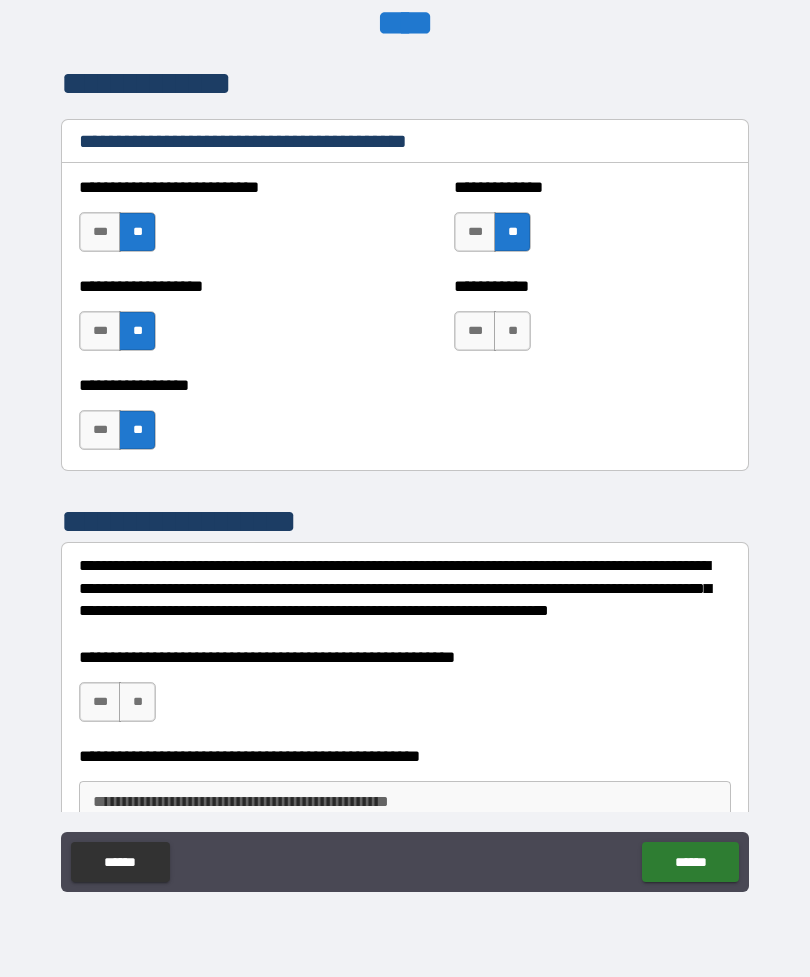 click on "**" at bounding box center (512, 331) 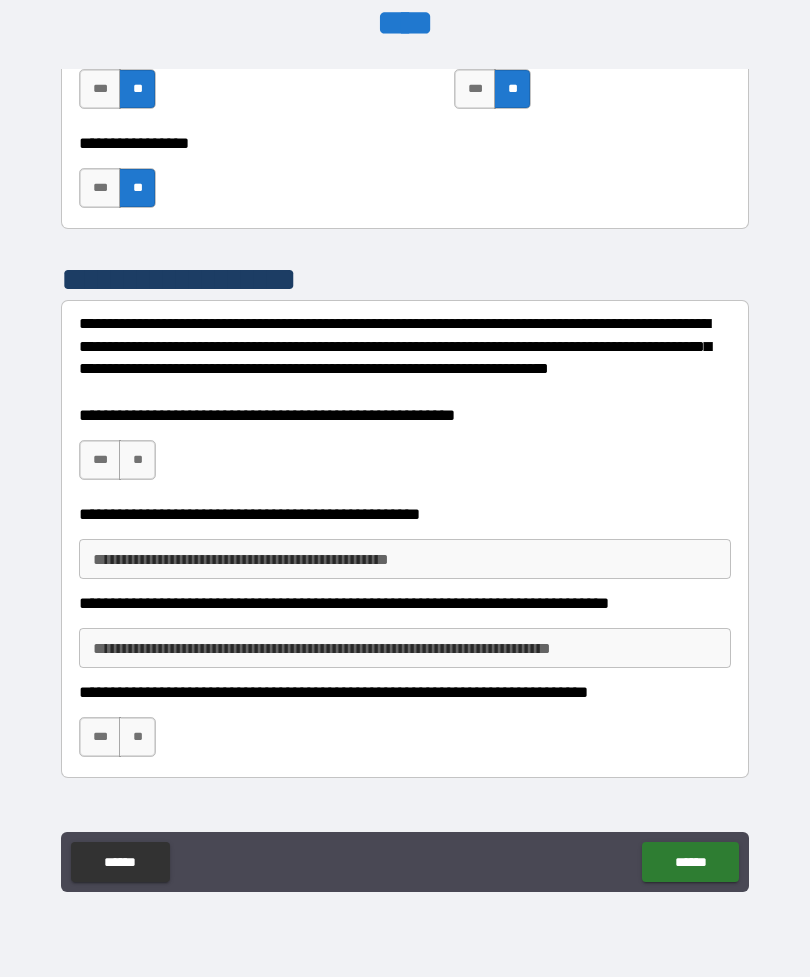 scroll, scrollTop: 6081, scrollLeft: 0, axis: vertical 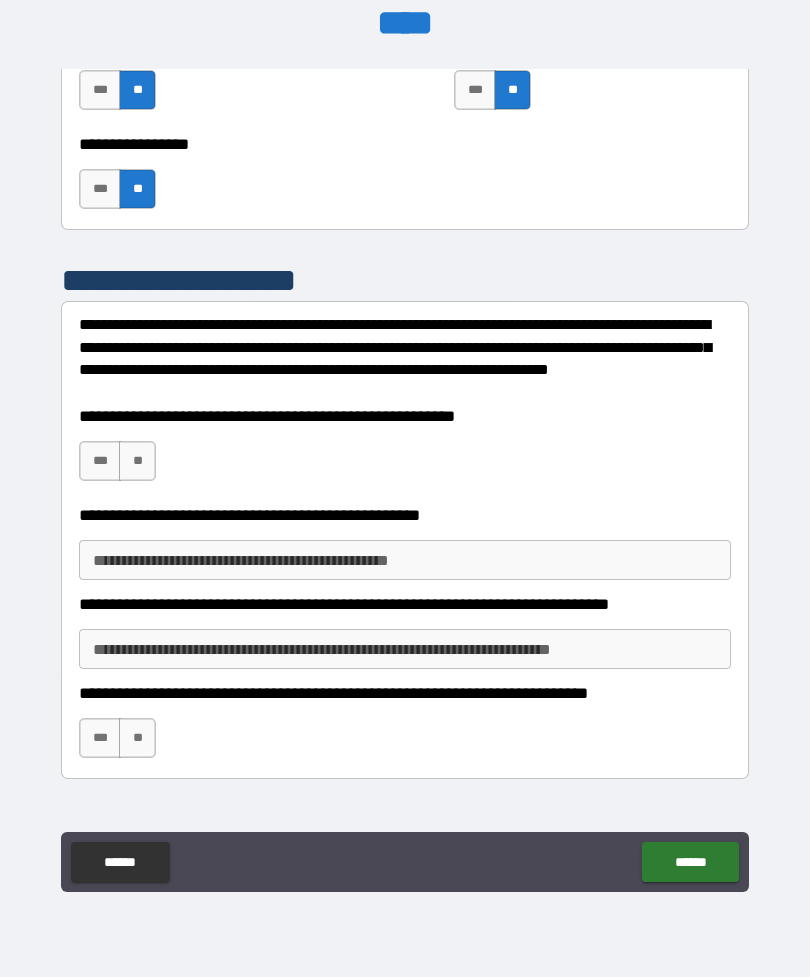 click on "***" at bounding box center (100, 461) 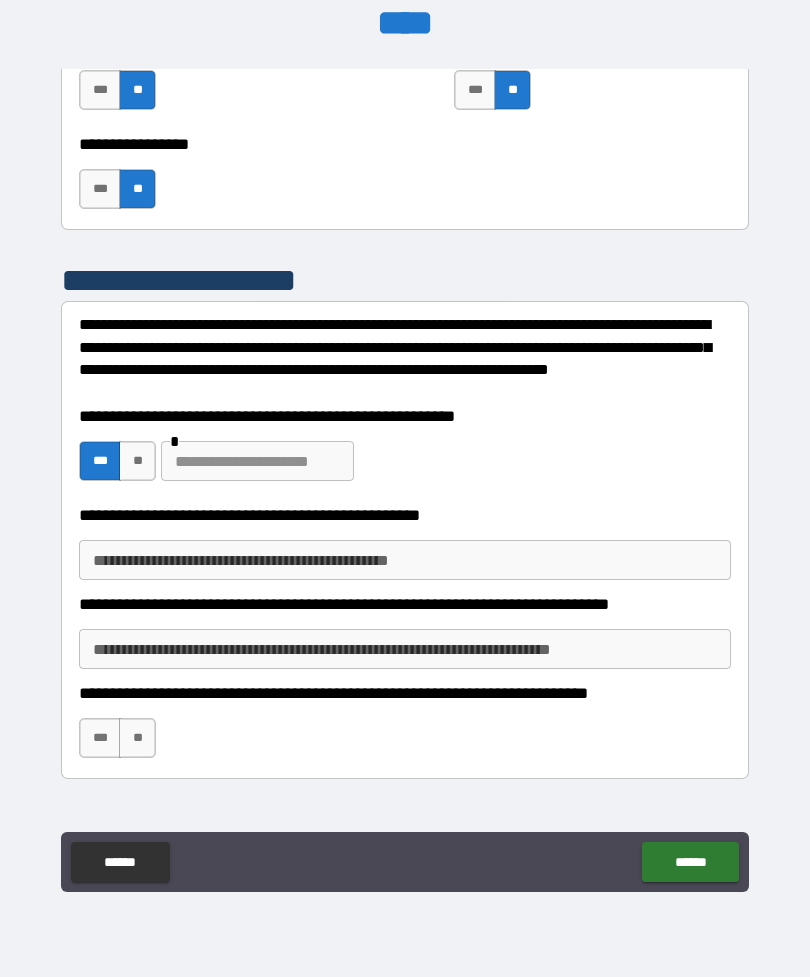 click at bounding box center [257, 461] 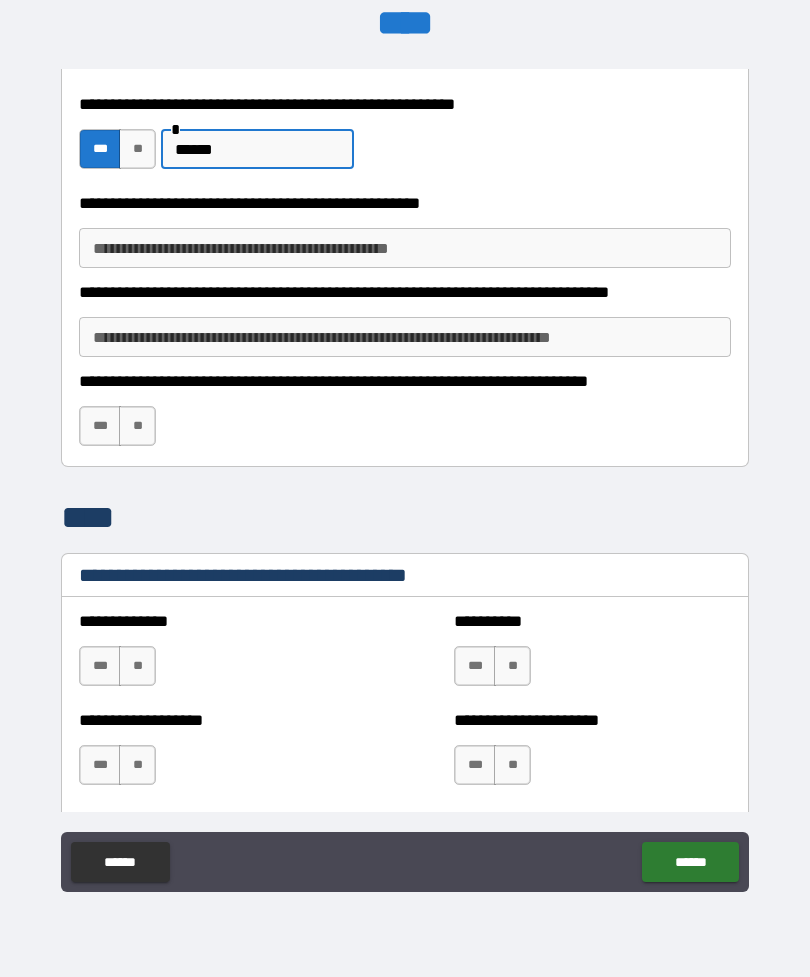 scroll, scrollTop: 6394, scrollLeft: 0, axis: vertical 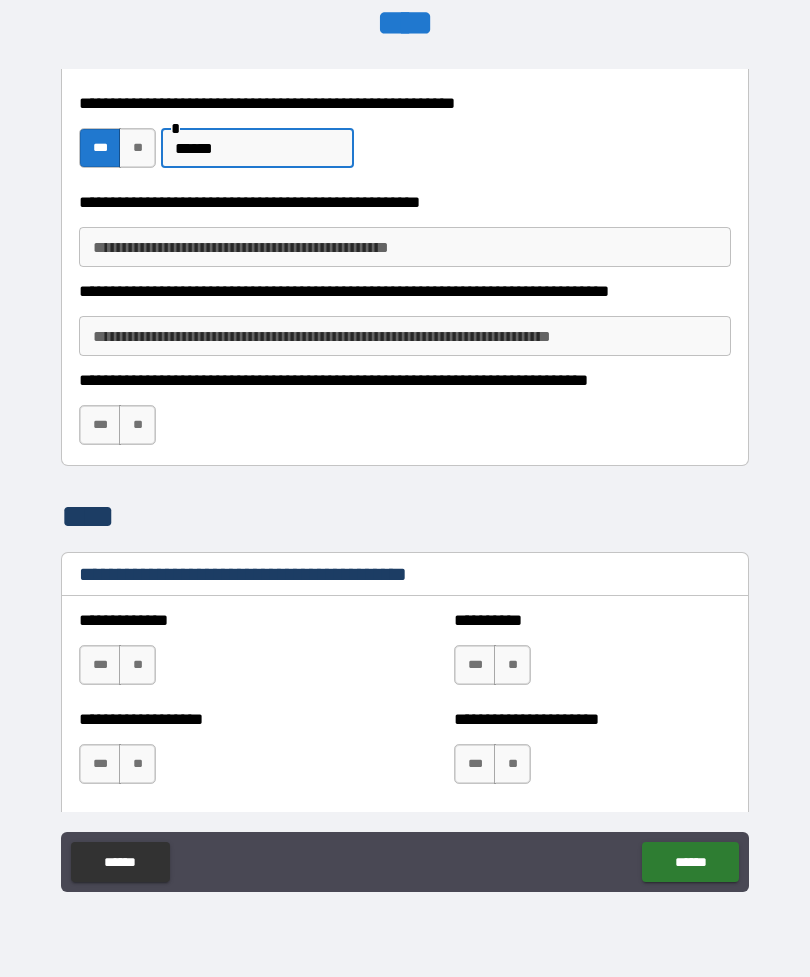 type on "*****" 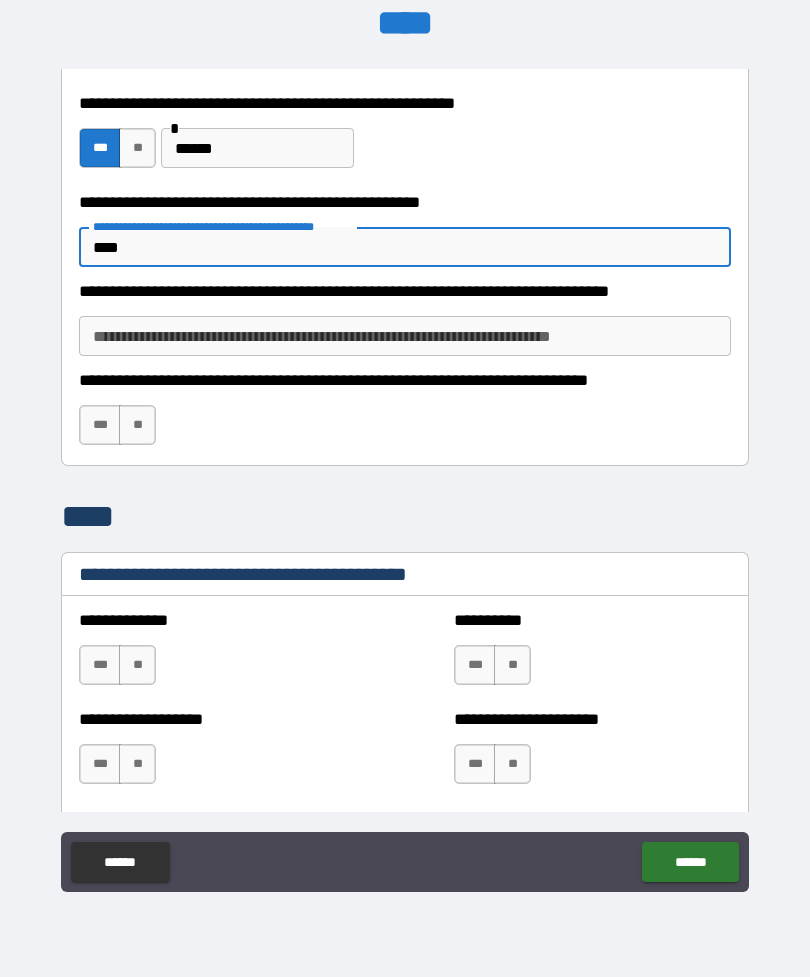 type on "****" 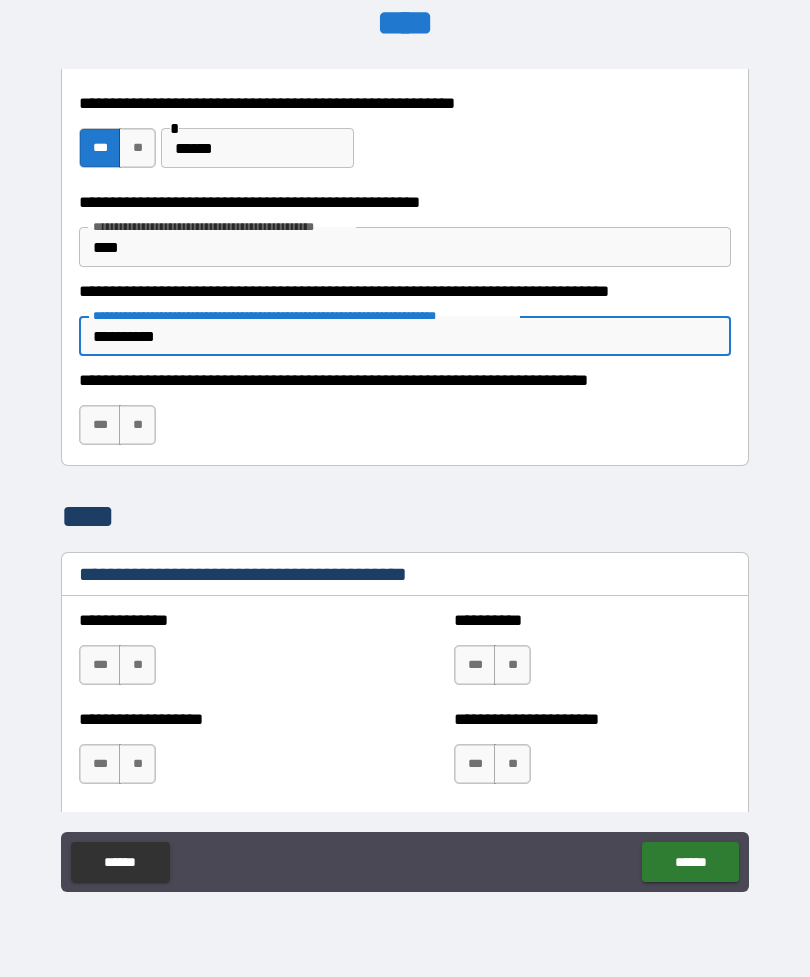 type on "**********" 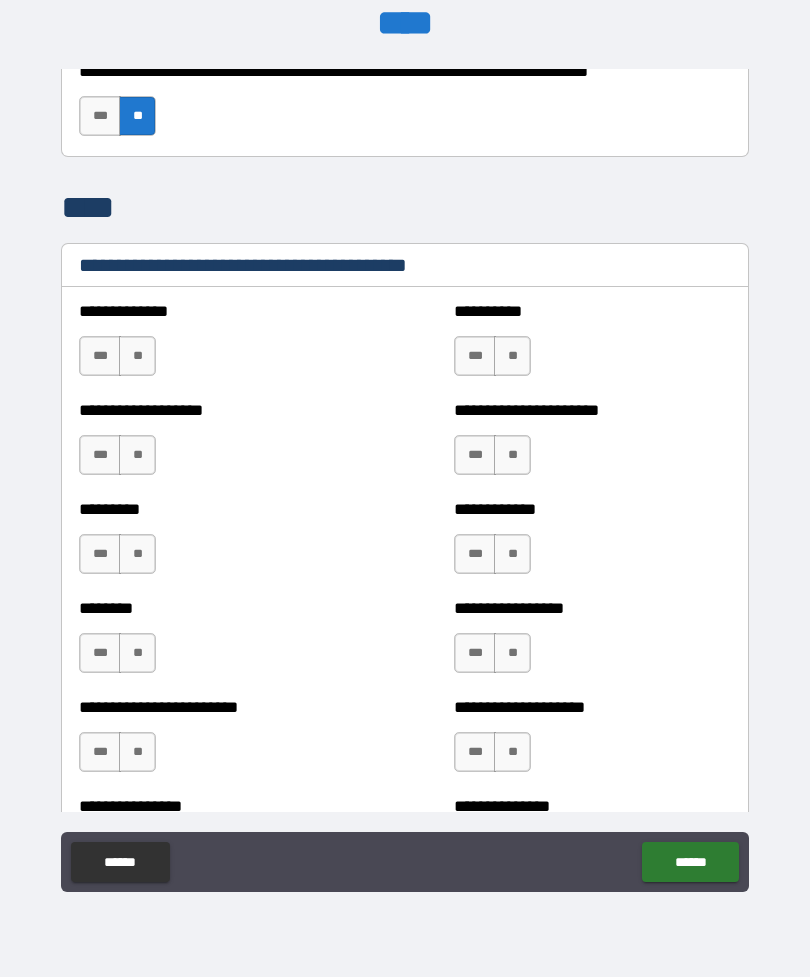 scroll, scrollTop: 6703, scrollLeft: 0, axis: vertical 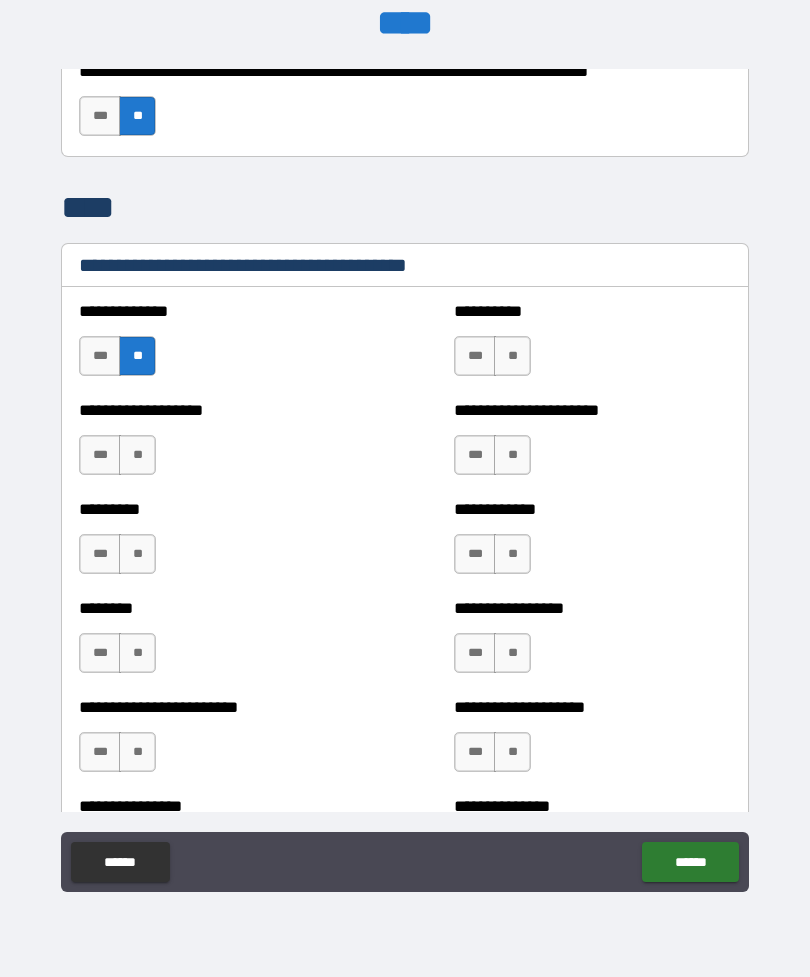 click on "**" at bounding box center (137, 455) 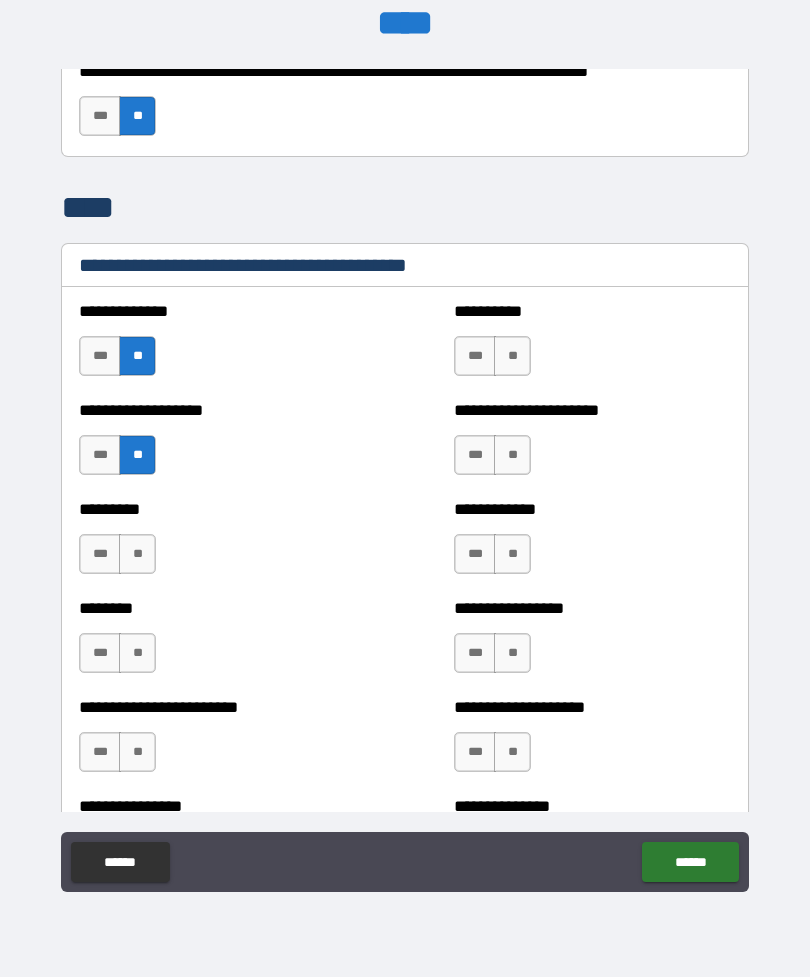 click on "**" at bounding box center (137, 554) 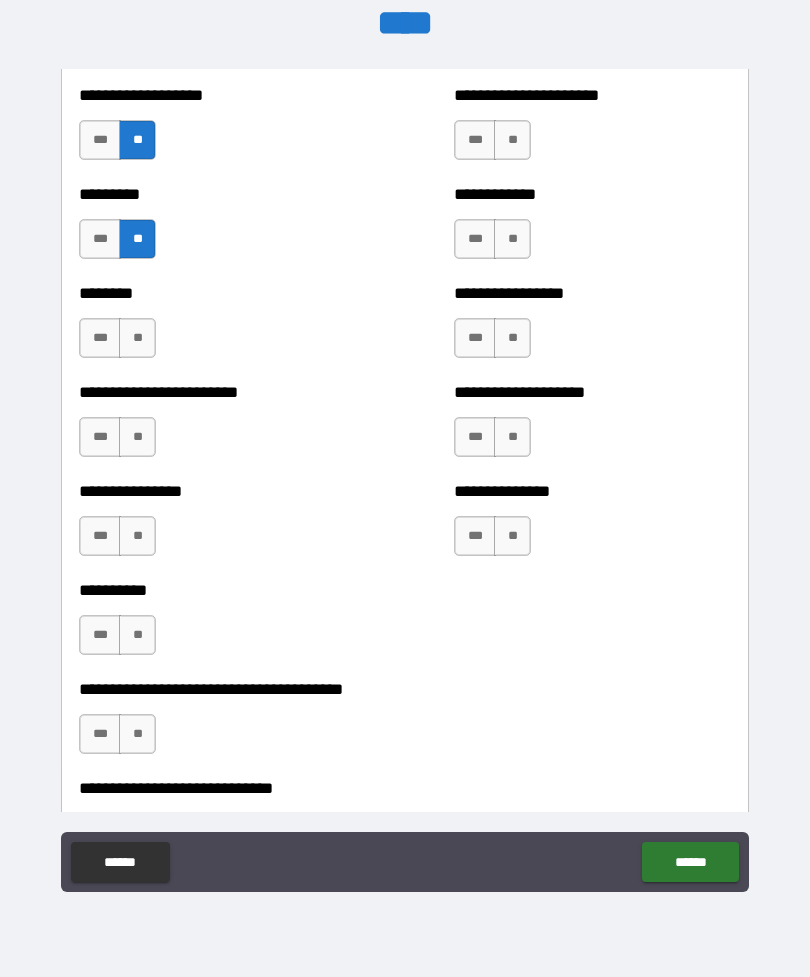 scroll, scrollTop: 7018, scrollLeft: 0, axis: vertical 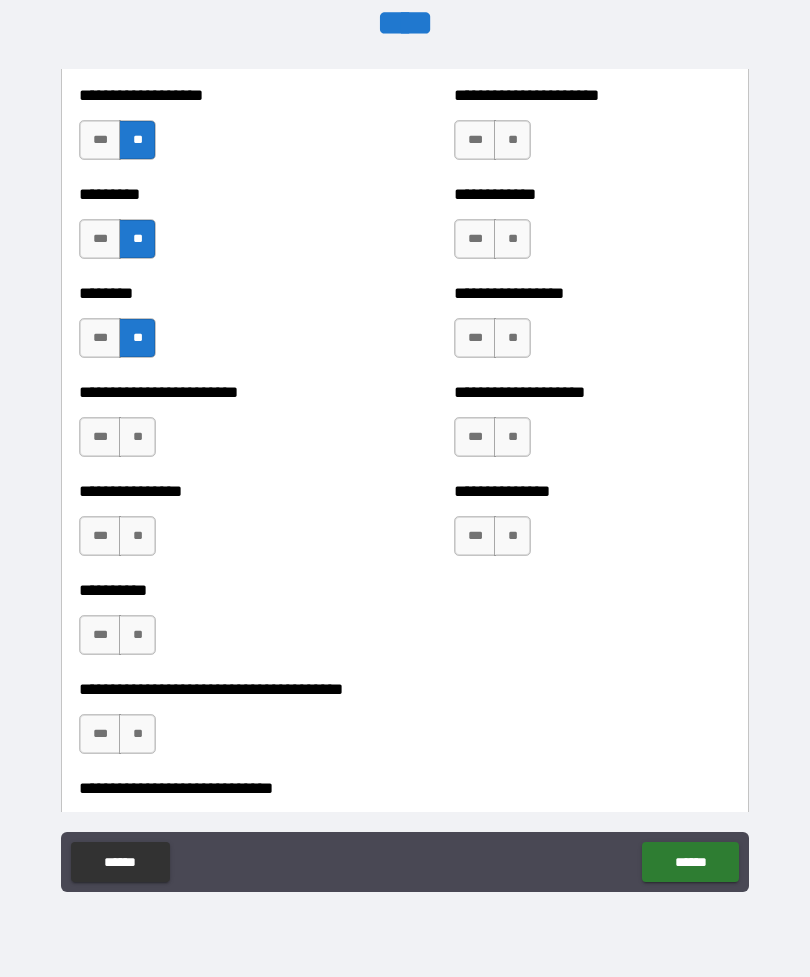 click on "**" at bounding box center [137, 437] 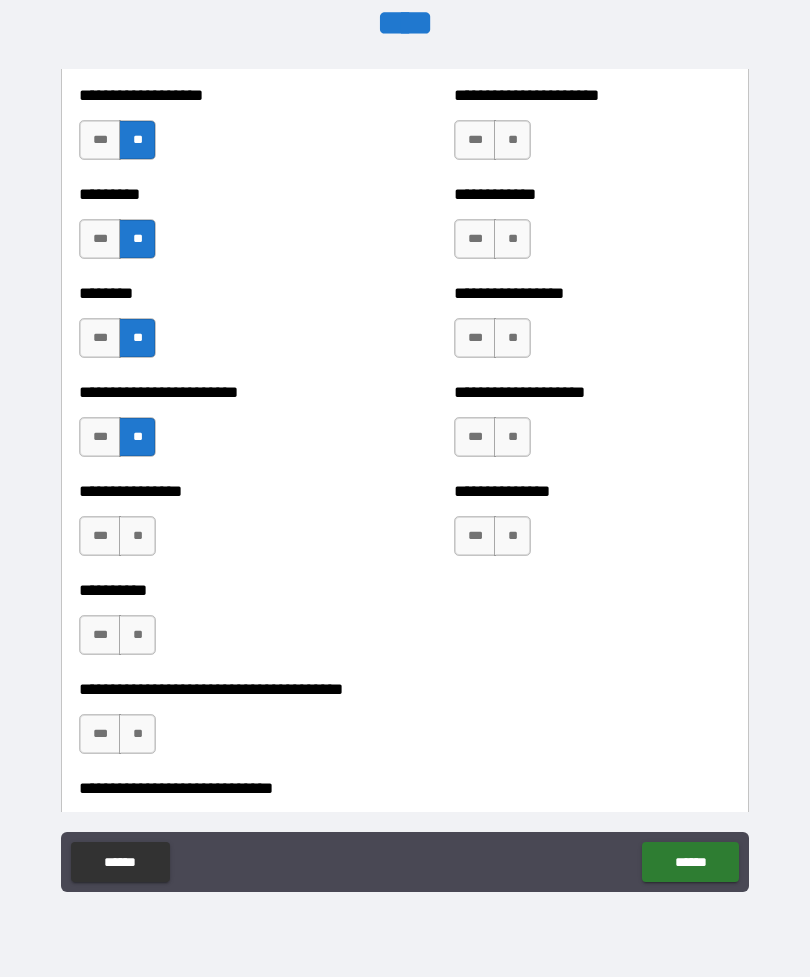 click on "**" at bounding box center (137, 536) 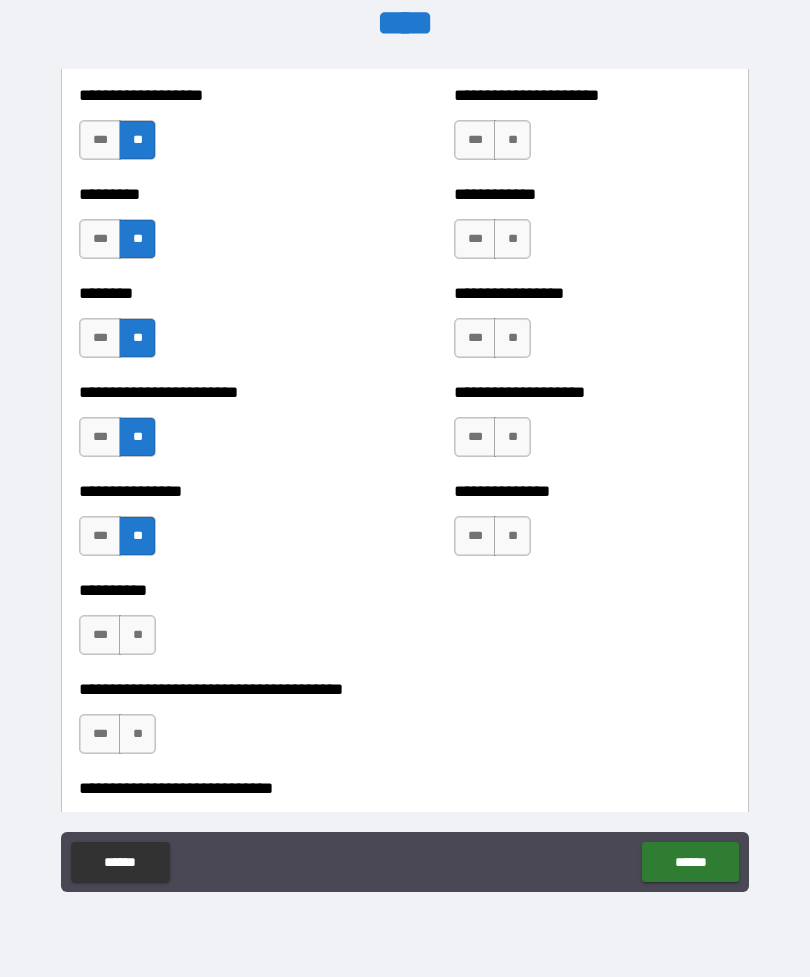 click on "**" at bounding box center [137, 635] 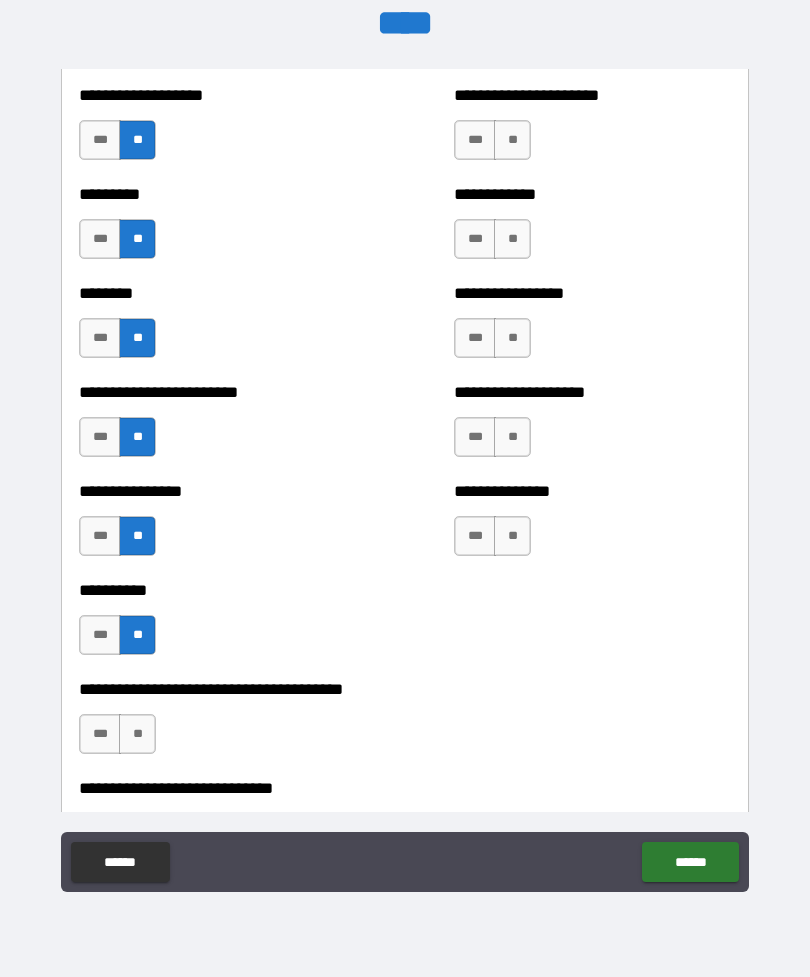 click on "***" at bounding box center [100, 734] 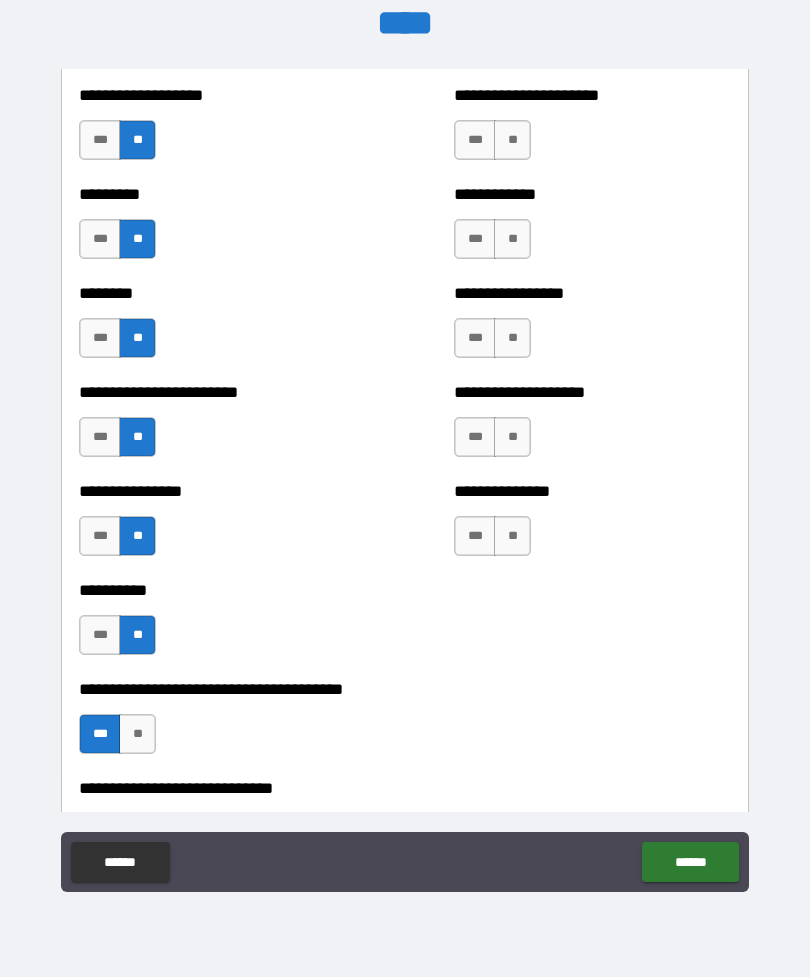 click on "**" at bounding box center (512, 140) 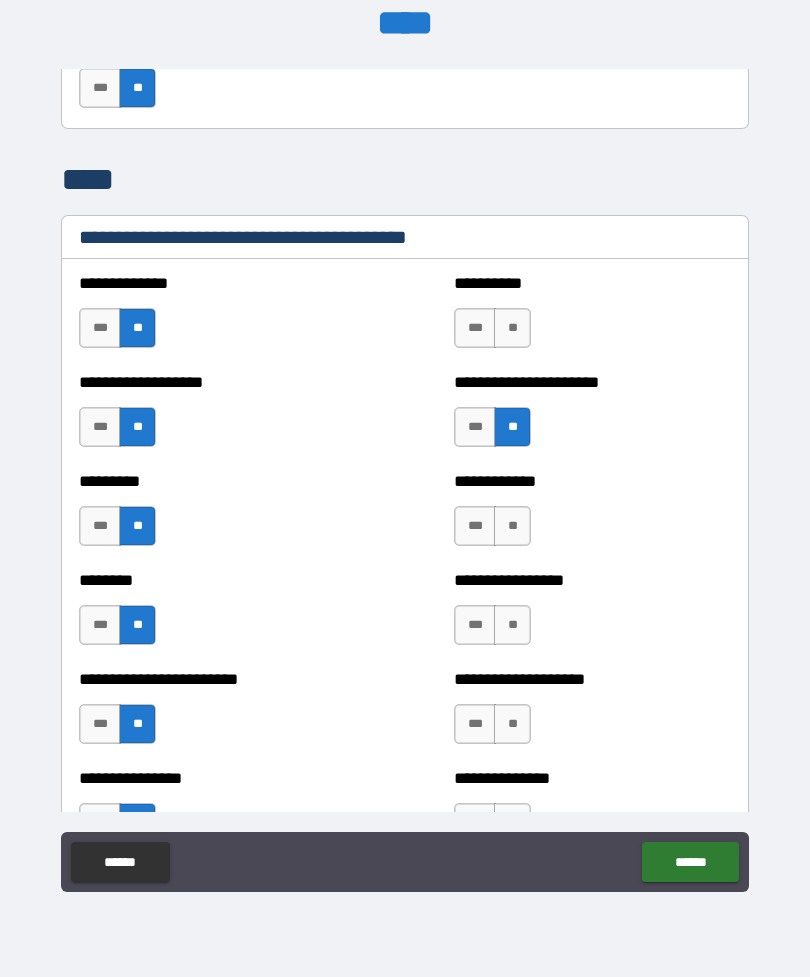 scroll, scrollTop: 6730, scrollLeft: 0, axis: vertical 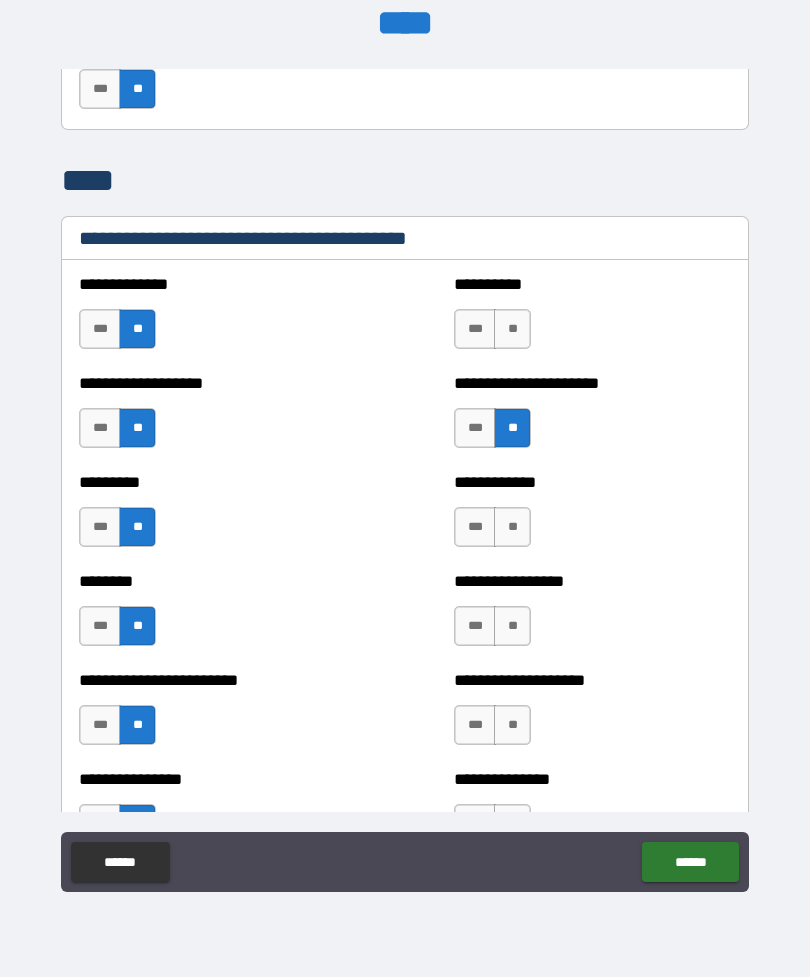 click on "**" at bounding box center [512, 329] 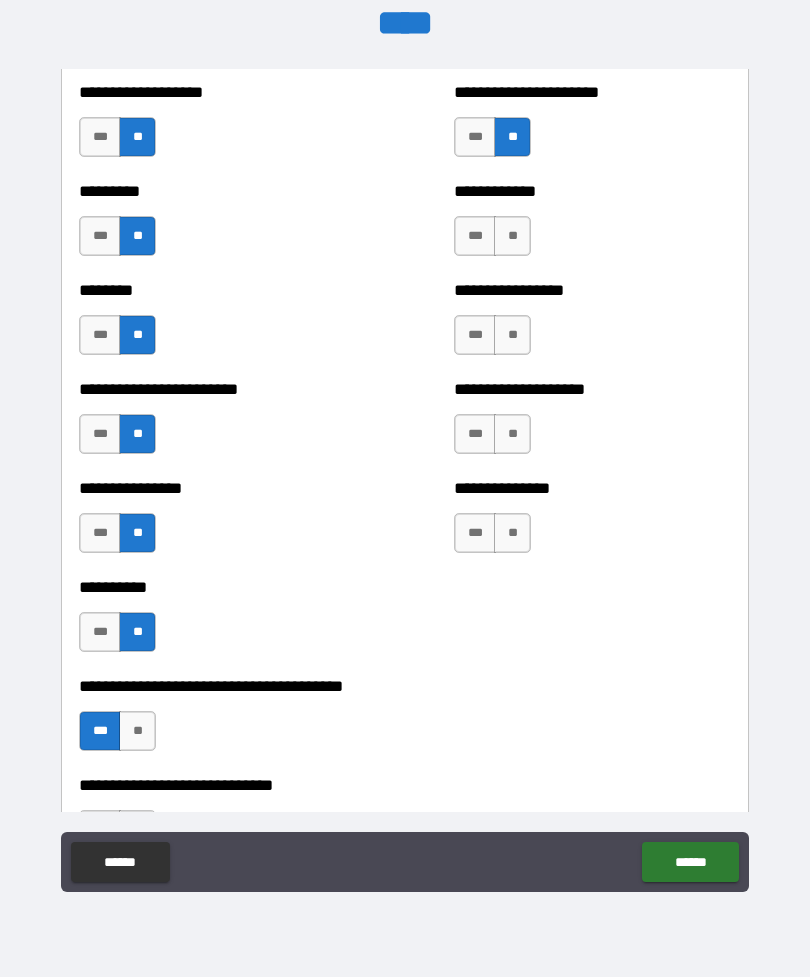 scroll, scrollTop: 7023, scrollLeft: 0, axis: vertical 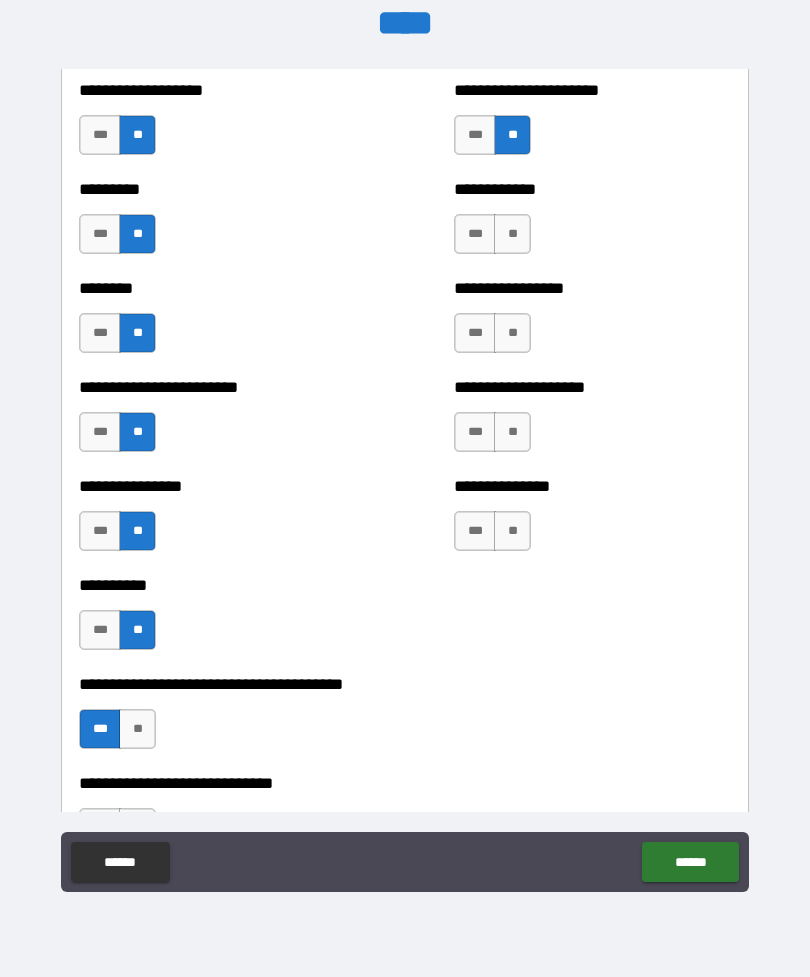 click on "**" at bounding box center [512, 234] 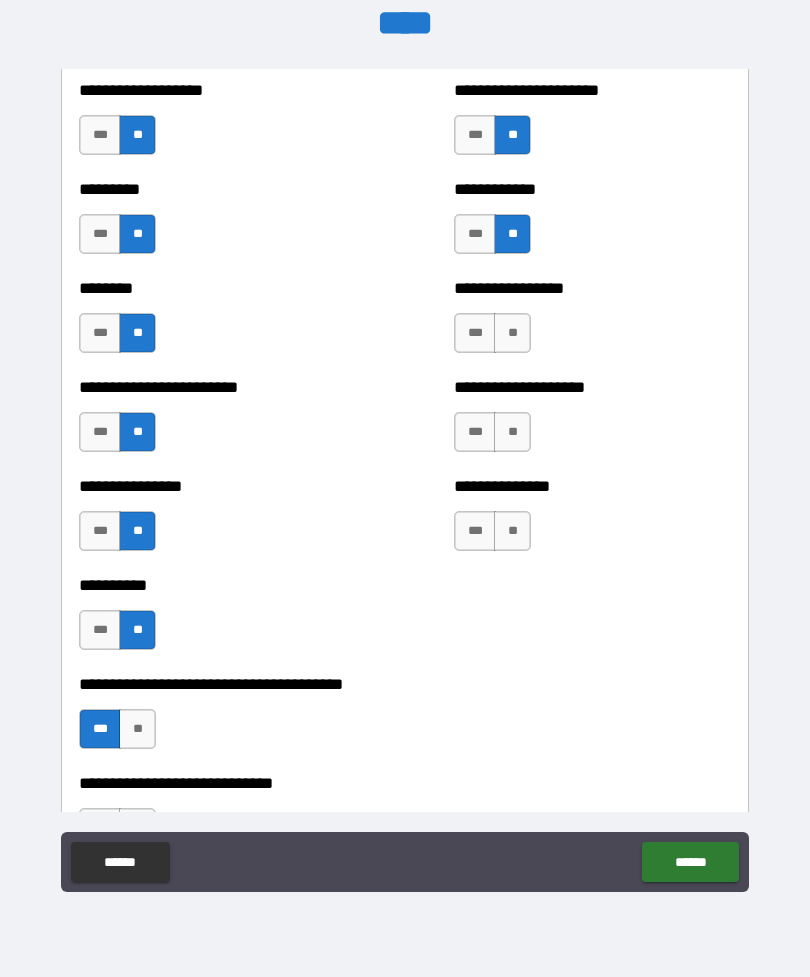 click on "**" at bounding box center (512, 333) 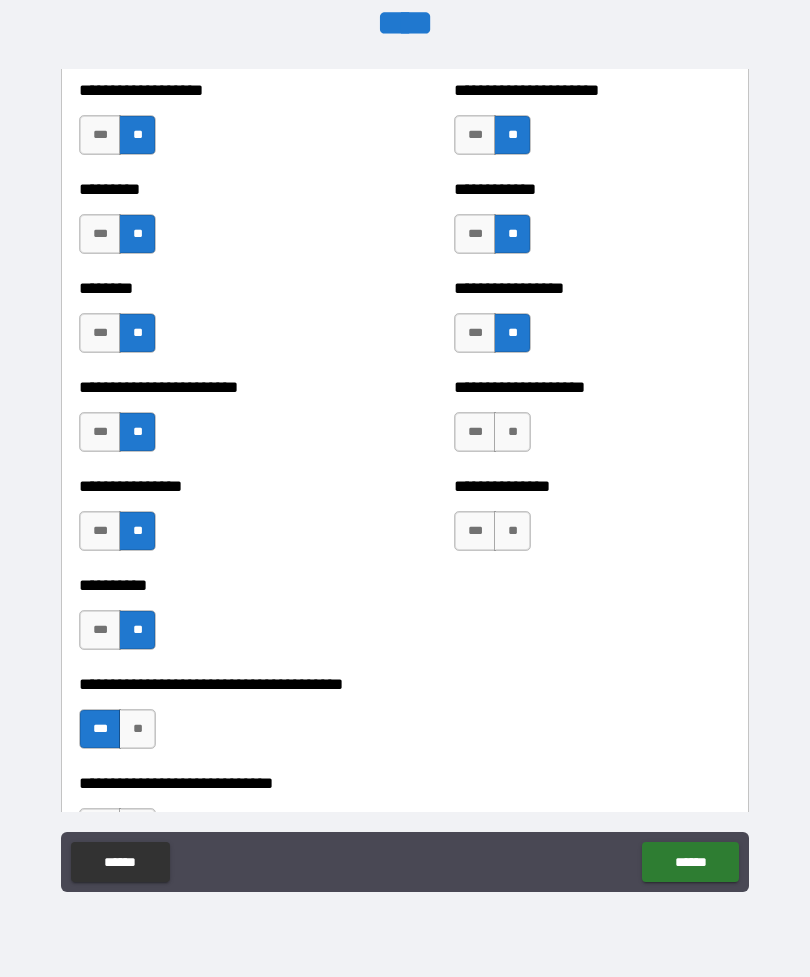 click on "**" at bounding box center [512, 432] 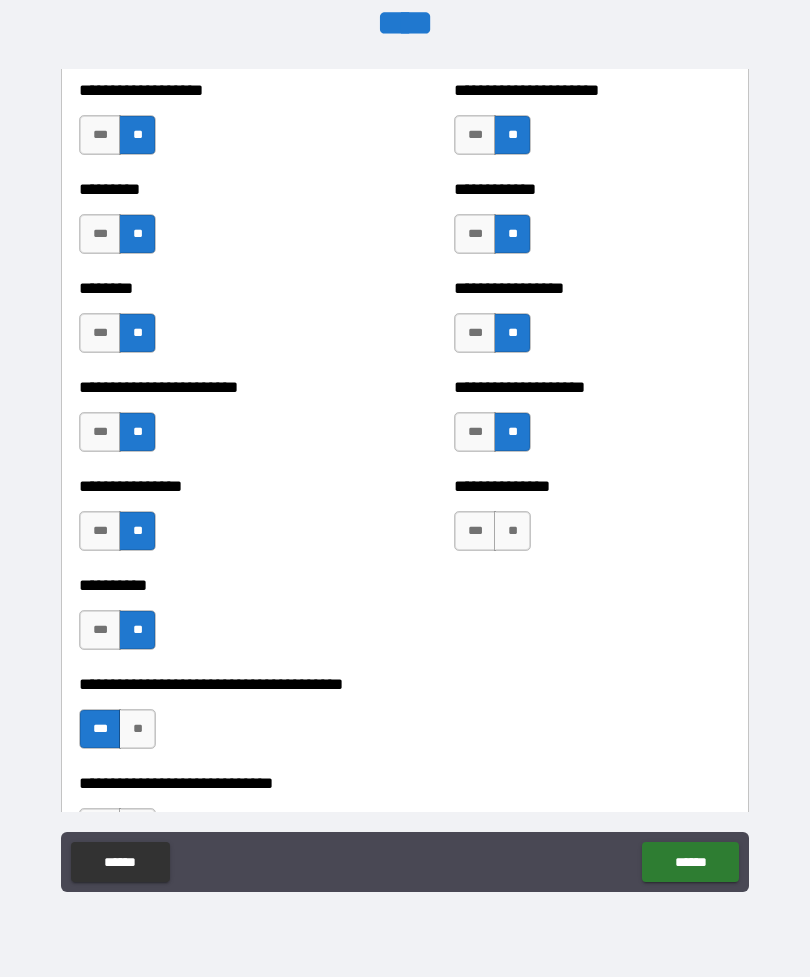 click on "**" at bounding box center [512, 531] 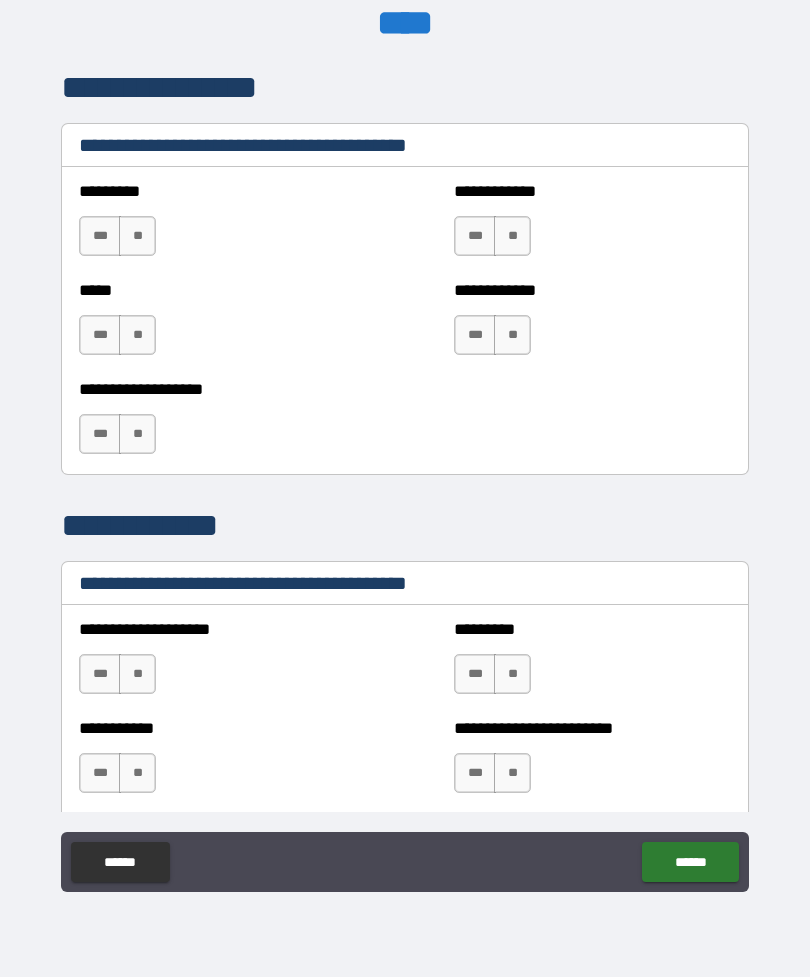 scroll, scrollTop: 7856, scrollLeft: 0, axis: vertical 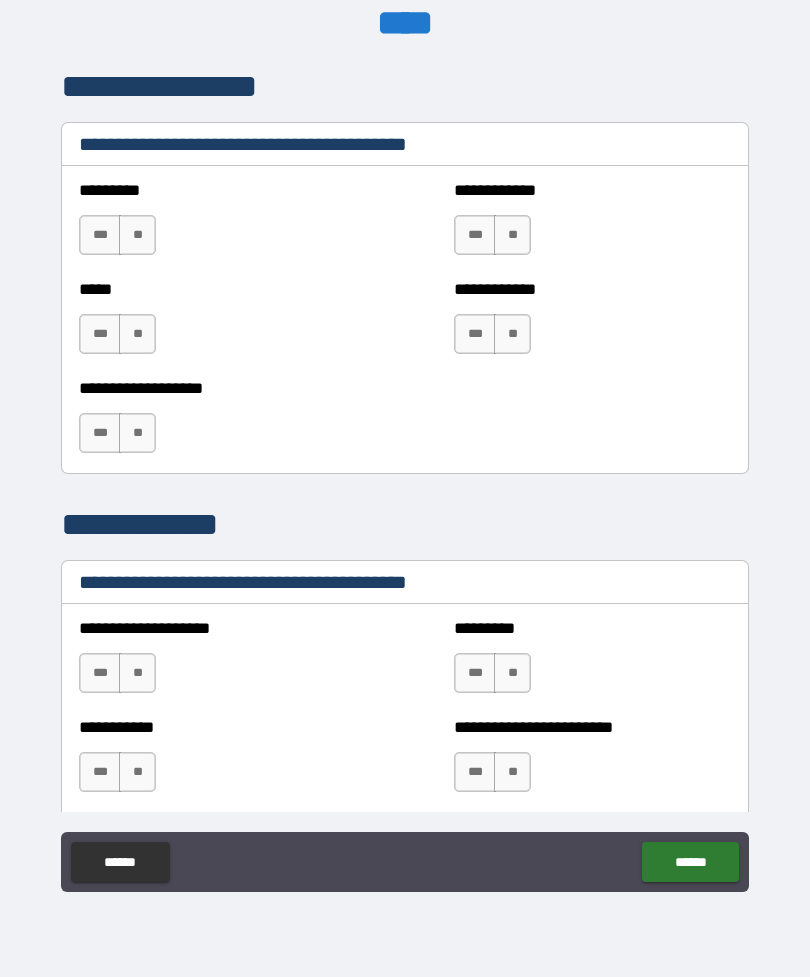 click on "**" at bounding box center (137, 235) 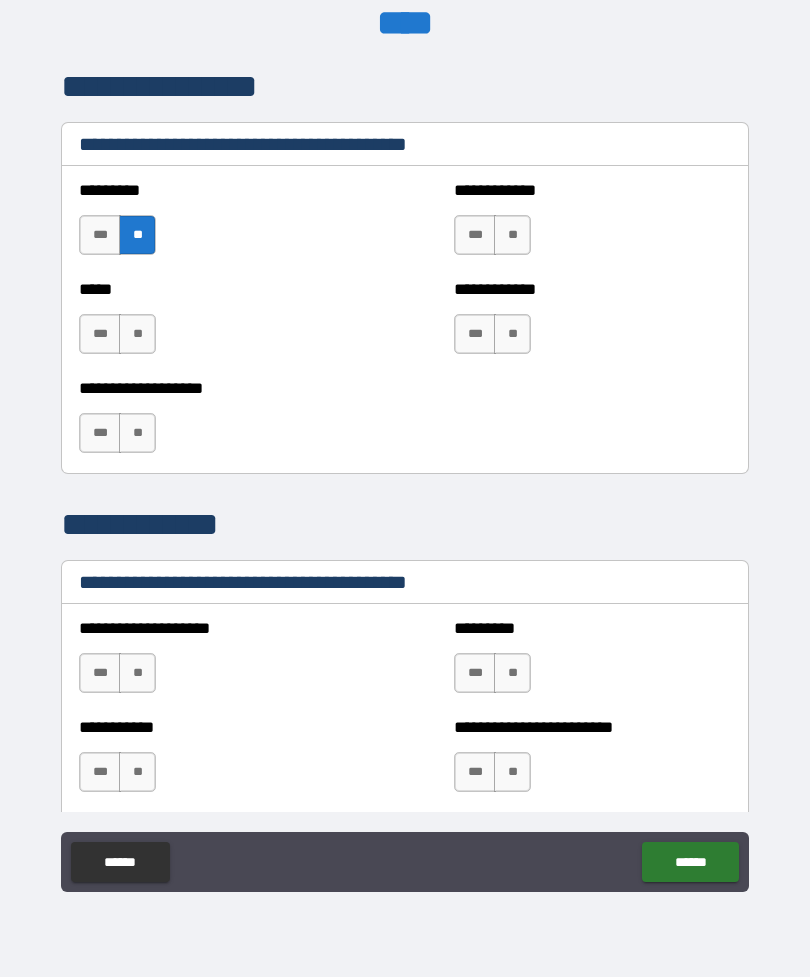 click on "**" at bounding box center (137, 334) 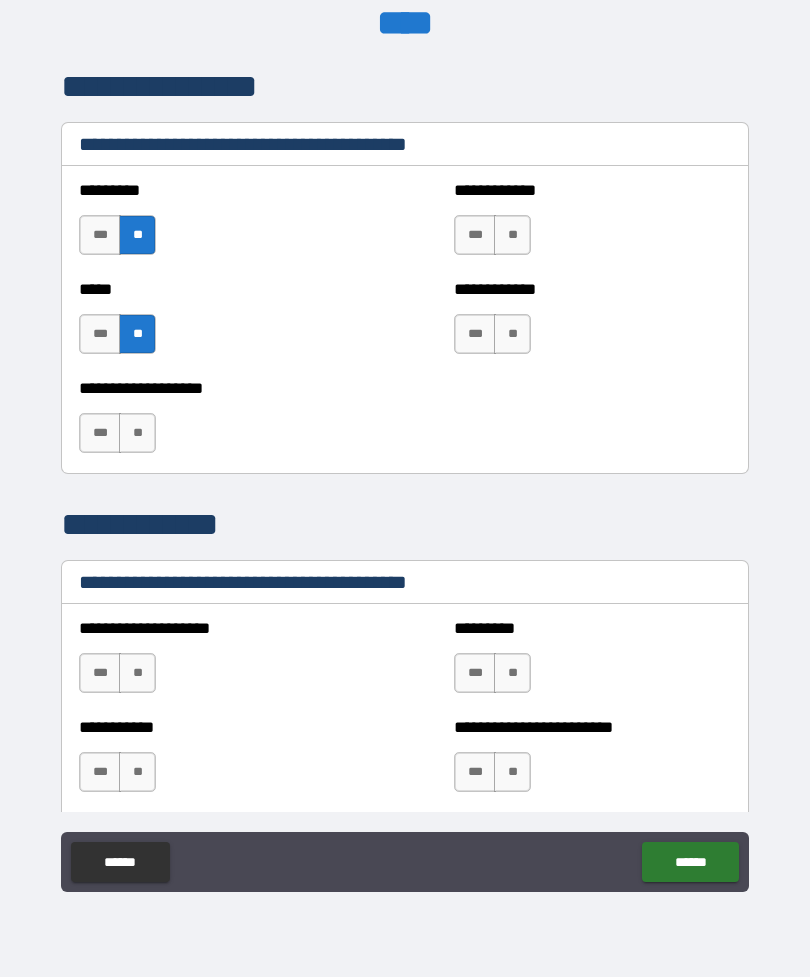 click on "**" at bounding box center (137, 433) 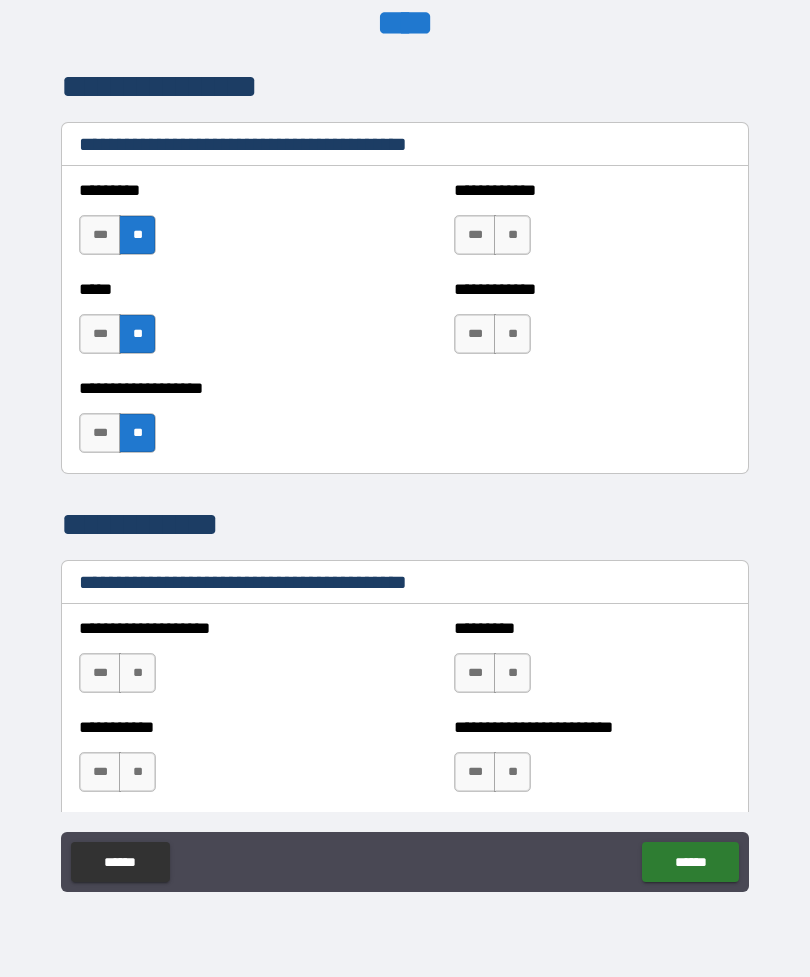 click on "**" at bounding box center [512, 235] 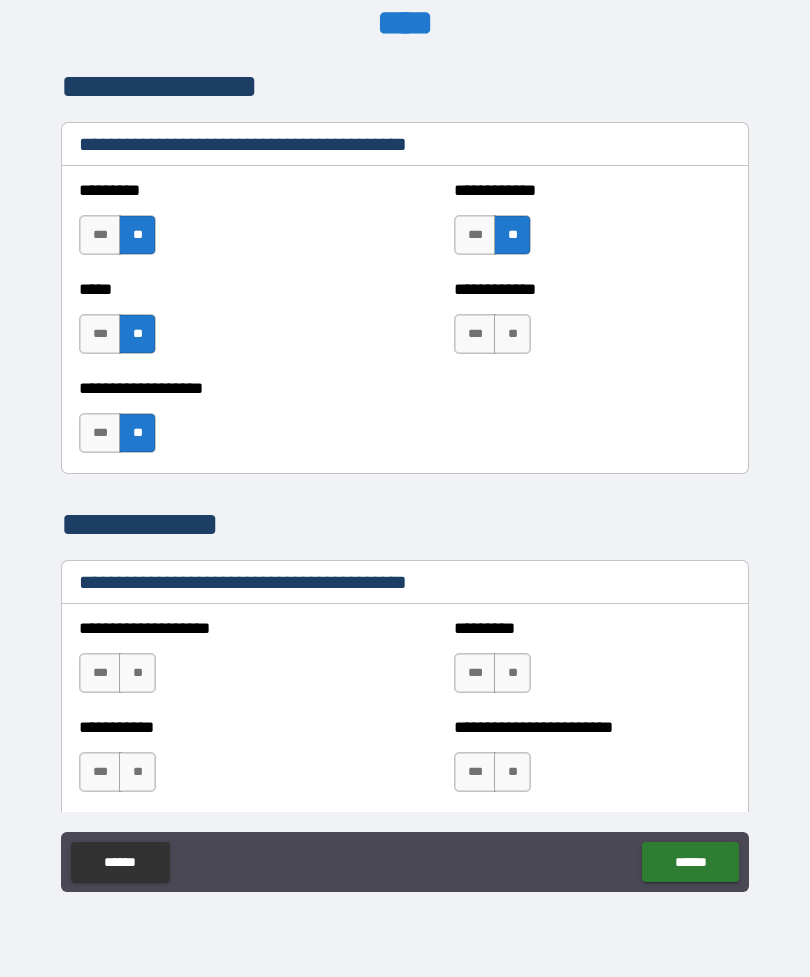 click on "**" at bounding box center (512, 334) 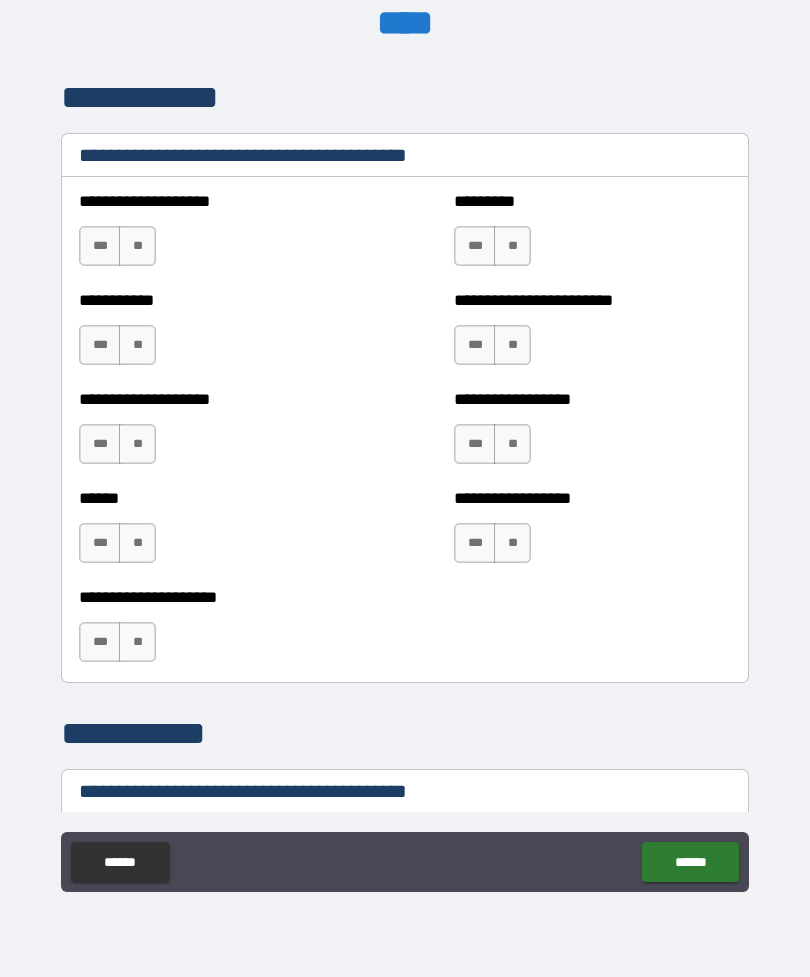 scroll, scrollTop: 8284, scrollLeft: 0, axis: vertical 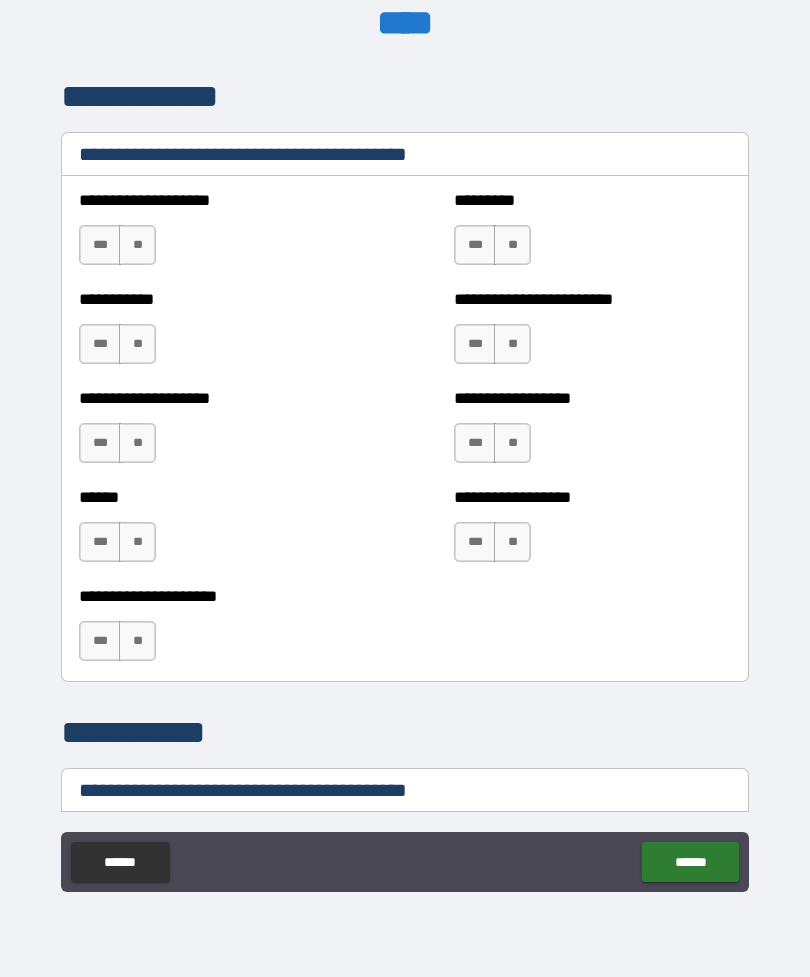 click on "**" at bounding box center (137, 245) 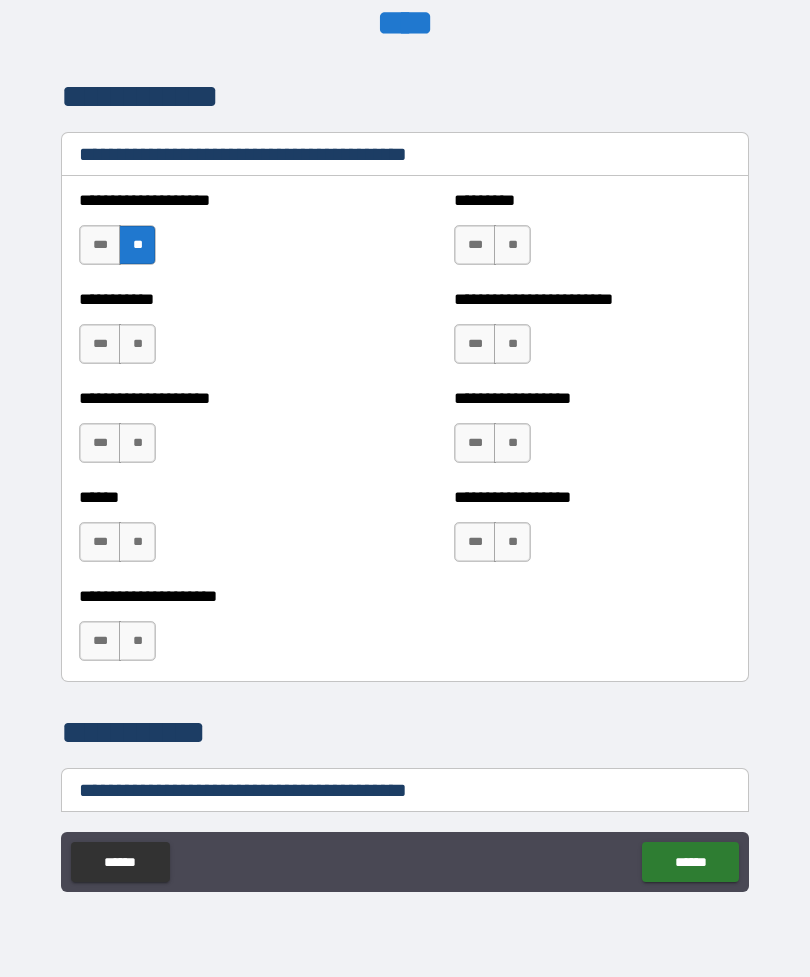 click on "**" at bounding box center (137, 344) 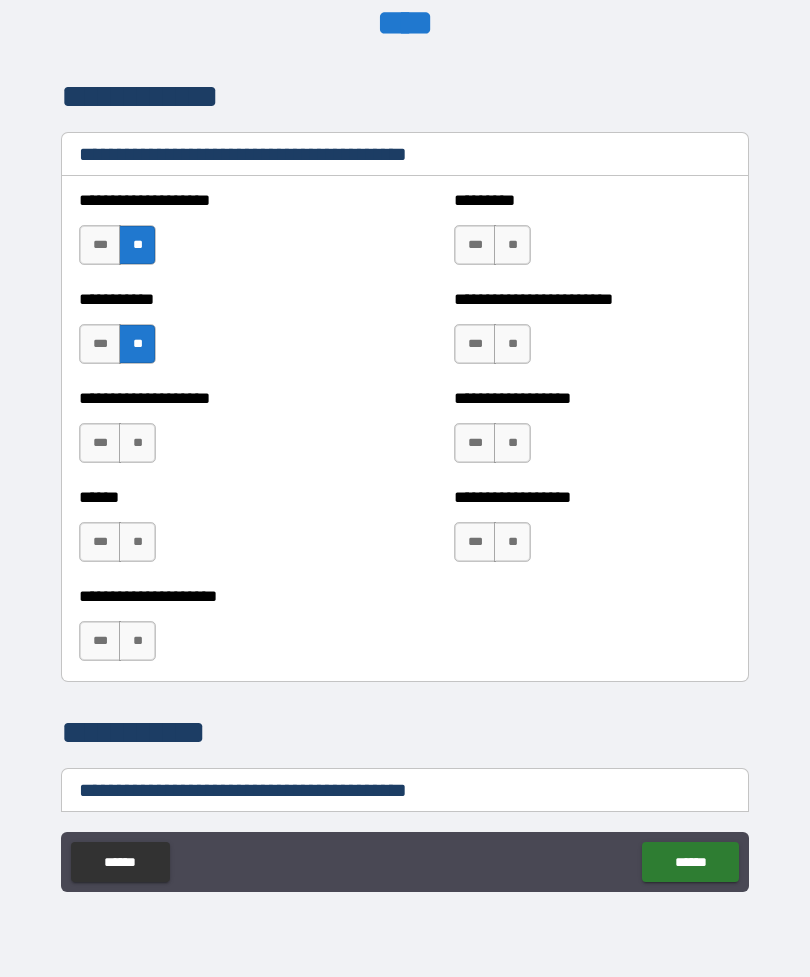 click on "**" at bounding box center [137, 443] 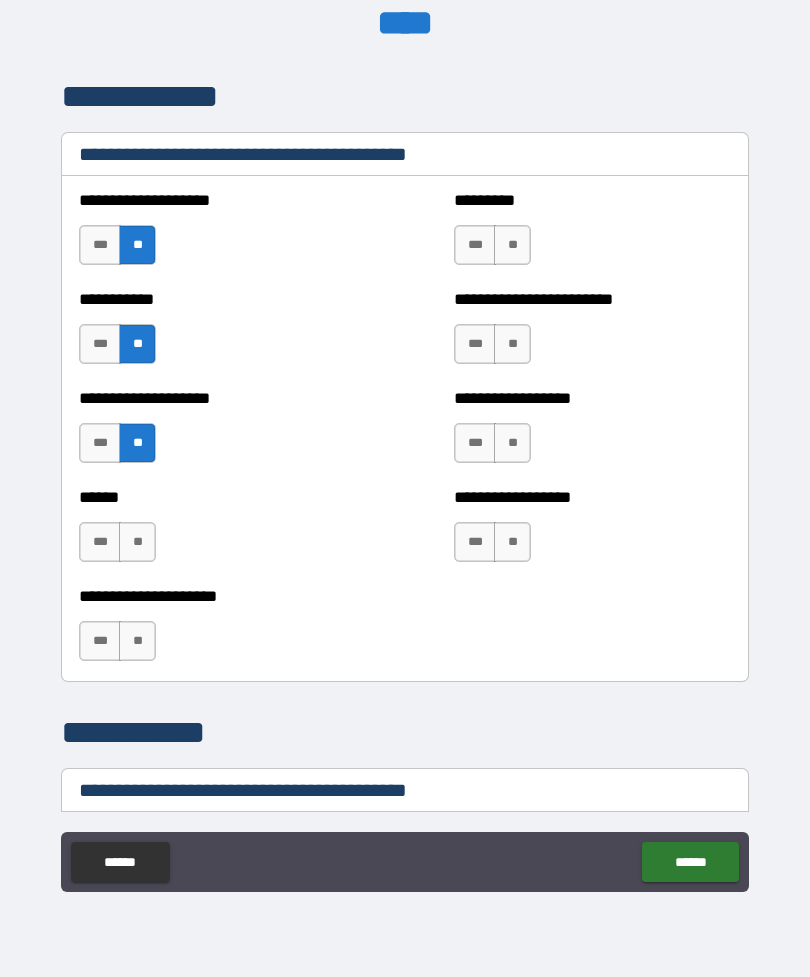 click on "**" at bounding box center (137, 542) 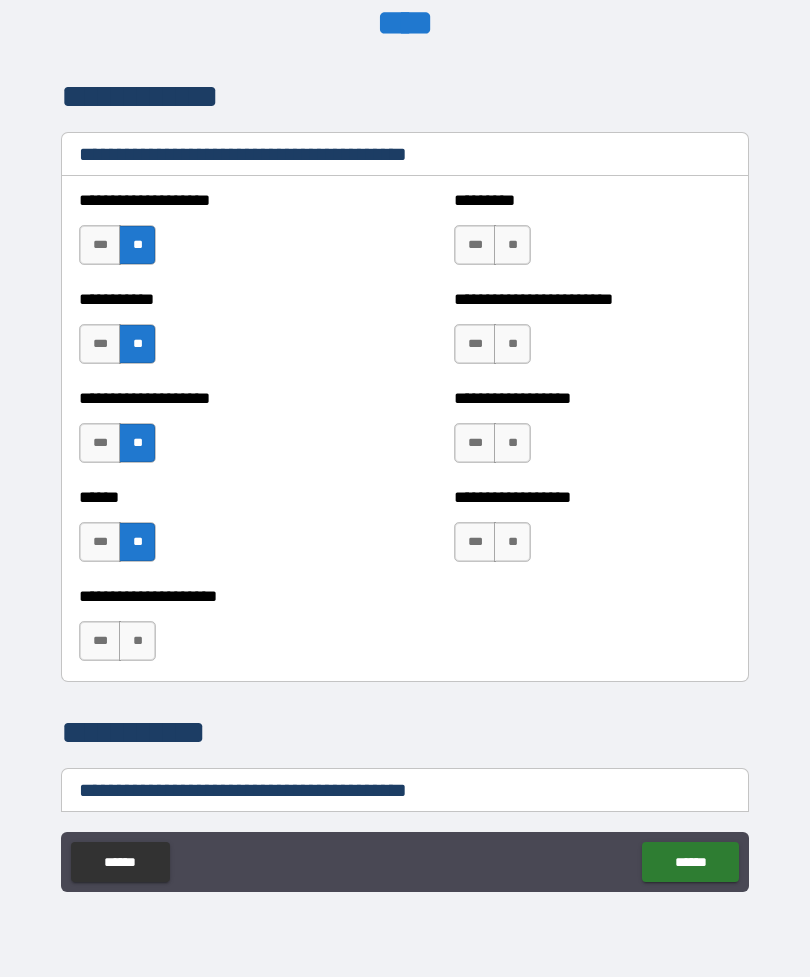 click on "**" at bounding box center [137, 641] 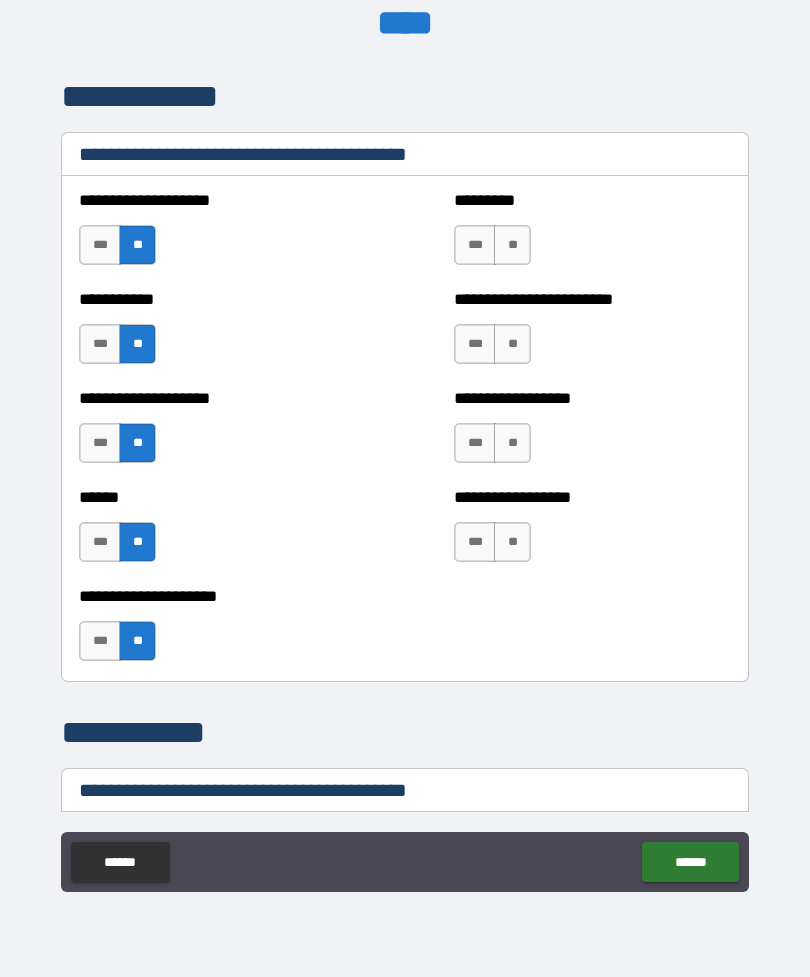 click on "**" at bounding box center [512, 245] 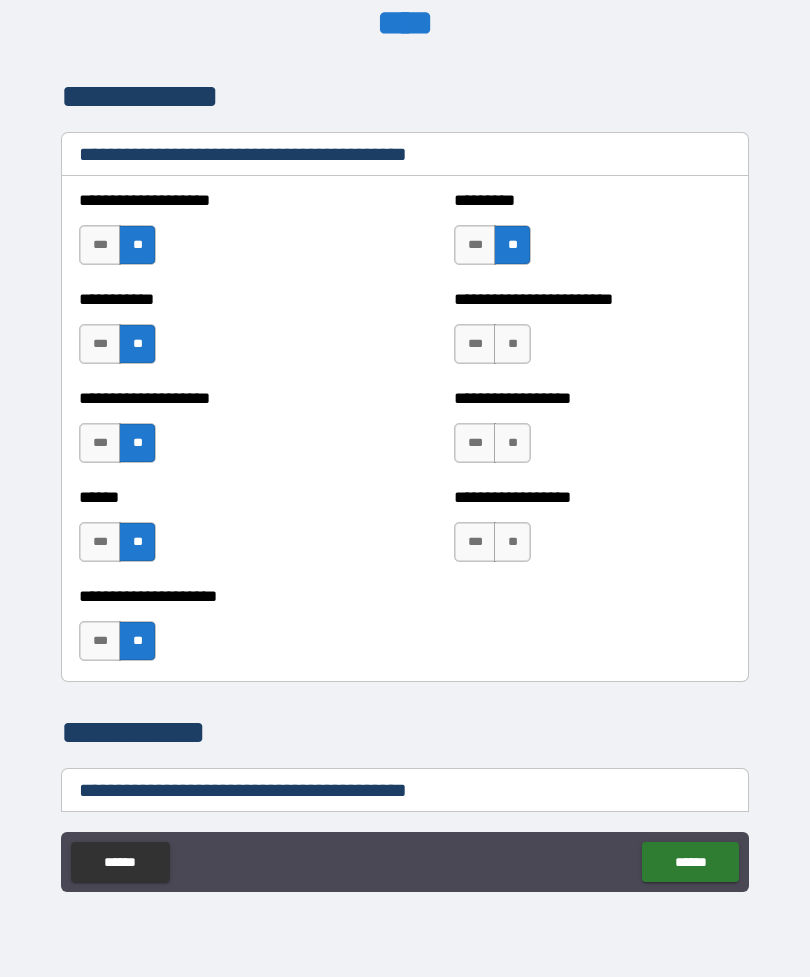 click on "**" at bounding box center [512, 344] 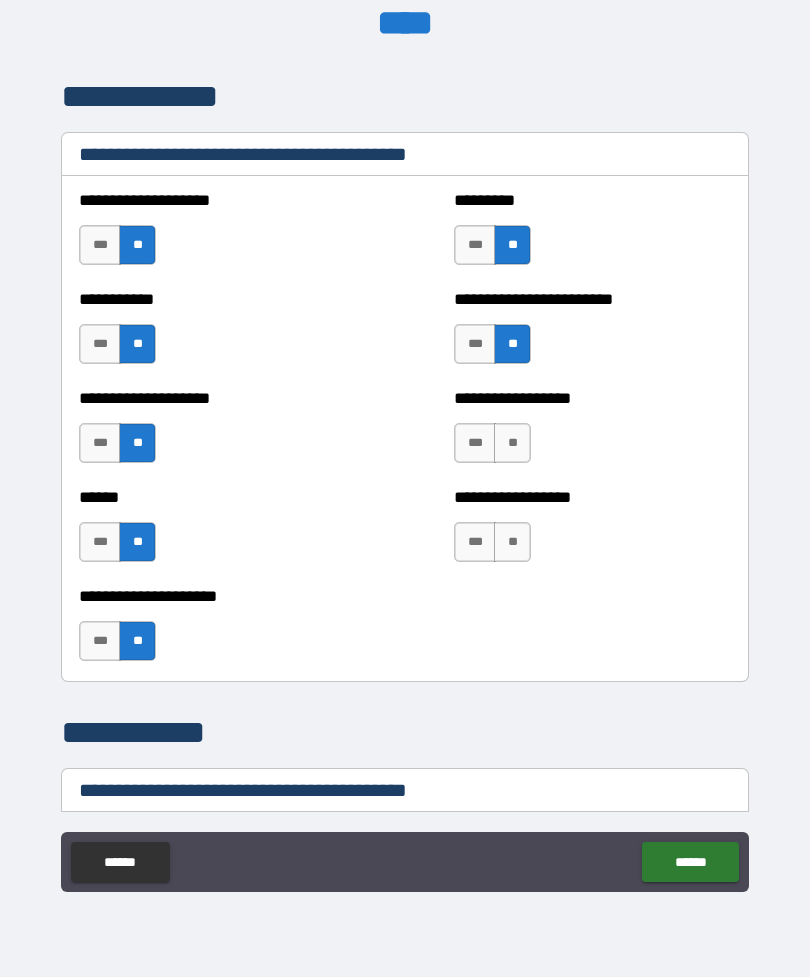 click on "**" at bounding box center [512, 443] 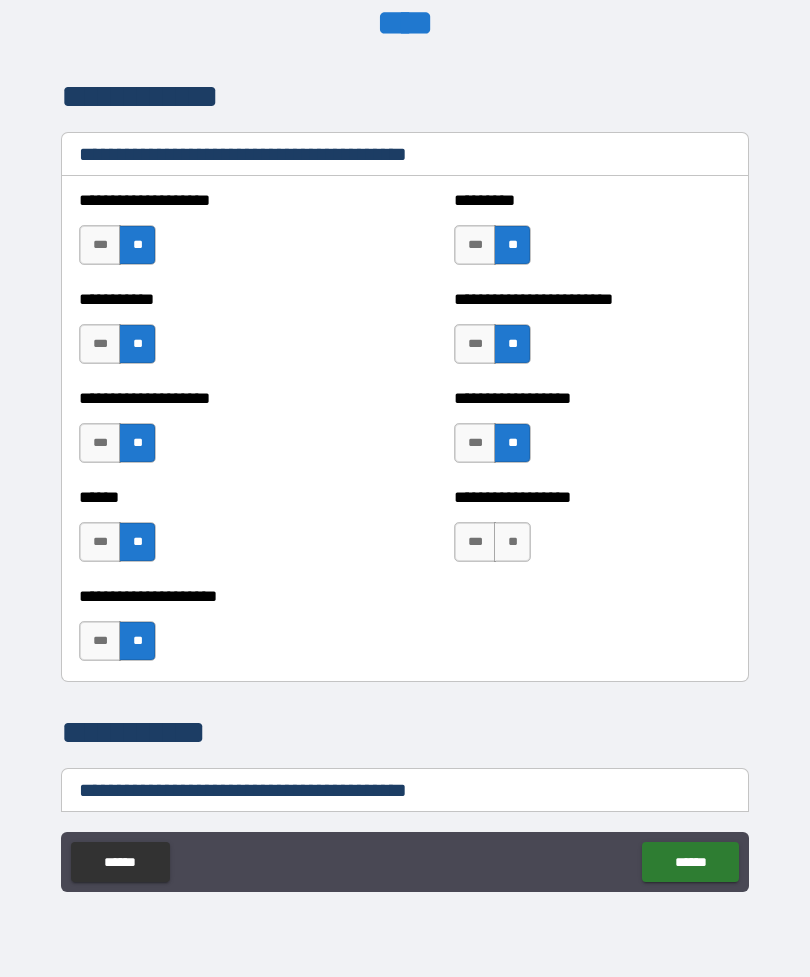 click on "**" at bounding box center [512, 542] 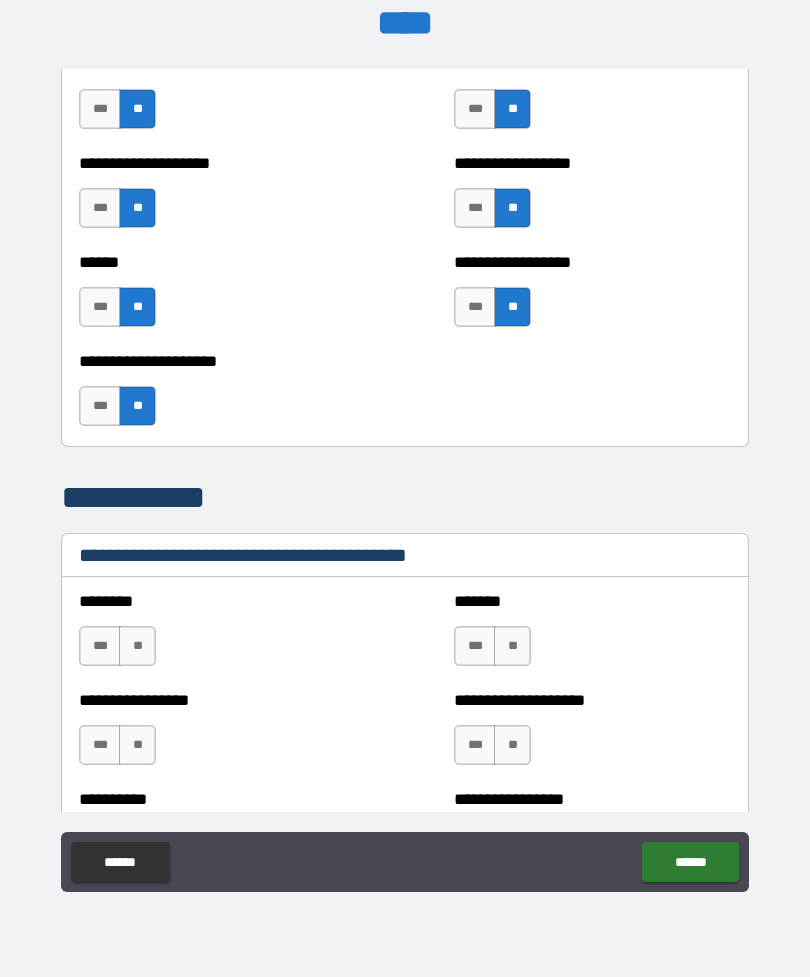 scroll, scrollTop: 8509, scrollLeft: 0, axis: vertical 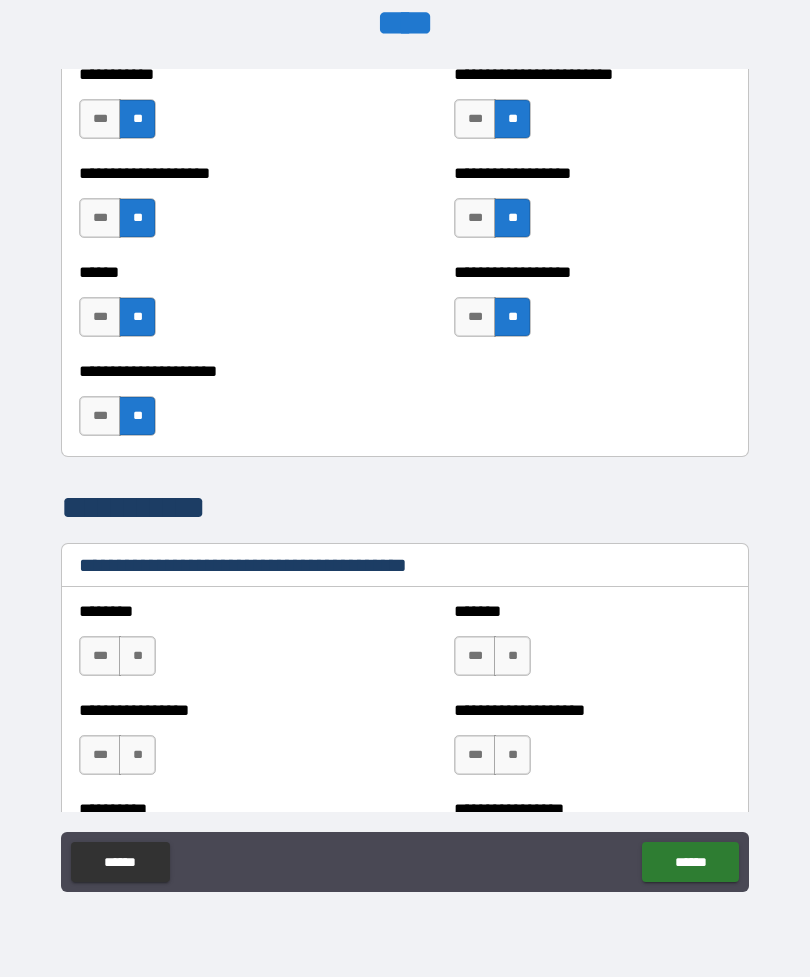 click on "***" at bounding box center (475, 317) 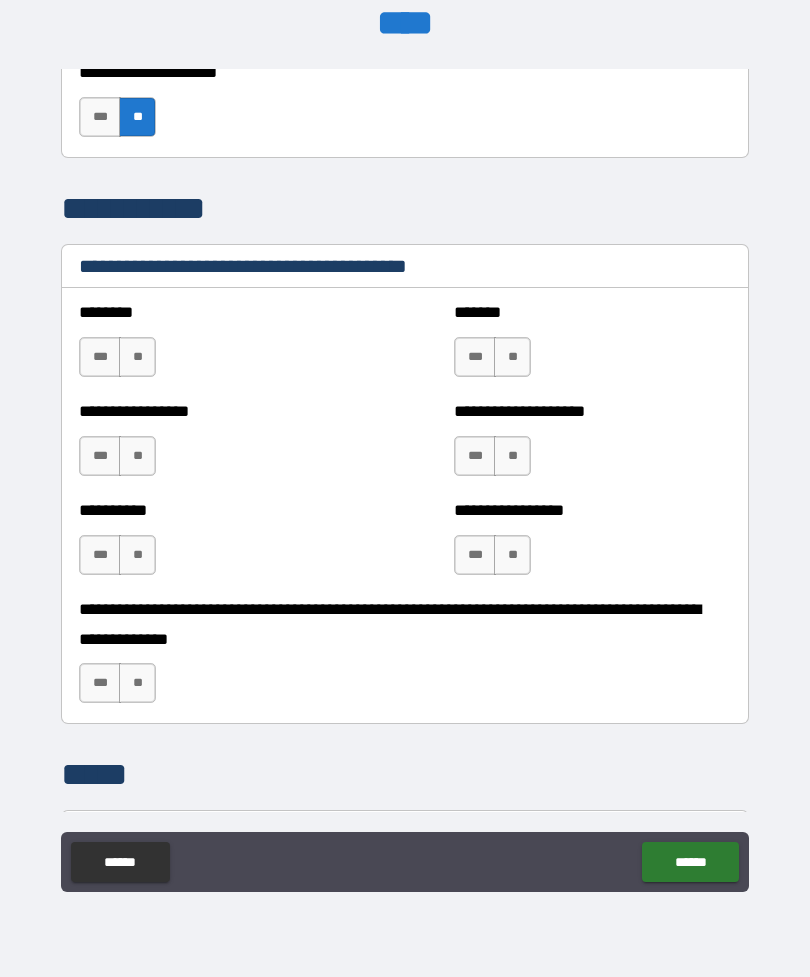scroll, scrollTop: 8810, scrollLeft: 0, axis: vertical 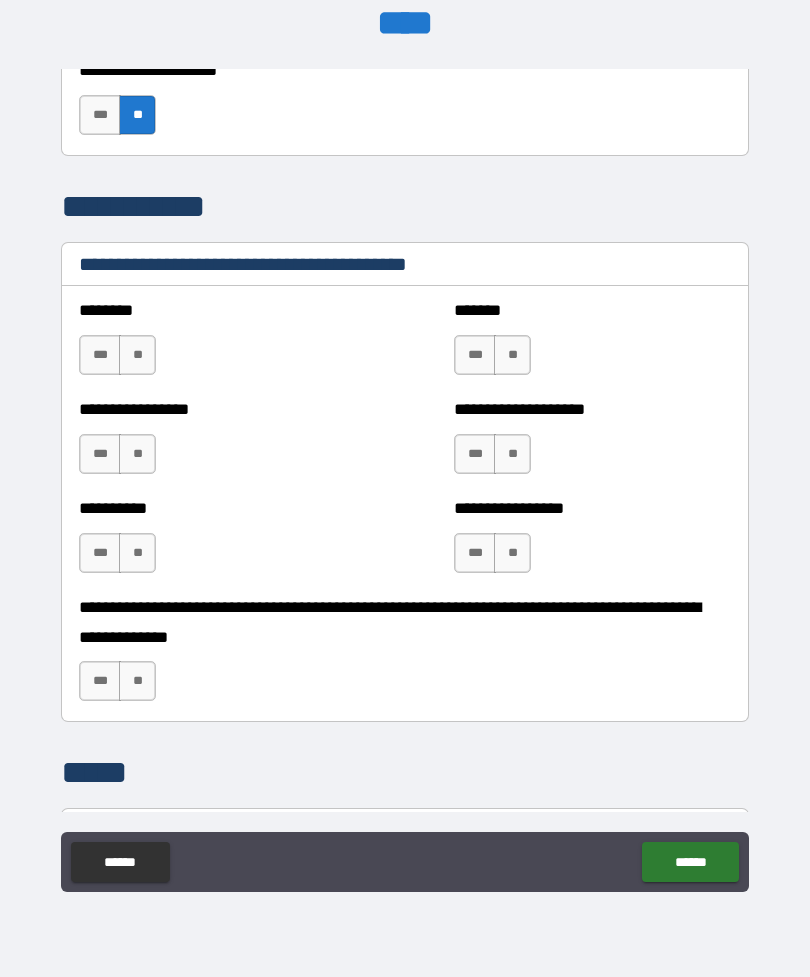 click on "**" at bounding box center (137, 355) 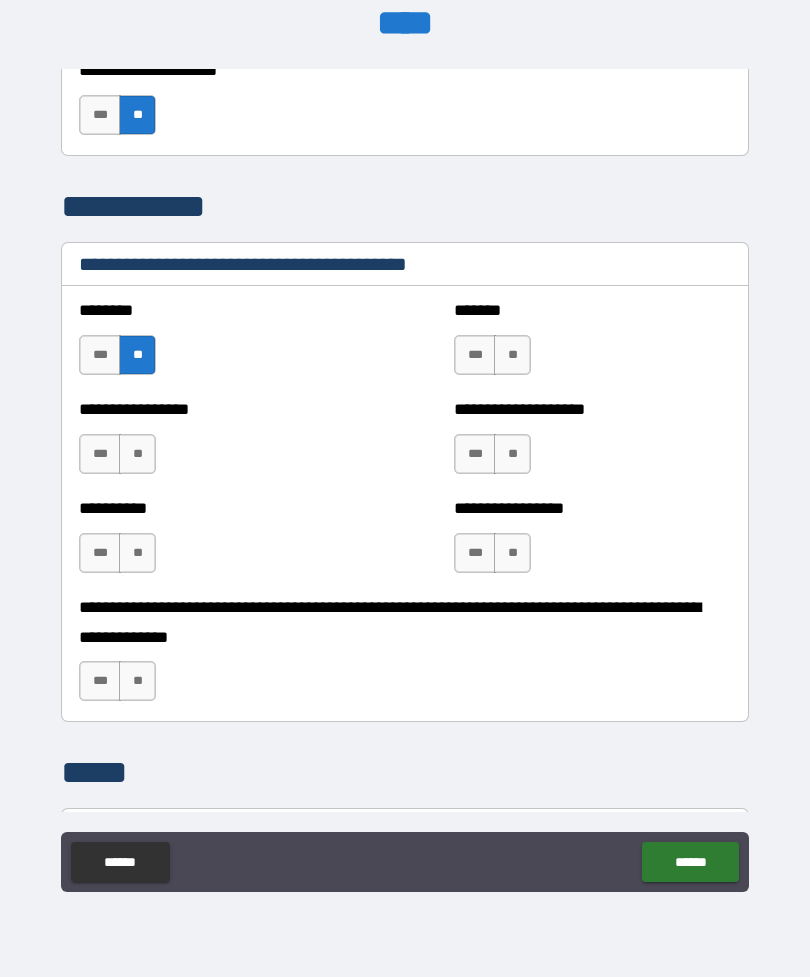 click on "**" at bounding box center (137, 454) 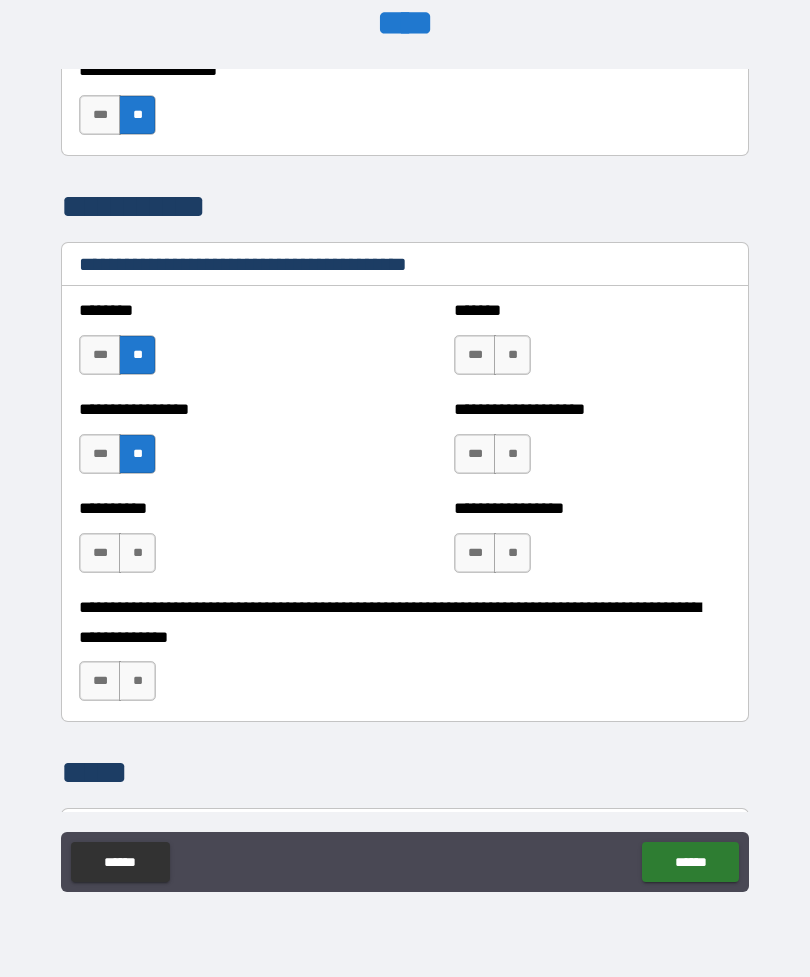 click on "**" at bounding box center (137, 553) 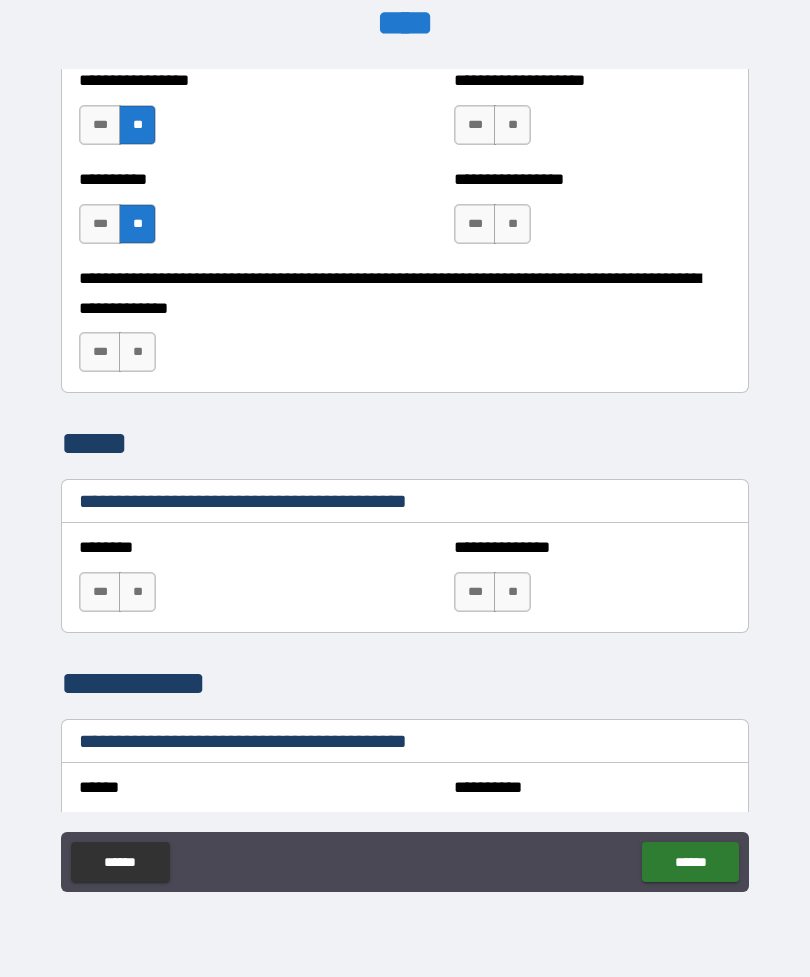 scroll, scrollTop: 9140, scrollLeft: 0, axis: vertical 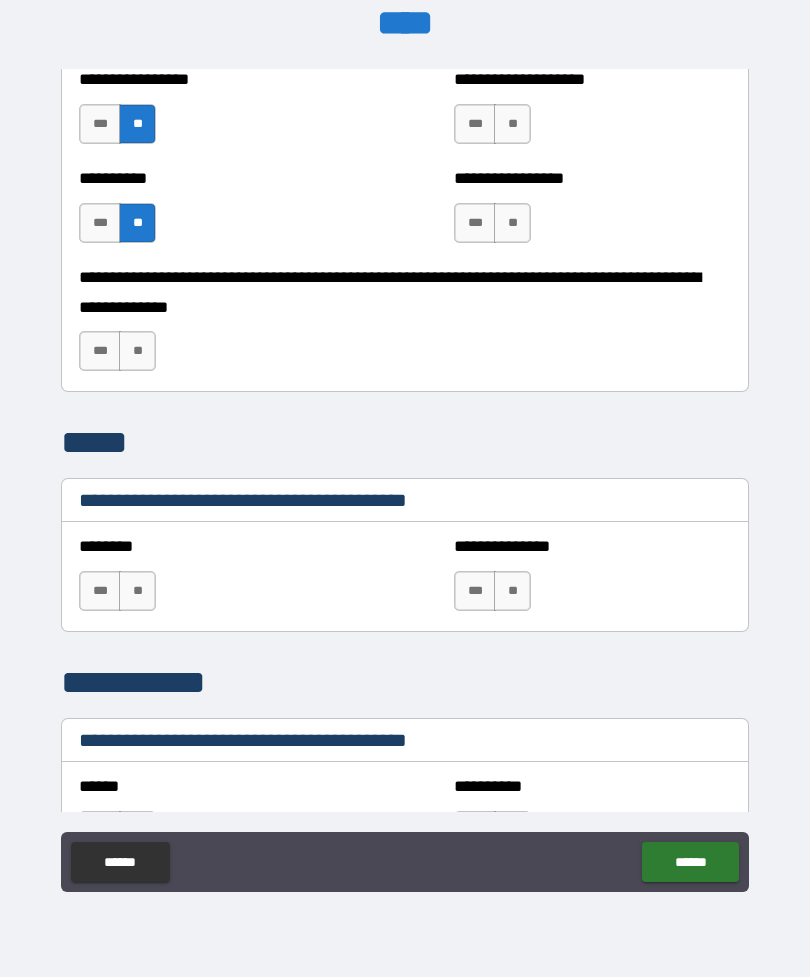 click on "**" at bounding box center [137, 351] 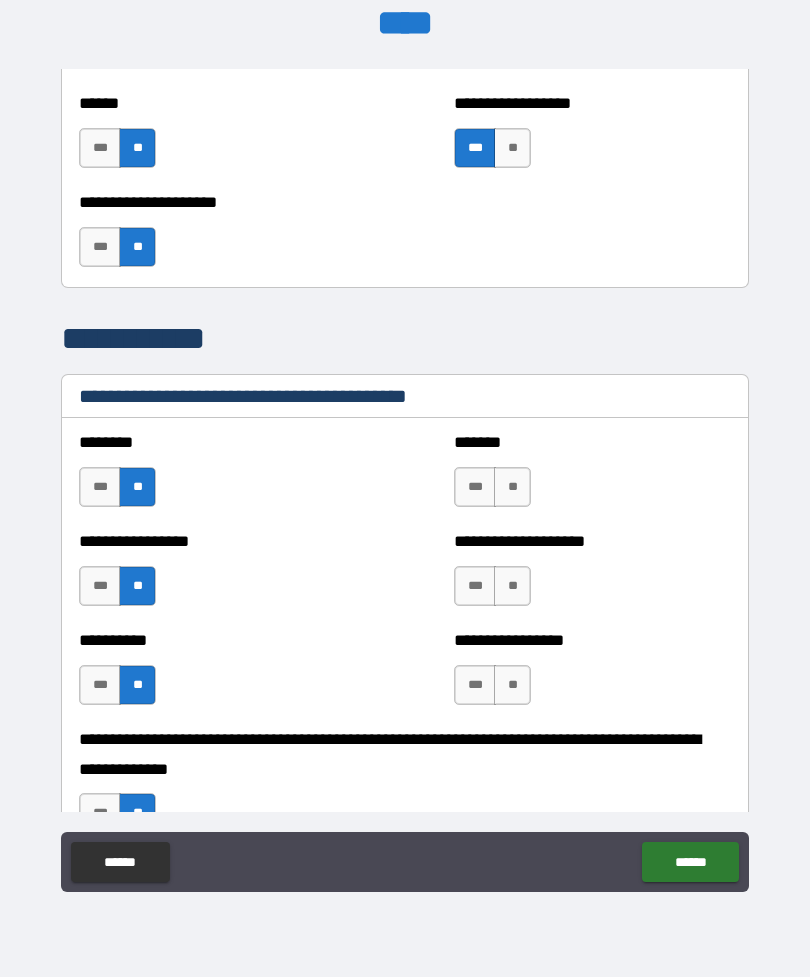 scroll, scrollTop: 8673, scrollLeft: 0, axis: vertical 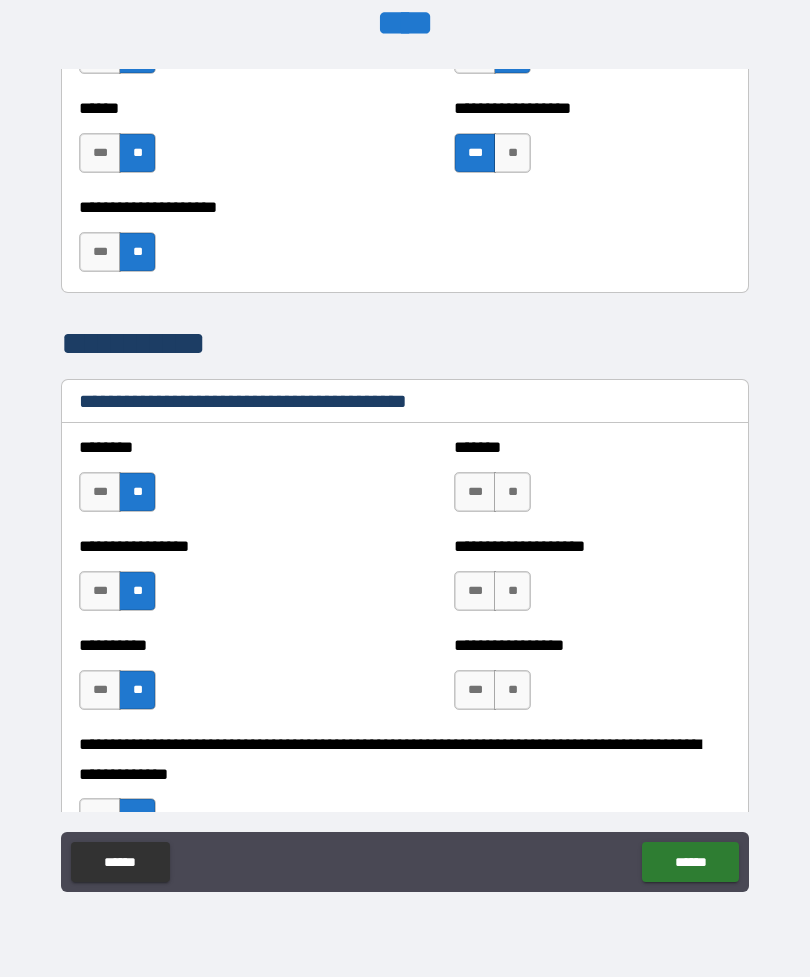 click on "**" at bounding box center [512, 492] 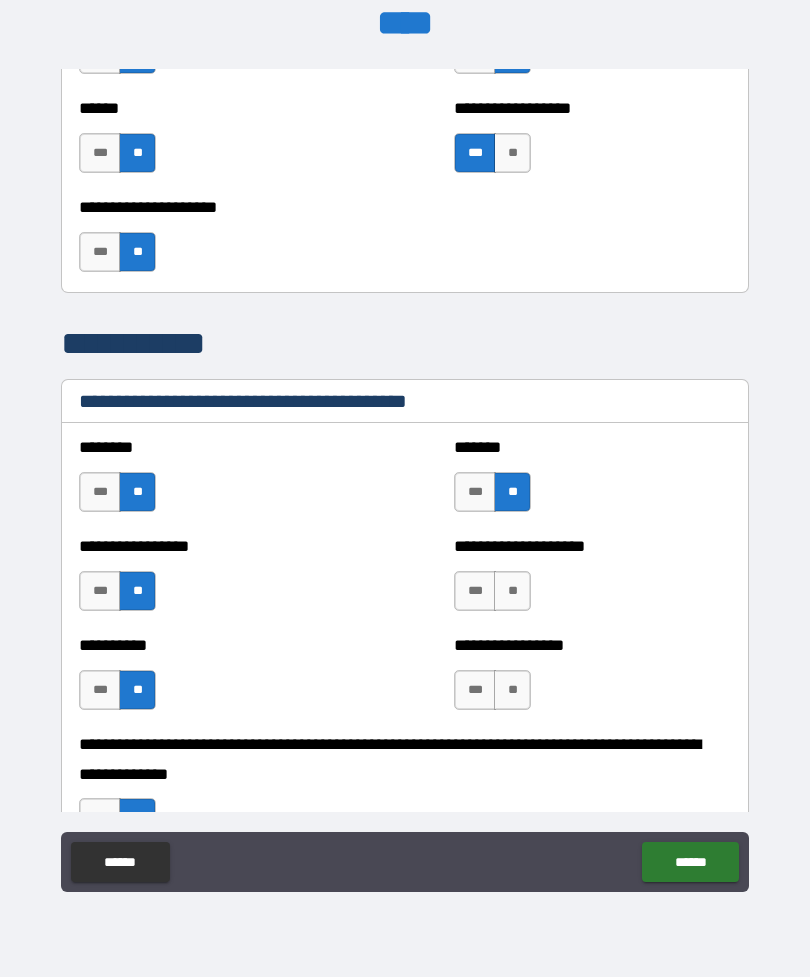 click on "**" at bounding box center [512, 591] 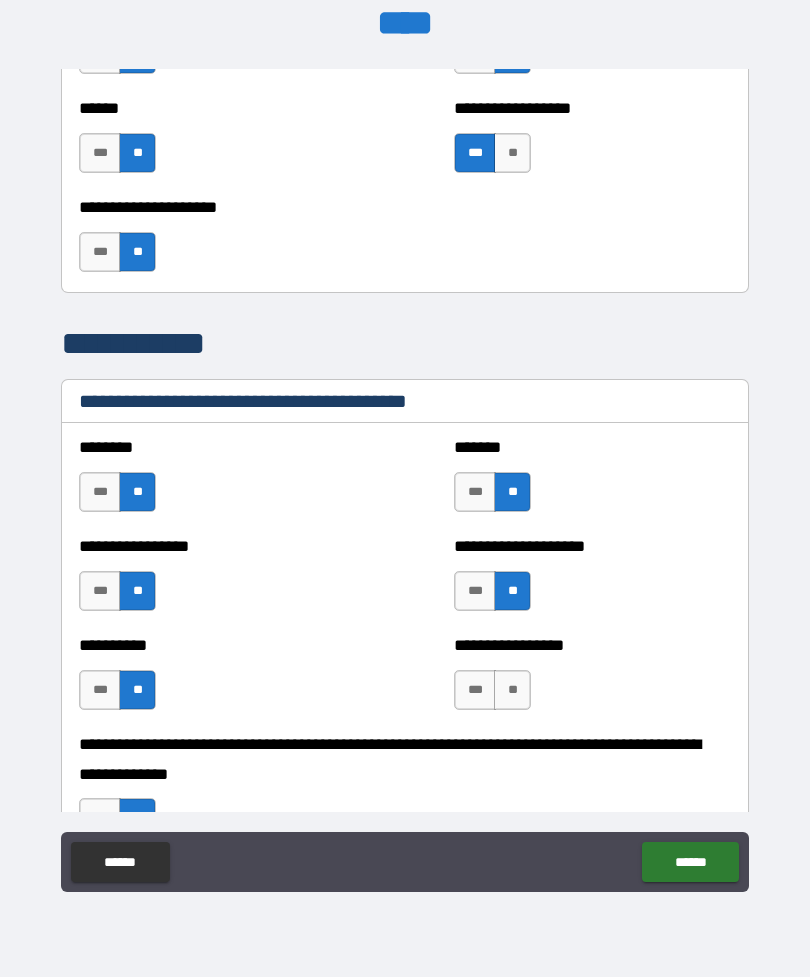 click on "**" at bounding box center (512, 690) 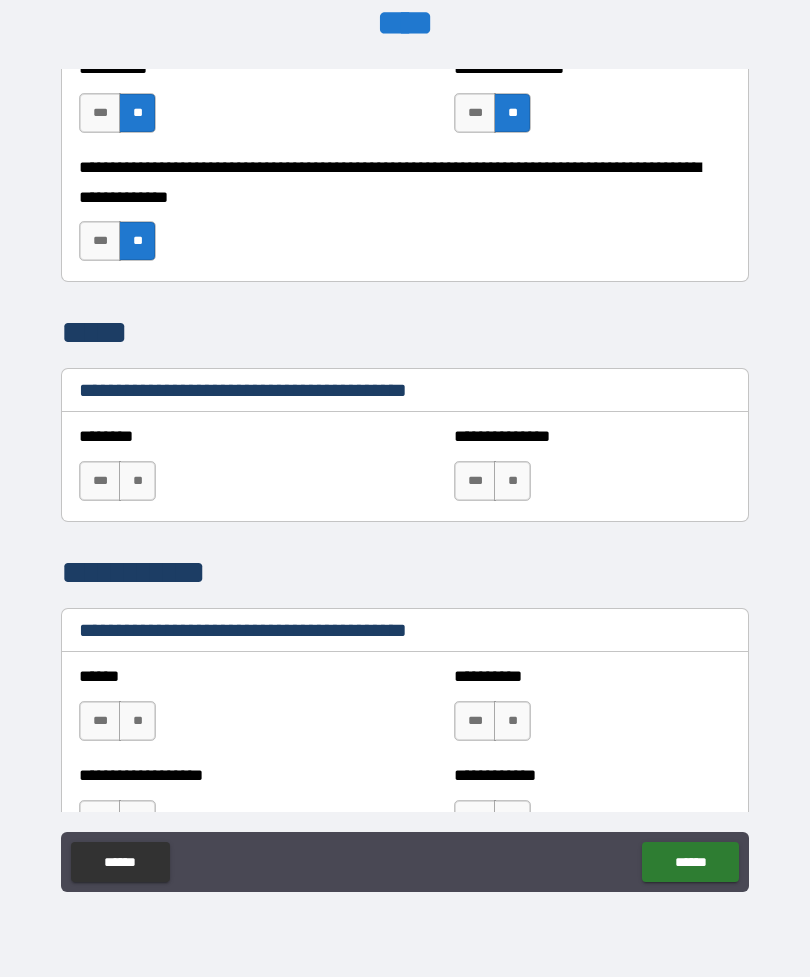 scroll, scrollTop: 9251, scrollLeft: 0, axis: vertical 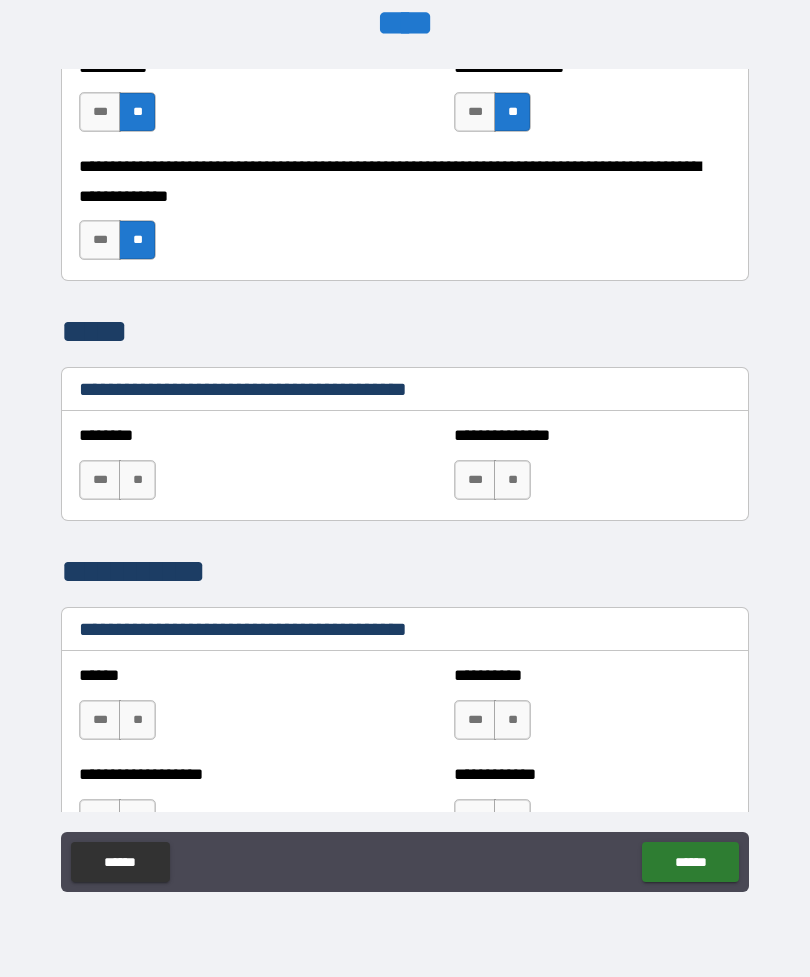 click on "**" at bounding box center [137, 480] 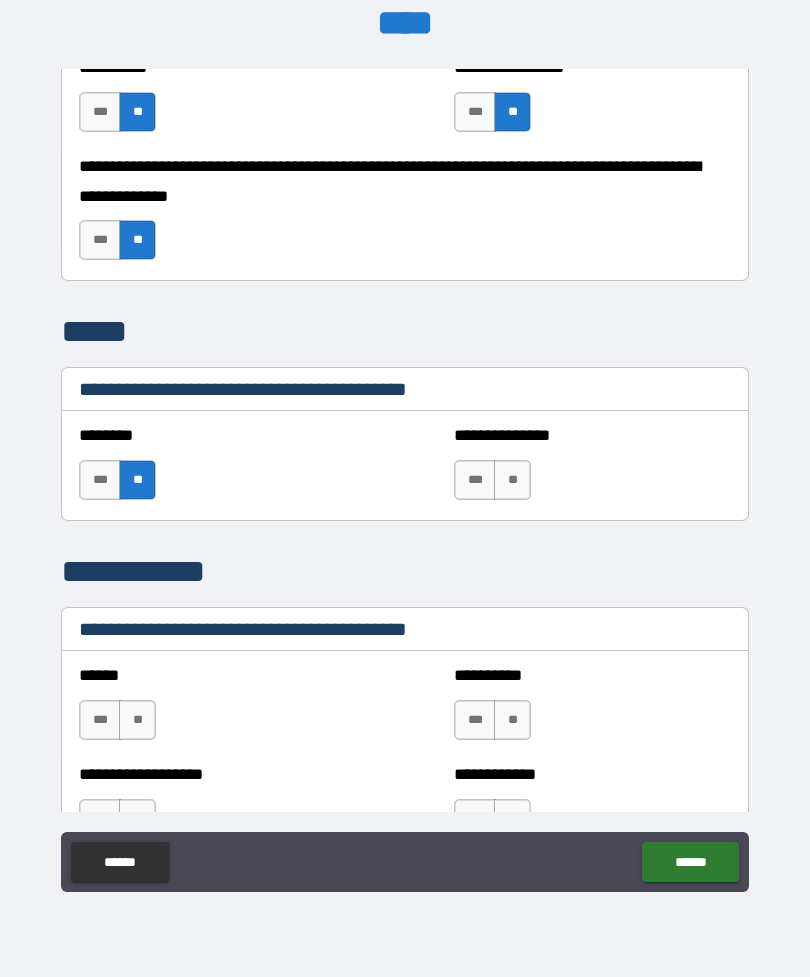click on "**" at bounding box center [512, 480] 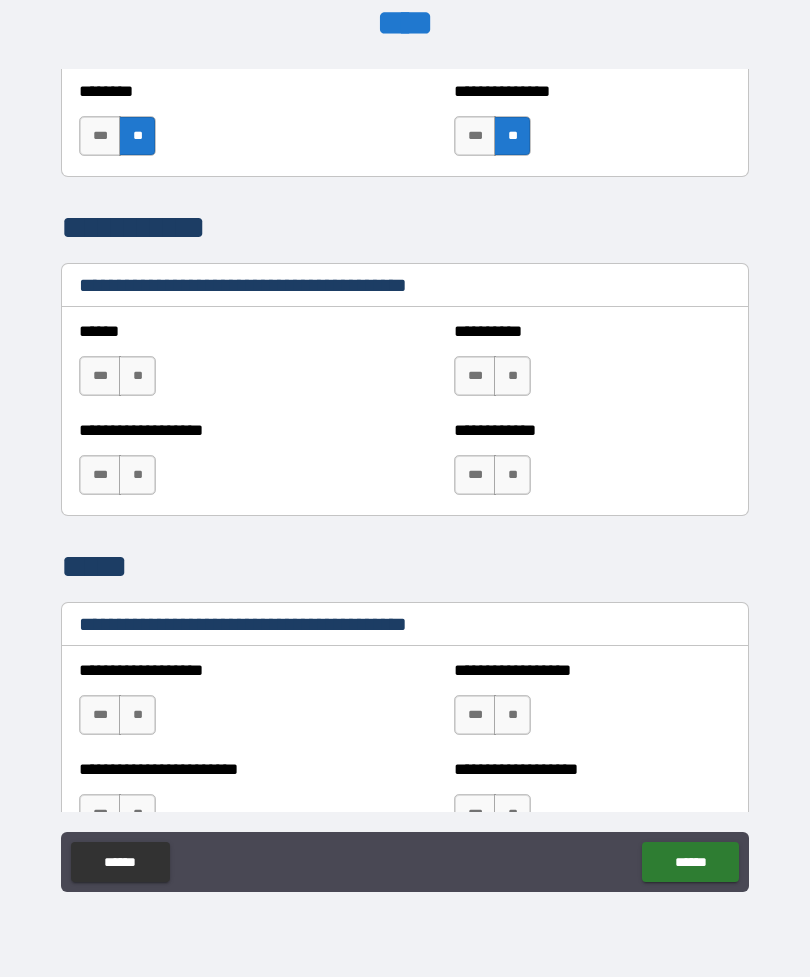 scroll, scrollTop: 9598, scrollLeft: 0, axis: vertical 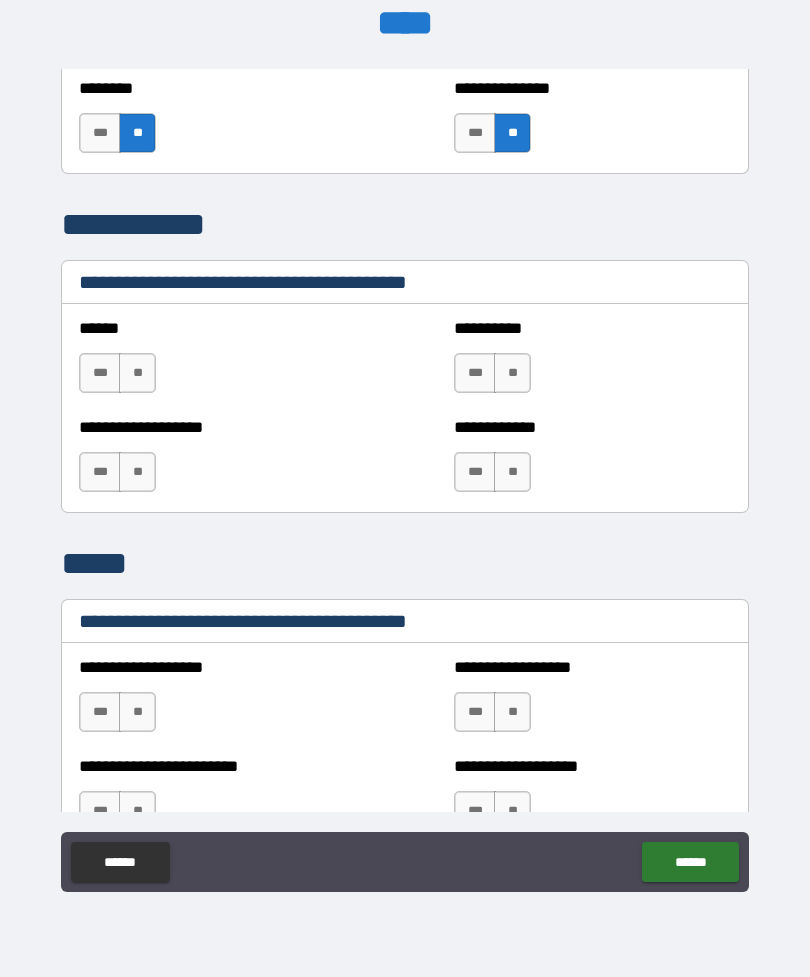 click on "**" at bounding box center [137, 373] 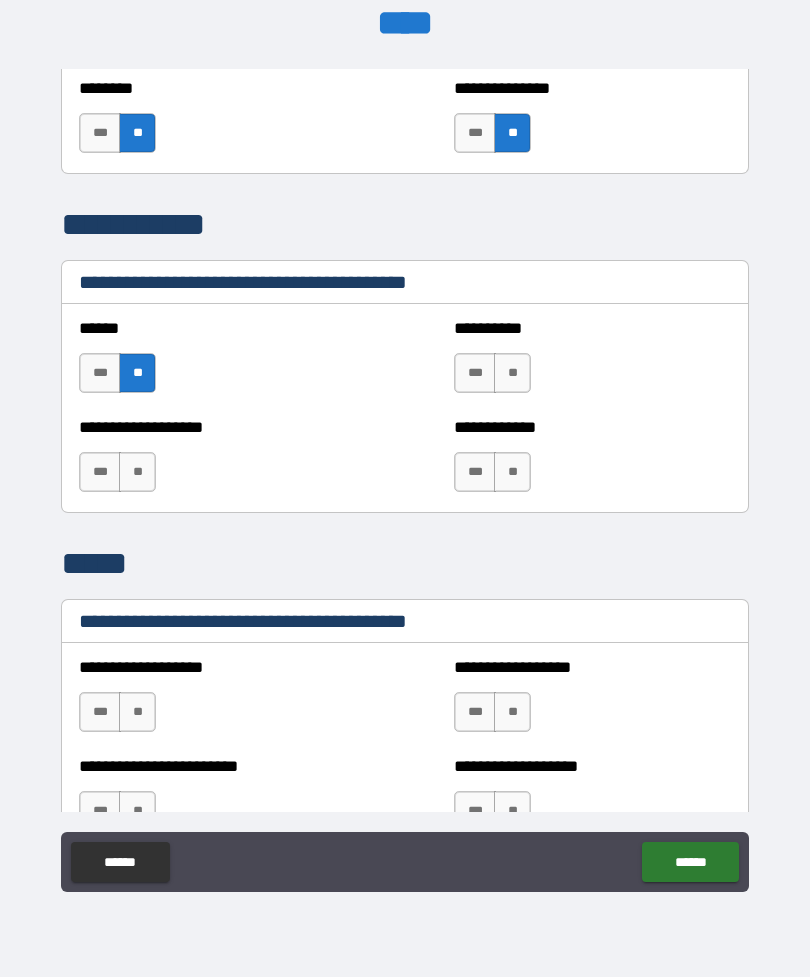 click on "**" at bounding box center (137, 472) 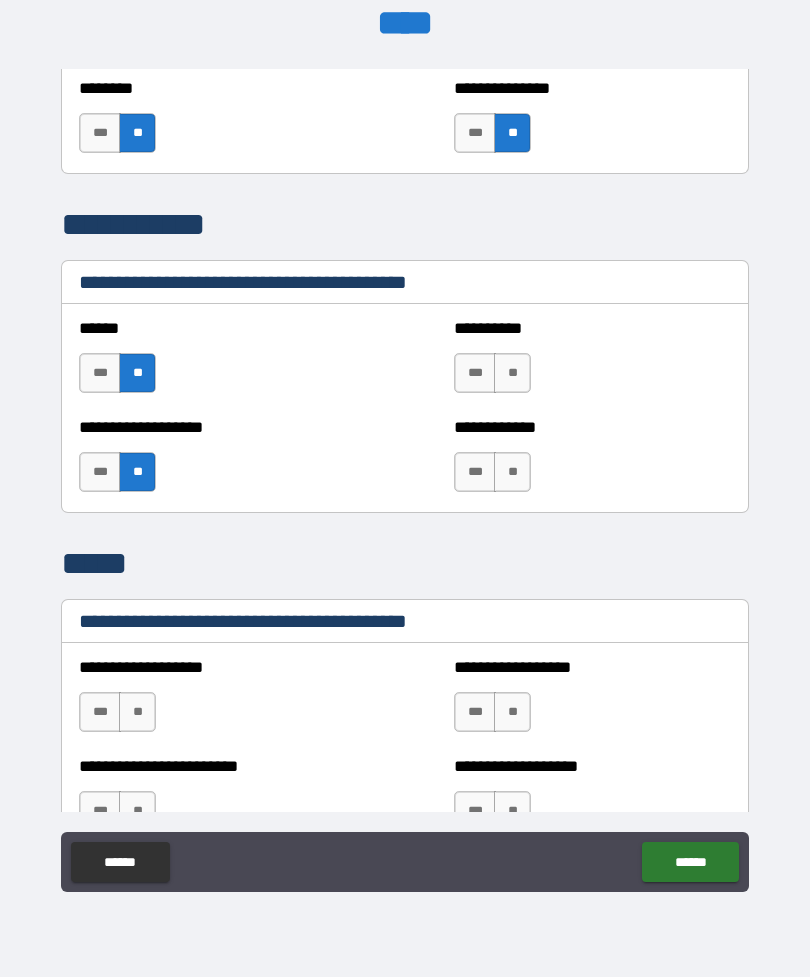 click on "**" at bounding box center [512, 373] 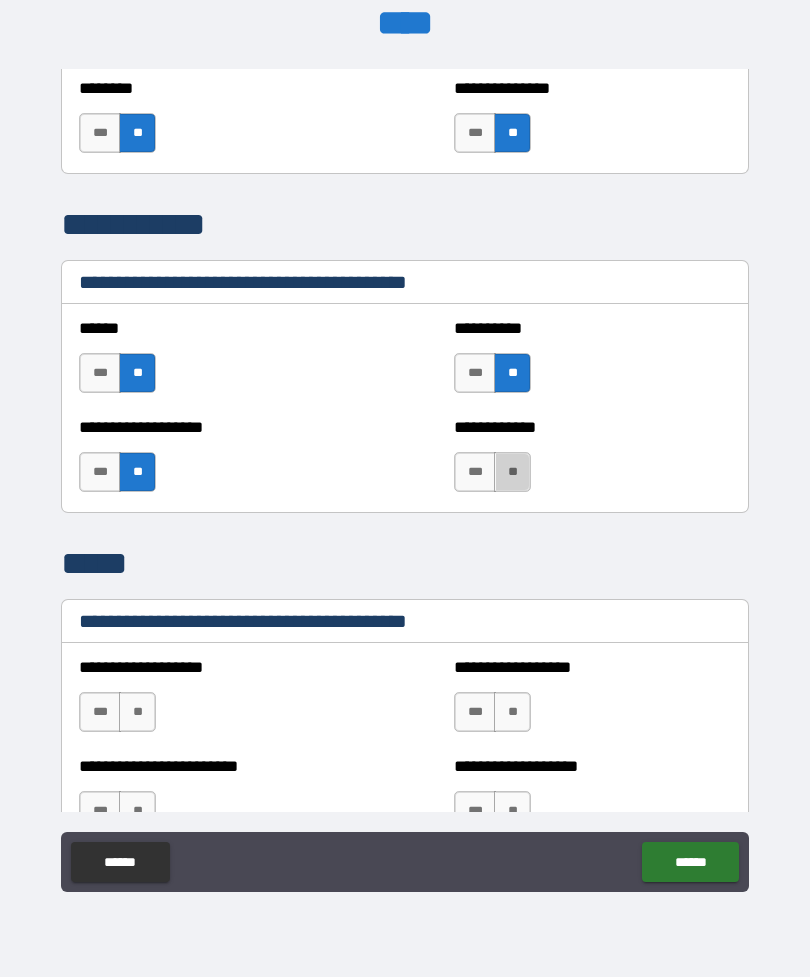 click on "**" at bounding box center (512, 472) 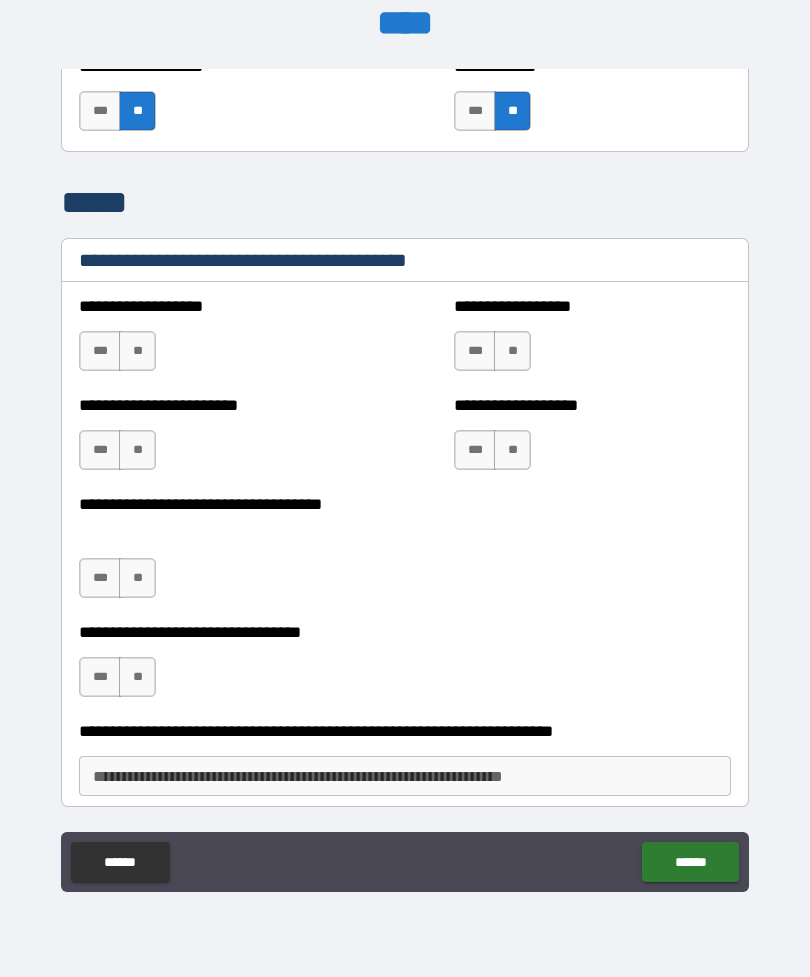 scroll, scrollTop: 9961, scrollLeft: 0, axis: vertical 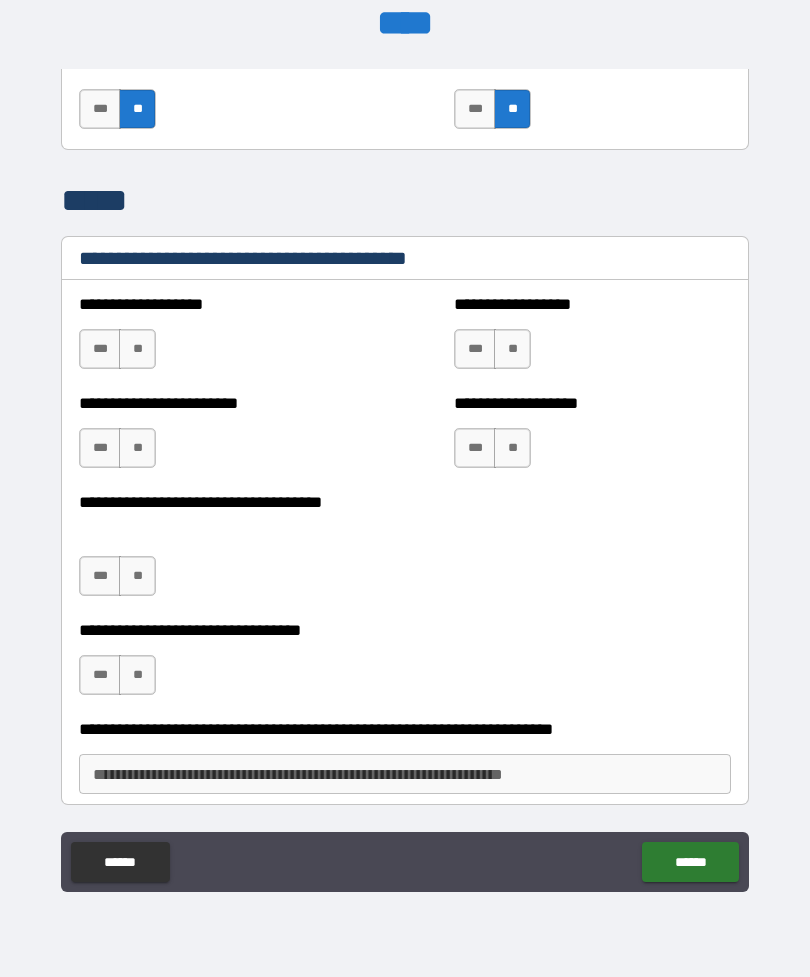 click on "**" at bounding box center [137, 349] 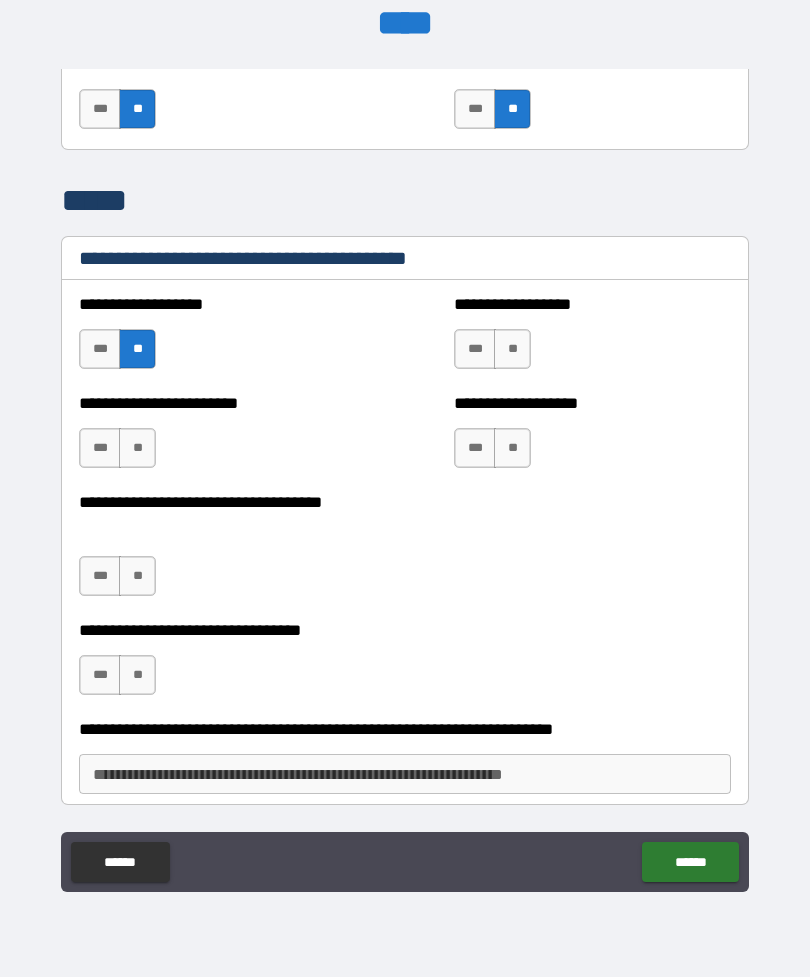 click on "**" at bounding box center [137, 448] 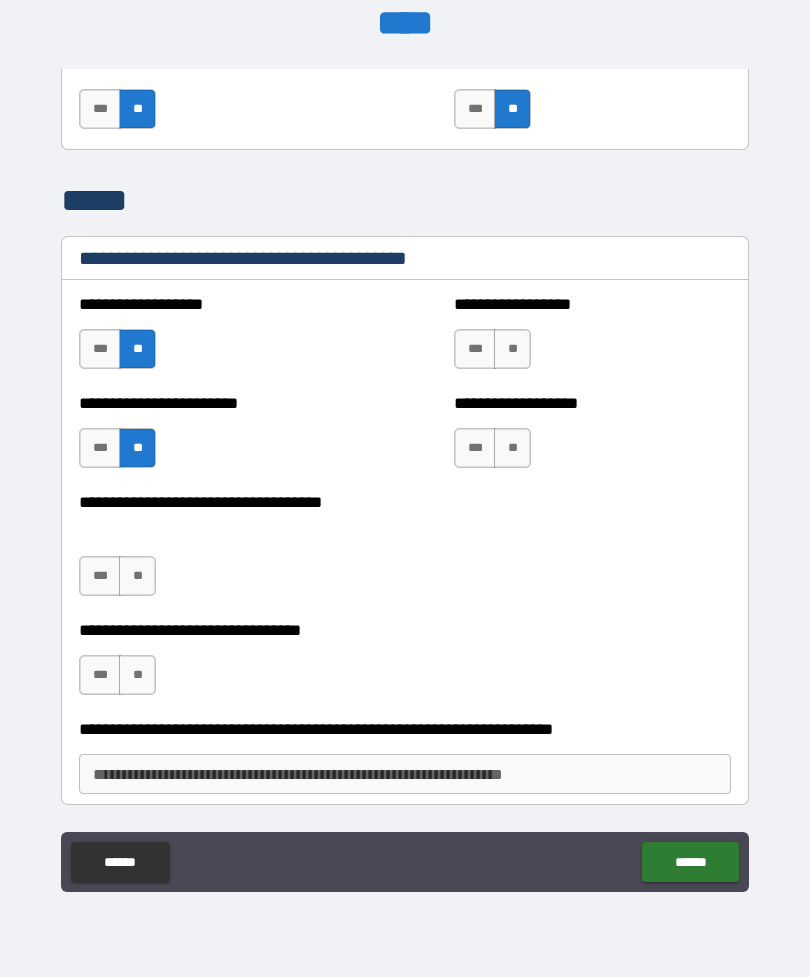 click on "***" at bounding box center [100, 576] 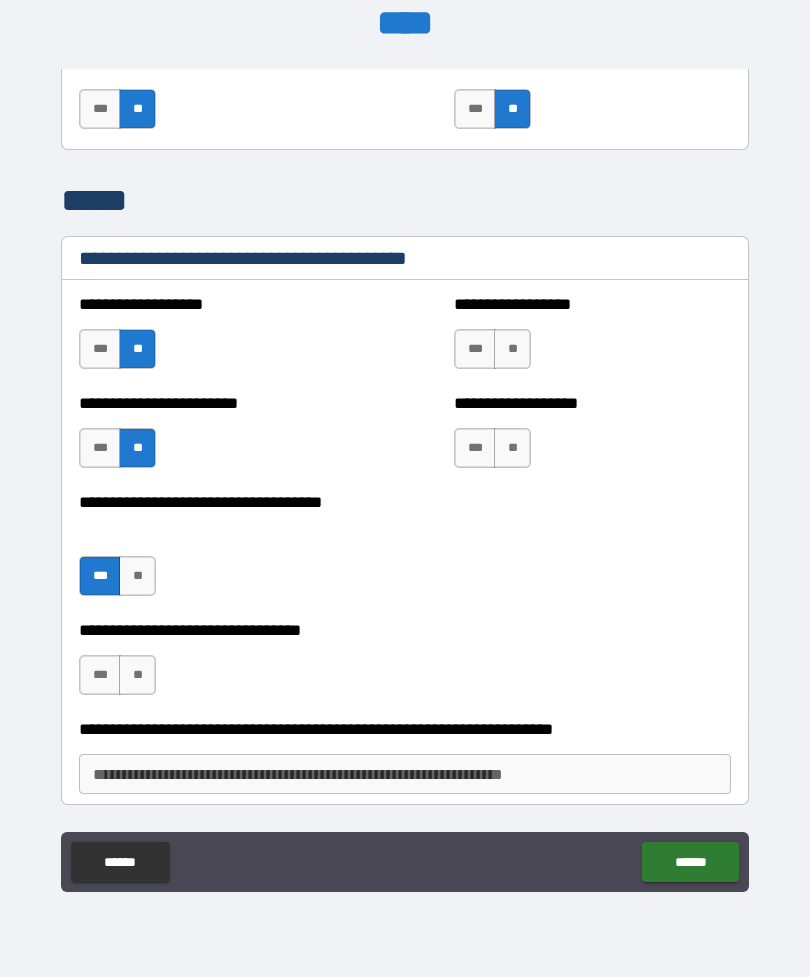 click on "***" at bounding box center (100, 675) 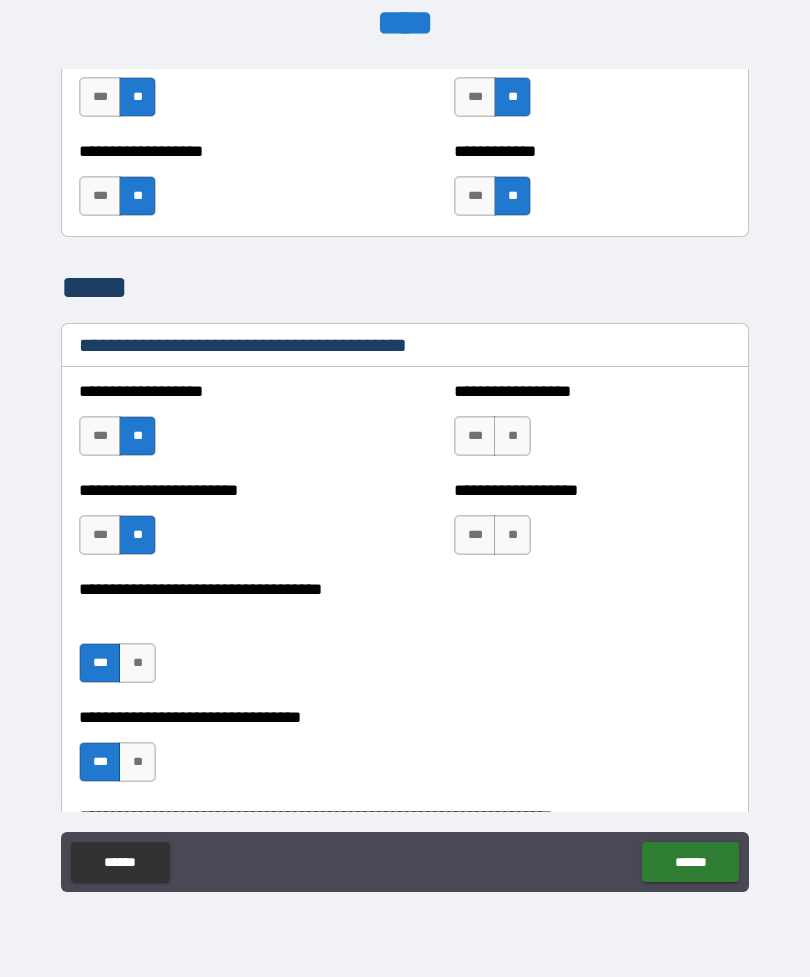 scroll, scrollTop: 9878, scrollLeft: 0, axis: vertical 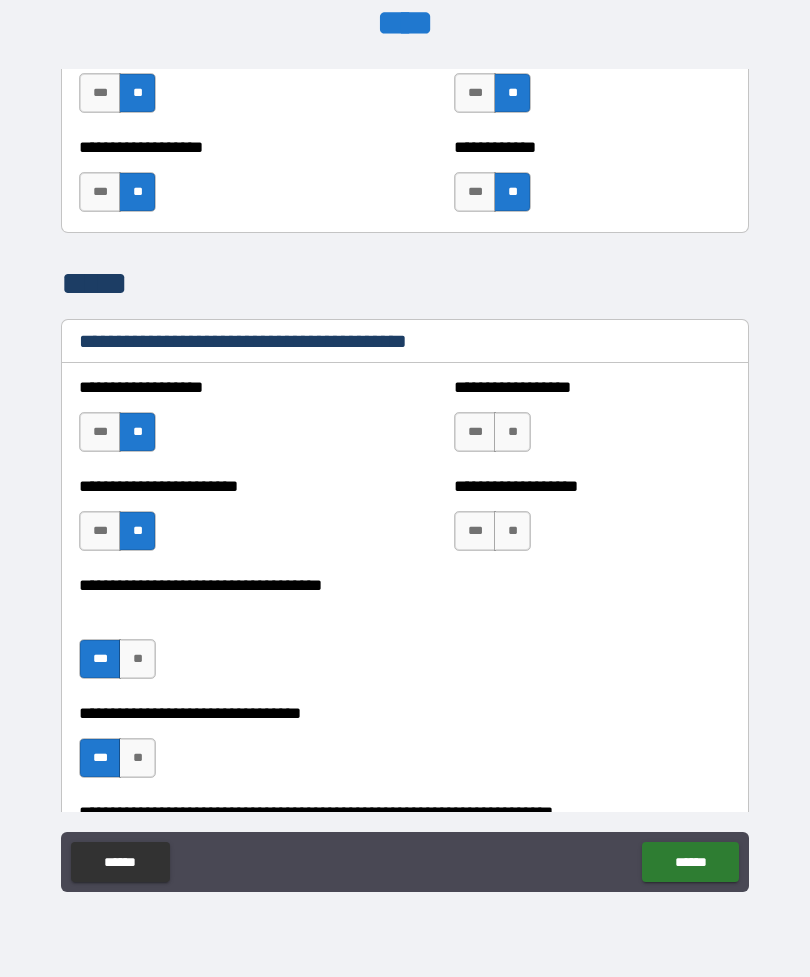 click on "***" at bounding box center [475, 432] 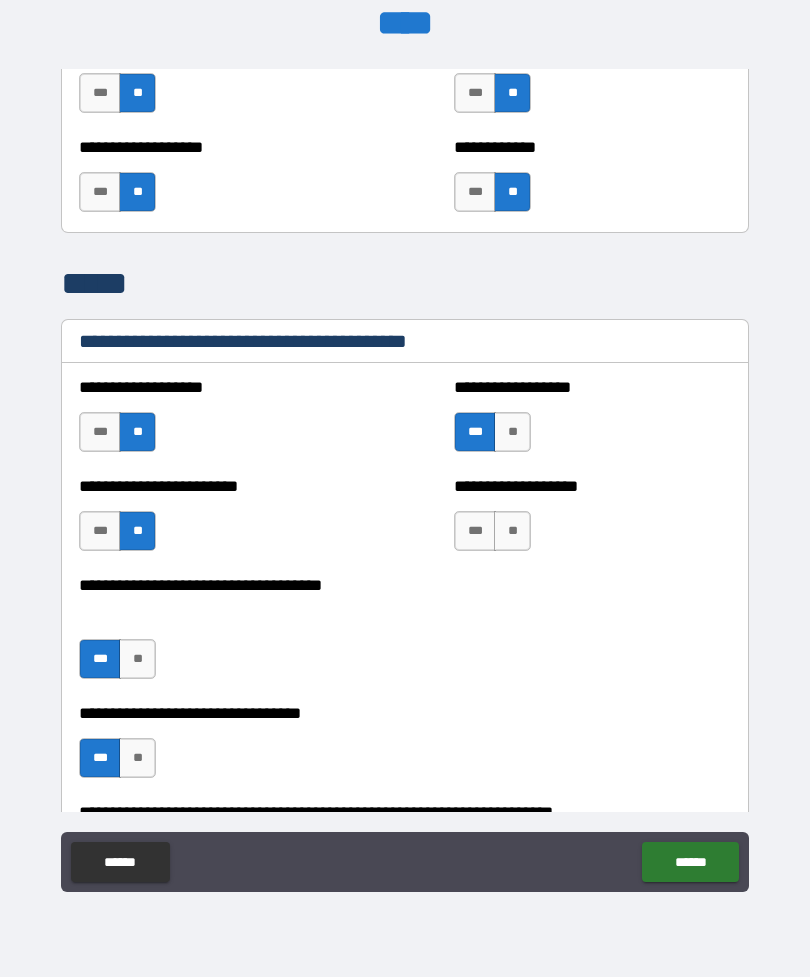 click on "**" at bounding box center [512, 531] 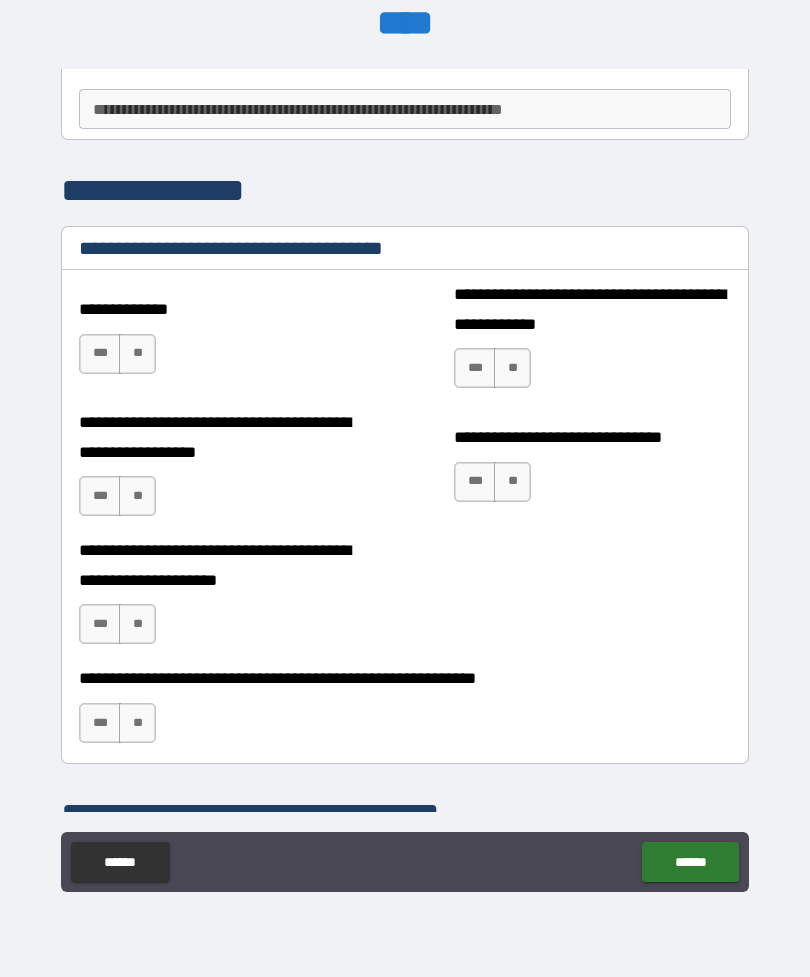 scroll, scrollTop: 10630, scrollLeft: 0, axis: vertical 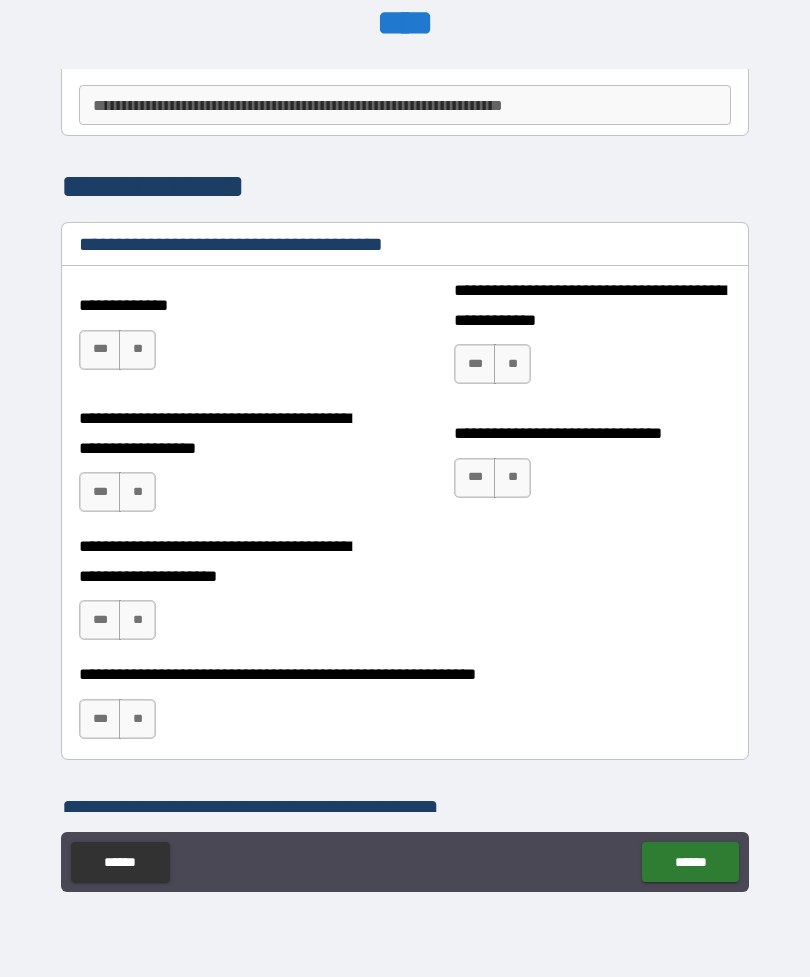 click on "**" at bounding box center (137, 350) 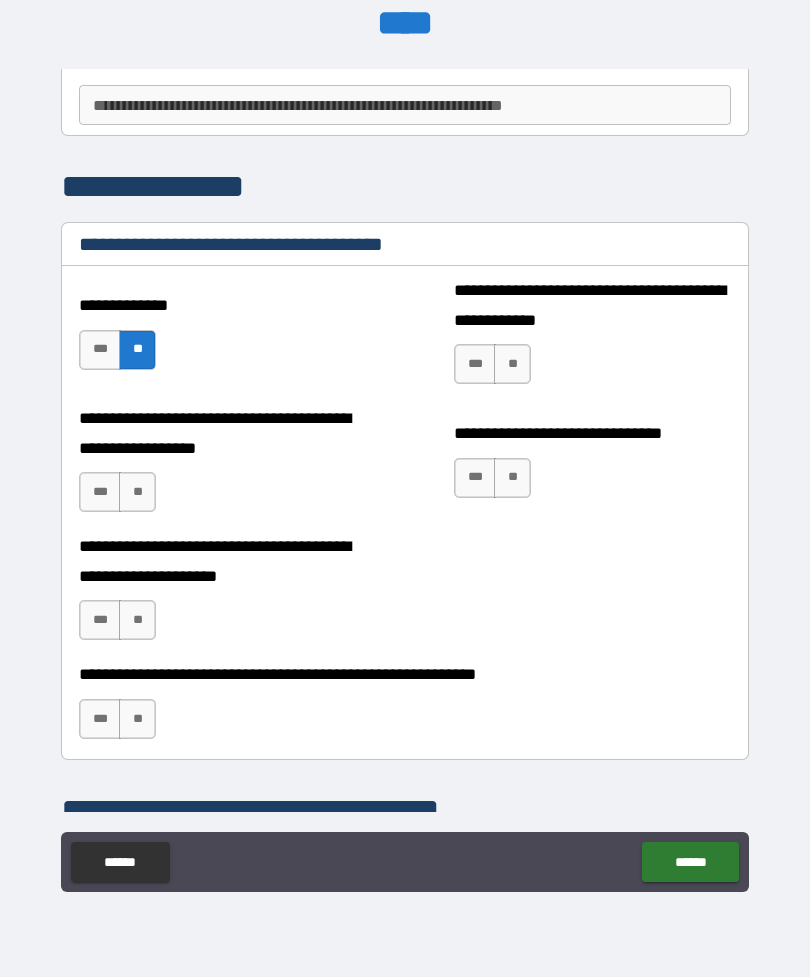 click on "**" at bounding box center (512, 364) 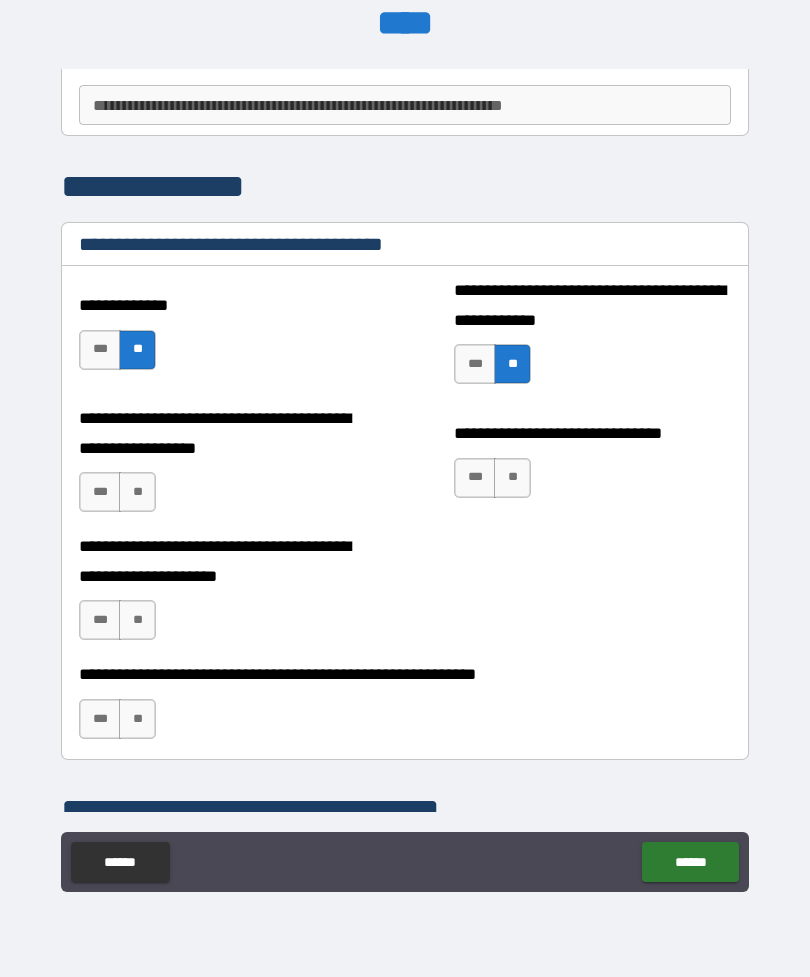 click on "**" at bounding box center (137, 492) 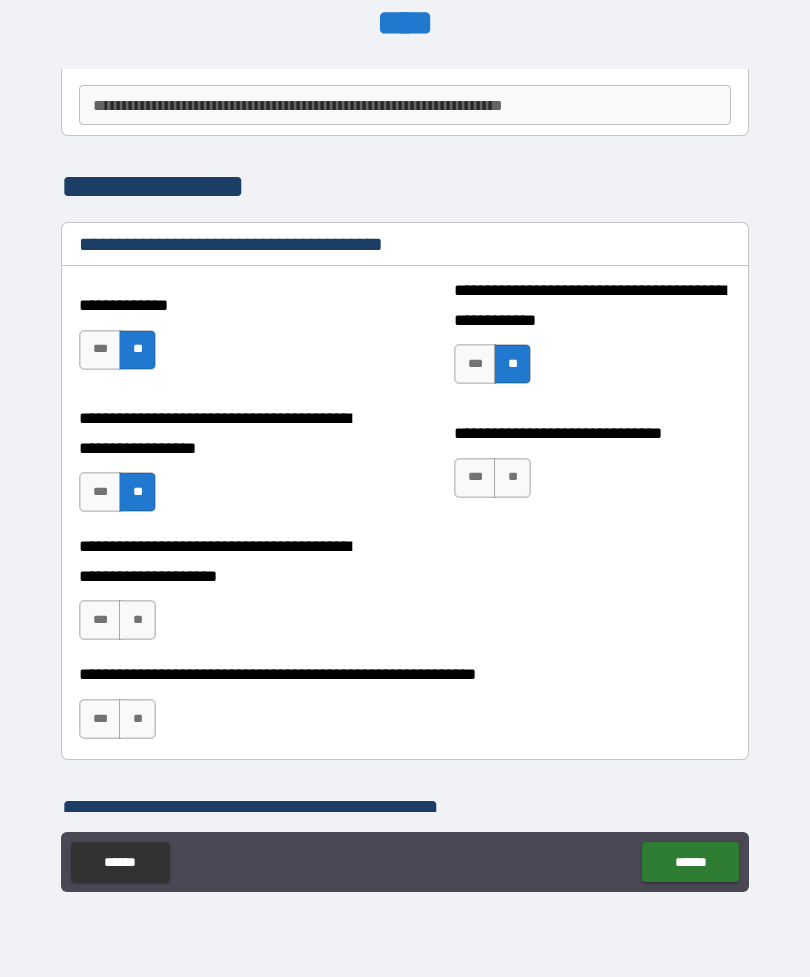 click on "**" at bounding box center (512, 478) 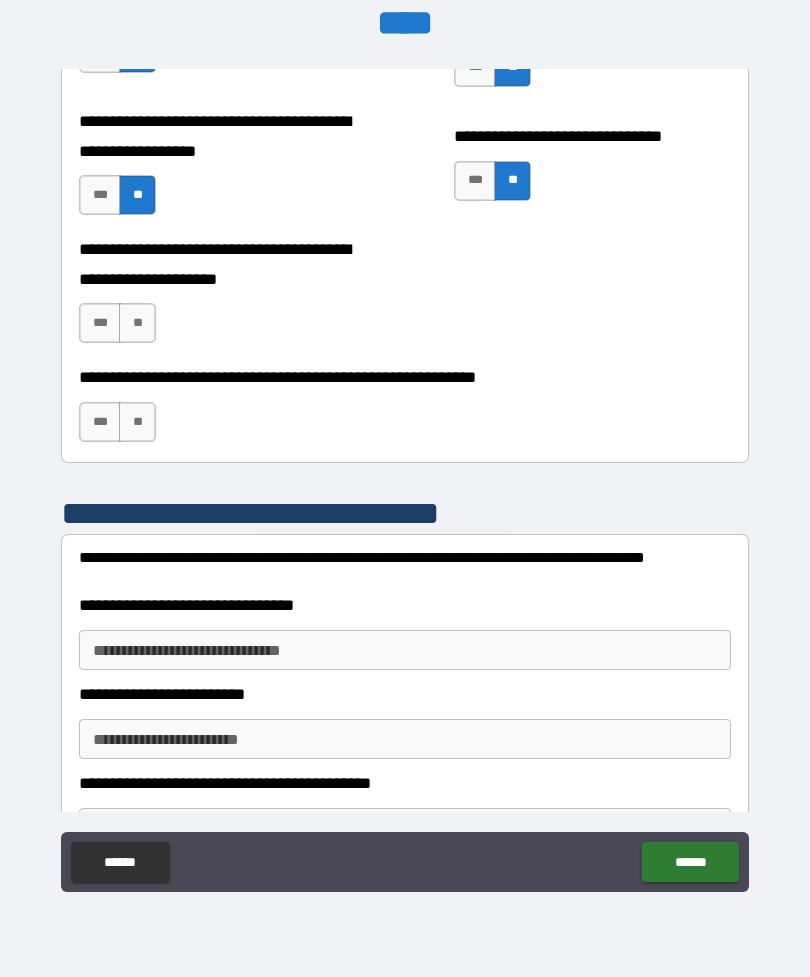 scroll, scrollTop: 10928, scrollLeft: 0, axis: vertical 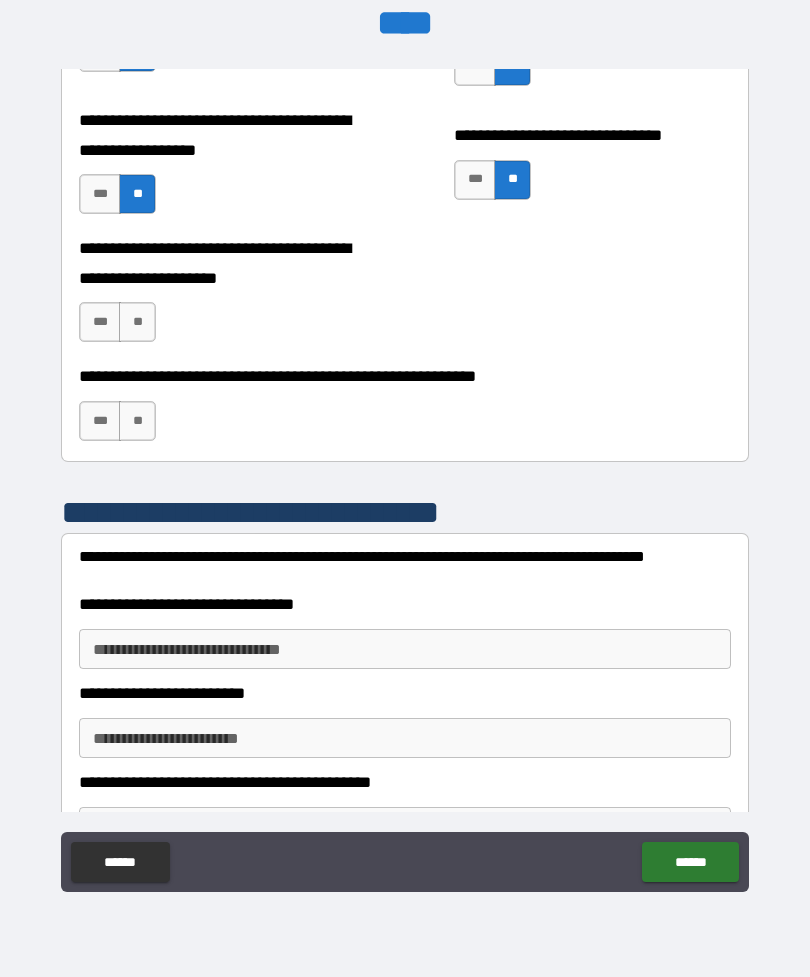 click on "**" at bounding box center (137, 322) 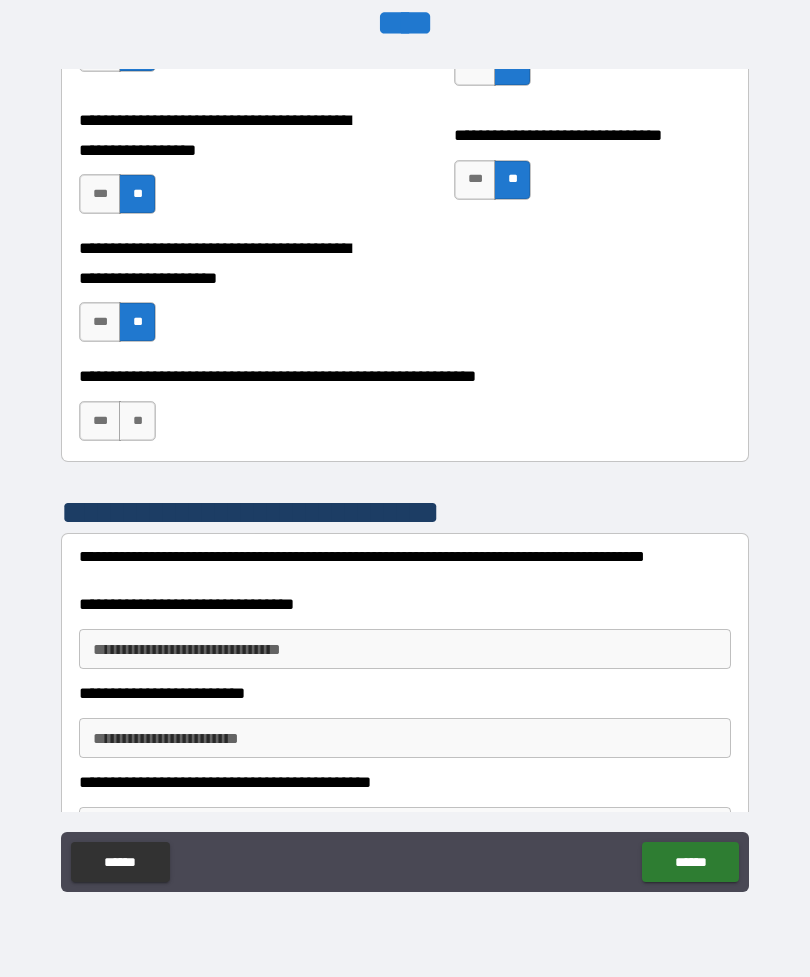 click on "**" at bounding box center [137, 421] 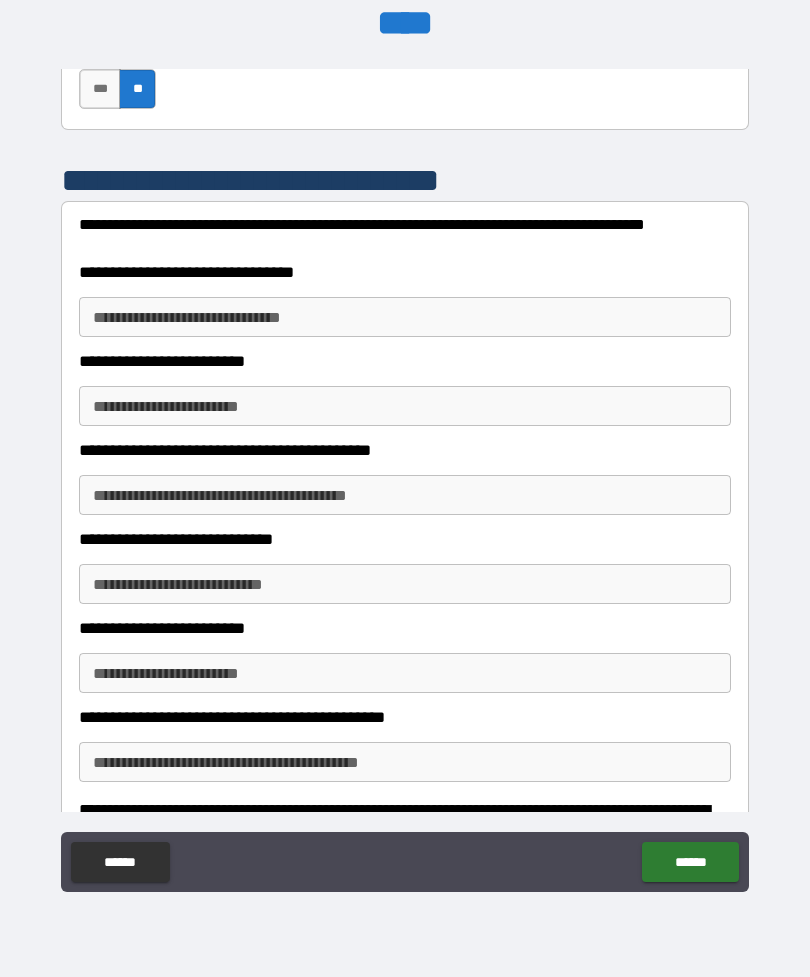 scroll, scrollTop: 11261, scrollLeft: 0, axis: vertical 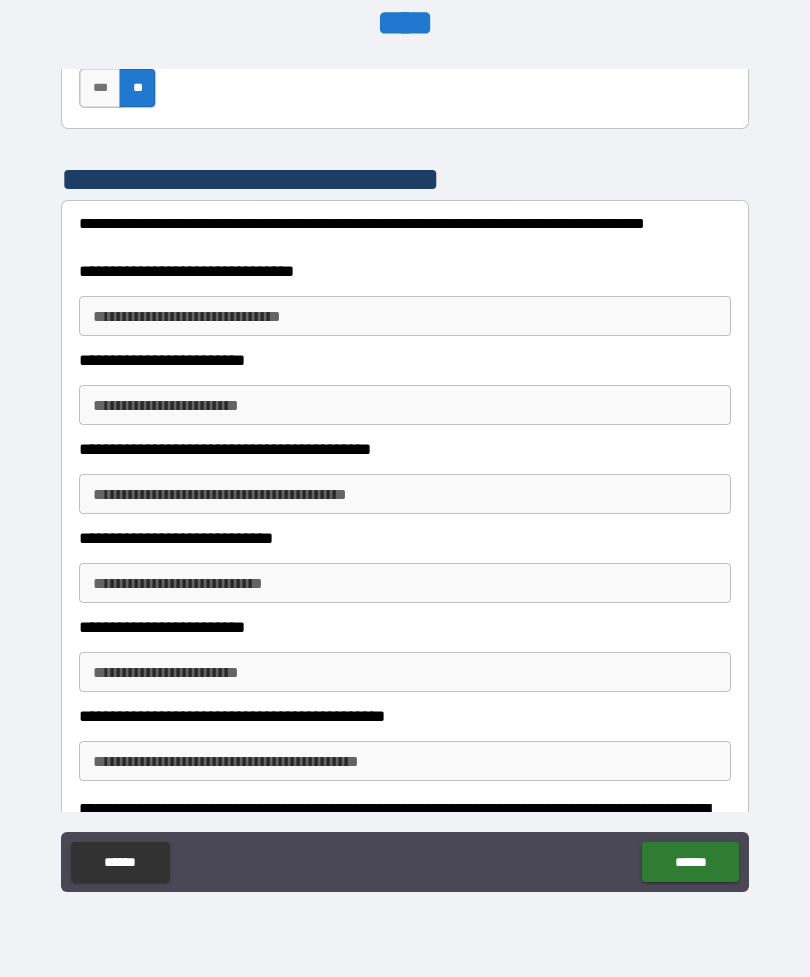 click on "**********" at bounding box center (405, 316) 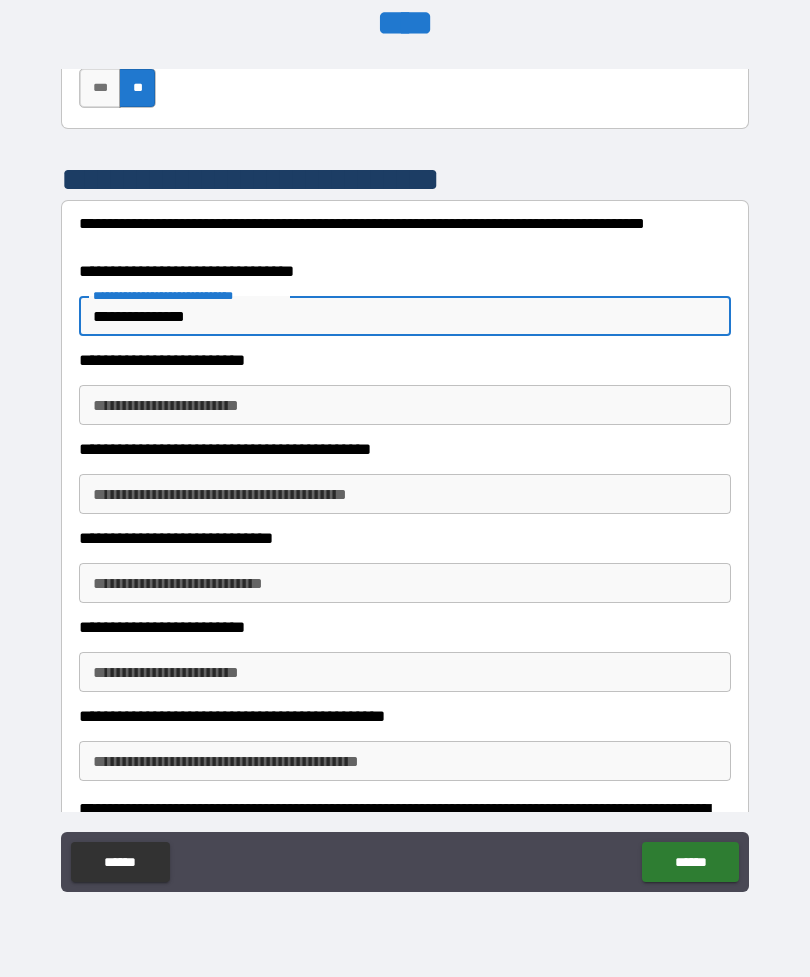type on "**********" 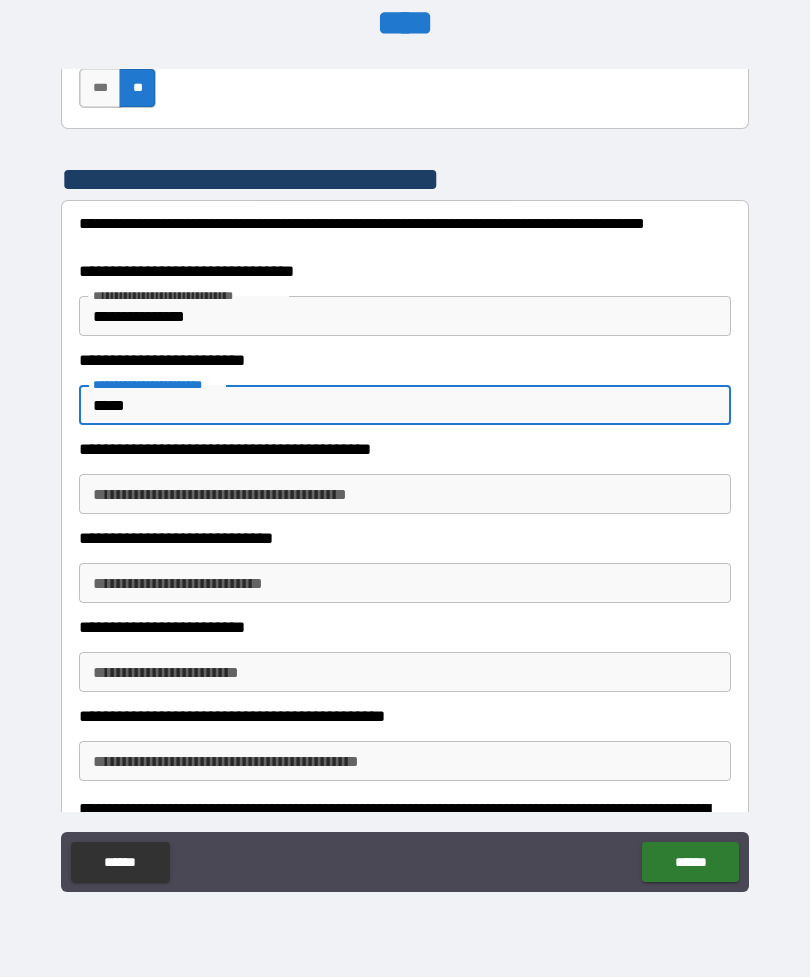 type on "****" 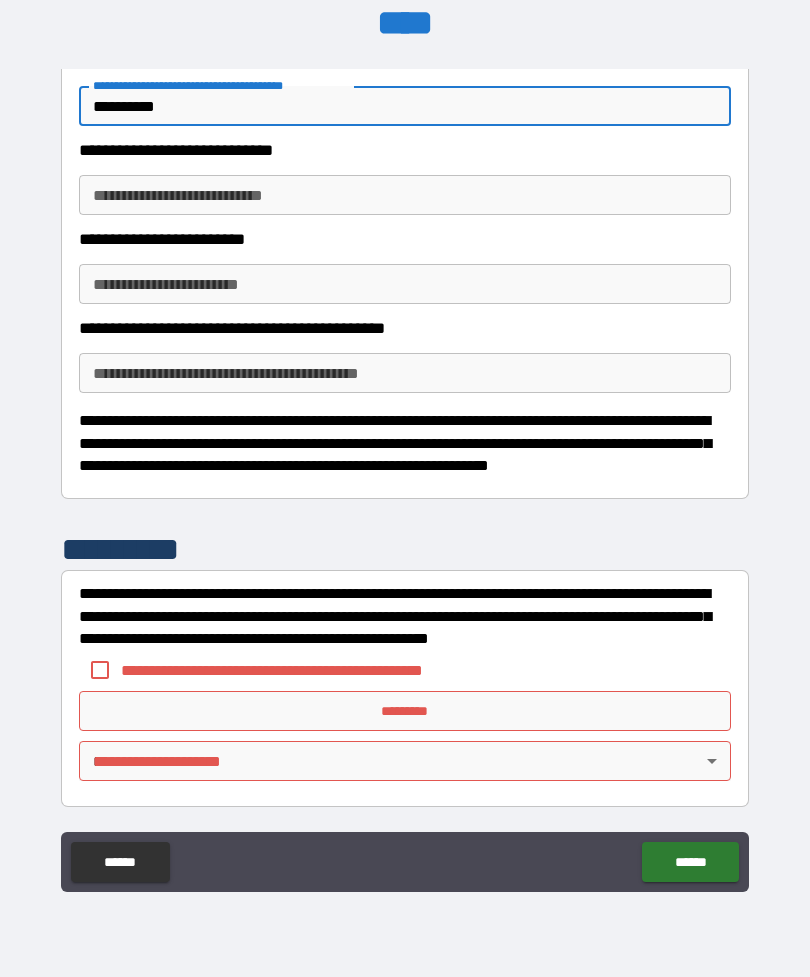 scroll, scrollTop: 11649, scrollLeft: 0, axis: vertical 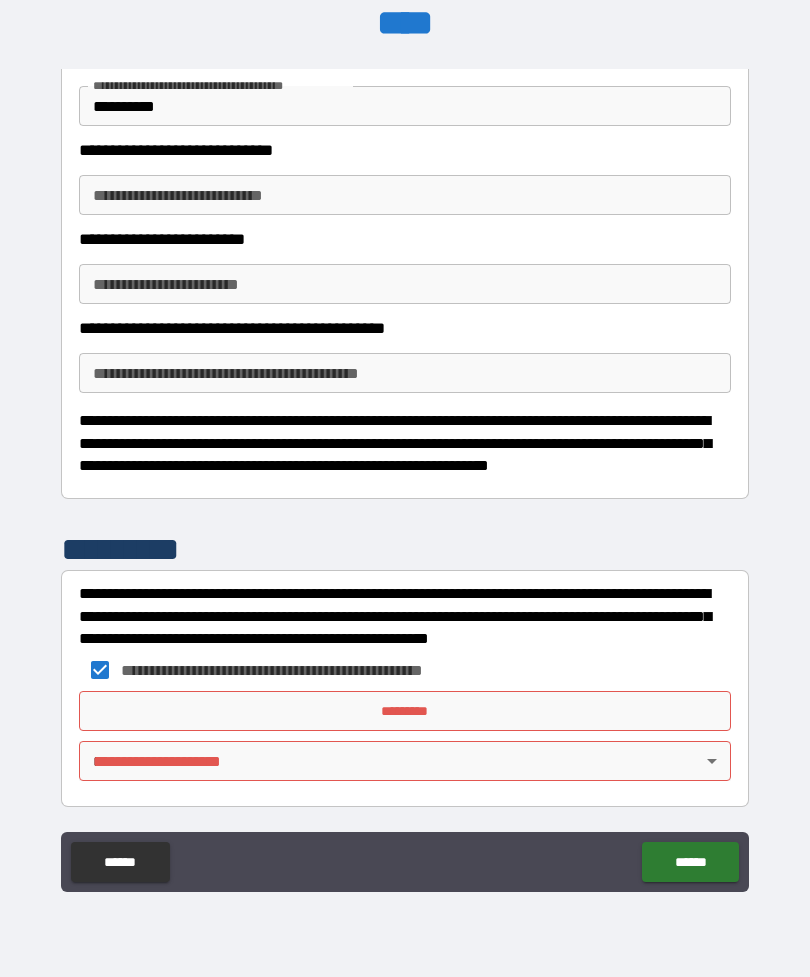 click on "*********" at bounding box center (405, 711) 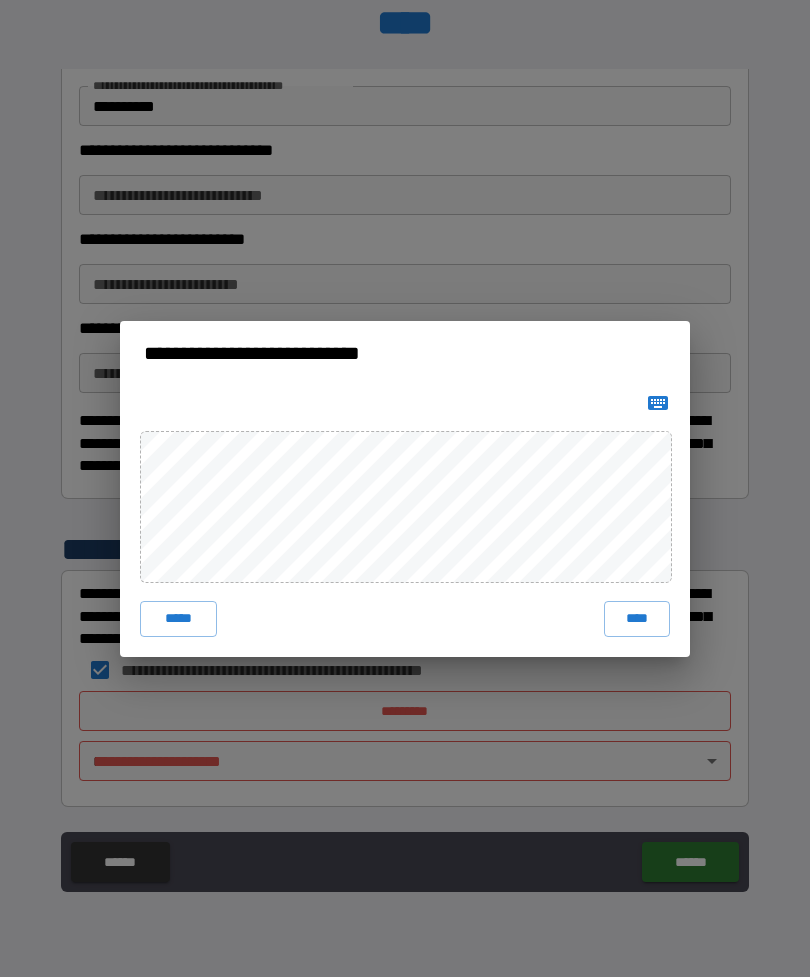 click on "**********" at bounding box center (405, 488) 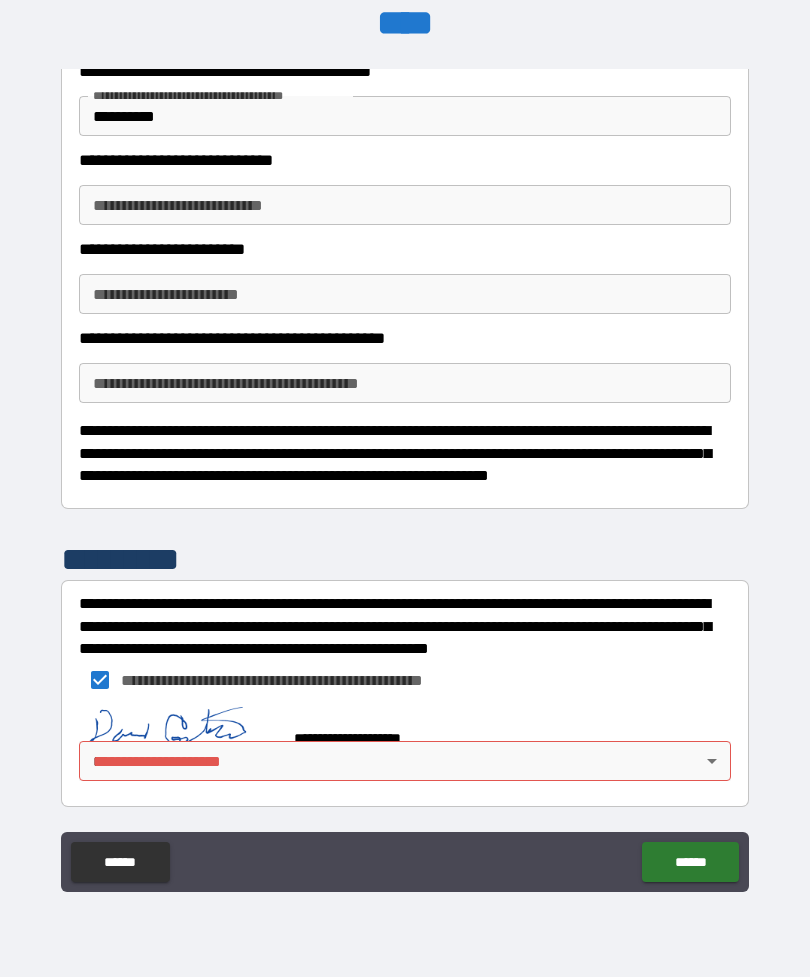 scroll, scrollTop: 11639, scrollLeft: 0, axis: vertical 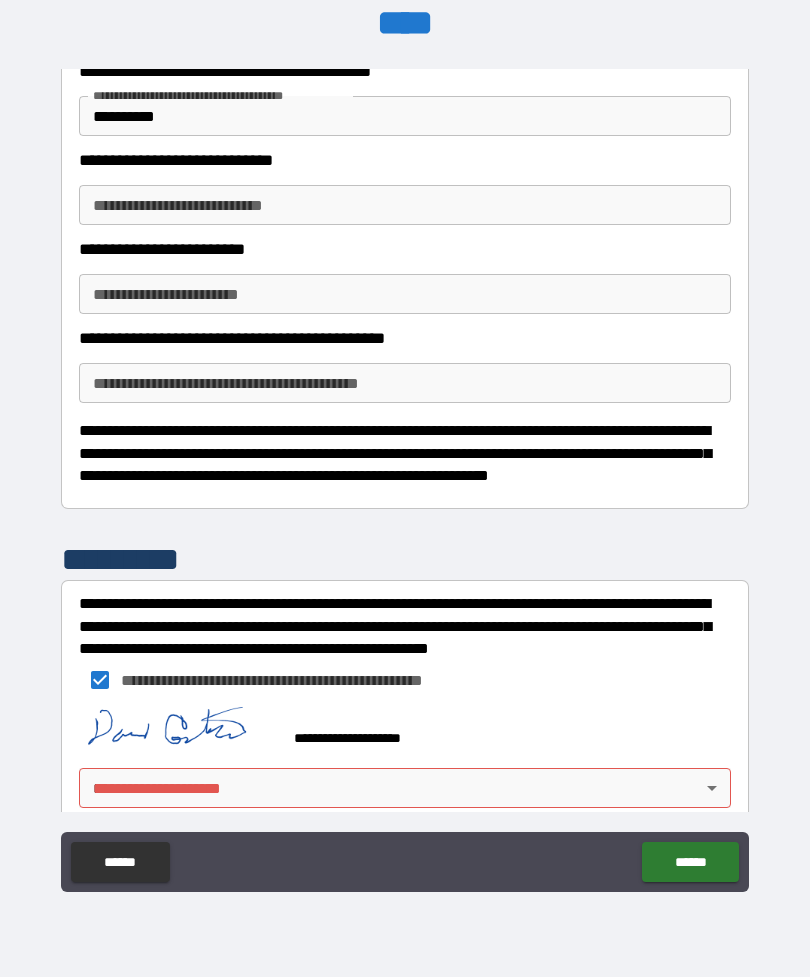 click on "******" at bounding box center (690, 862) 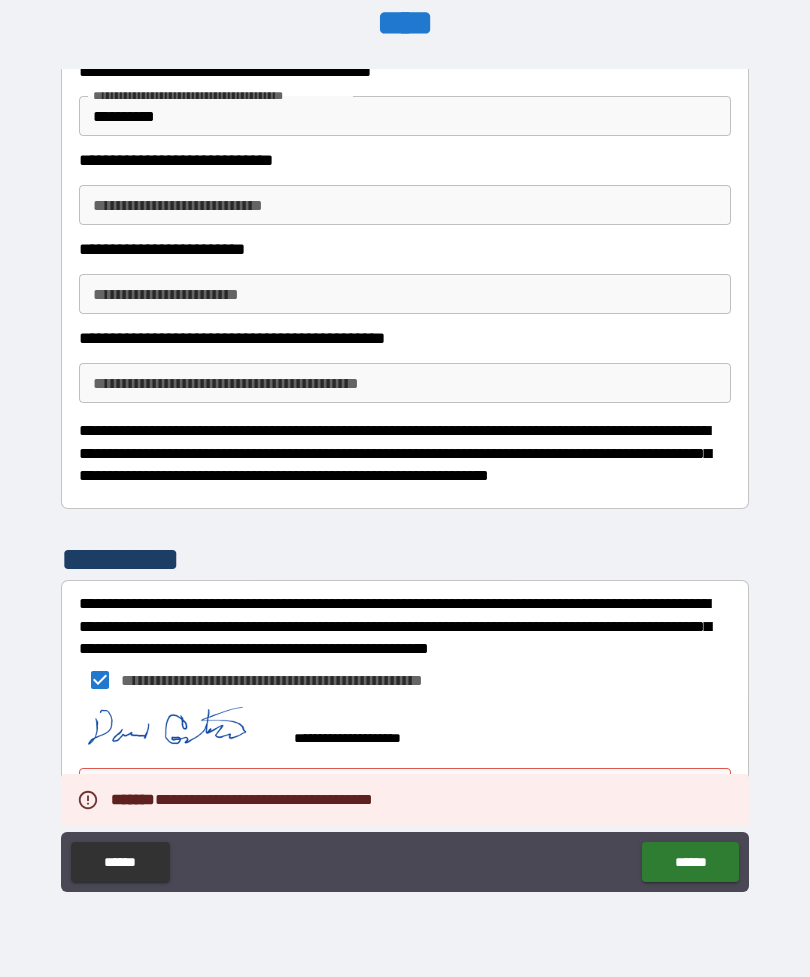 click on "**********" at bounding box center [405, 456] 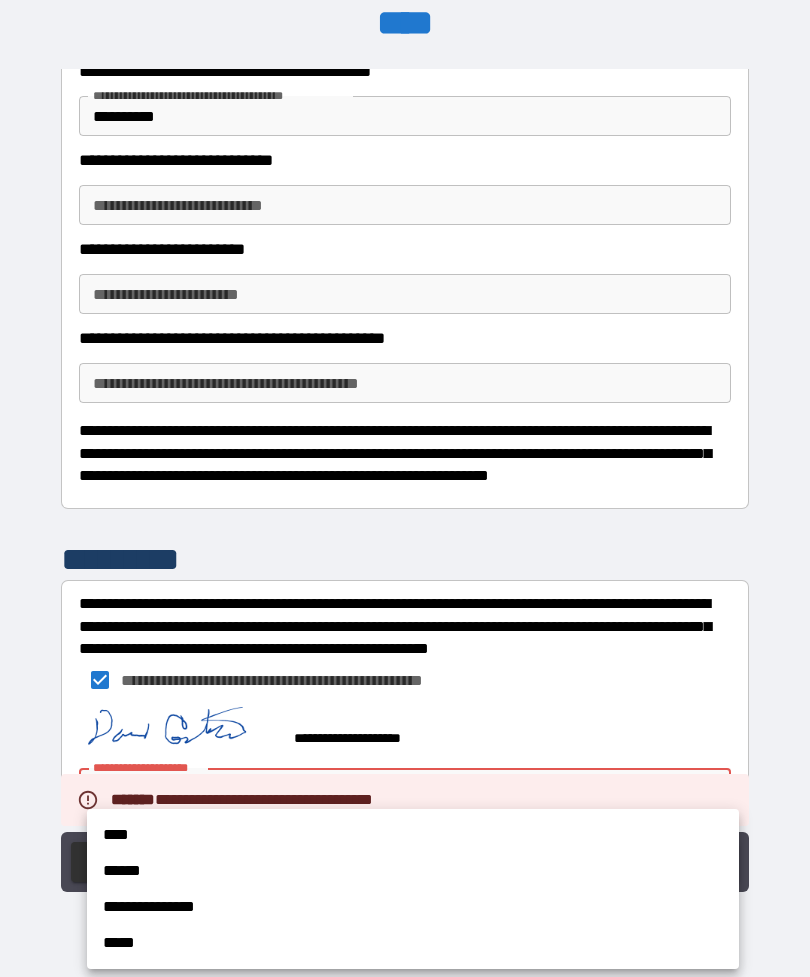click on "****" at bounding box center (413, 835) 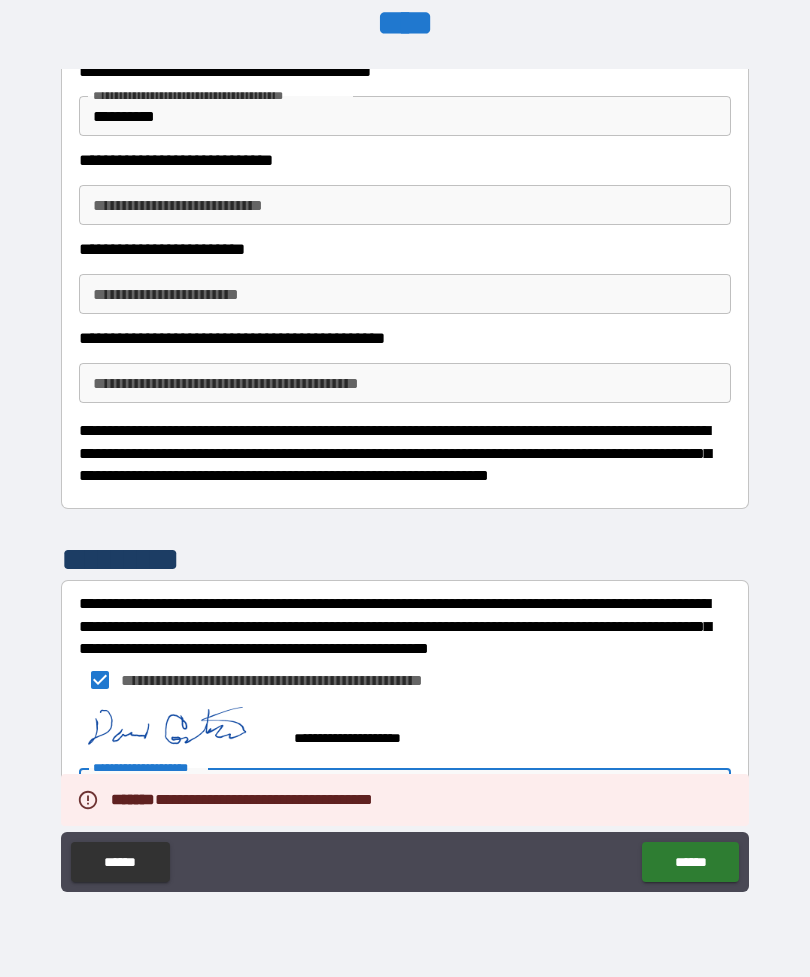 click on "******" at bounding box center (690, 862) 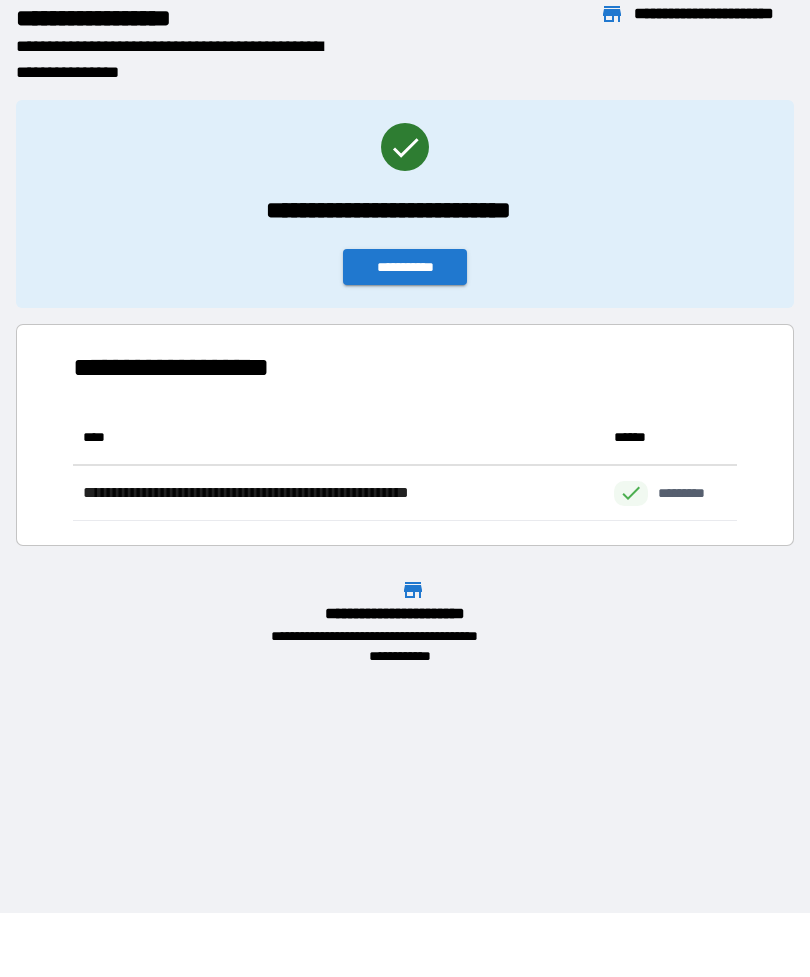 scroll, scrollTop: 1, scrollLeft: 1, axis: both 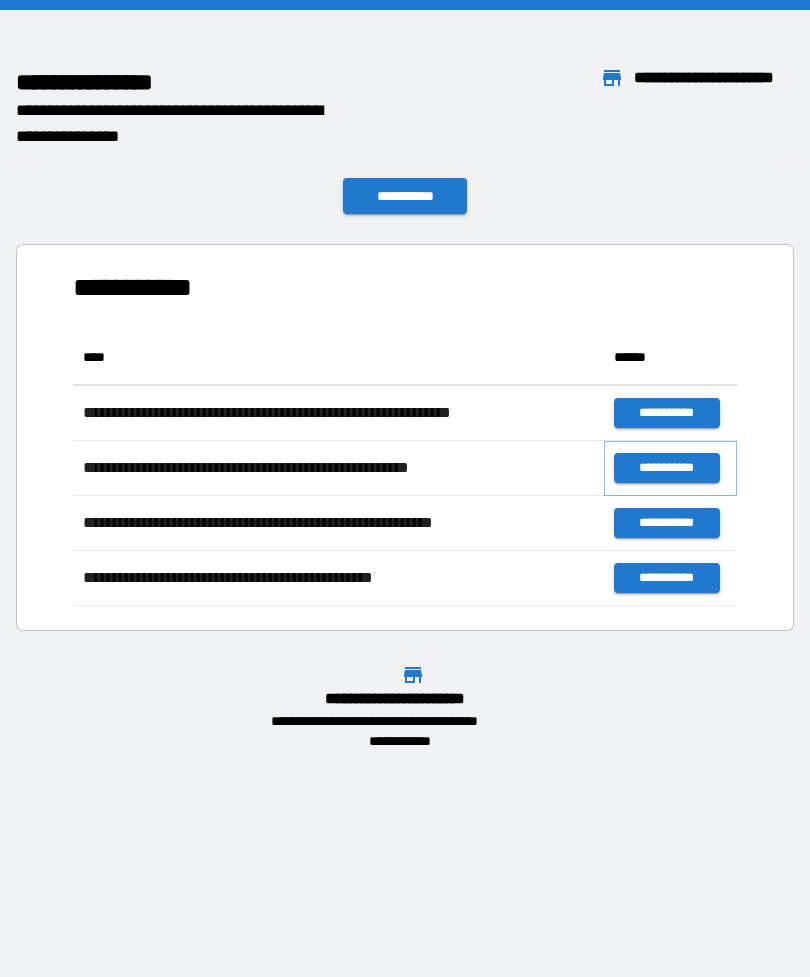 click on "**********" at bounding box center [666, 468] 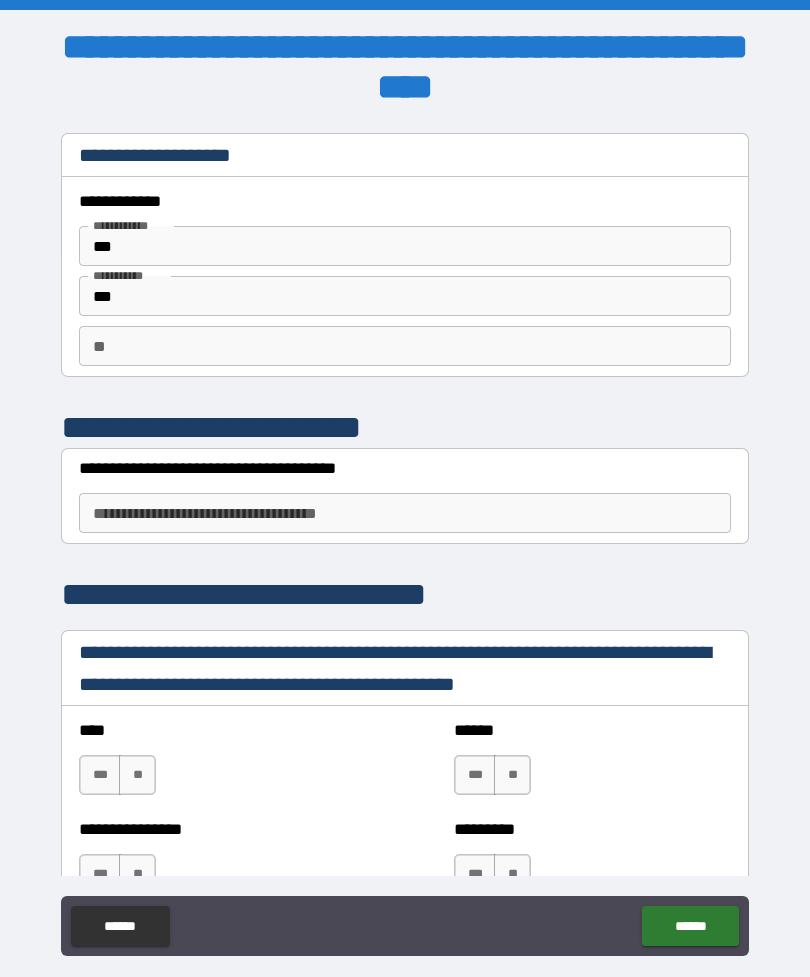 click on "**********" at bounding box center (405, 513) 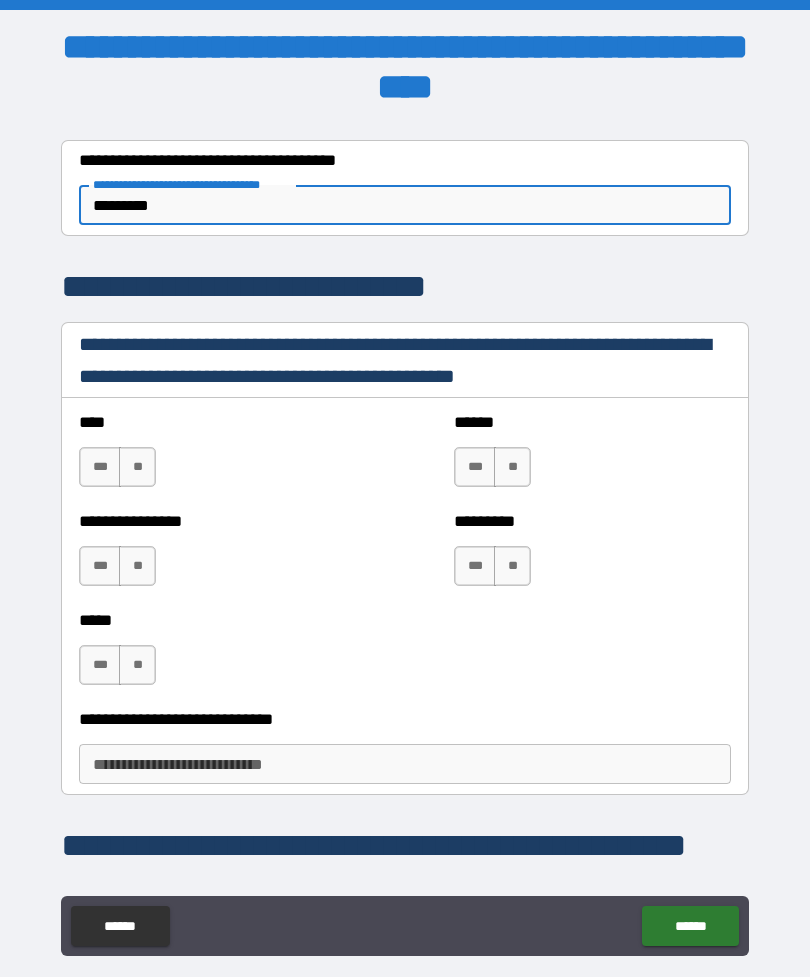 scroll, scrollTop: 334, scrollLeft: 0, axis: vertical 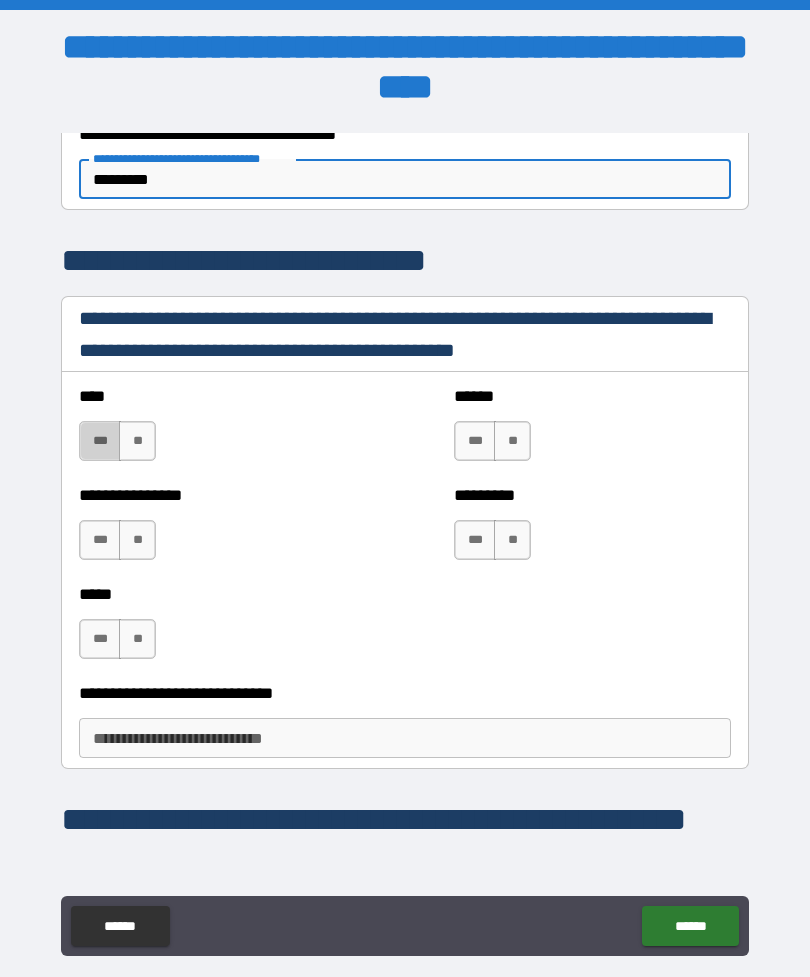type on "*********" 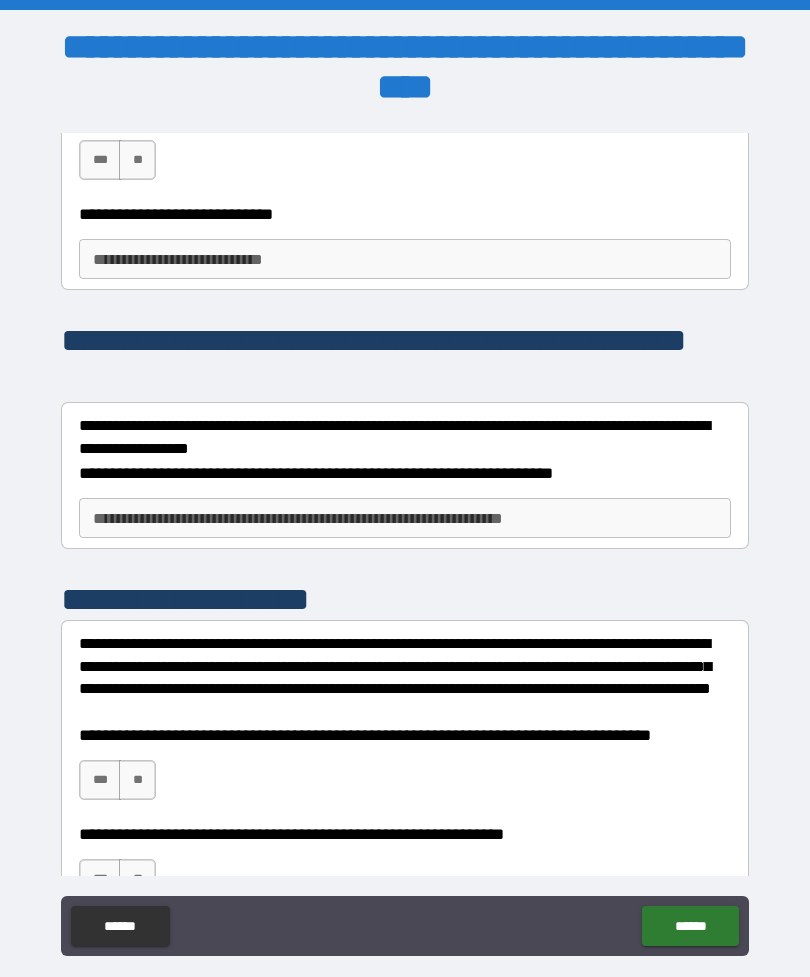 scroll, scrollTop: 816, scrollLeft: 0, axis: vertical 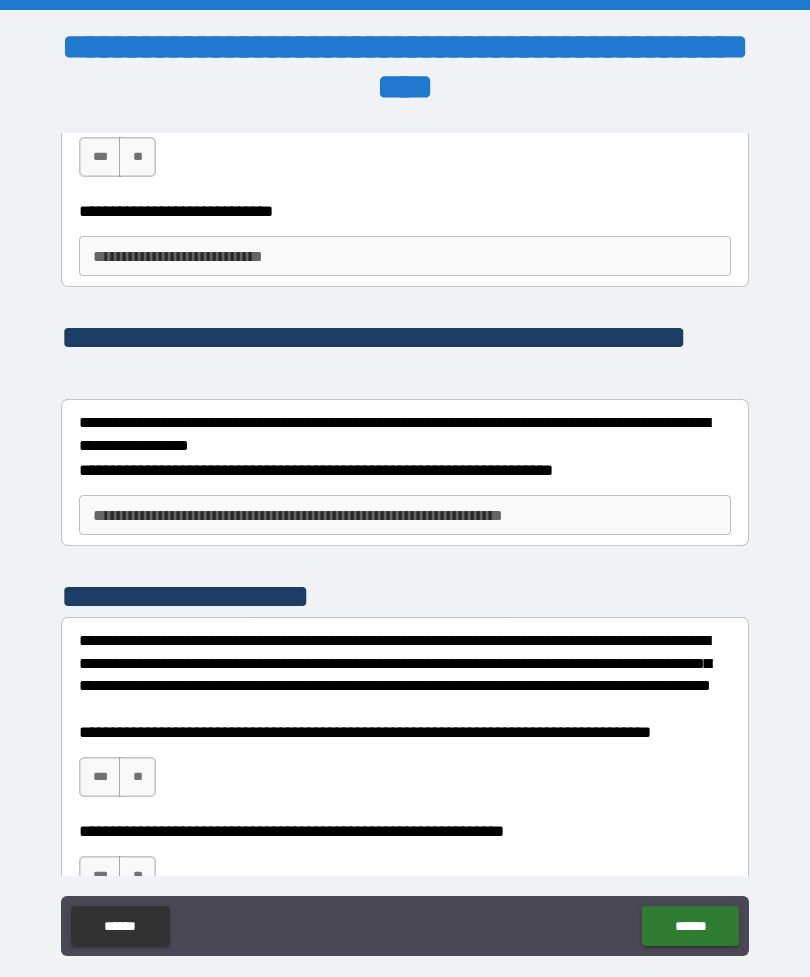 click on "**********" at bounding box center [405, 256] 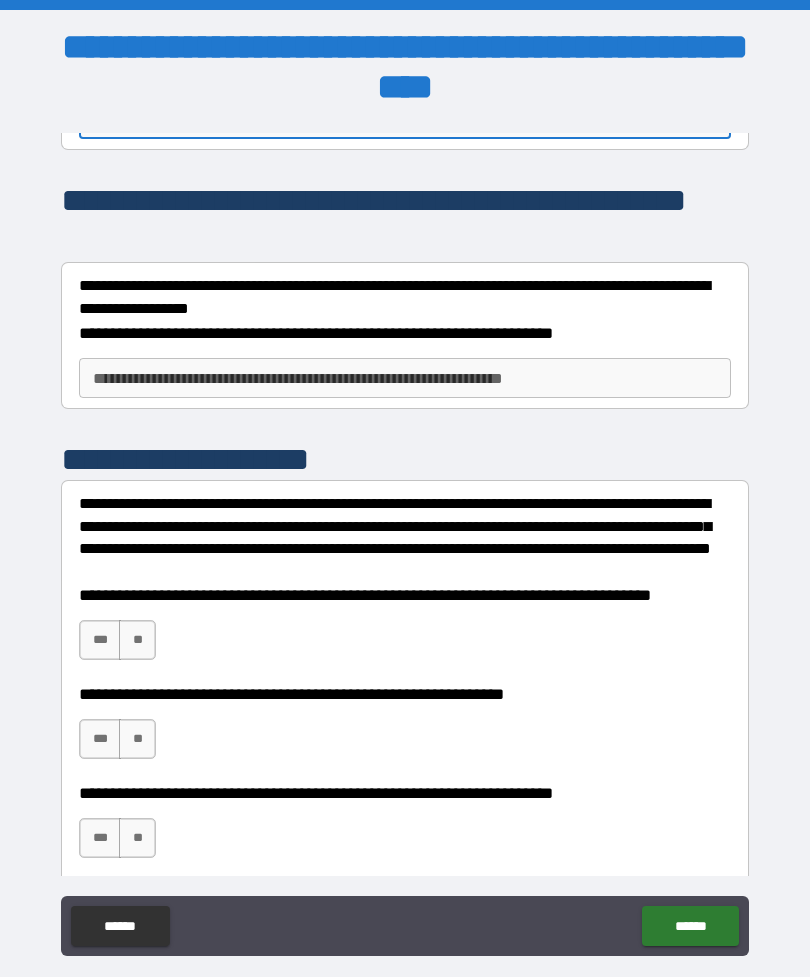scroll, scrollTop: 999, scrollLeft: 0, axis: vertical 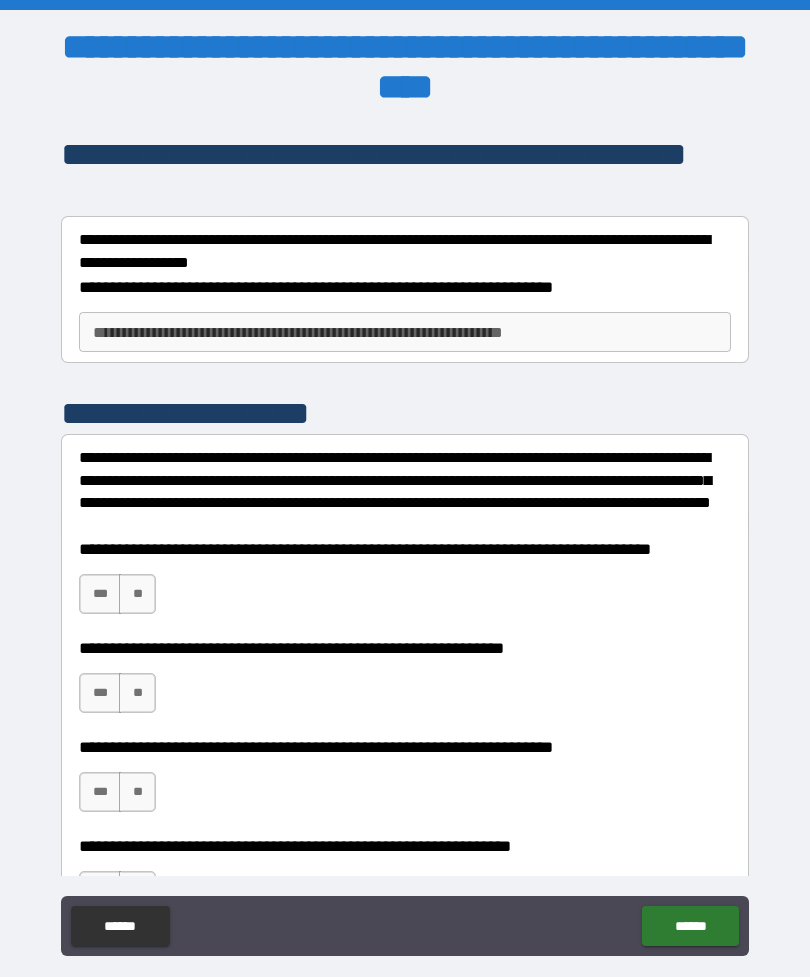 type on "*******" 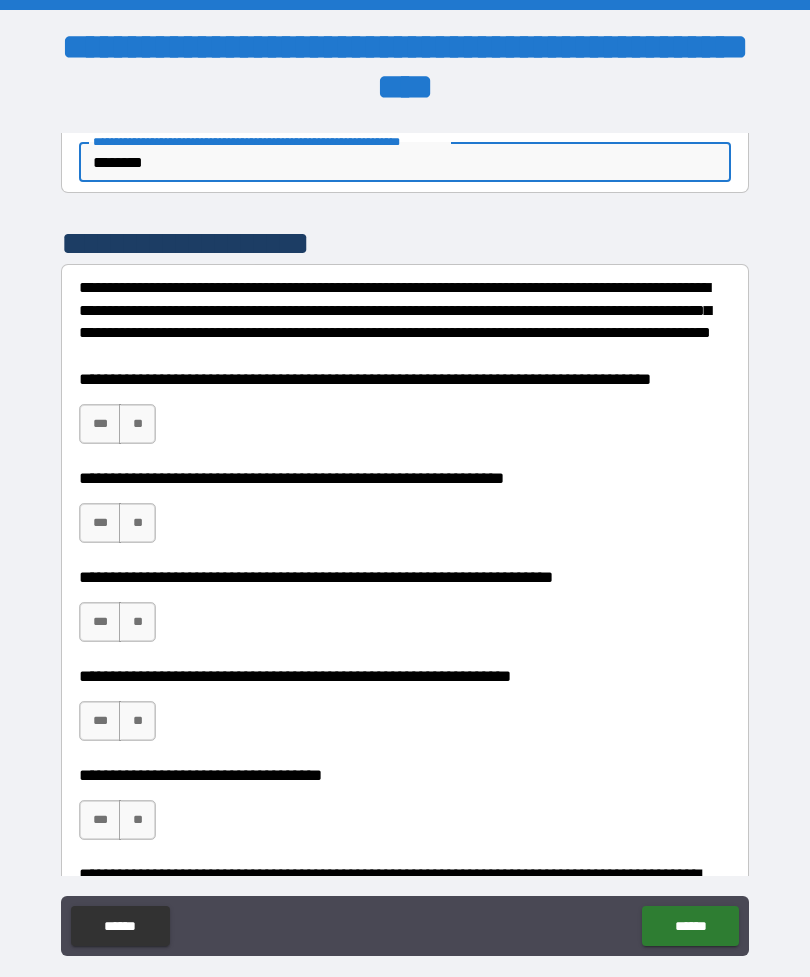 scroll, scrollTop: 1167, scrollLeft: 0, axis: vertical 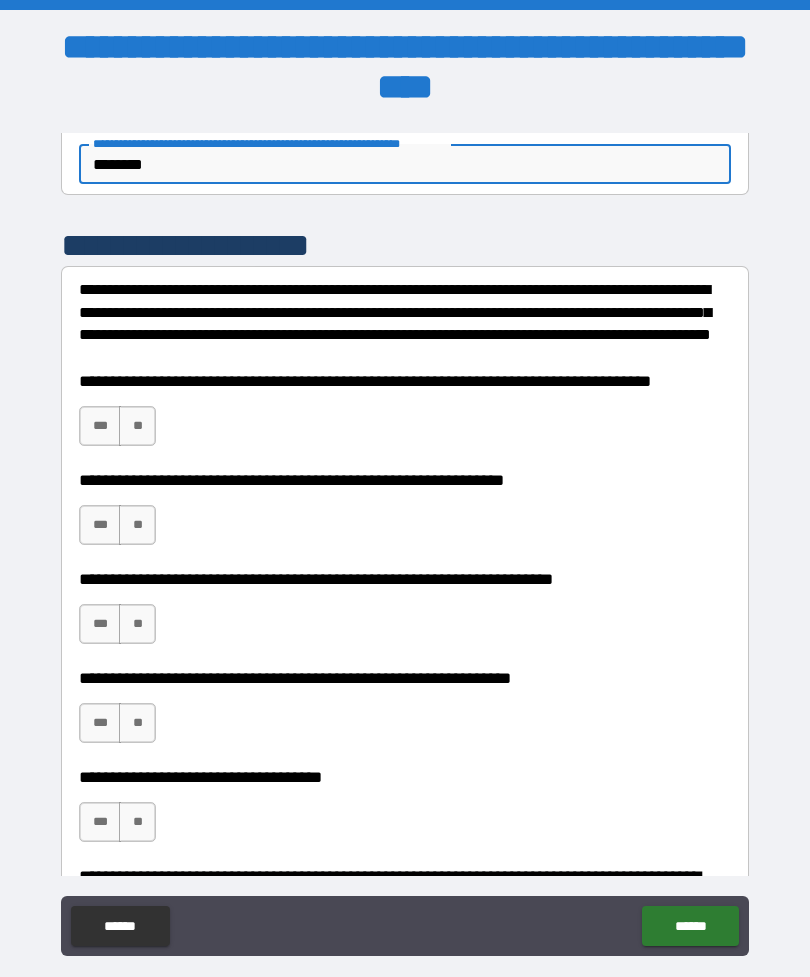 type on "********" 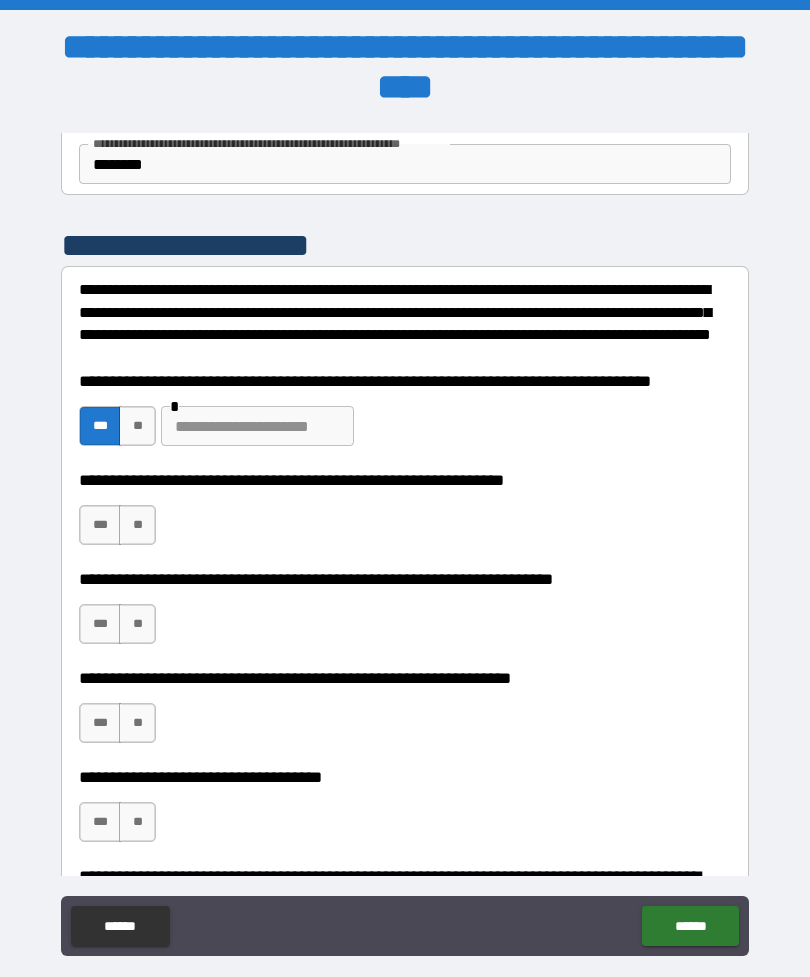 click on "***" at bounding box center (100, 525) 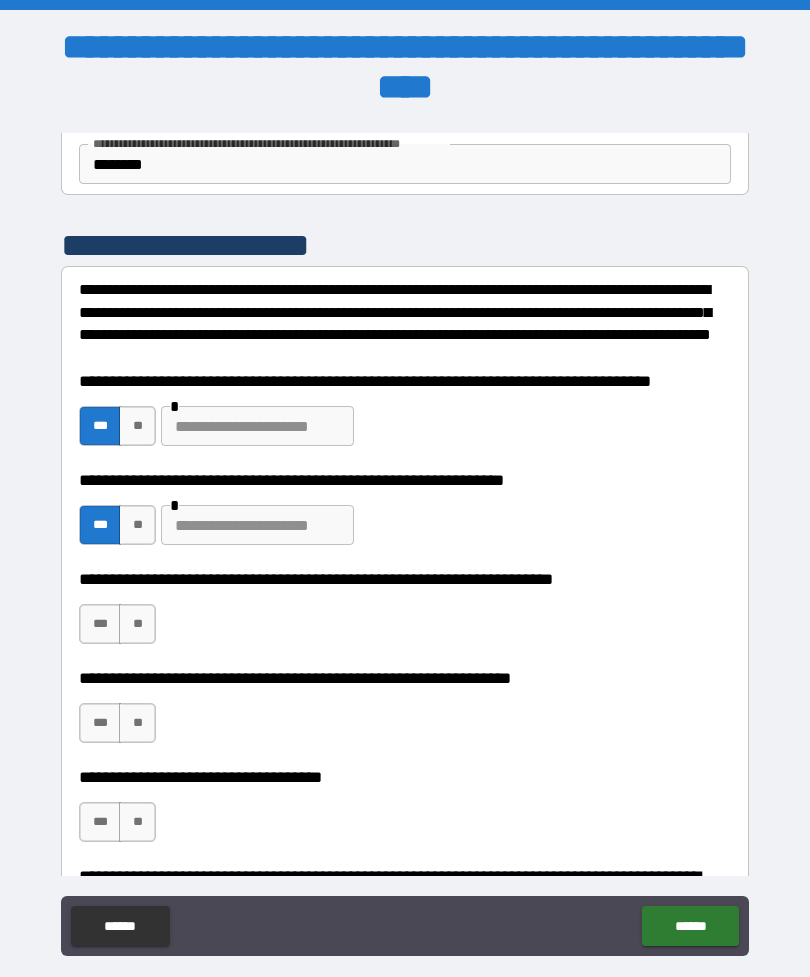 click on "**" at bounding box center (137, 624) 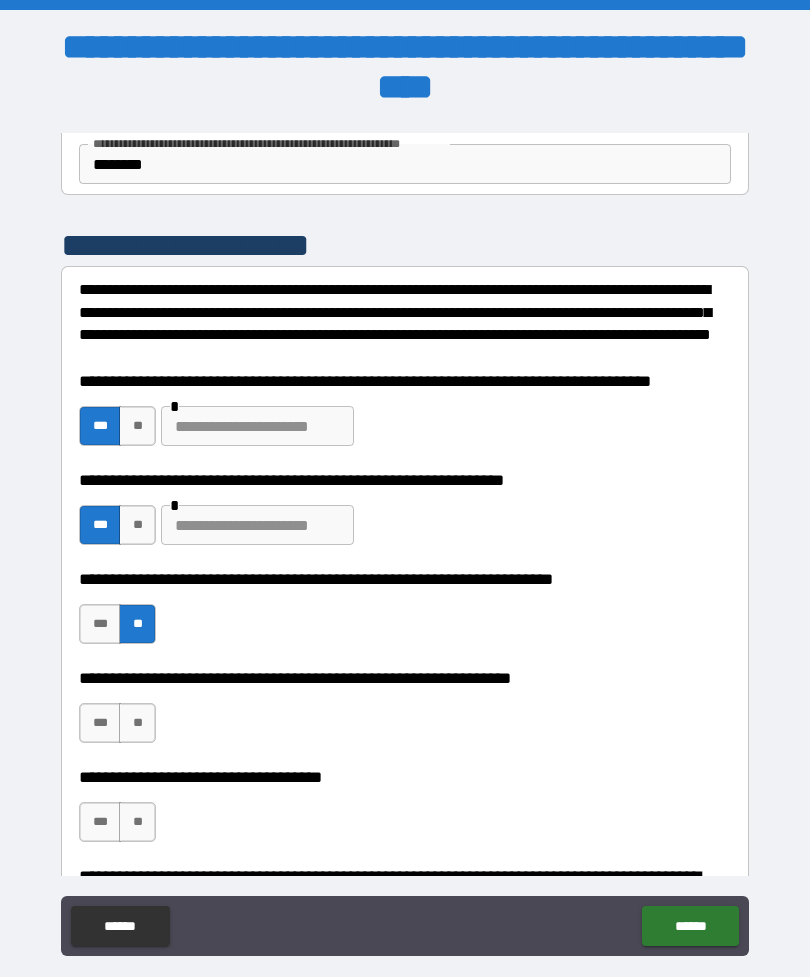 click on "**" at bounding box center (137, 723) 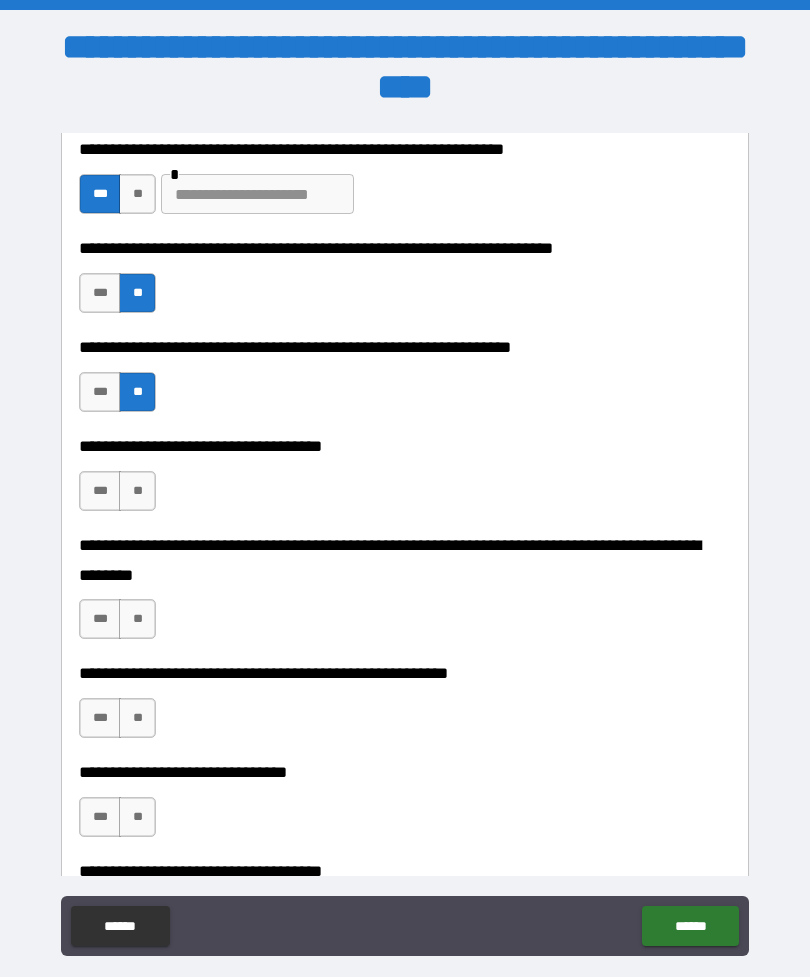 scroll, scrollTop: 1500, scrollLeft: 0, axis: vertical 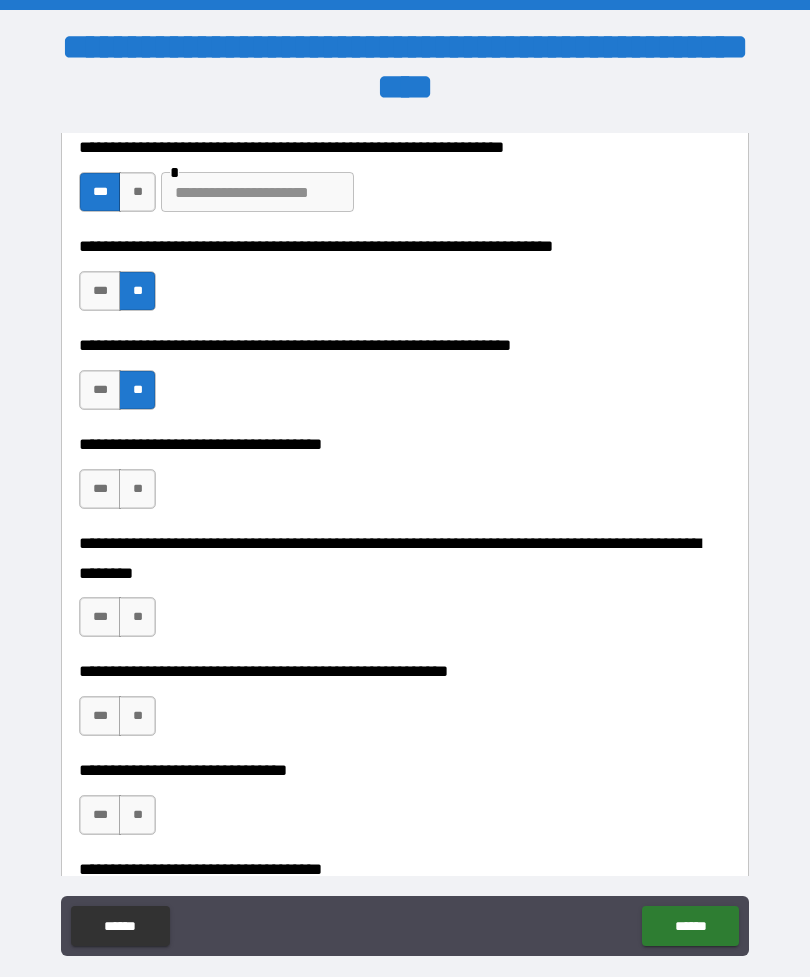 click on "**" at bounding box center [137, 489] 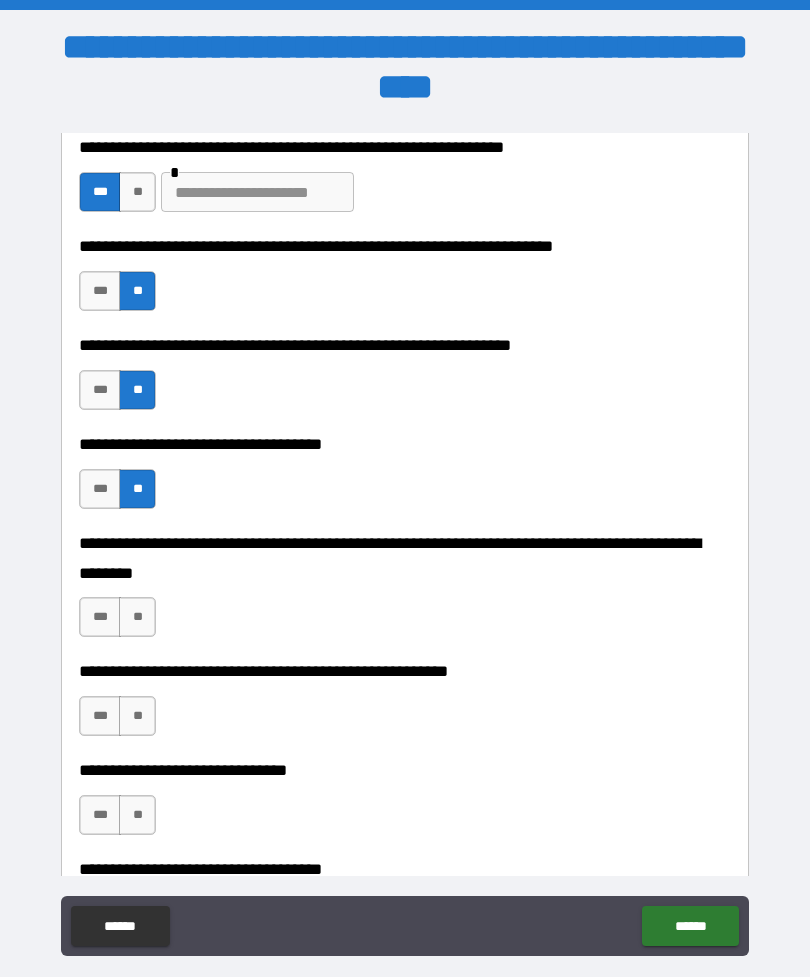 click on "**" at bounding box center [137, 617] 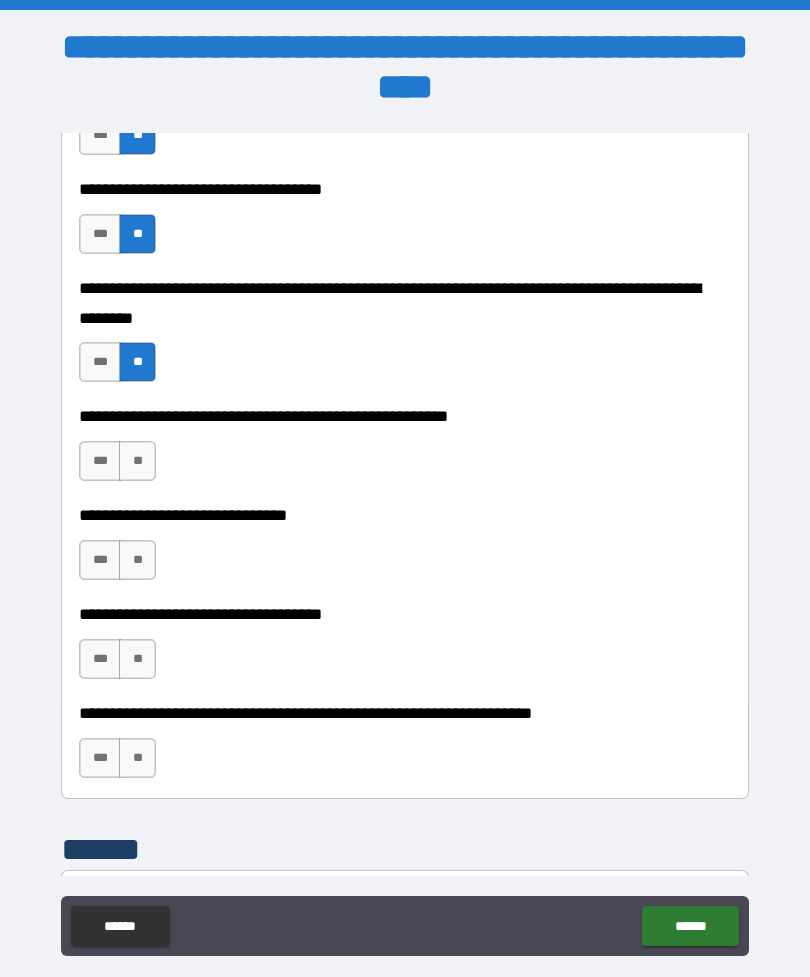 scroll, scrollTop: 1754, scrollLeft: 0, axis: vertical 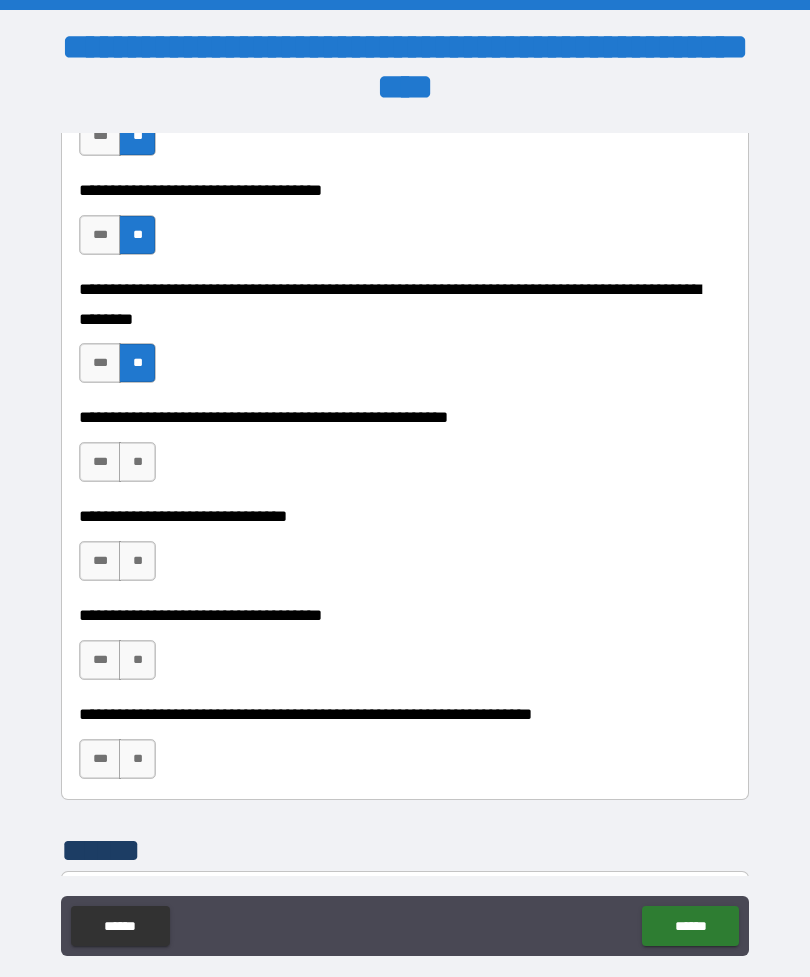 click on "***" at bounding box center (100, 462) 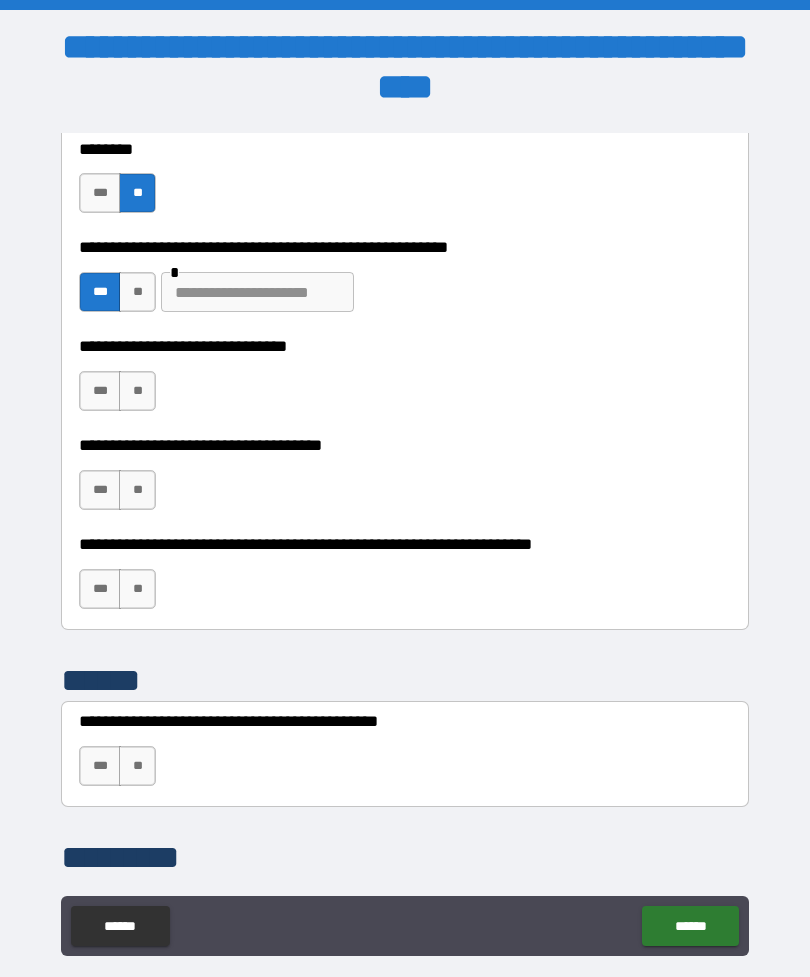 scroll, scrollTop: 1930, scrollLeft: 0, axis: vertical 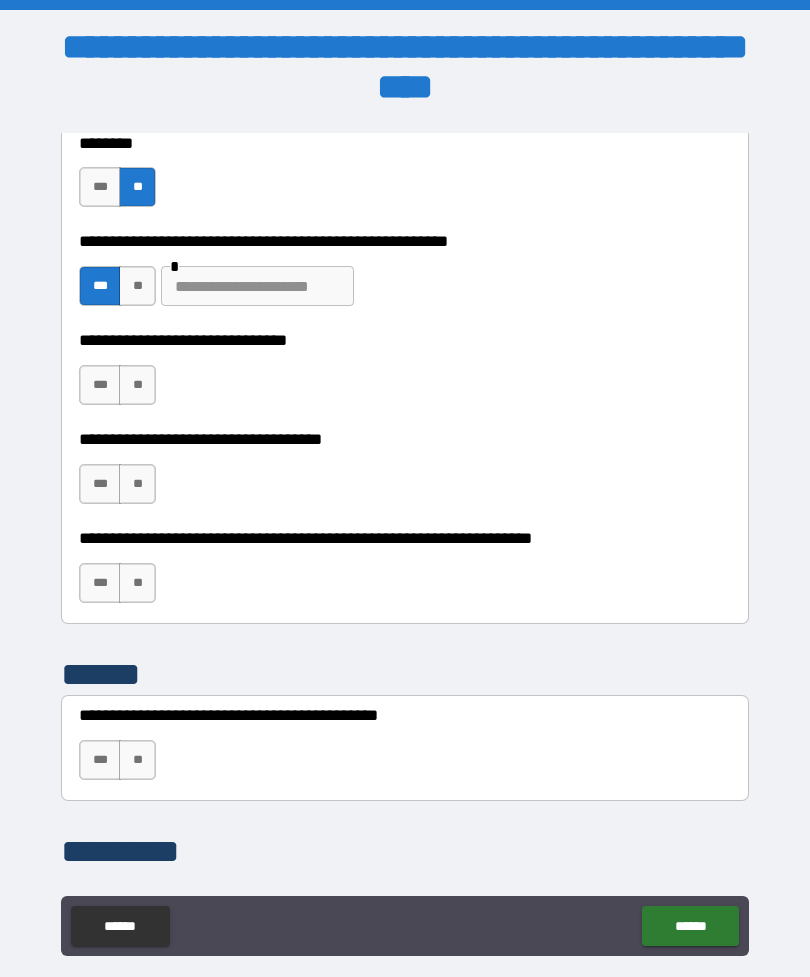 click on "***" at bounding box center (100, 385) 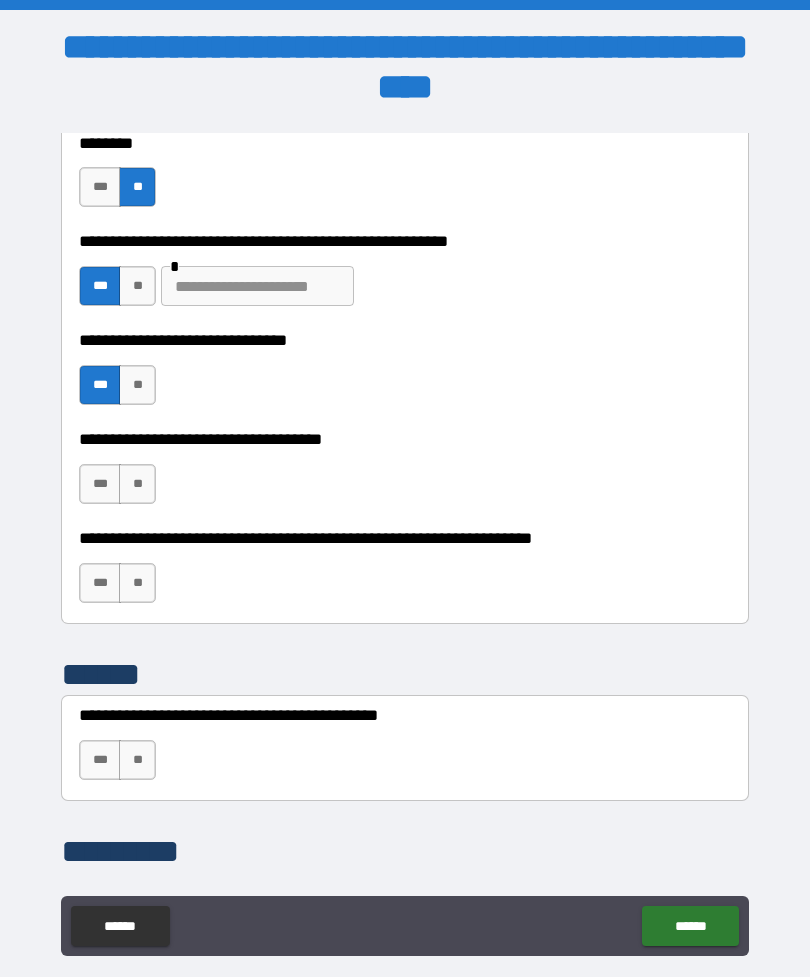 click on "**" at bounding box center [137, 484] 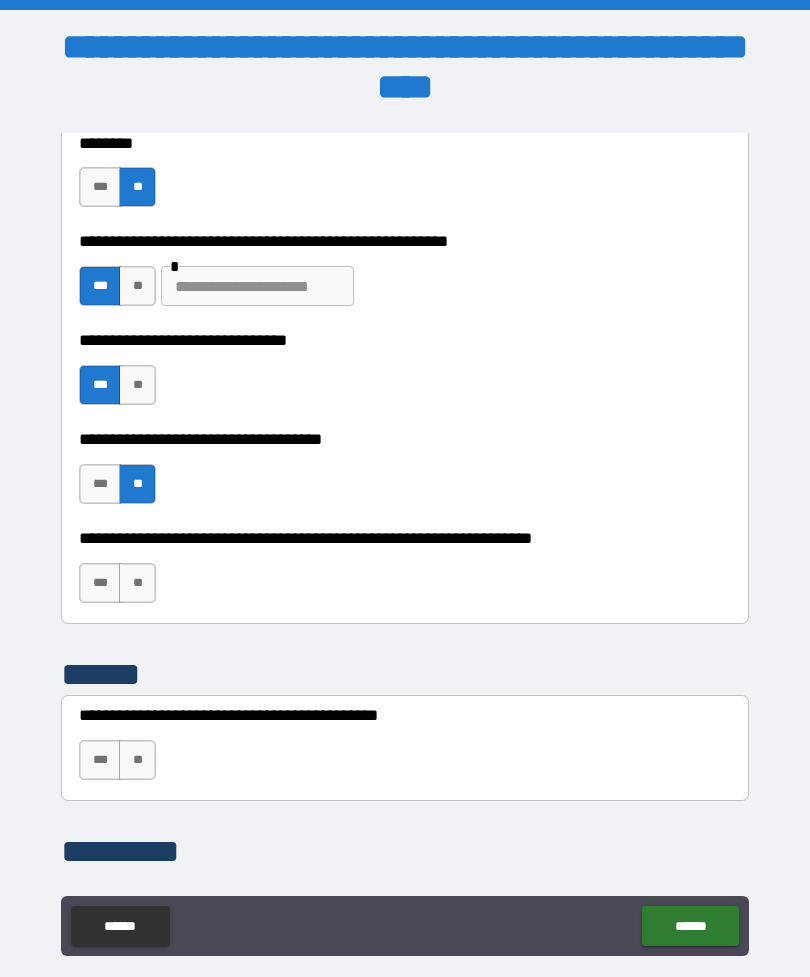 click on "***" at bounding box center [100, 583] 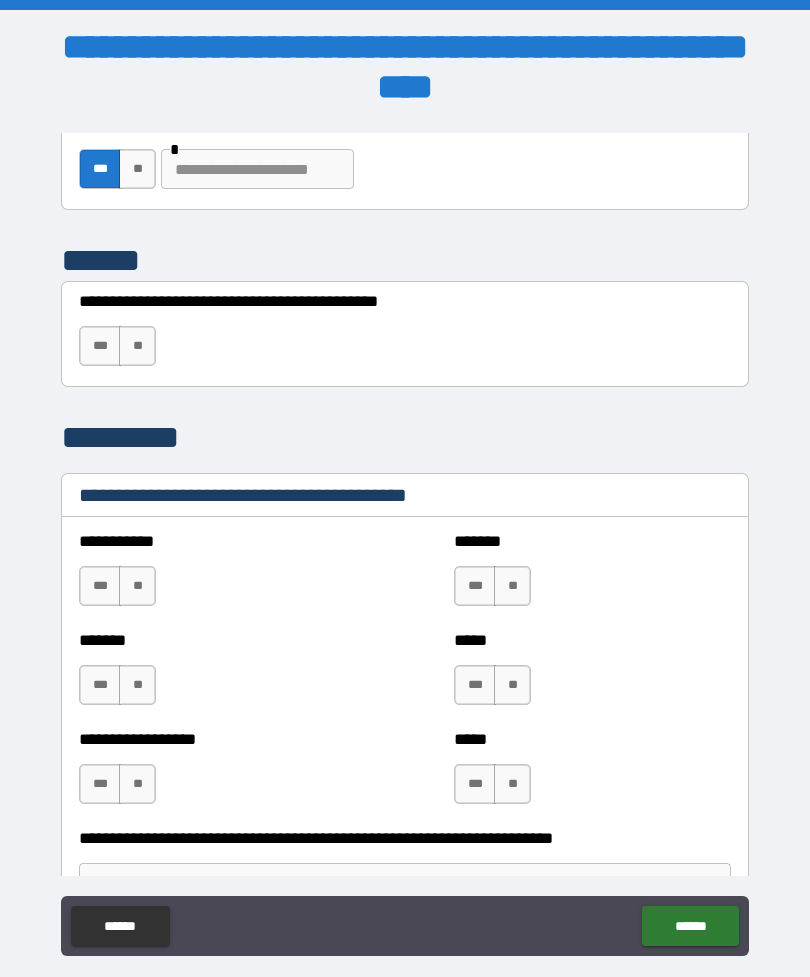 scroll, scrollTop: 2346, scrollLeft: 0, axis: vertical 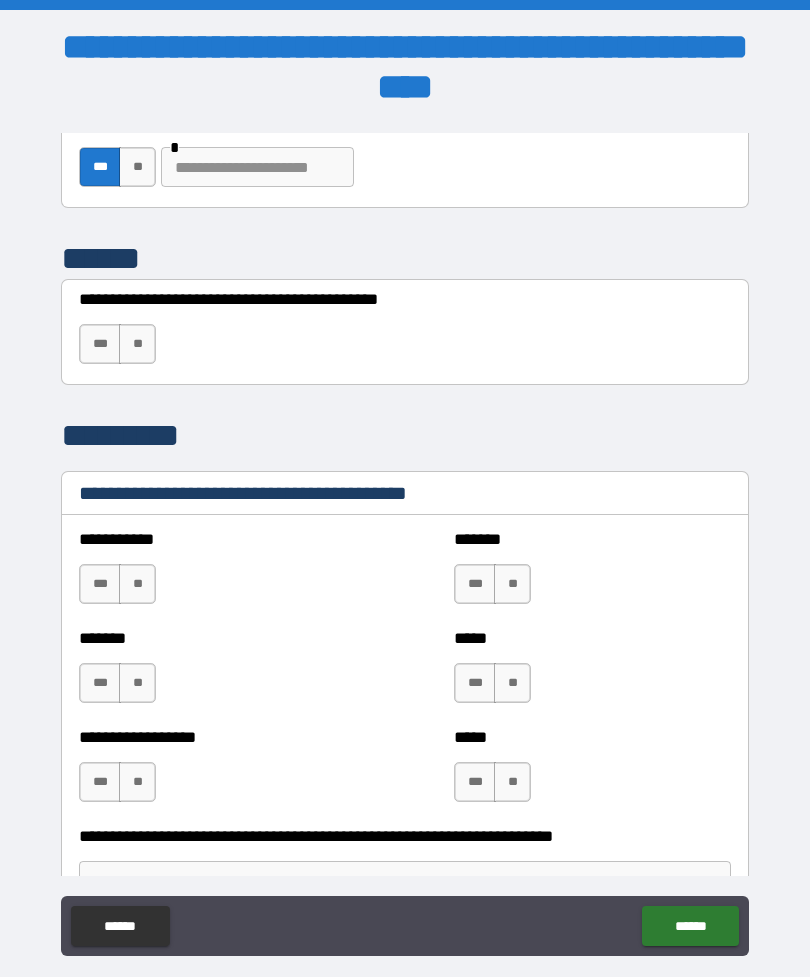 click on "**" at bounding box center [137, 344] 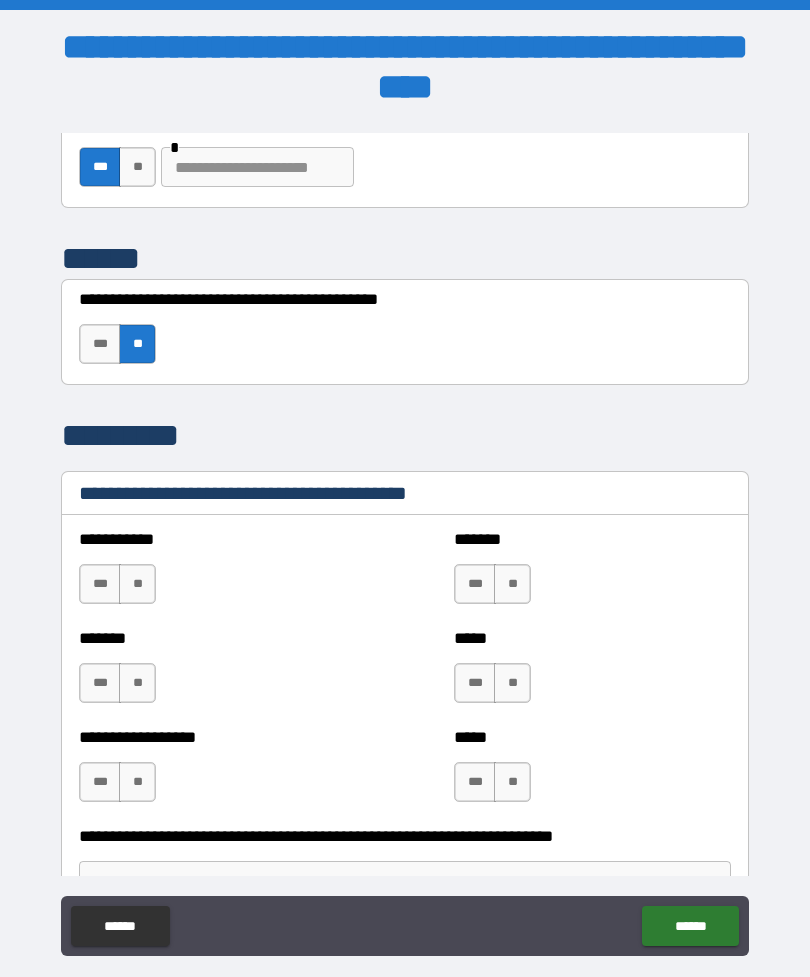 click on "**" at bounding box center [137, 584] 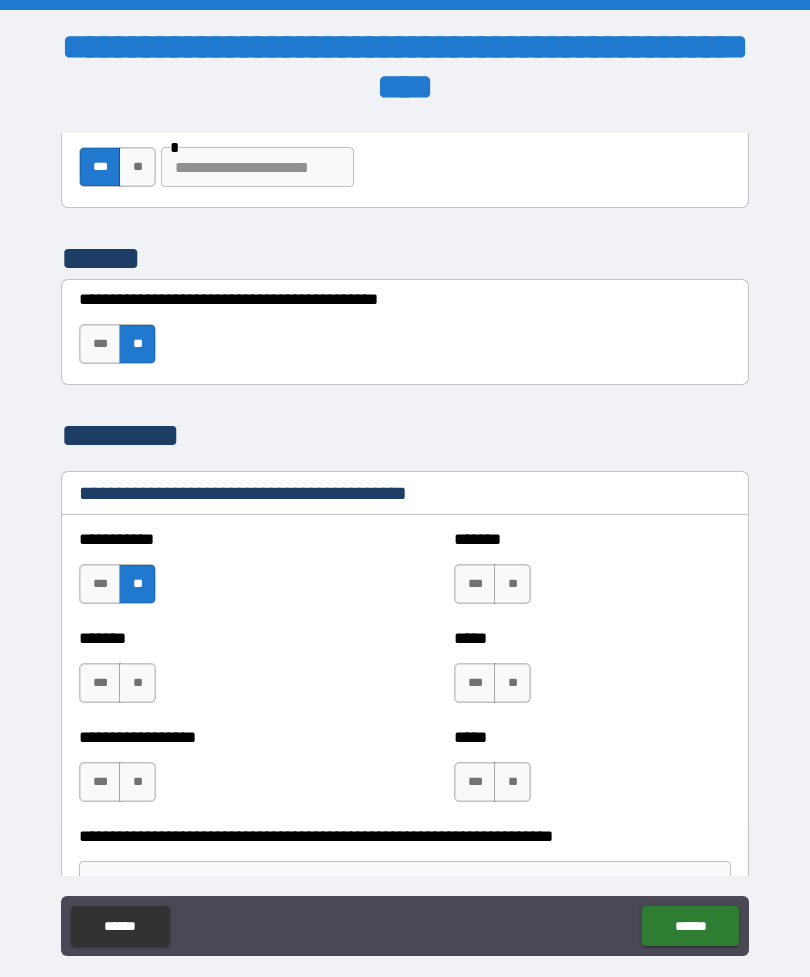 click on "**" at bounding box center (512, 584) 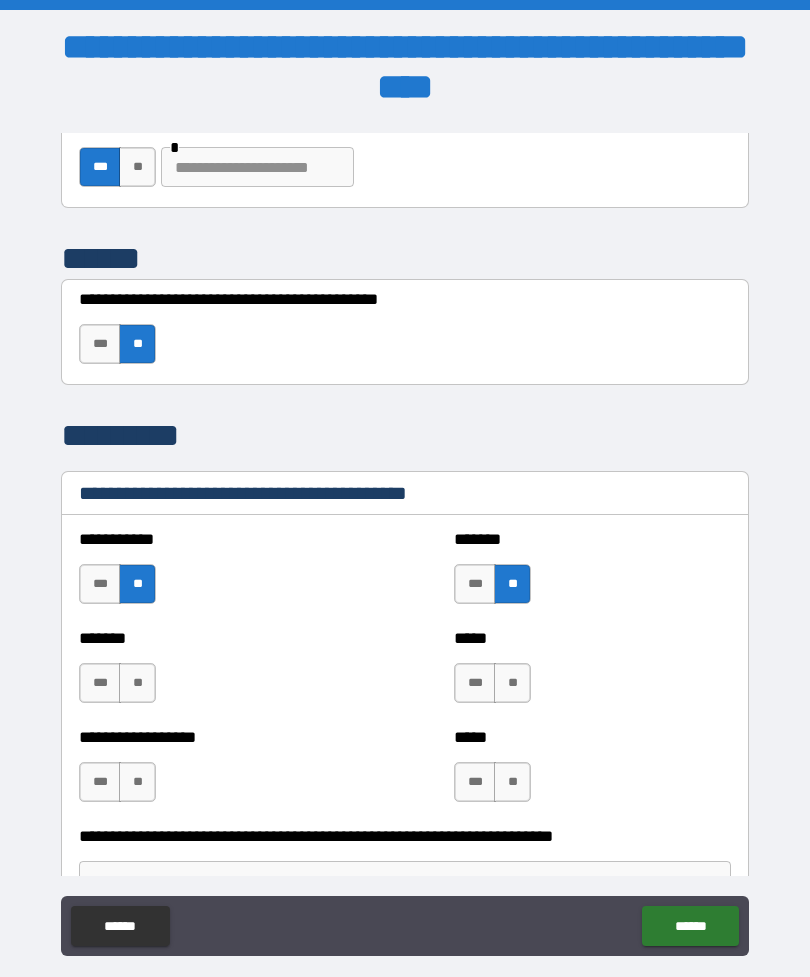 click on "**" at bounding box center (512, 683) 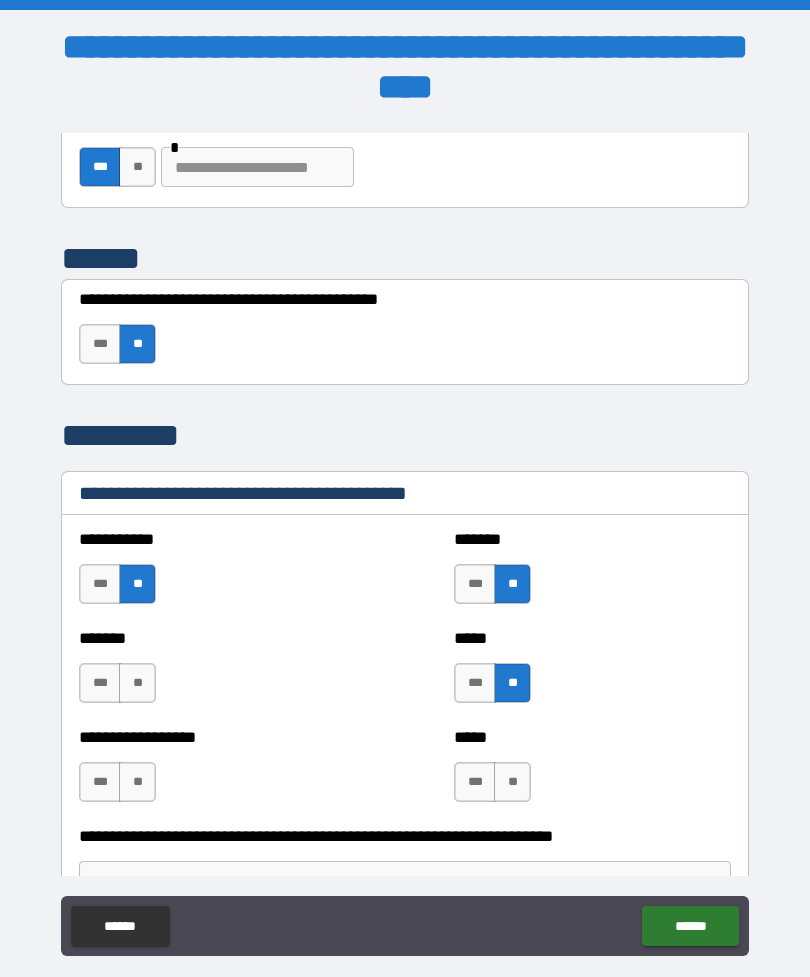 click on "**" at bounding box center [137, 683] 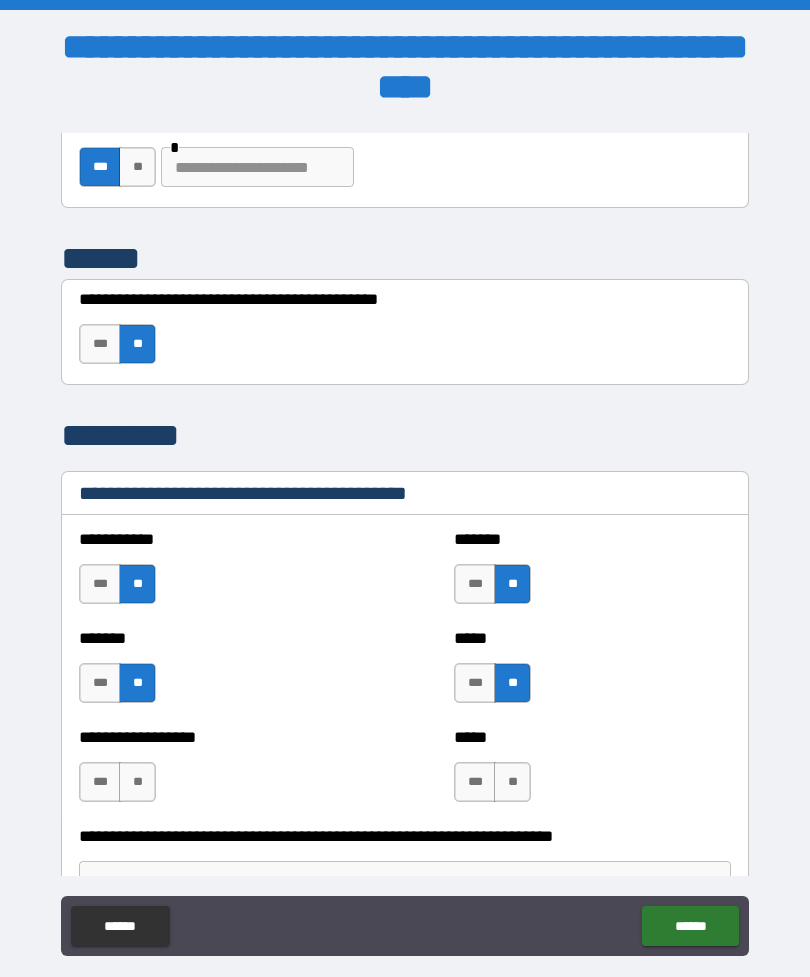 click on "**" at bounding box center [137, 782] 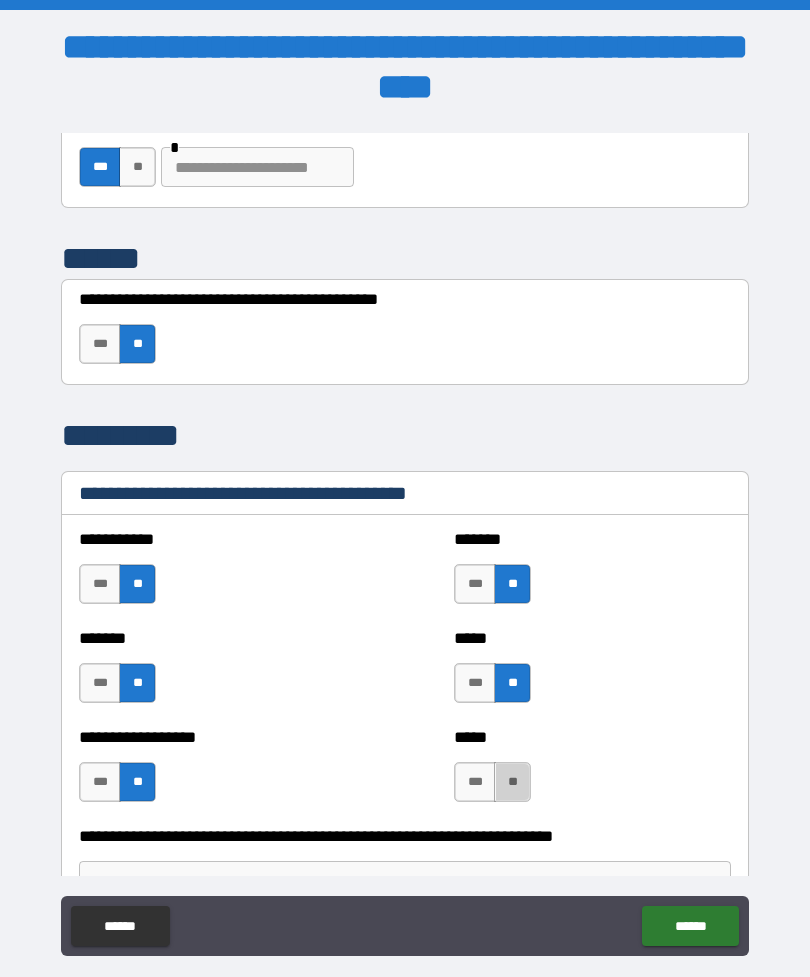 click on "**" at bounding box center (512, 782) 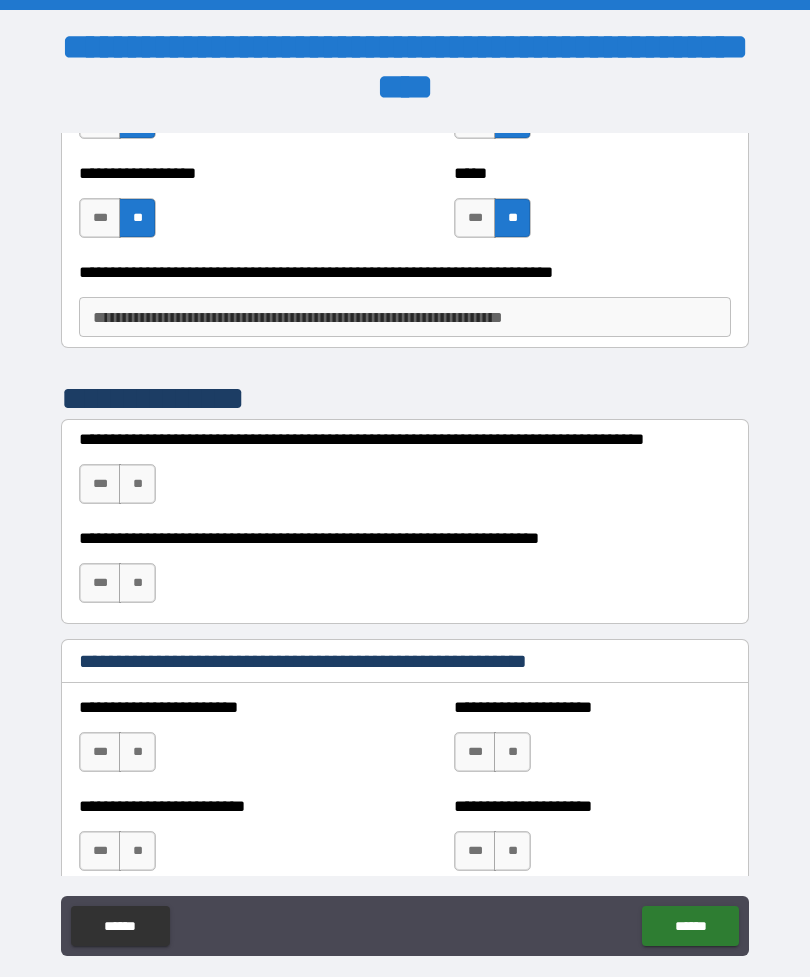scroll, scrollTop: 2909, scrollLeft: 0, axis: vertical 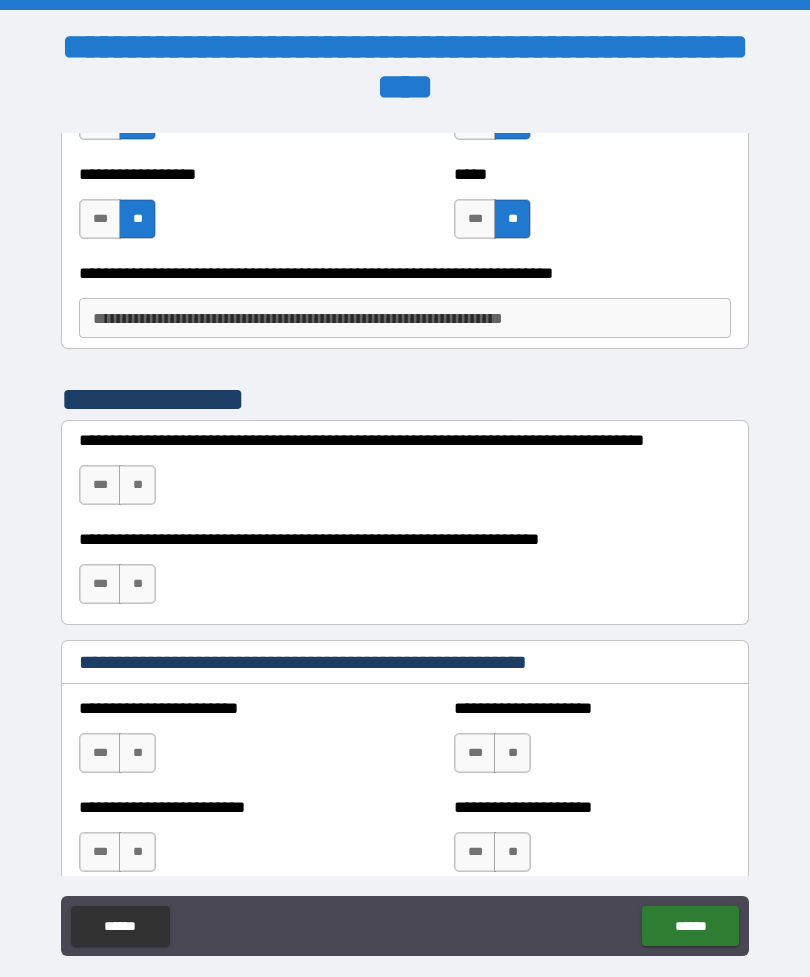 click on "**" at bounding box center (137, 485) 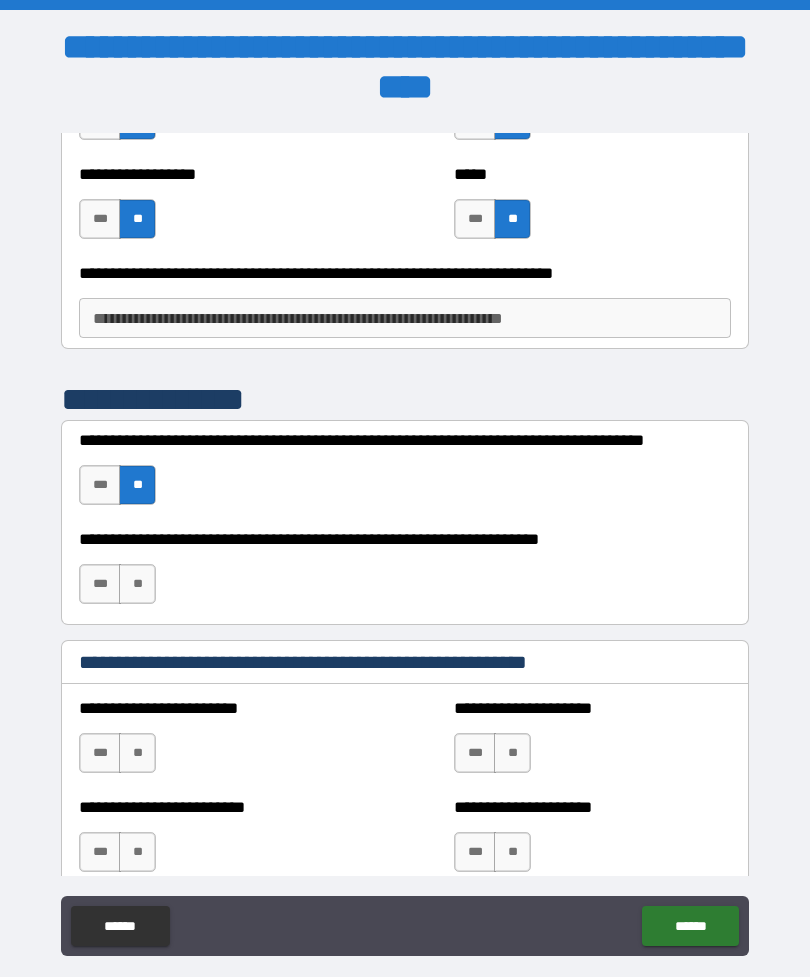 click on "**" at bounding box center (137, 584) 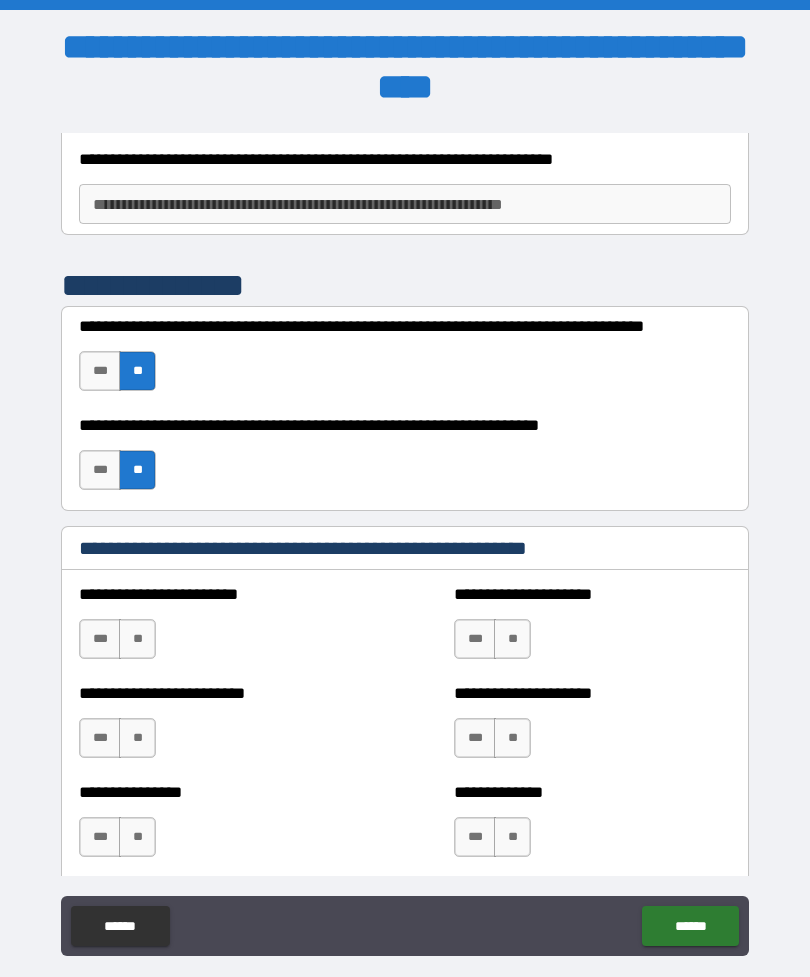 scroll, scrollTop: 3027, scrollLeft: 0, axis: vertical 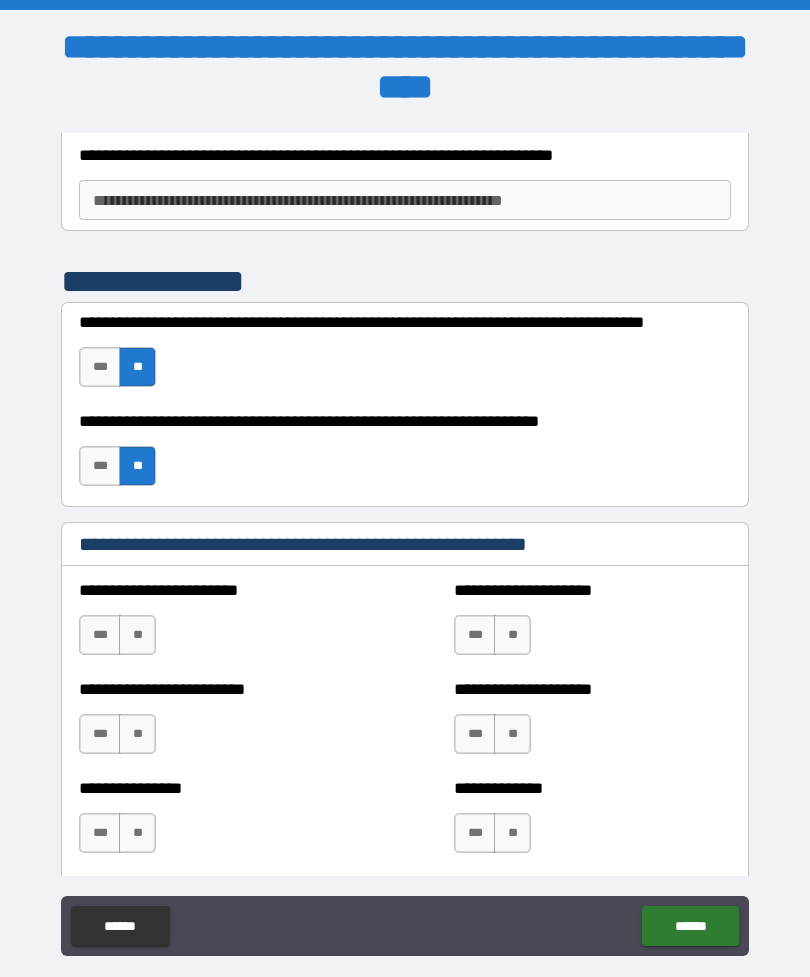 click on "**" at bounding box center [137, 635] 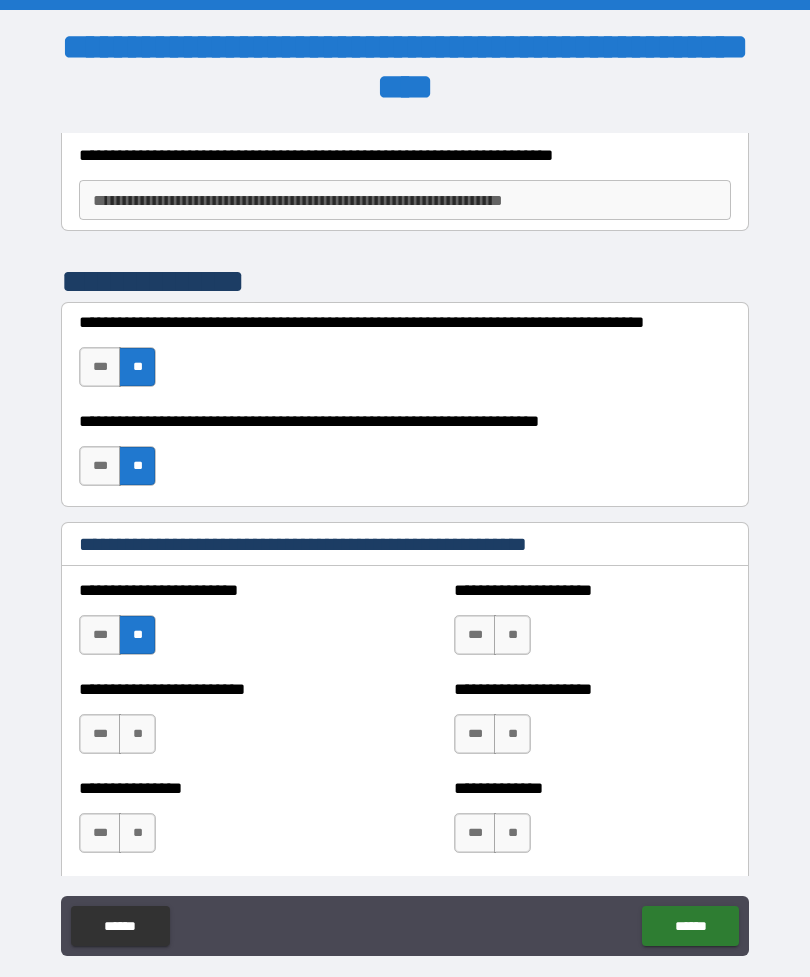 click on "**" at bounding box center [137, 734] 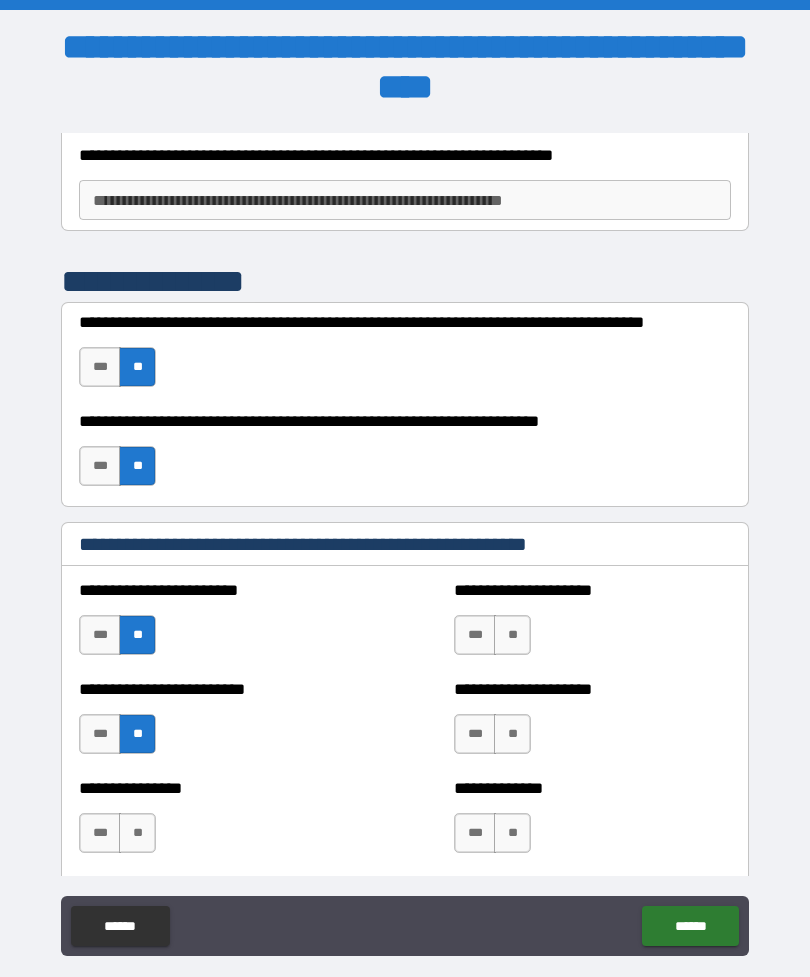 click on "**" at bounding box center [137, 833] 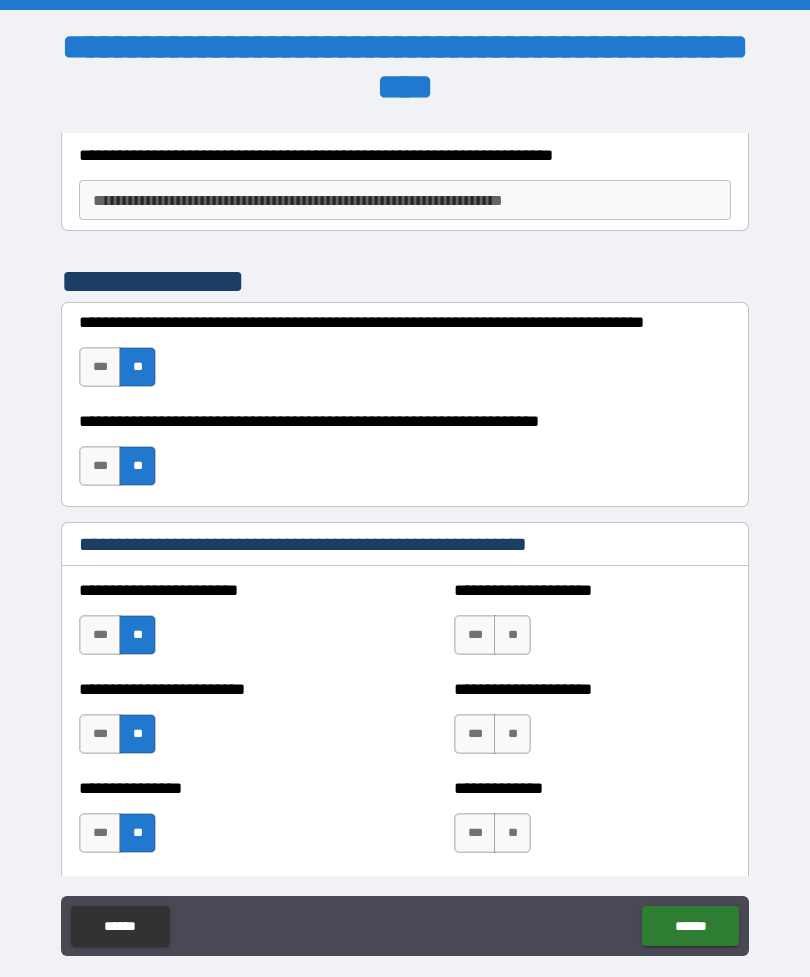 click on "**" at bounding box center (512, 635) 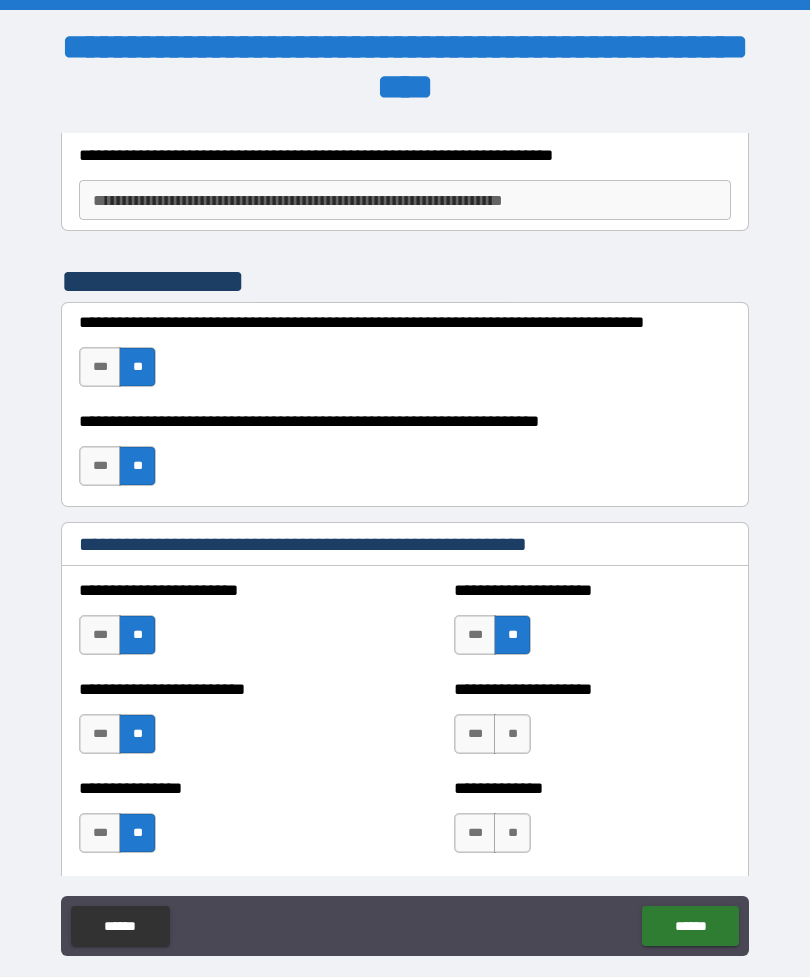 click on "**" at bounding box center (512, 734) 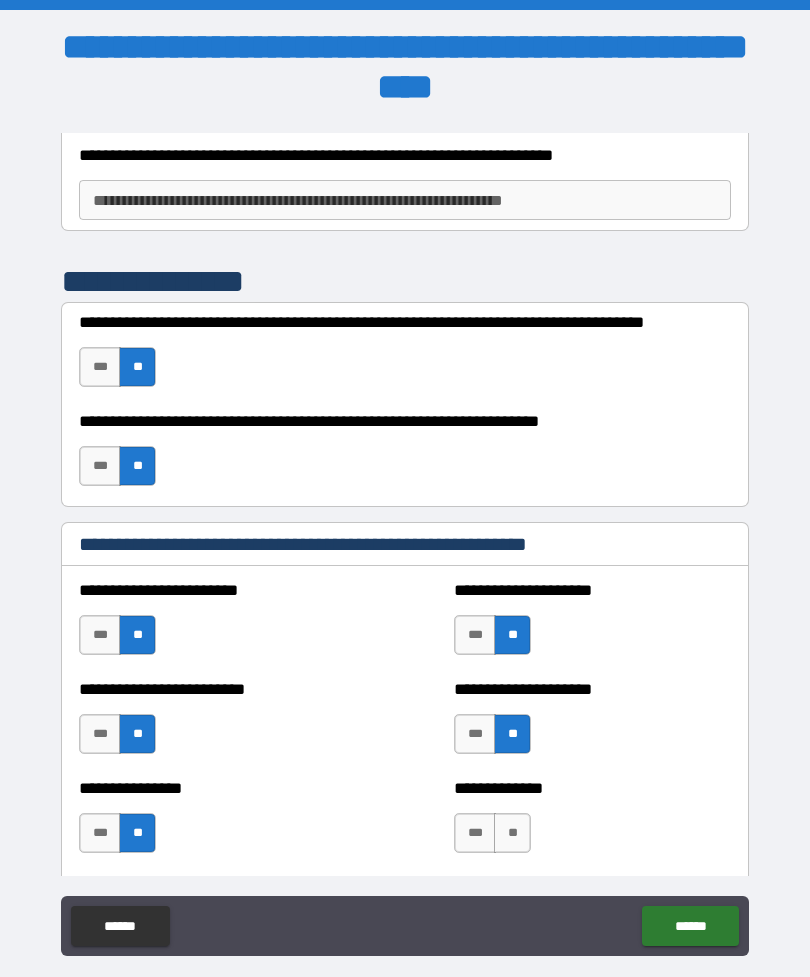 click on "**" at bounding box center (512, 833) 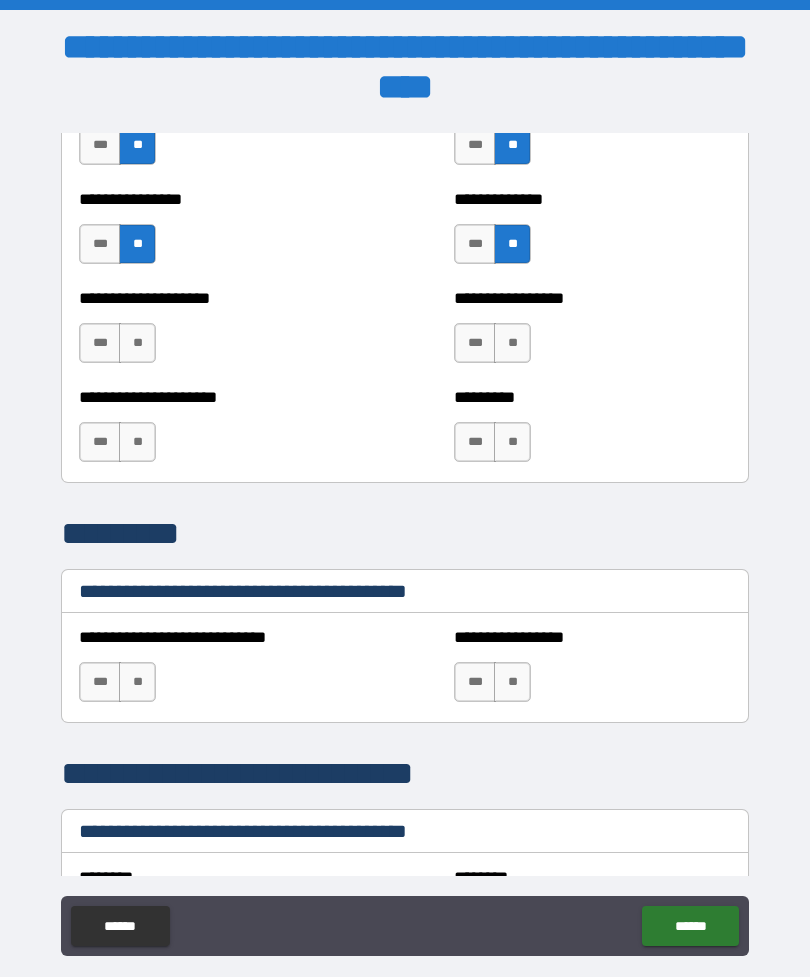 scroll, scrollTop: 3611, scrollLeft: 0, axis: vertical 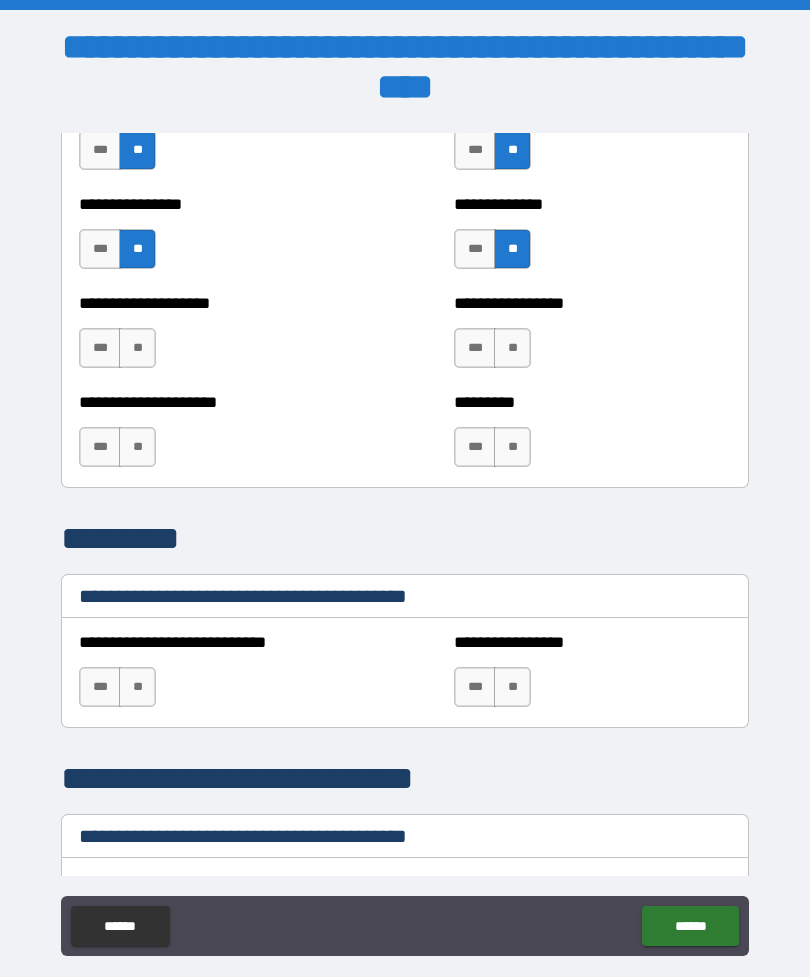 click on "***" at bounding box center [100, 348] 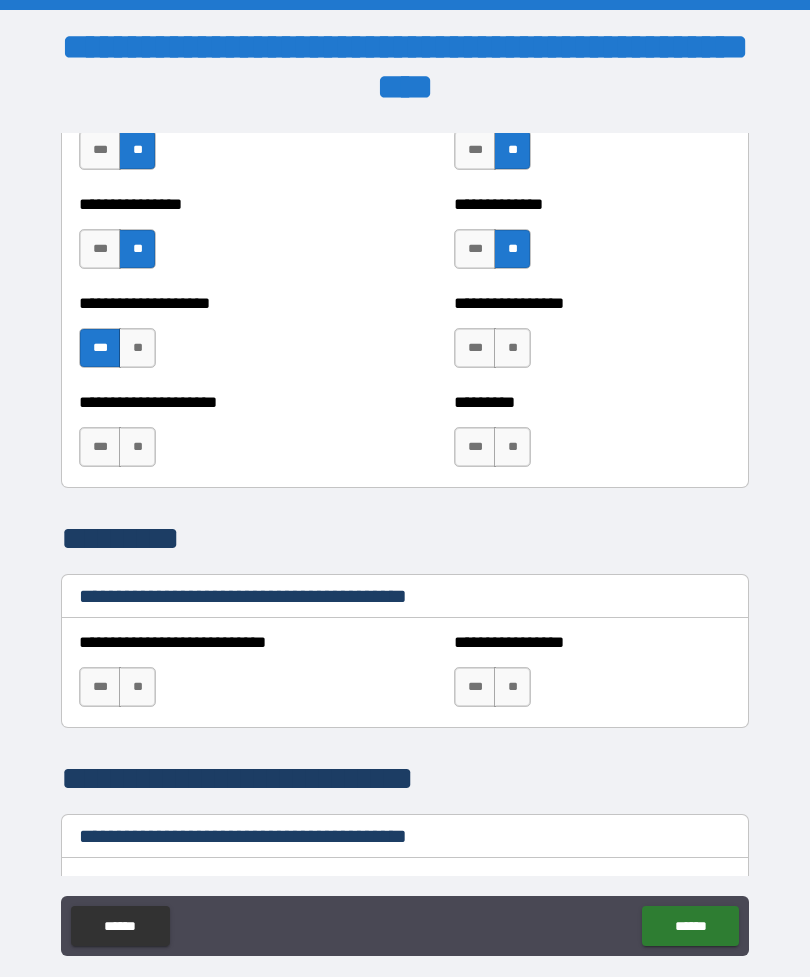 click on "**" at bounding box center [512, 348] 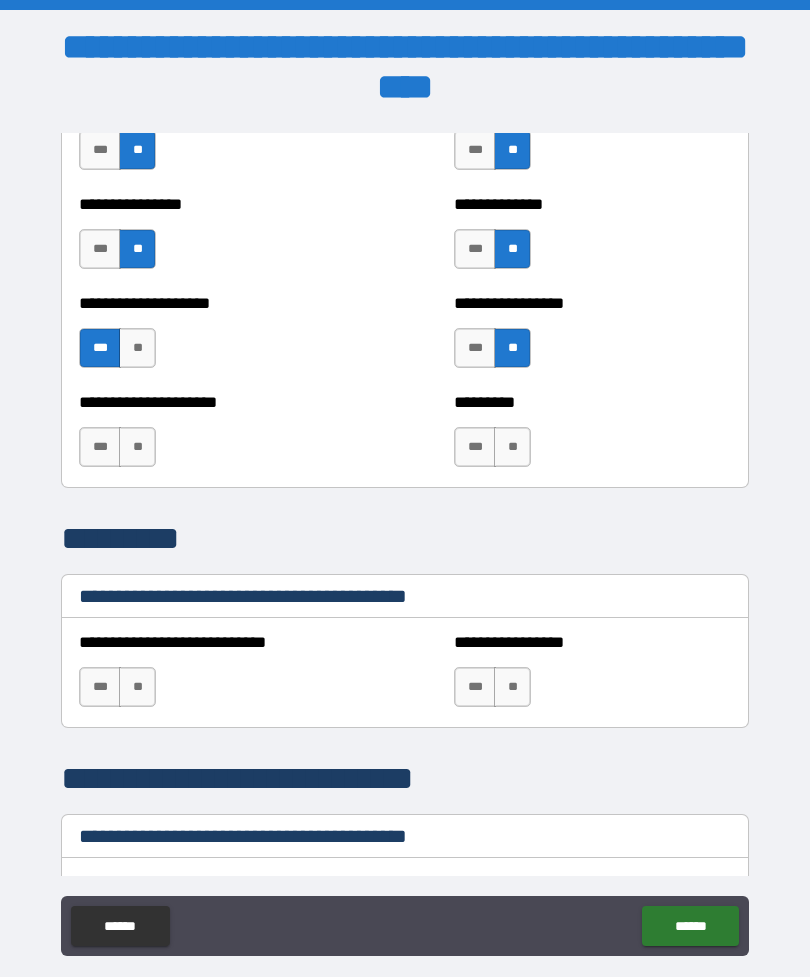 click on "**" at bounding box center (512, 447) 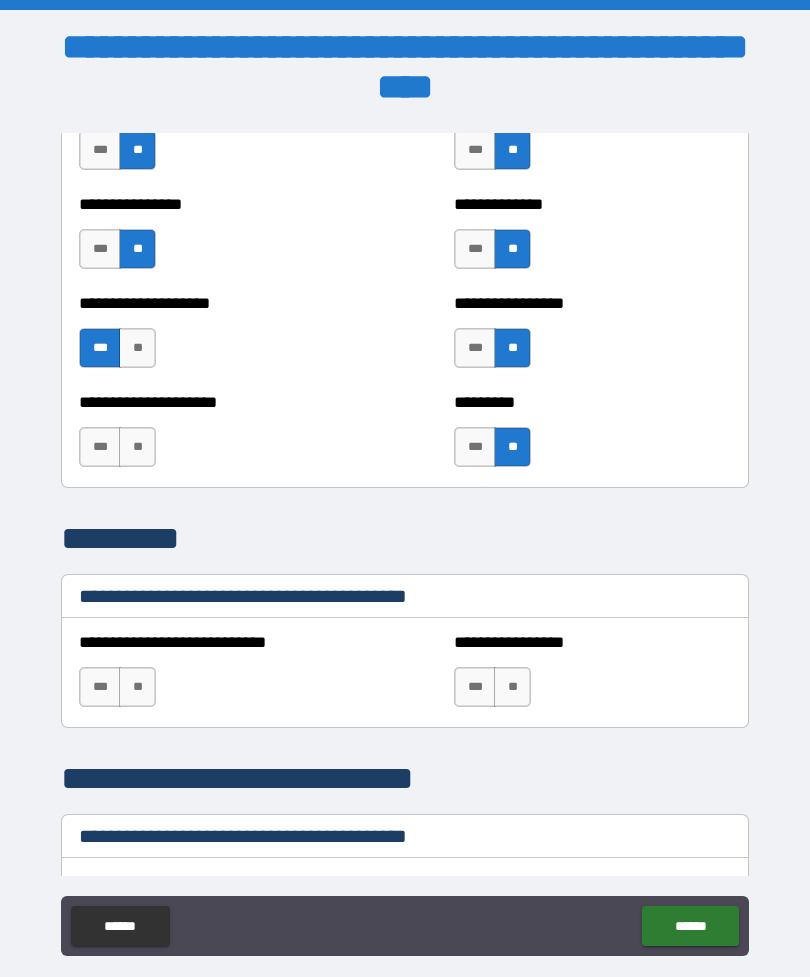 click on "**" at bounding box center (137, 447) 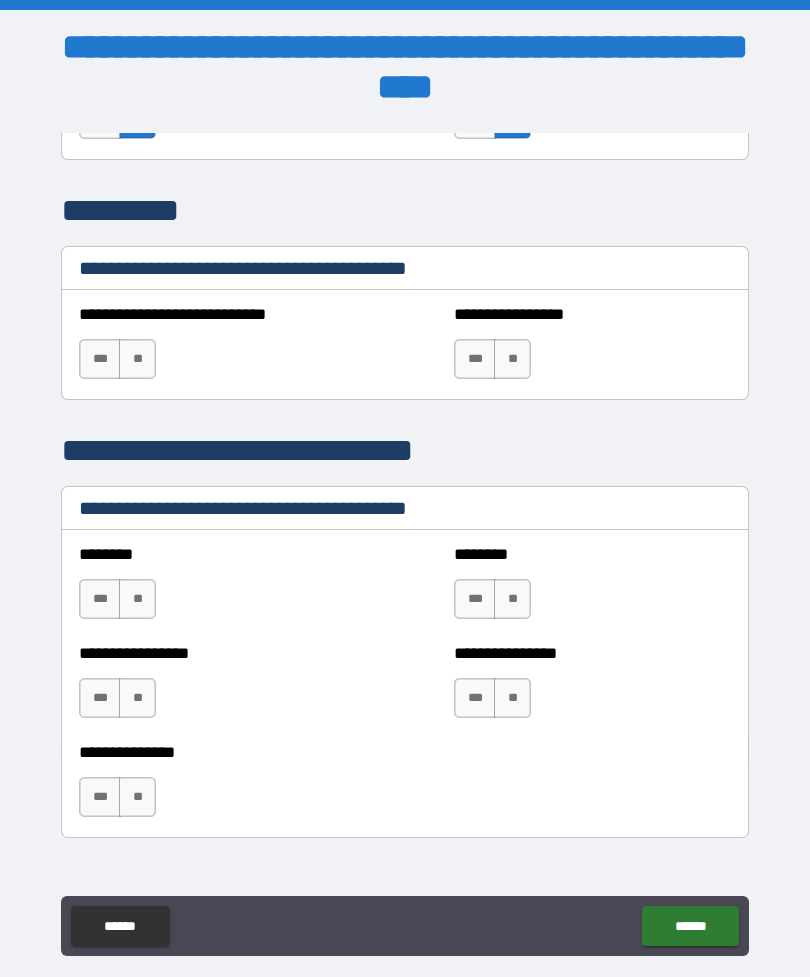 scroll, scrollTop: 3940, scrollLeft: 0, axis: vertical 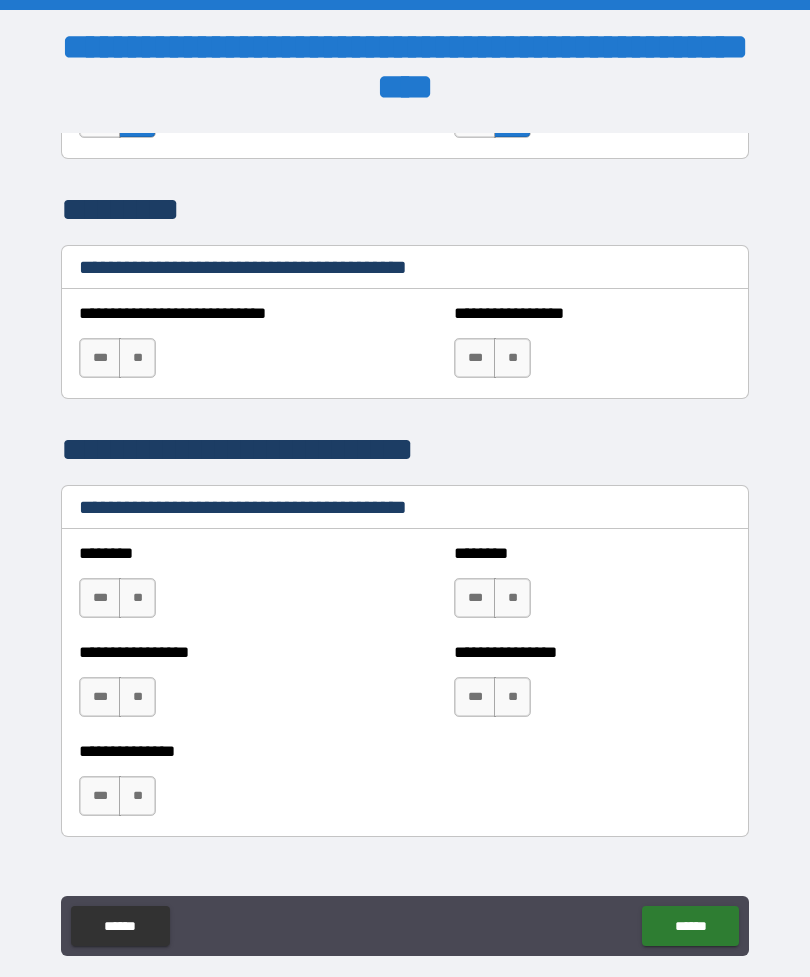 click on "**" at bounding box center (137, 358) 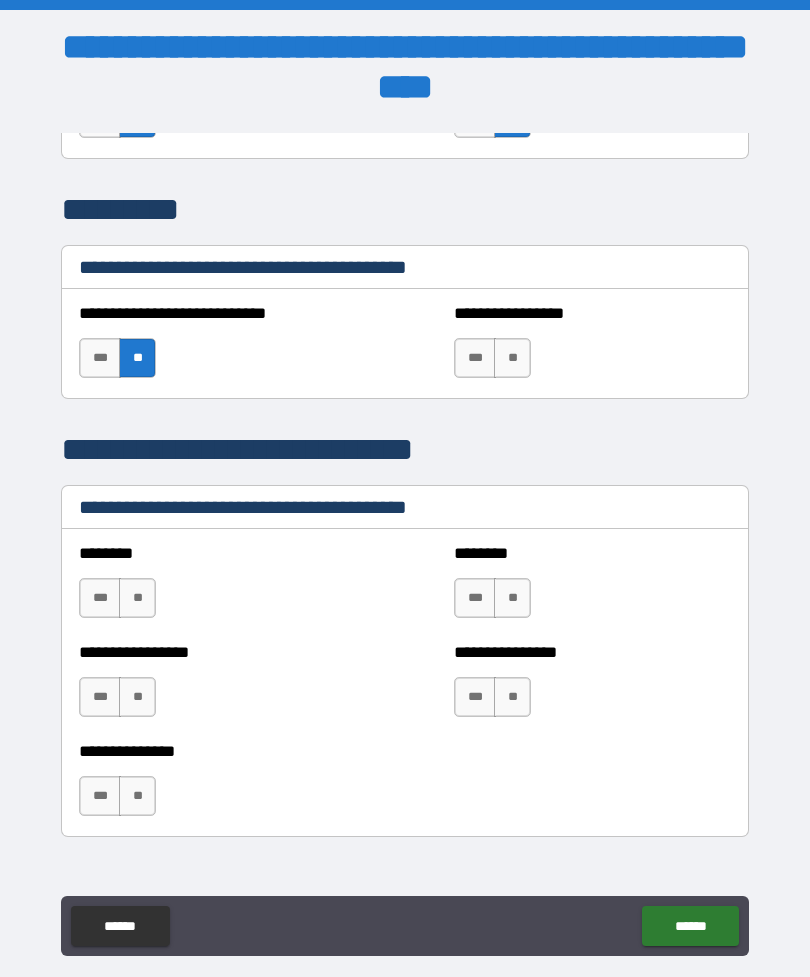 click on "**" at bounding box center (512, 358) 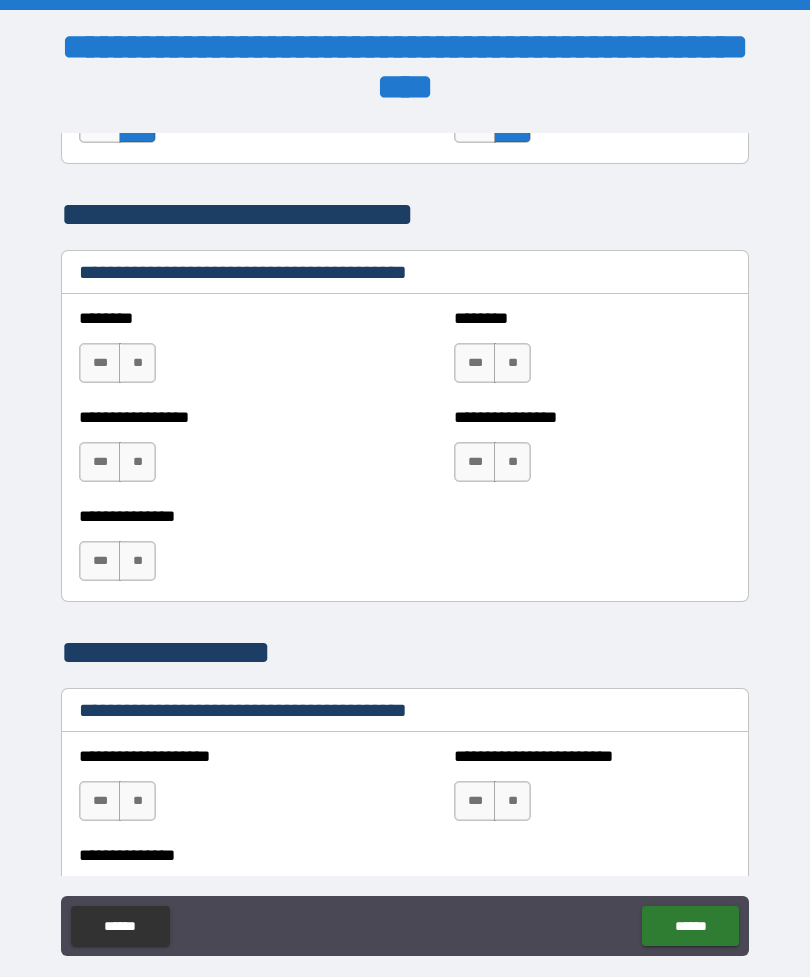 scroll, scrollTop: 4178, scrollLeft: 0, axis: vertical 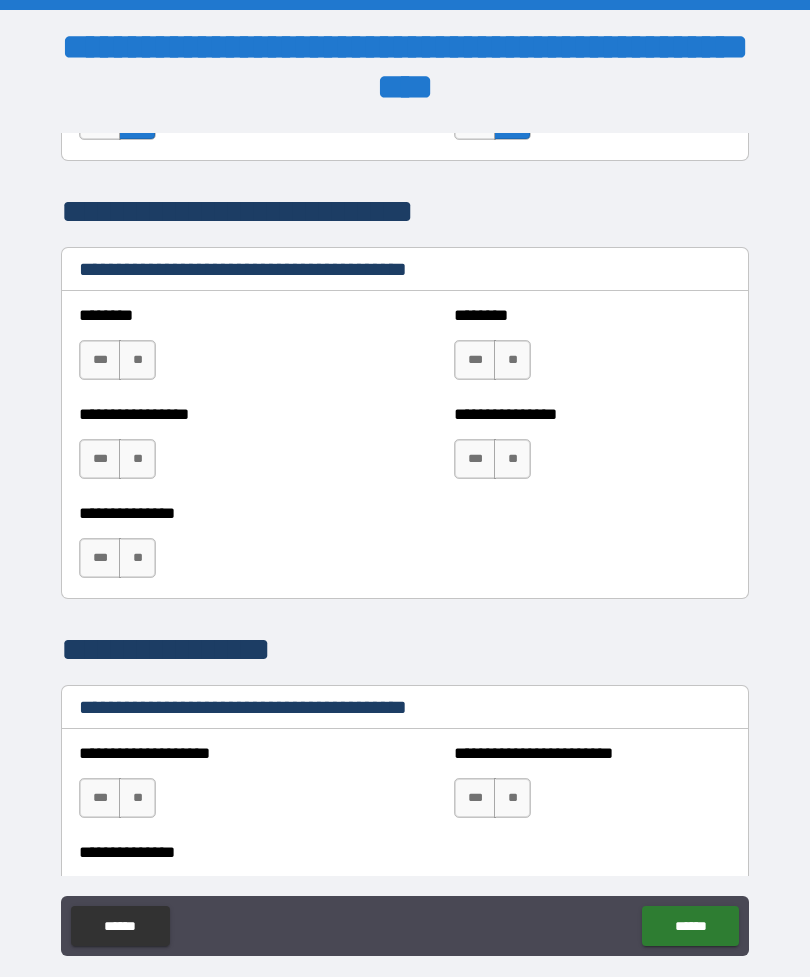 click on "**" at bounding box center [137, 360] 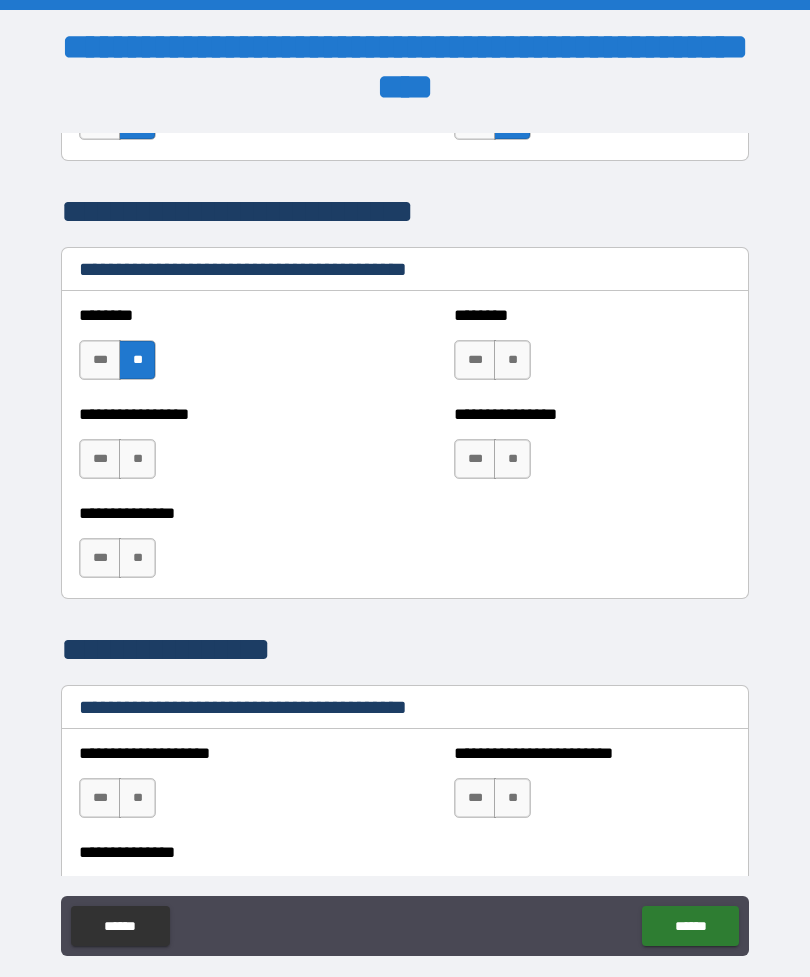 click on "**" at bounding box center [137, 459] 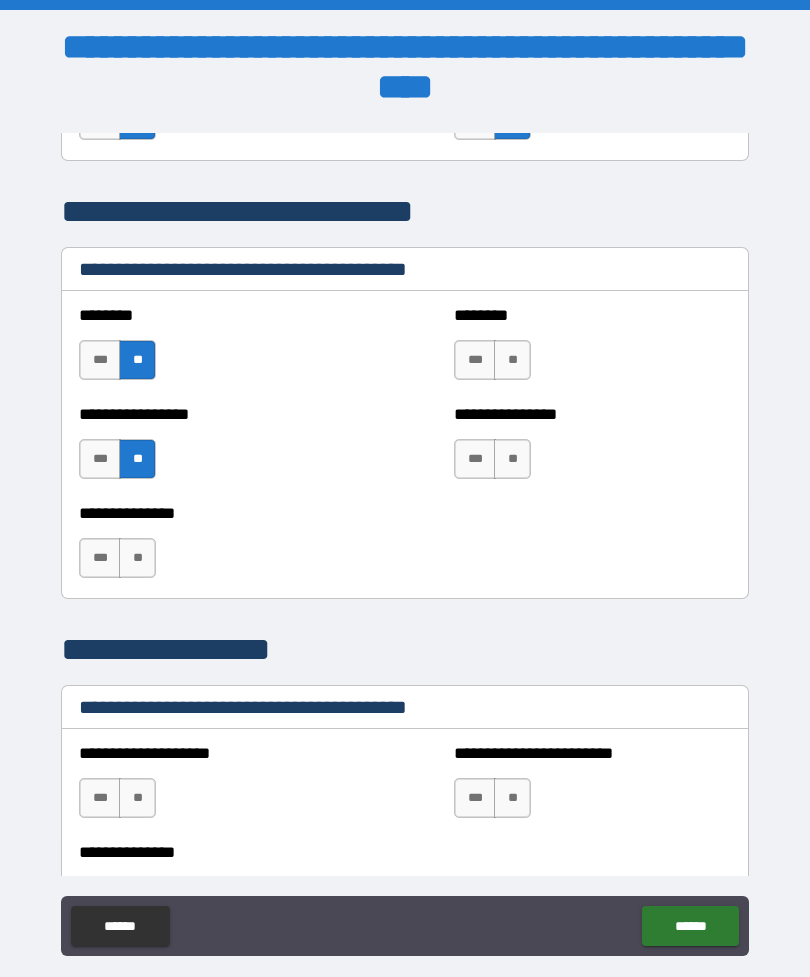 click on "**" at bounding box center [137, 558] 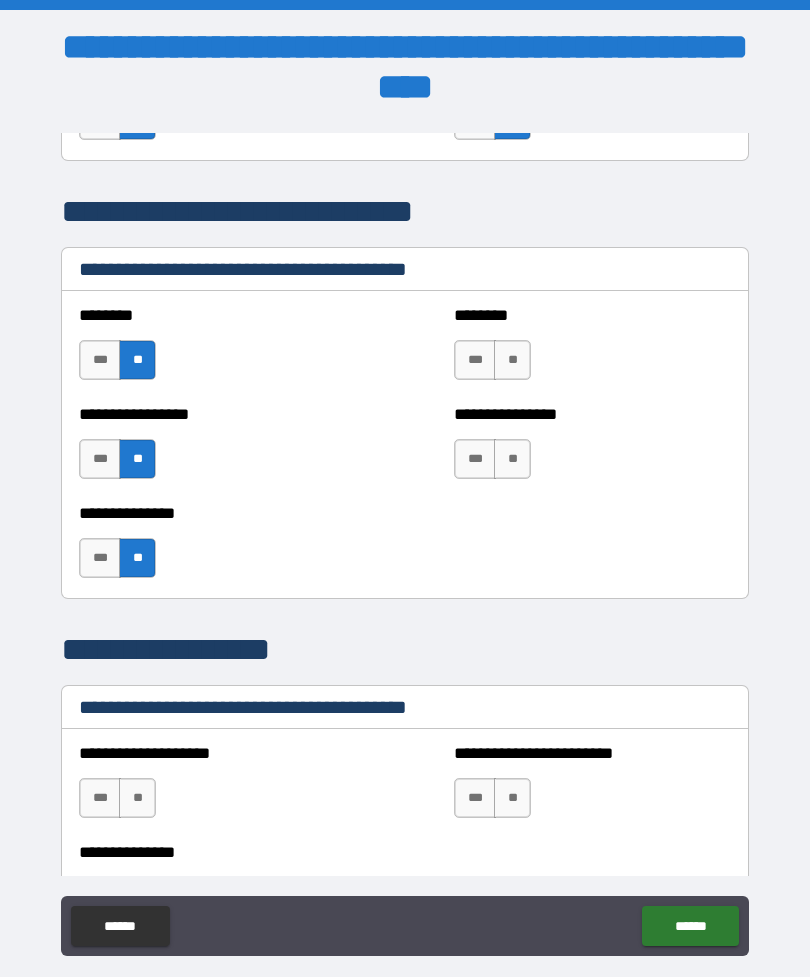 click on "**" at bounding box center [512, 360] 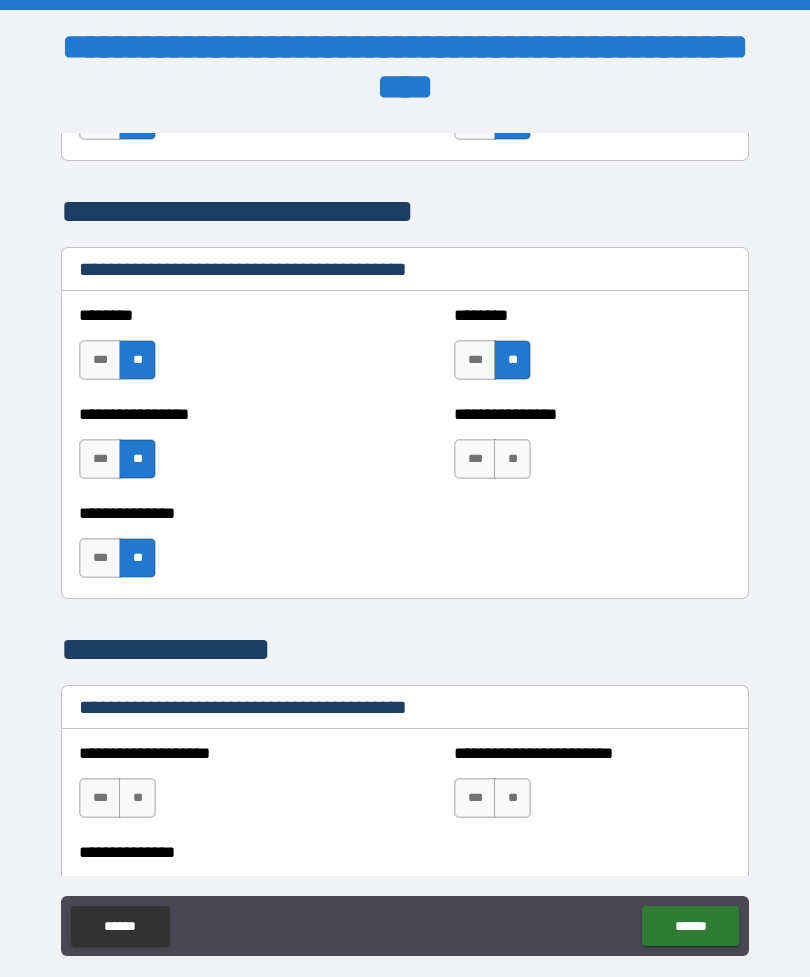 click on "**" at bounding box center [512, 459] 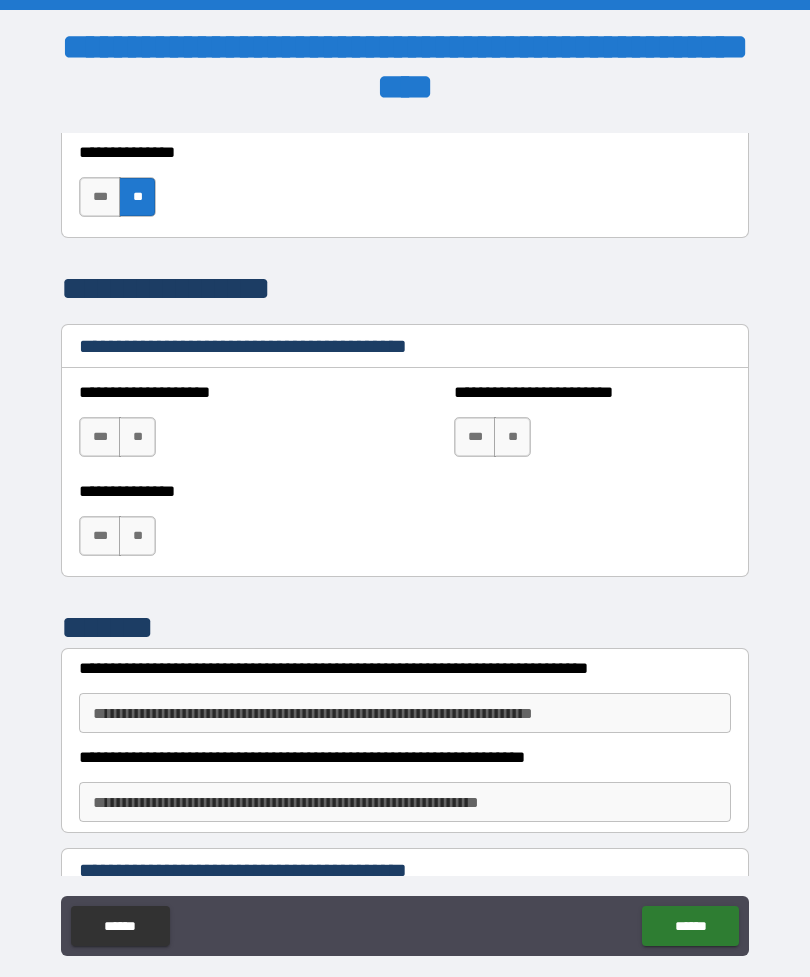 scroll, scrollTop: 4545, scrollLeft: 0, axis: vertical 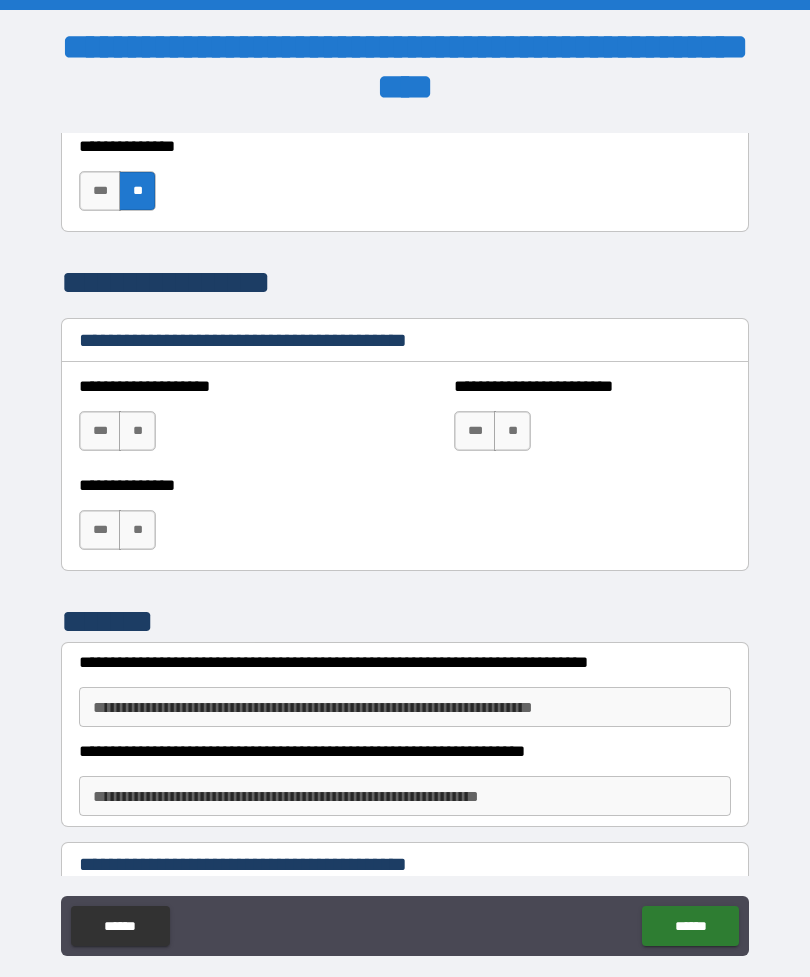 click on "**" at bounding box center (137, 431) 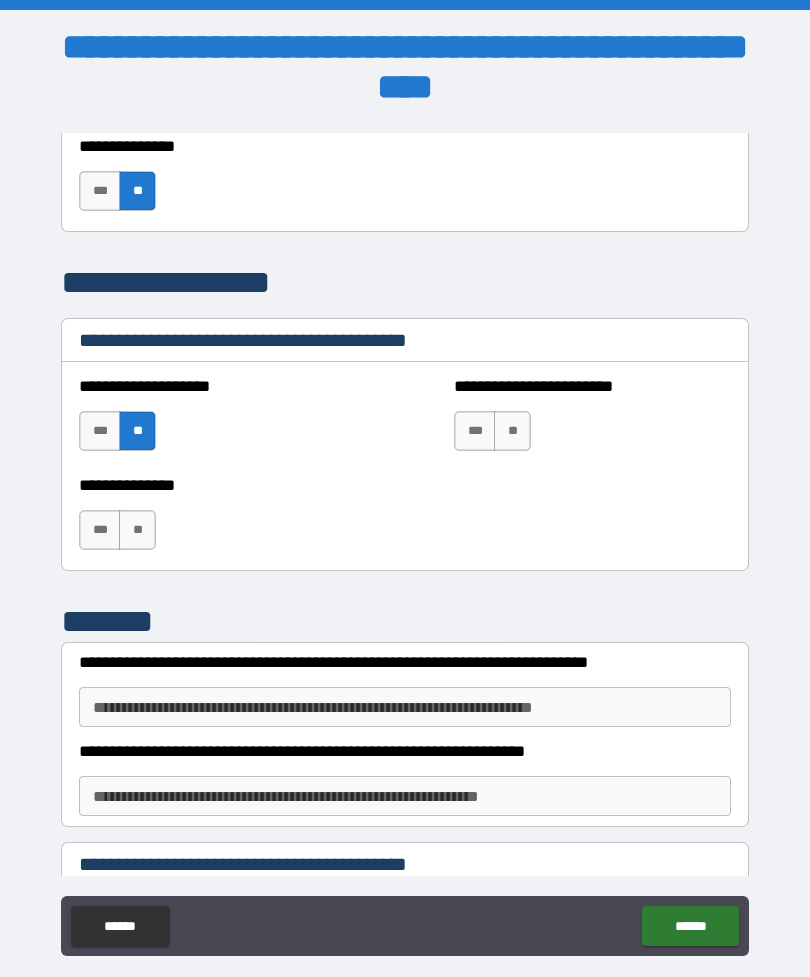 click on "**" at bounding box center (137, 530) 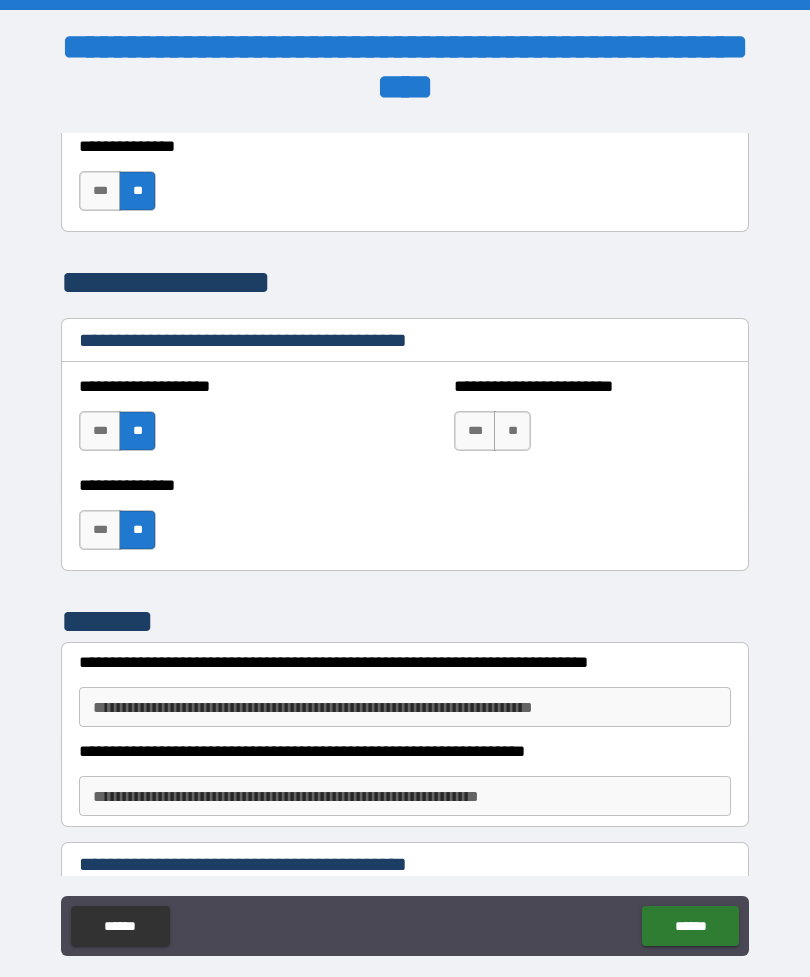 click on "**" at bounding box center [512, 431] 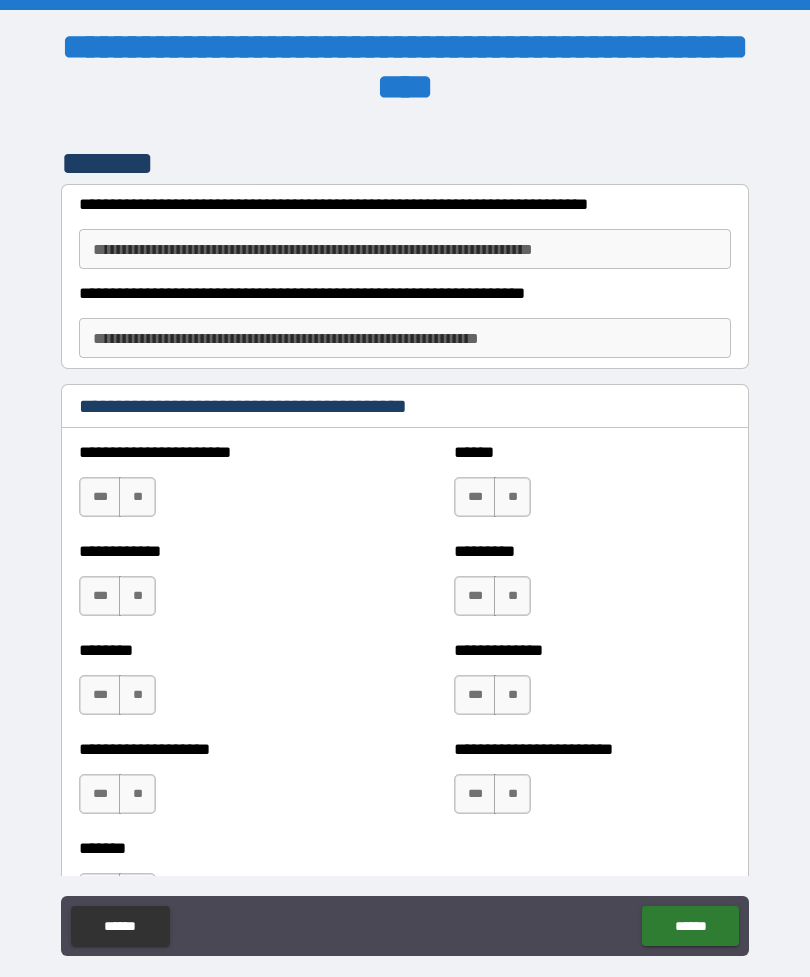 scroll, scrollTop: 5007, scrollLeft: 0, axis: vertical 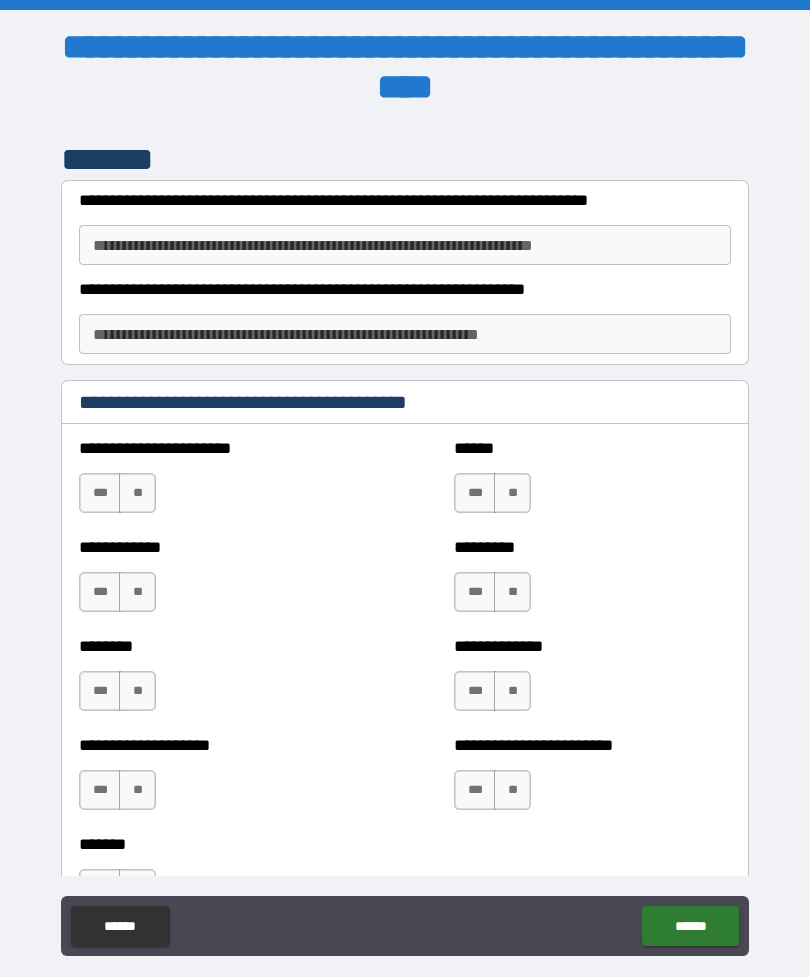 click on "**" at bounding box center (137, 493) 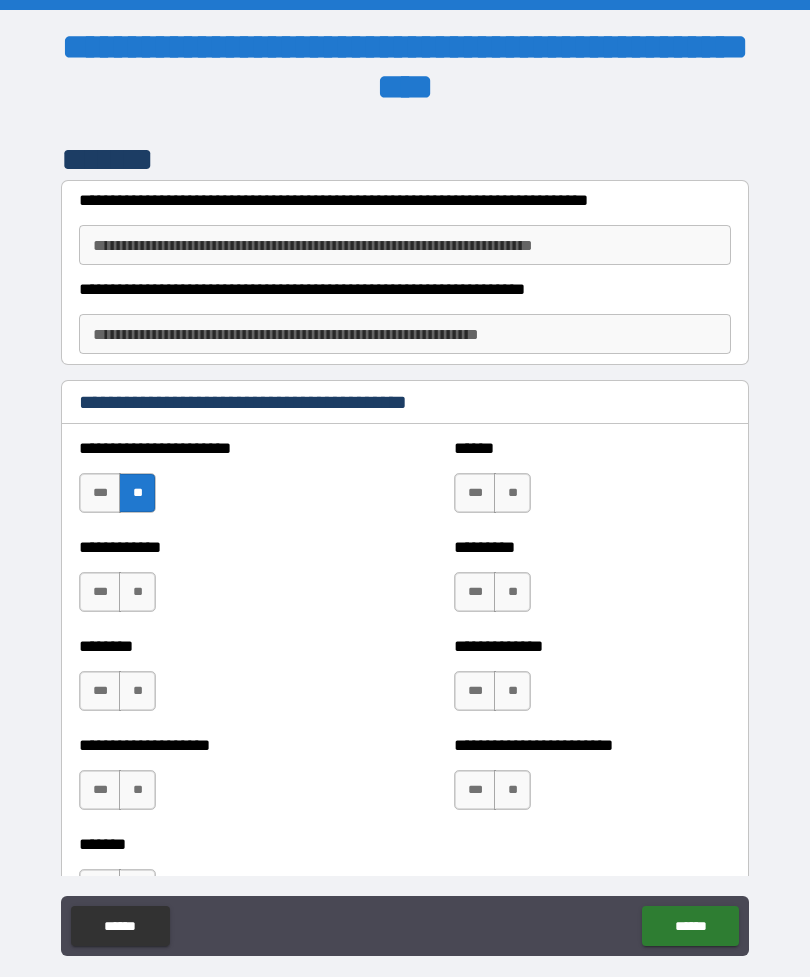 click on "**" at bounding box center (137, 592) 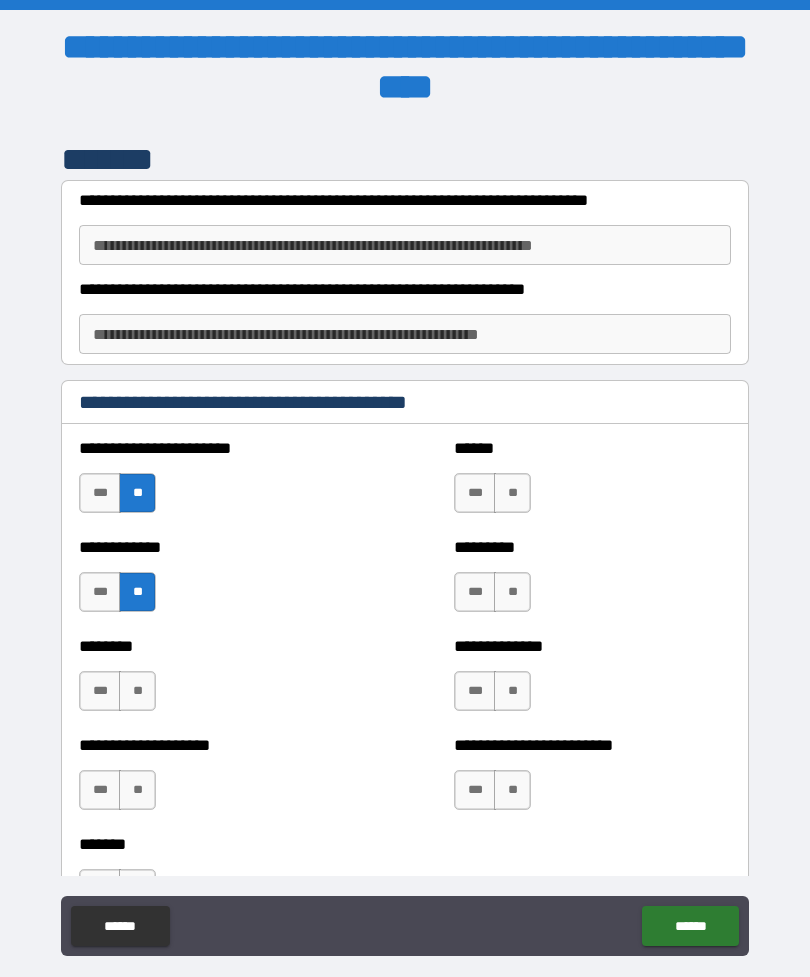 click on "**" at bounding box center [137, 691] 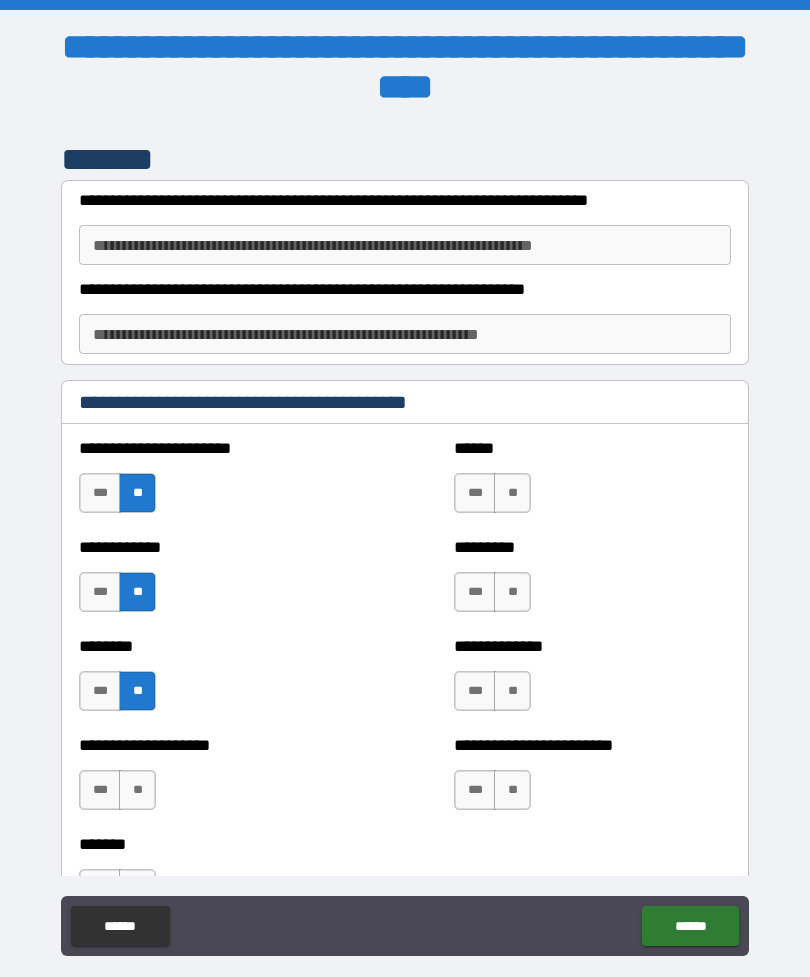 click on "**" at bounding box center (137, 790) 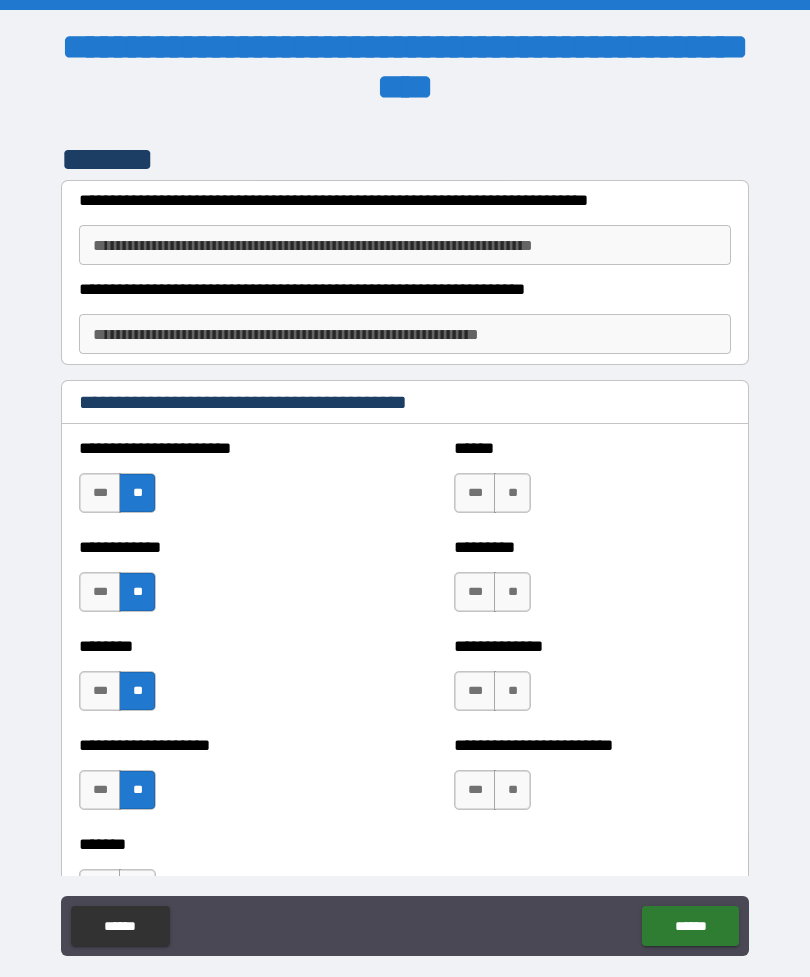 click on "**" at bounding box center [512, 493] 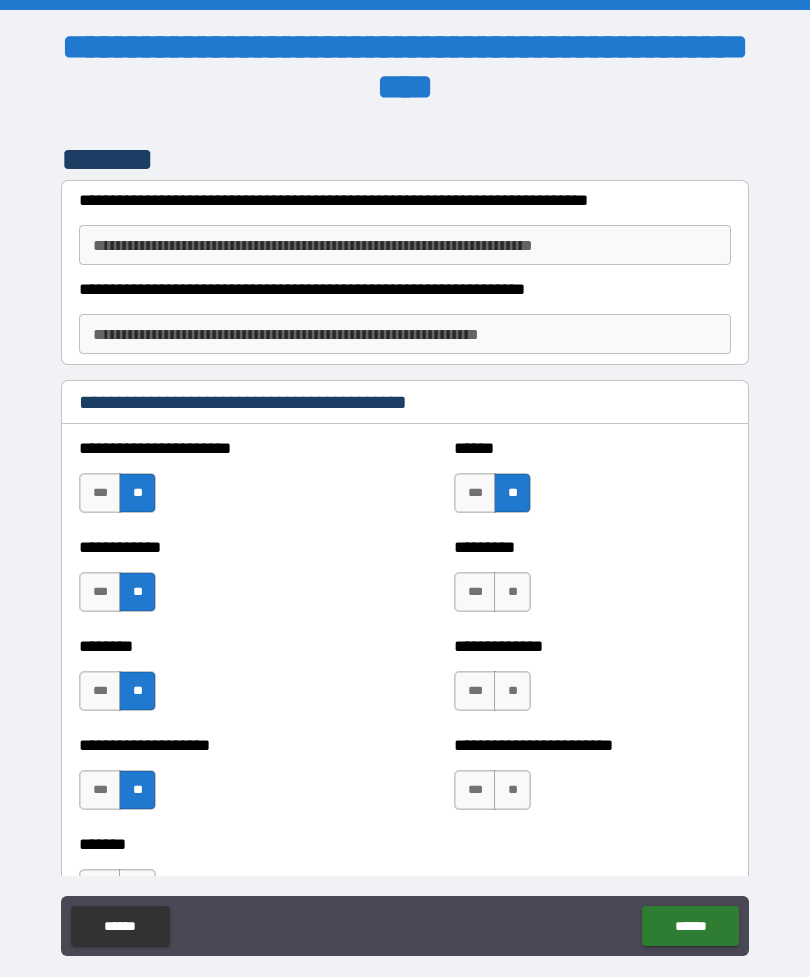 click on "**" at bounding box center [512, 592] 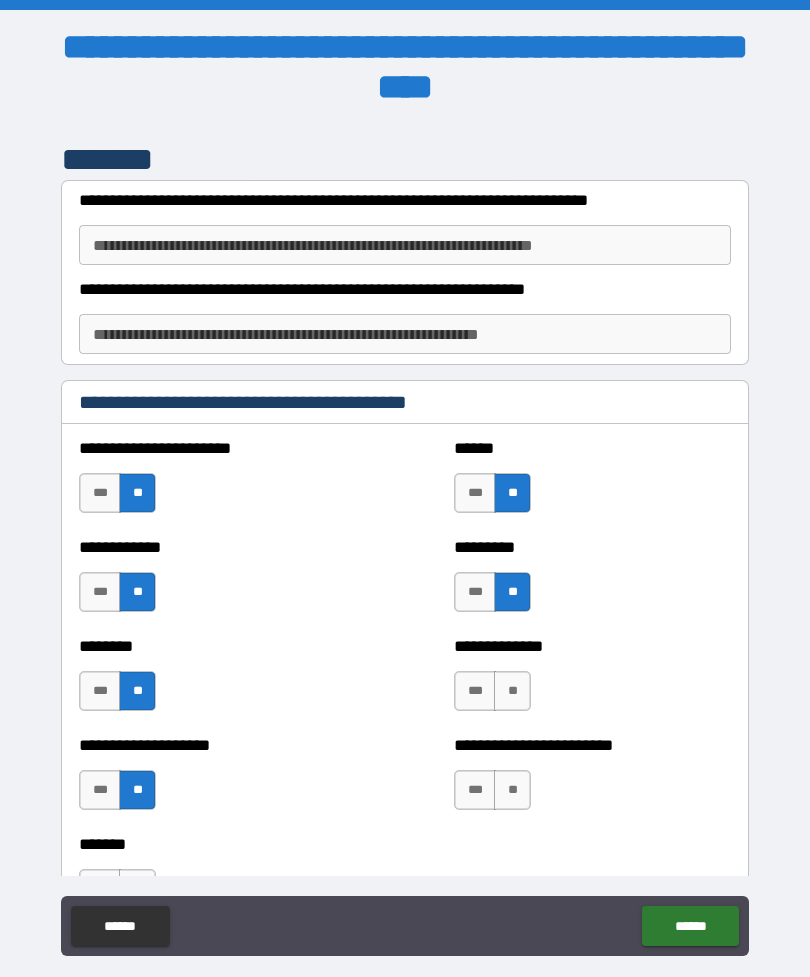 click on "**" at bounding box center [512, 691] 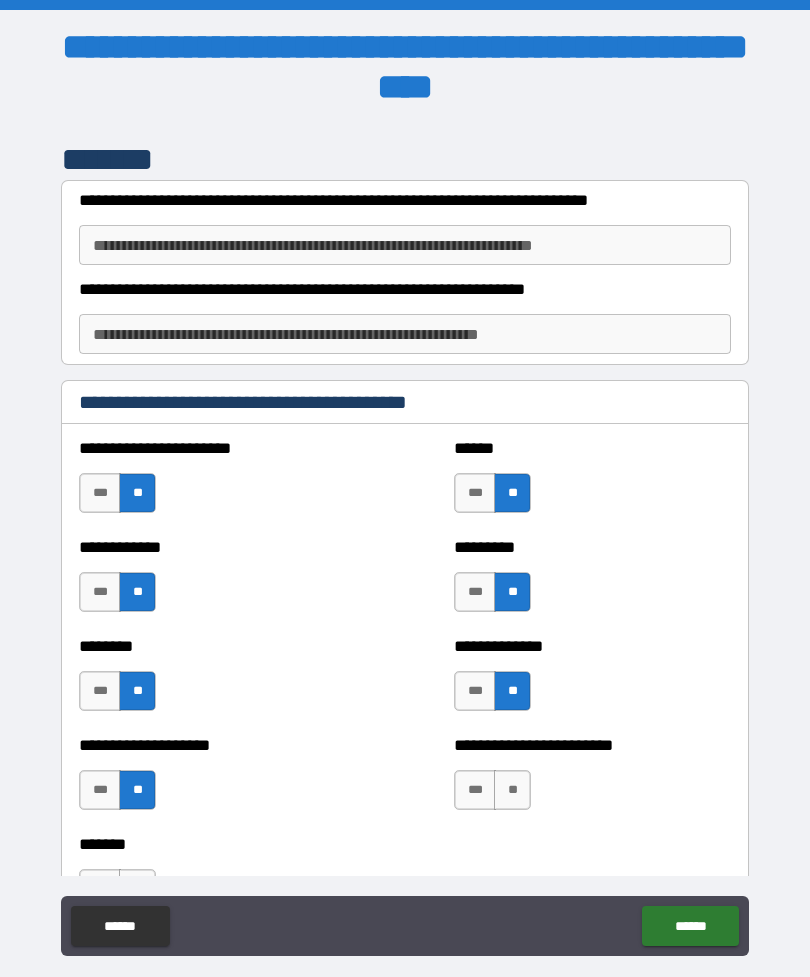 click on "**" at bounding box center (512, 790) 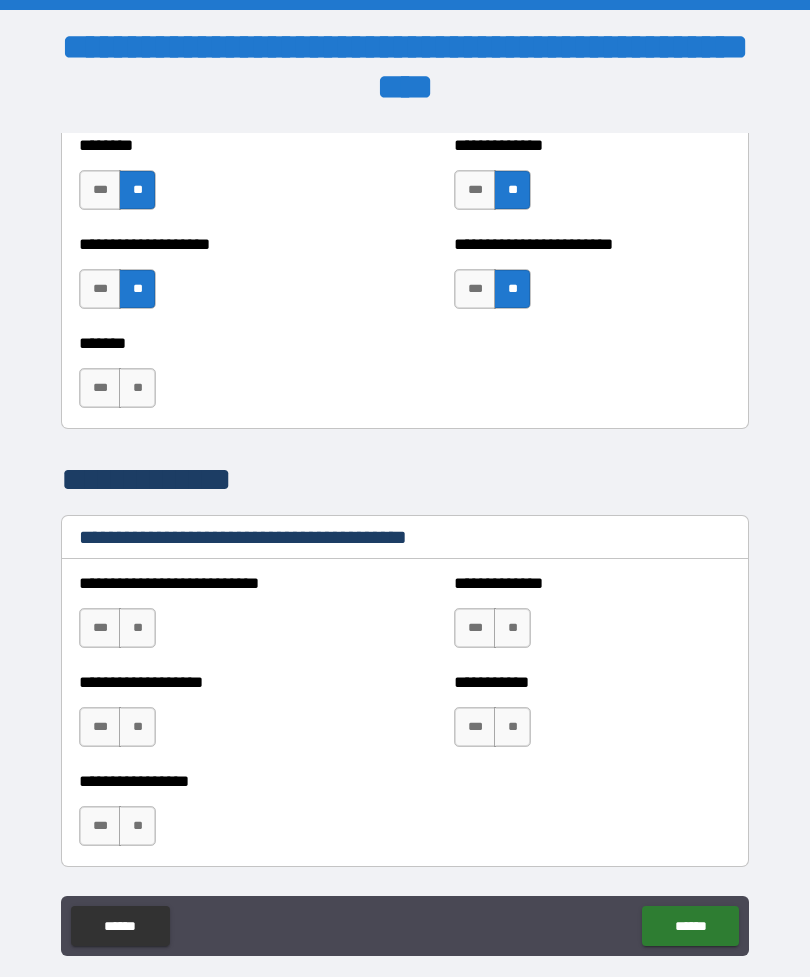 scroll, scrollTop: 5552, scrollLeft: 0, axis: vertical 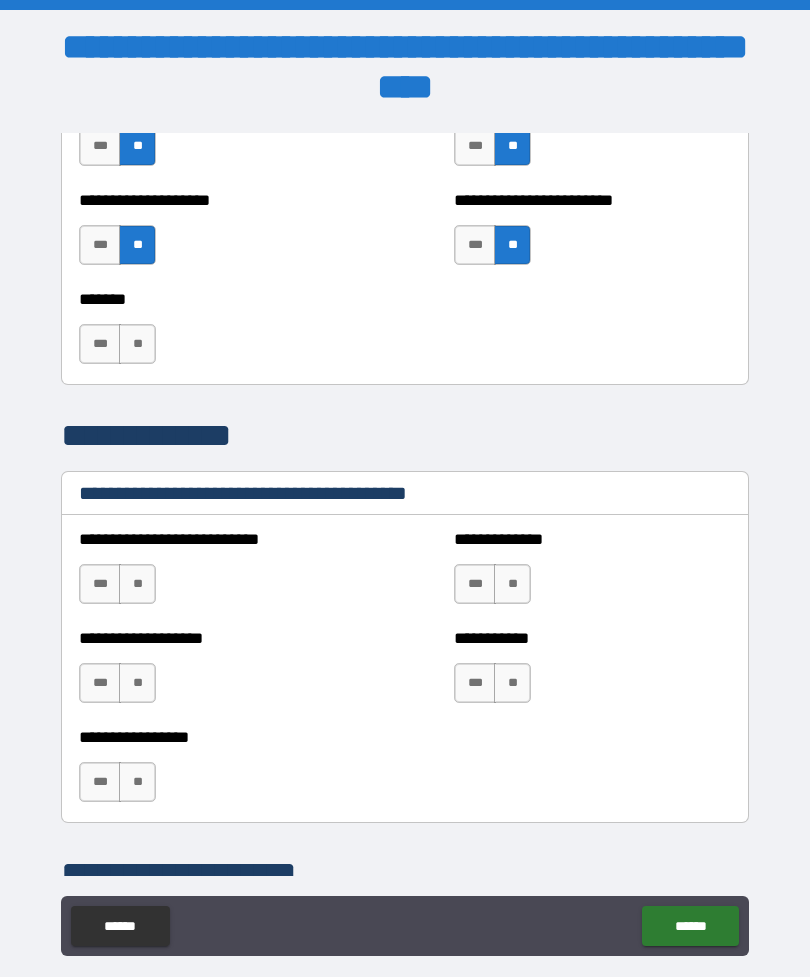 click on "**" at bounding box center (137, 584) 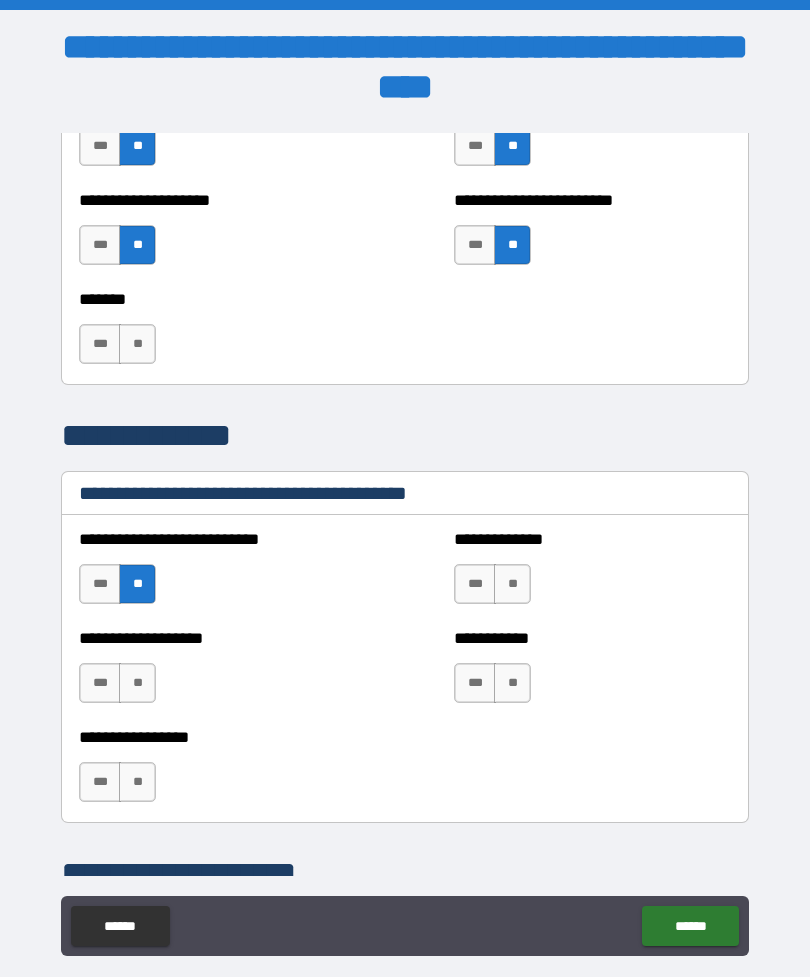 click on "**" at bounding box center (137, 683) 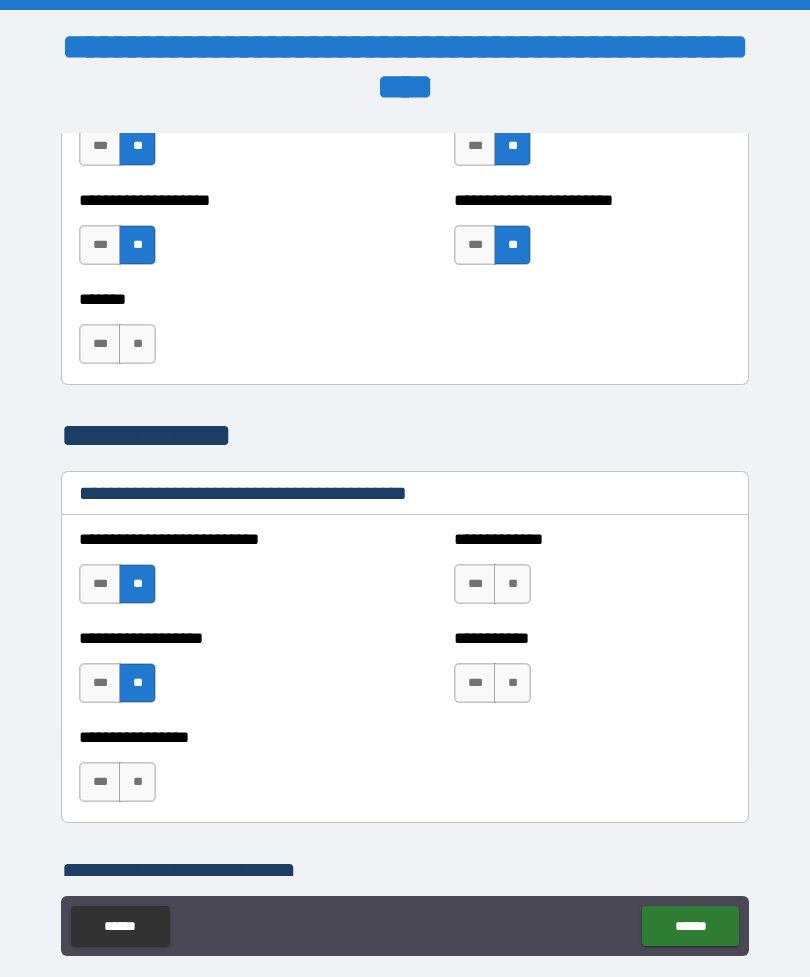 click on "**" at bounding box center [137, 782] 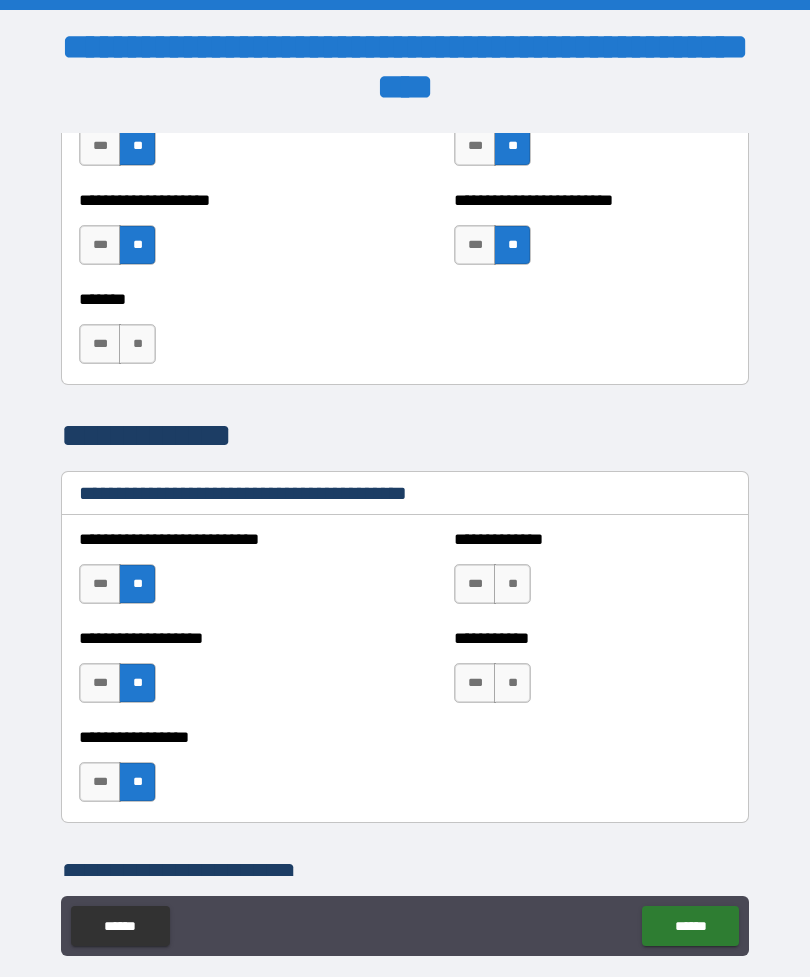 click on "***" at bounding box center (475, 584) 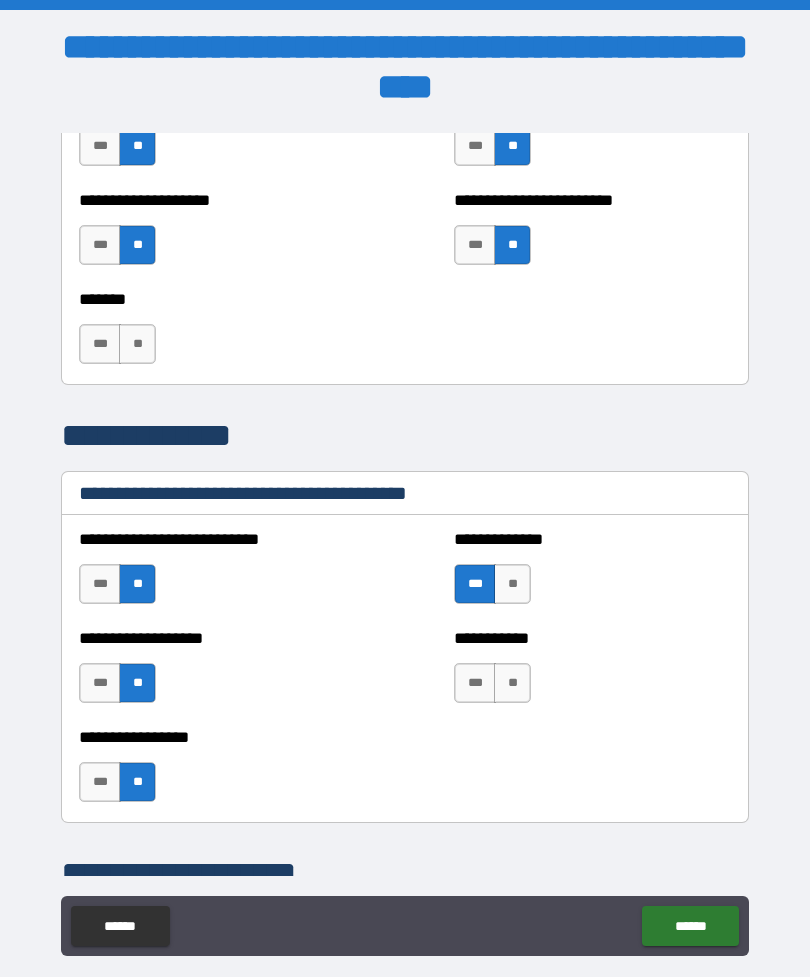 click on "**" at bounding box center [512, 683] 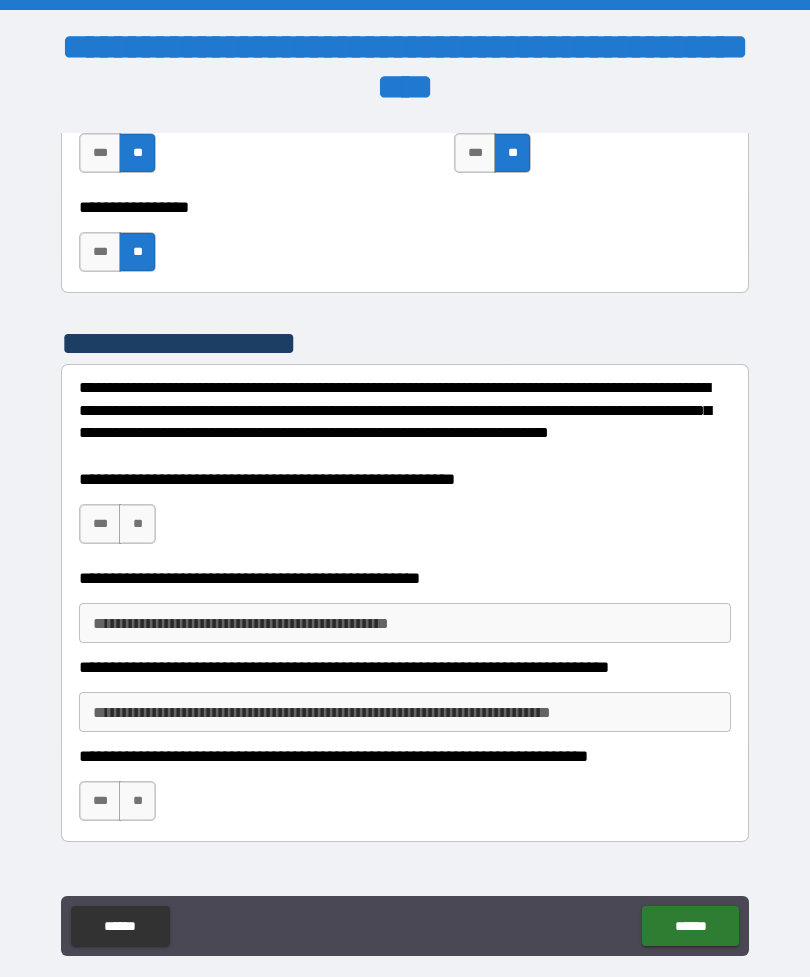scroll, scrollTop: 6107, scrollLeft: 0, axis: vertical 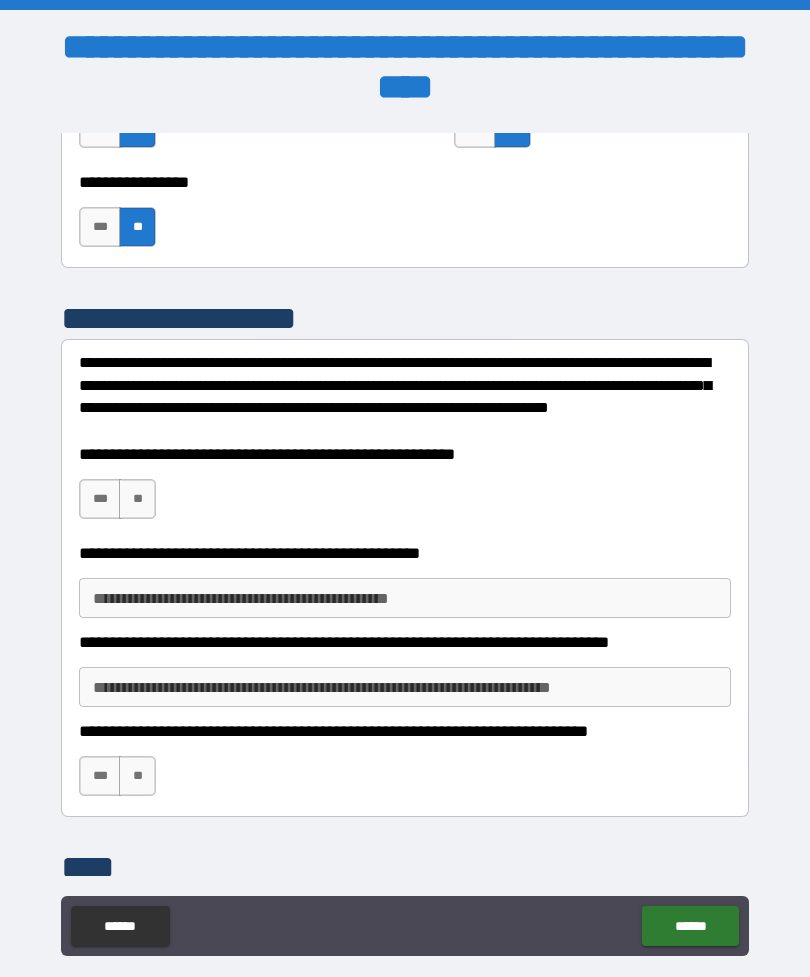 click on "**" at bounding box center [137, 499] 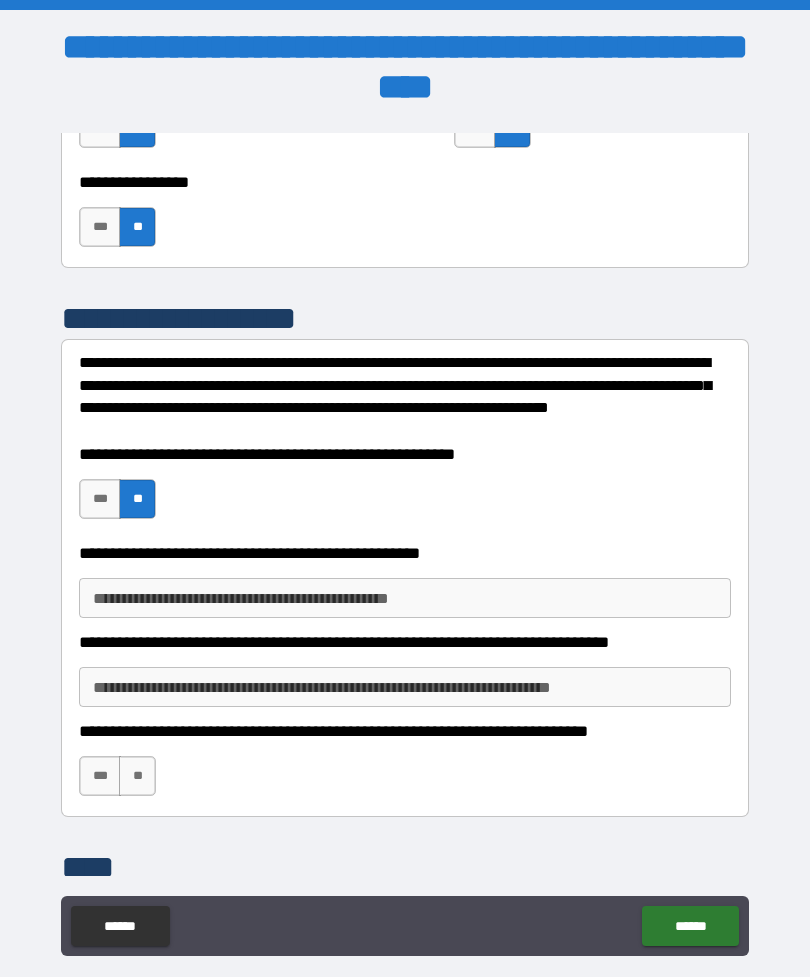 click on "**" at bounding box center [137, 776] 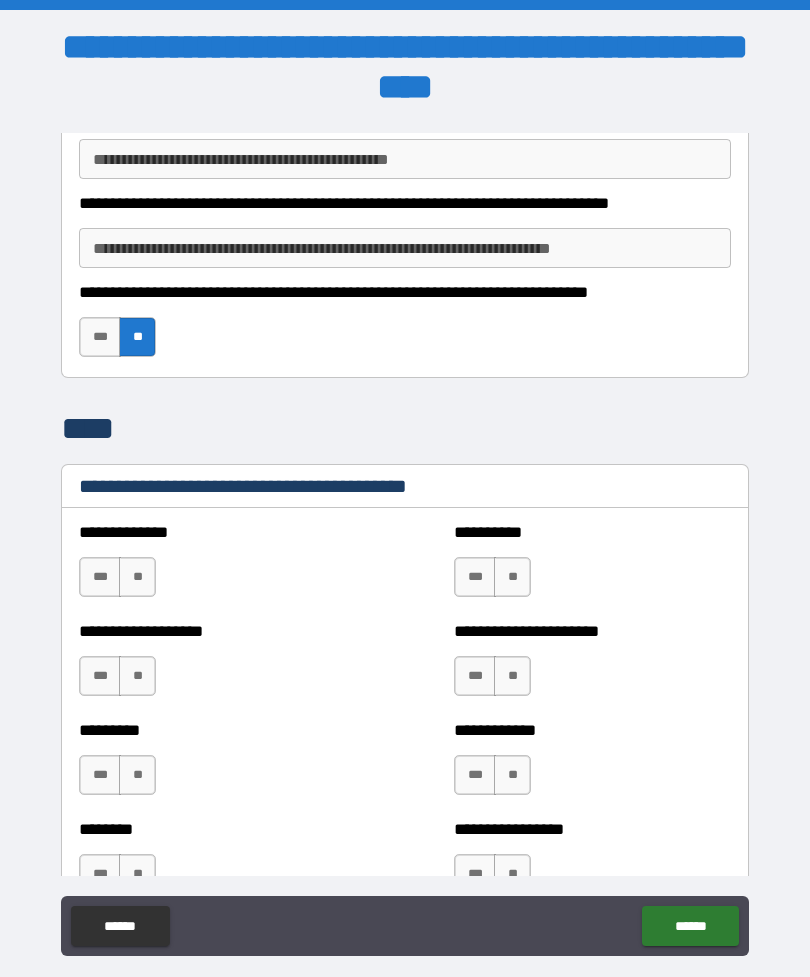 scroll, scrollTop: 6550, scrollLeft: 0, axis: vertical 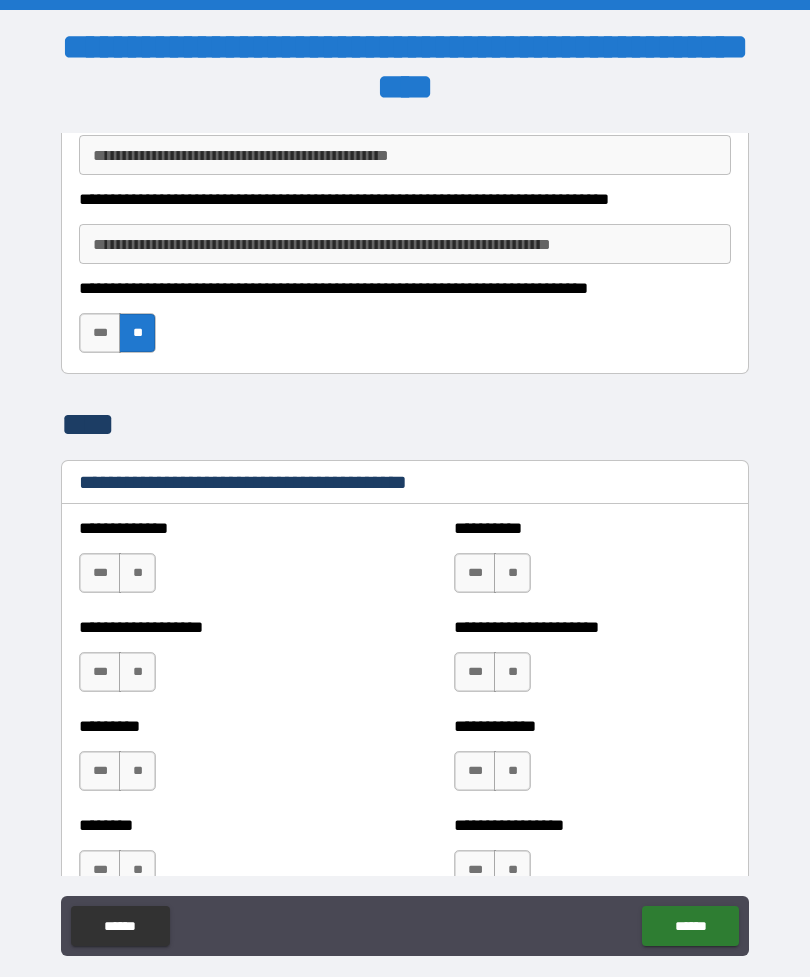 click on "**" at bounding box center (137, 573) 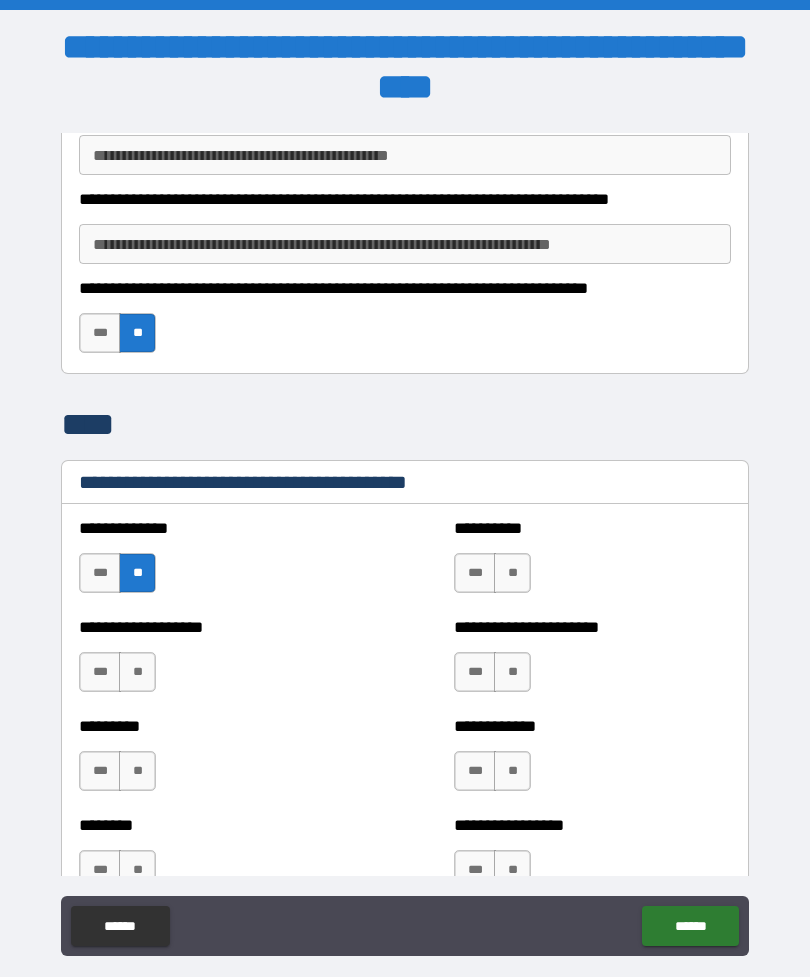 click on "**" at bounding box center (137, 672) 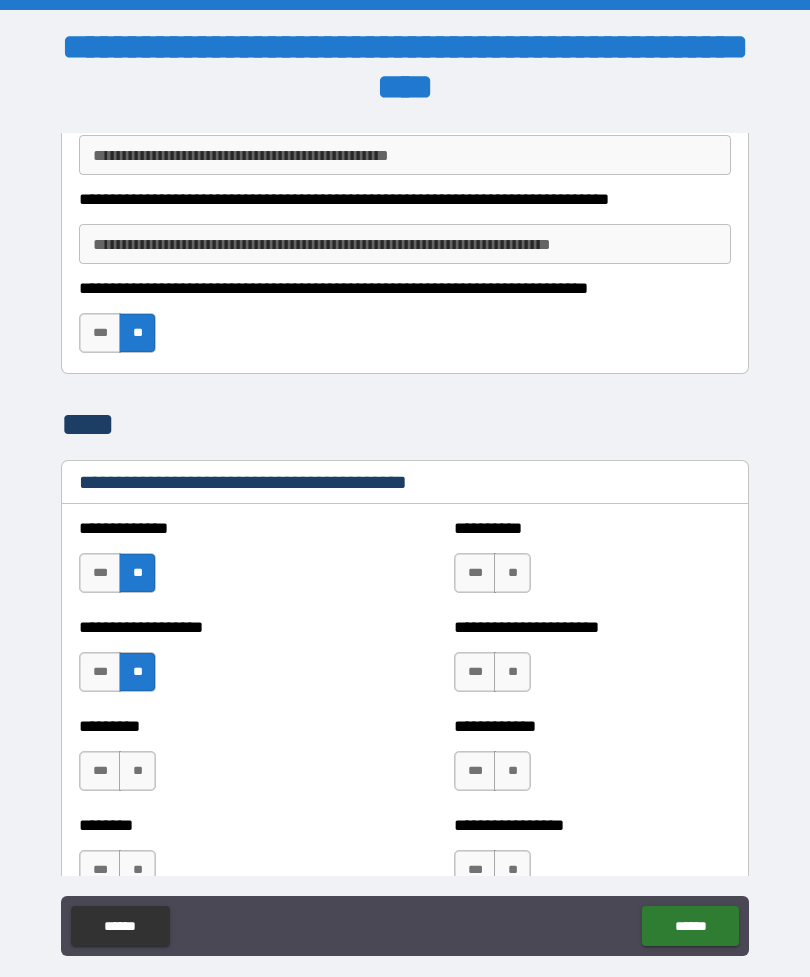 click on "*** **" at bounding box center [120, 776] 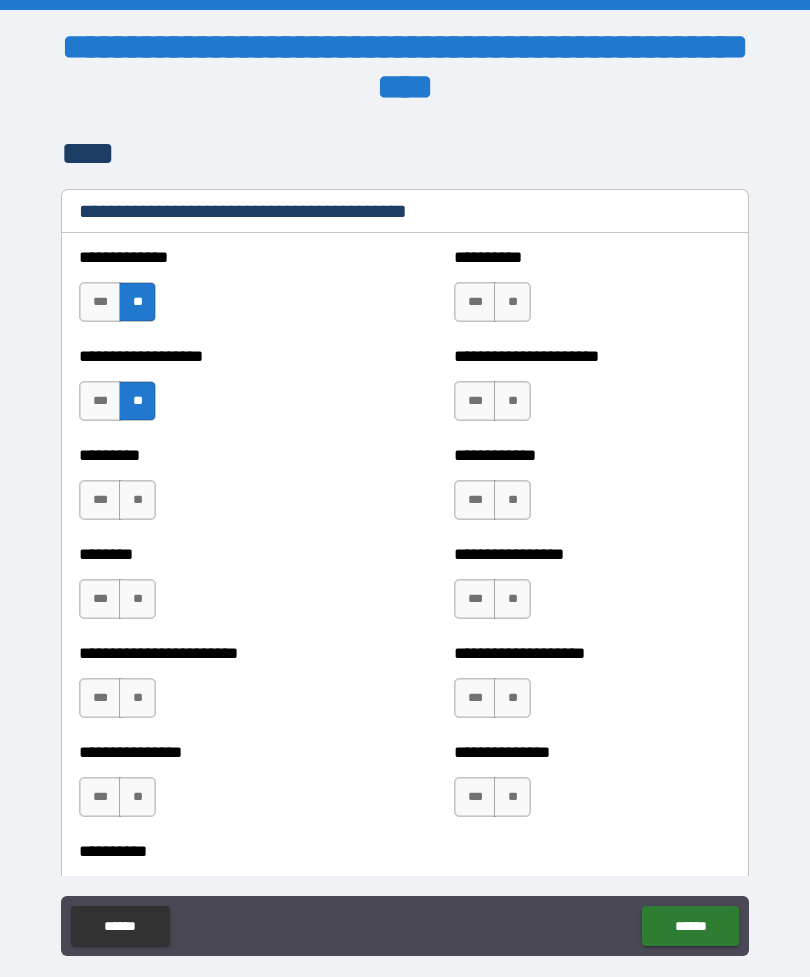 scroll, scrollTop: 6820, scrollLeft: 0, axis: vertical 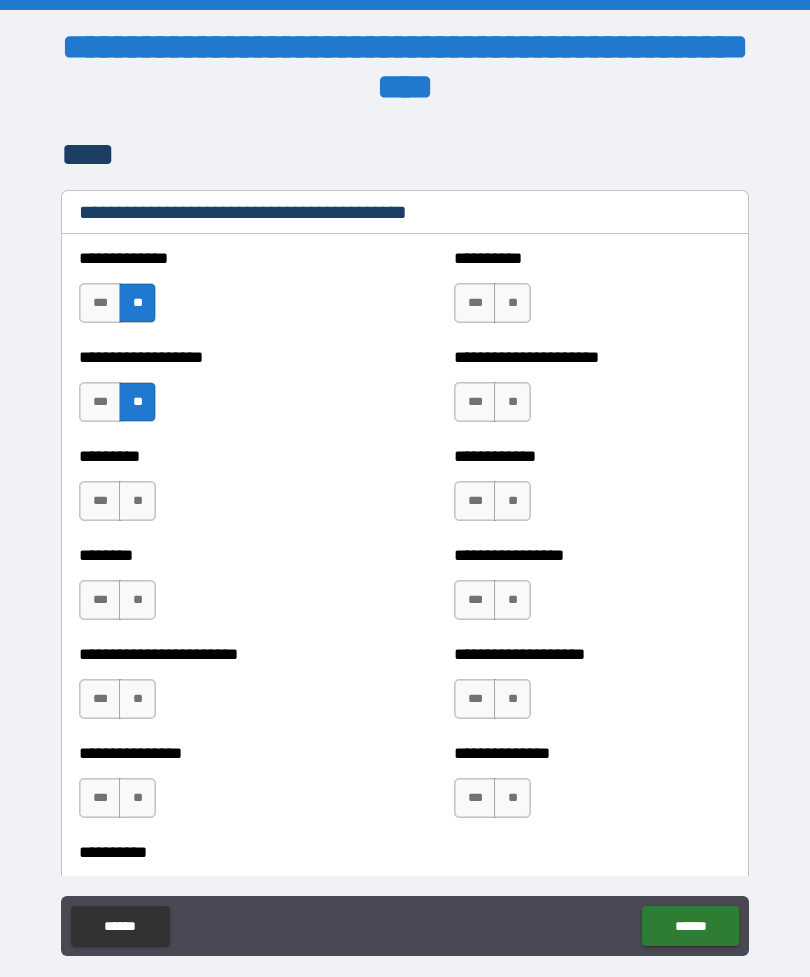 click on "**" at bounding box center (137, 501) 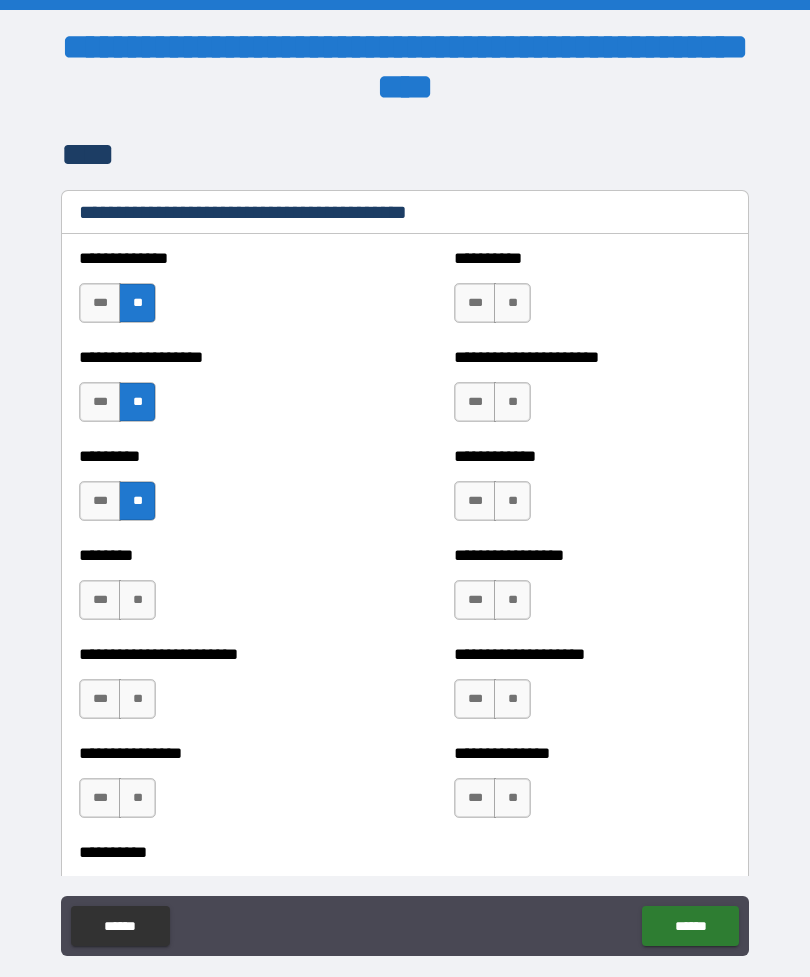 click on "**" at bounding box center (137, 600) 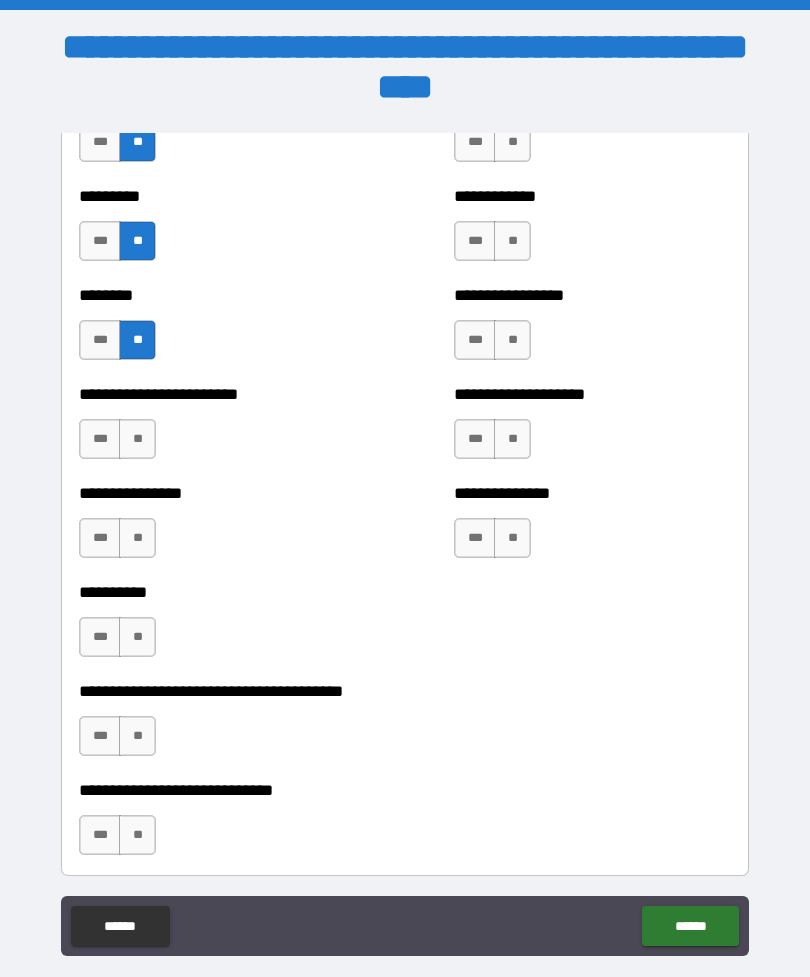 scroll, scrollTop: 7083, scrollLeft: 0, axis: vertical 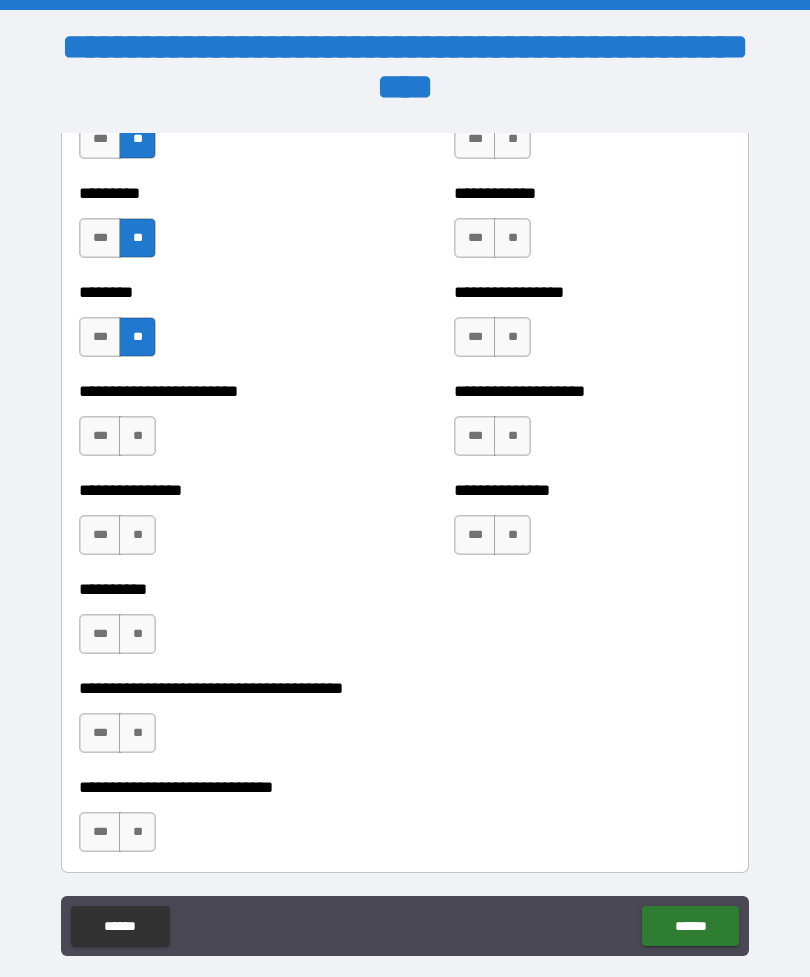 click on "**" at bounding box center (137, 436) 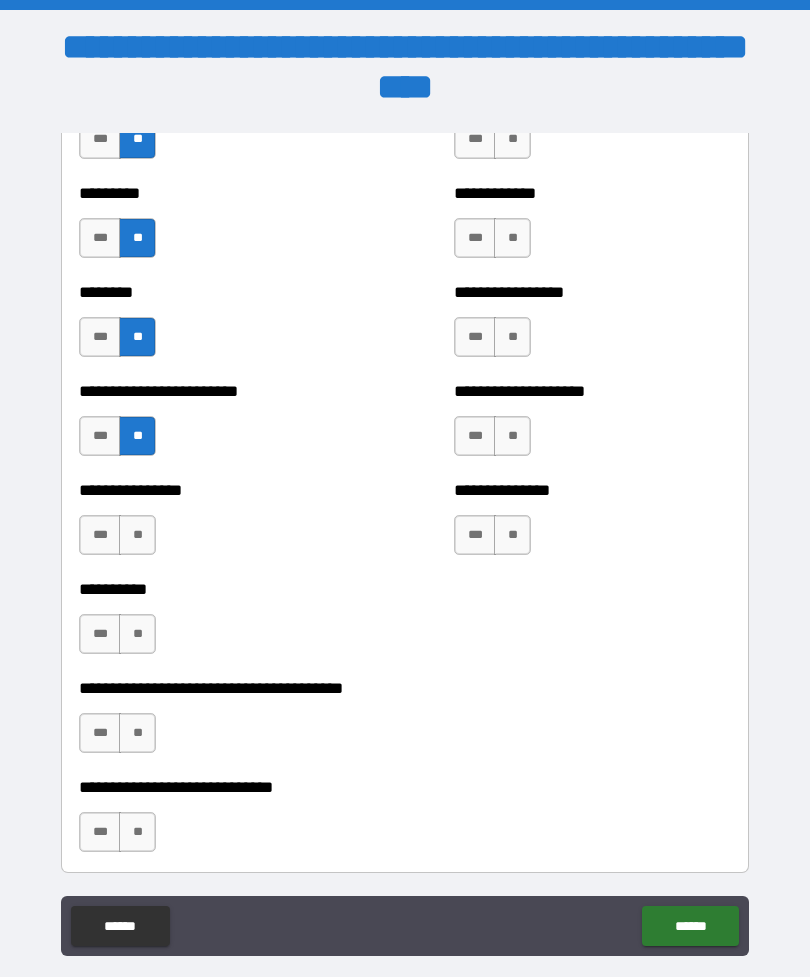 click on "**" at bounding box center [137, 535] 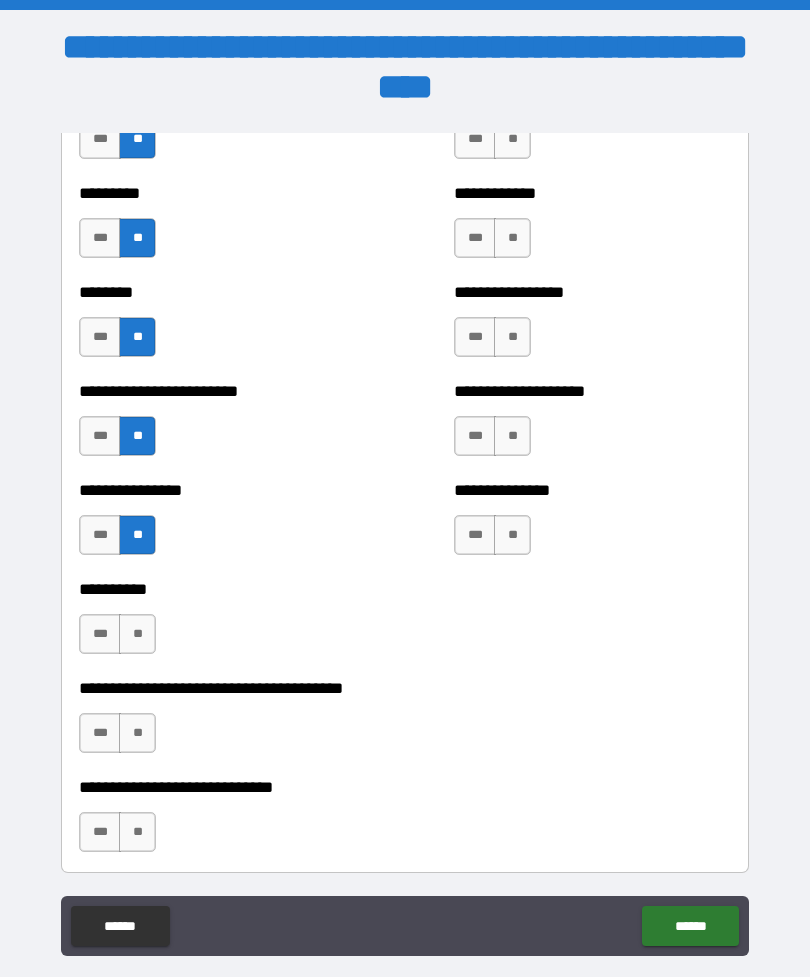 click on "**" at bounding box center (137, 634) 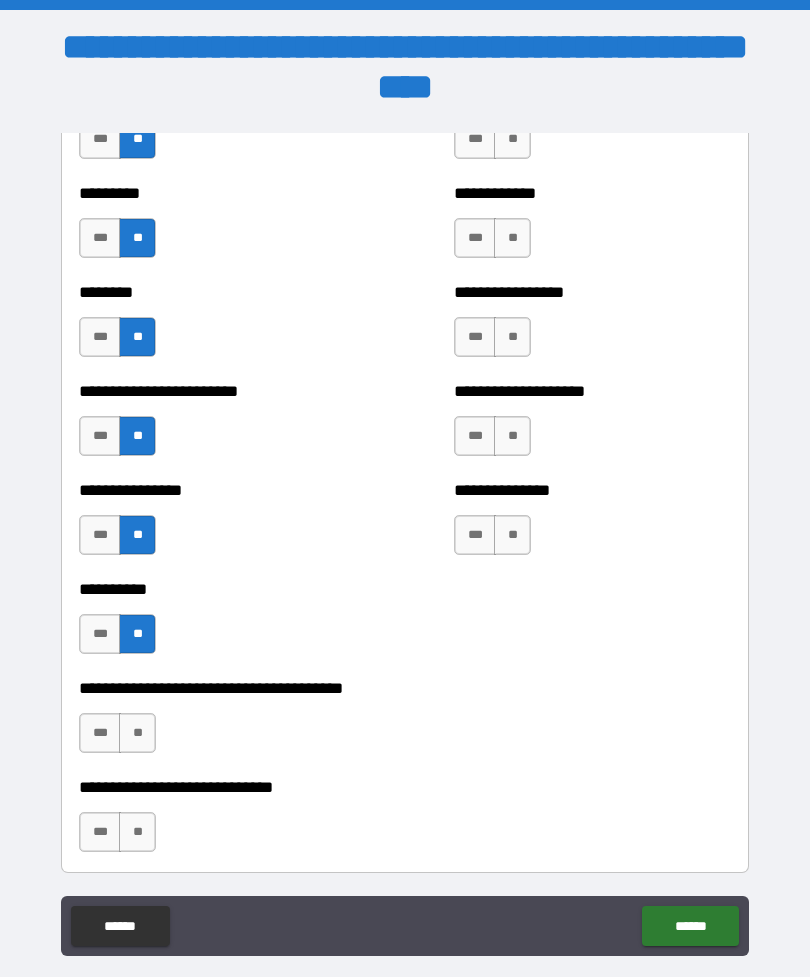 click on "**" at bounding box center (137, 733) 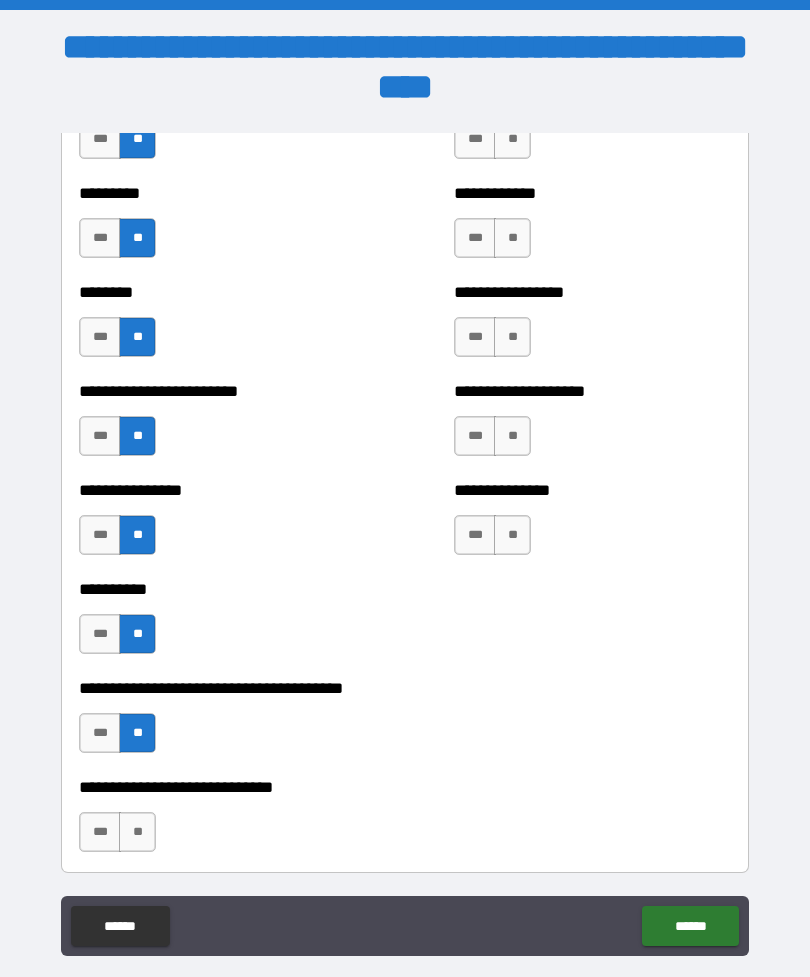 click on "**" at bounding box center [137, 832] 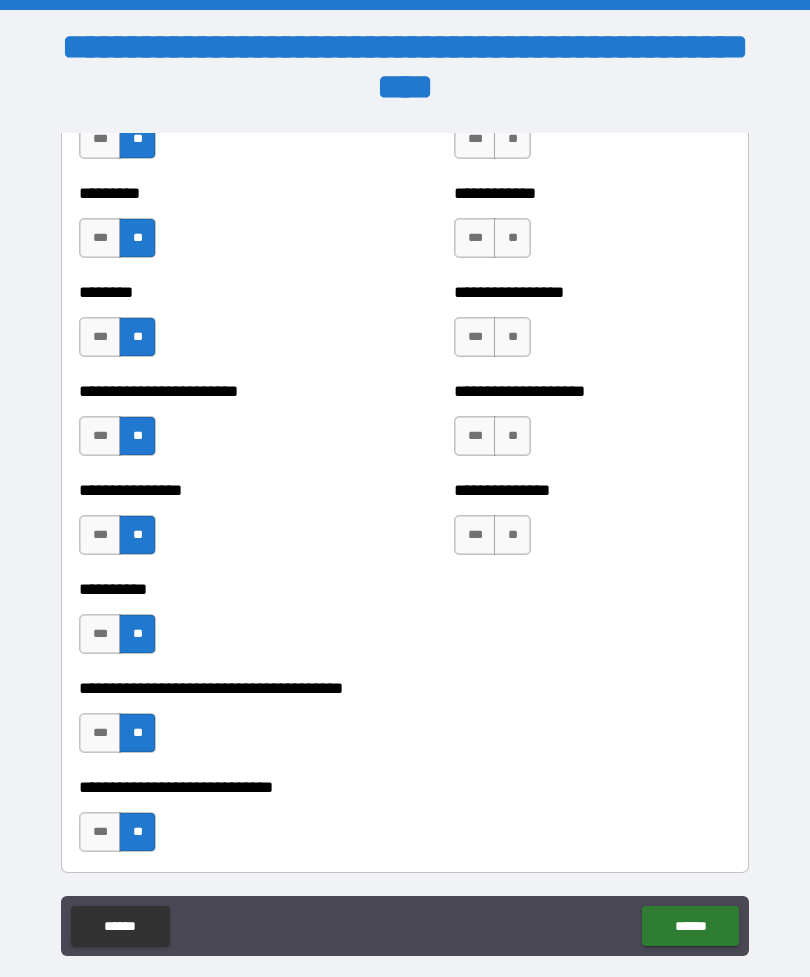 click on "*** **" at bounding box center (120, 837) 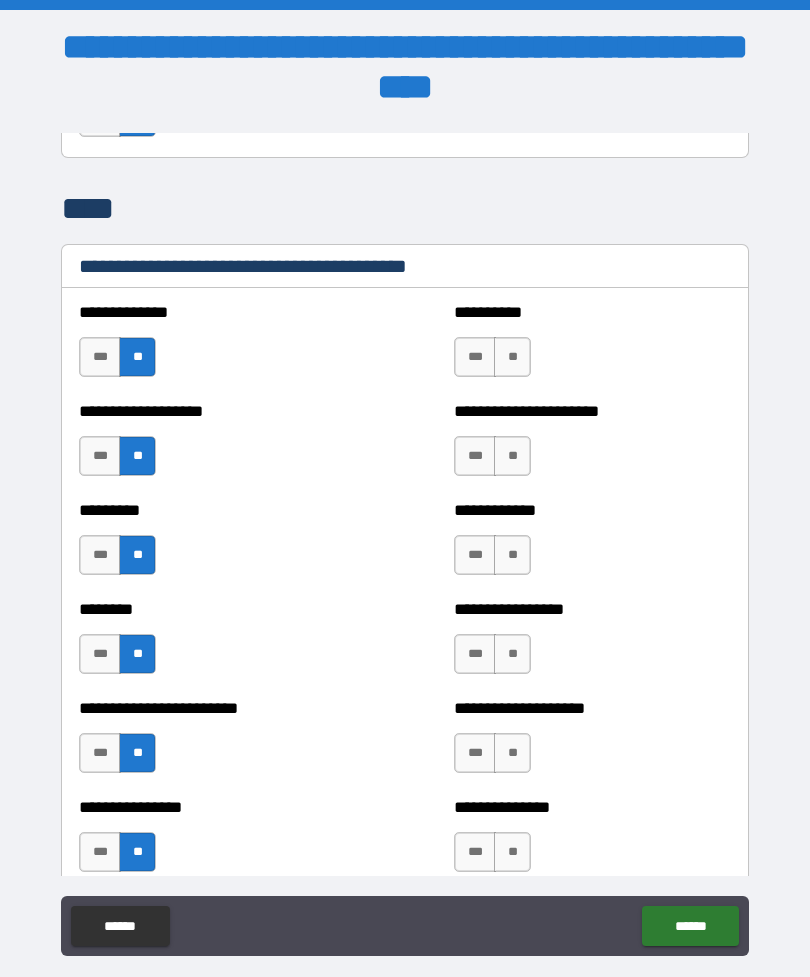 scroll, scrollTop: 6767, scrollLeft: 0, axis: vertical 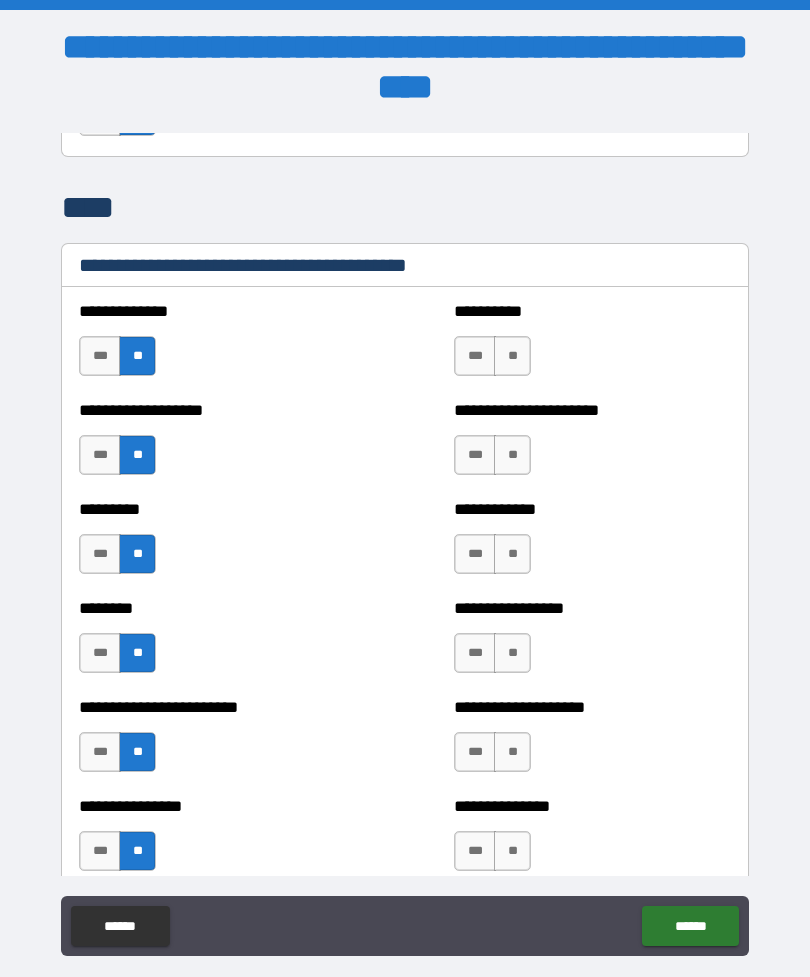 click on "**" at bounding box center (512, 356) 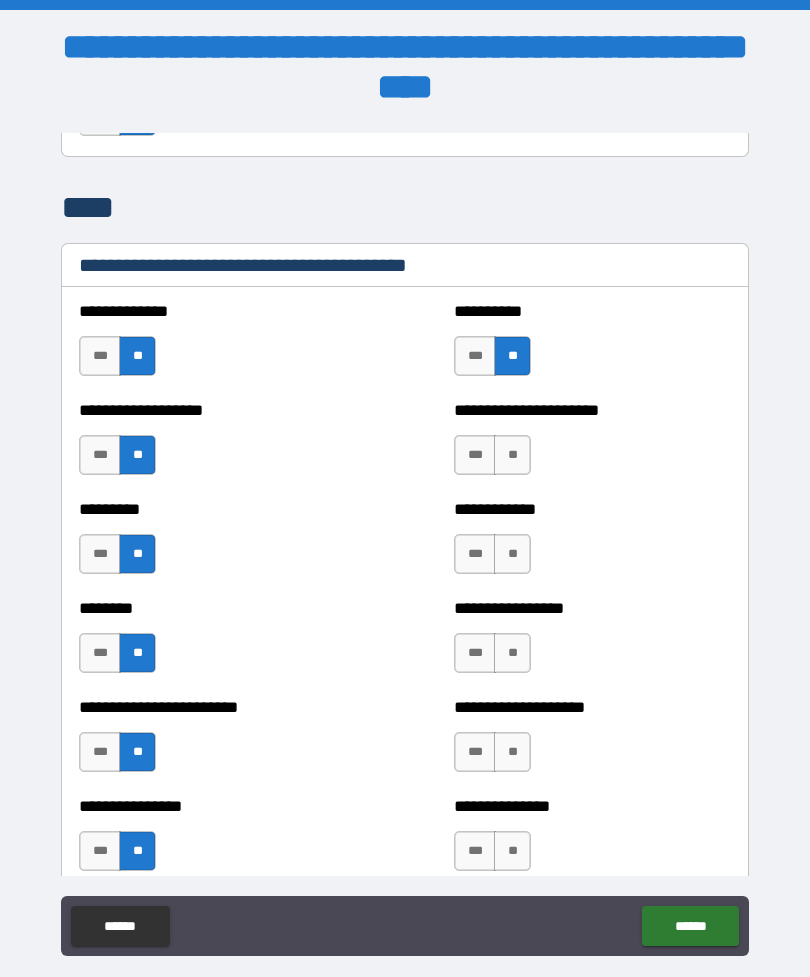 click on "**" at bounding box center [512, 455] 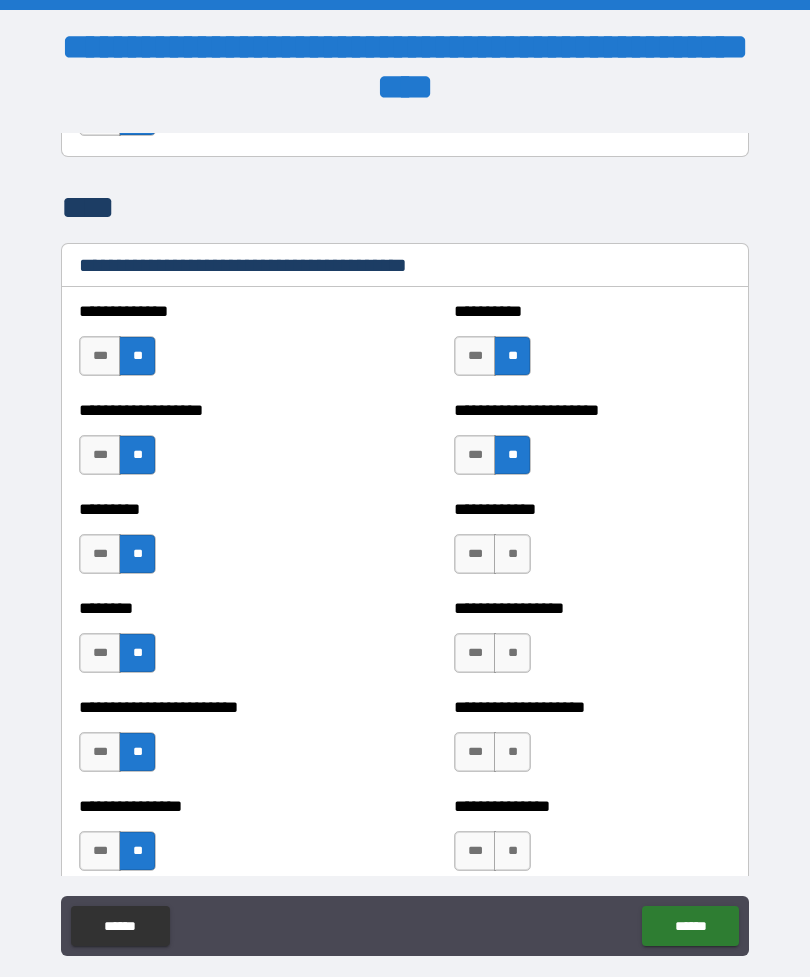 click on "**" at bounding box center (512, 554) 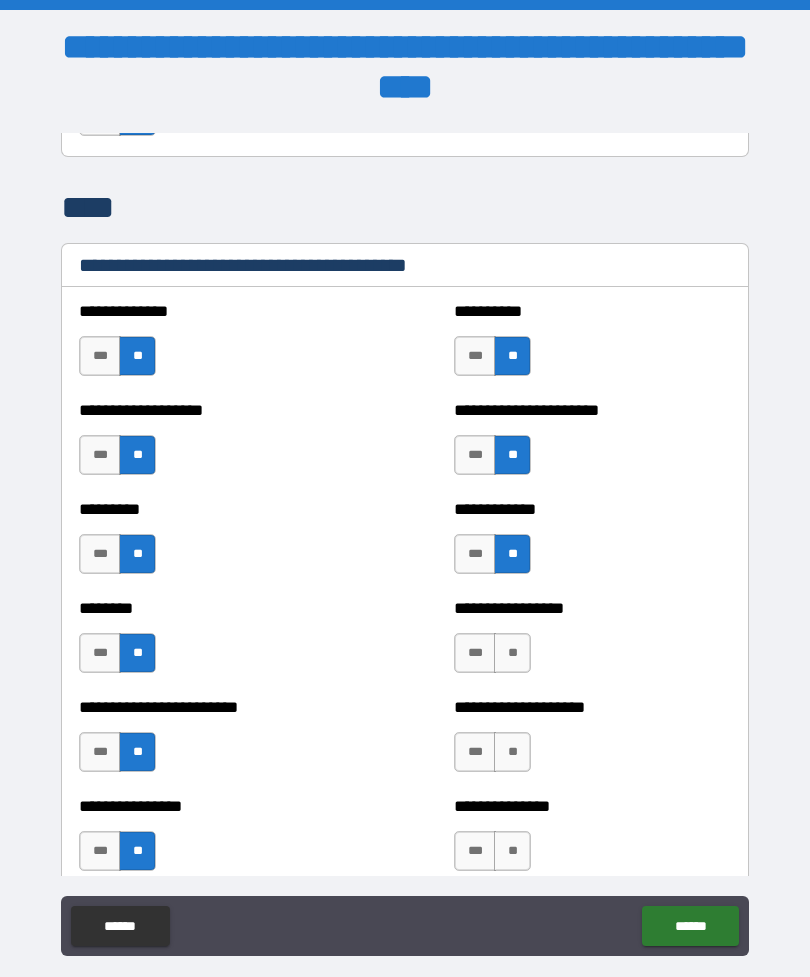 click on "**********" at bounding box center (592, 643) 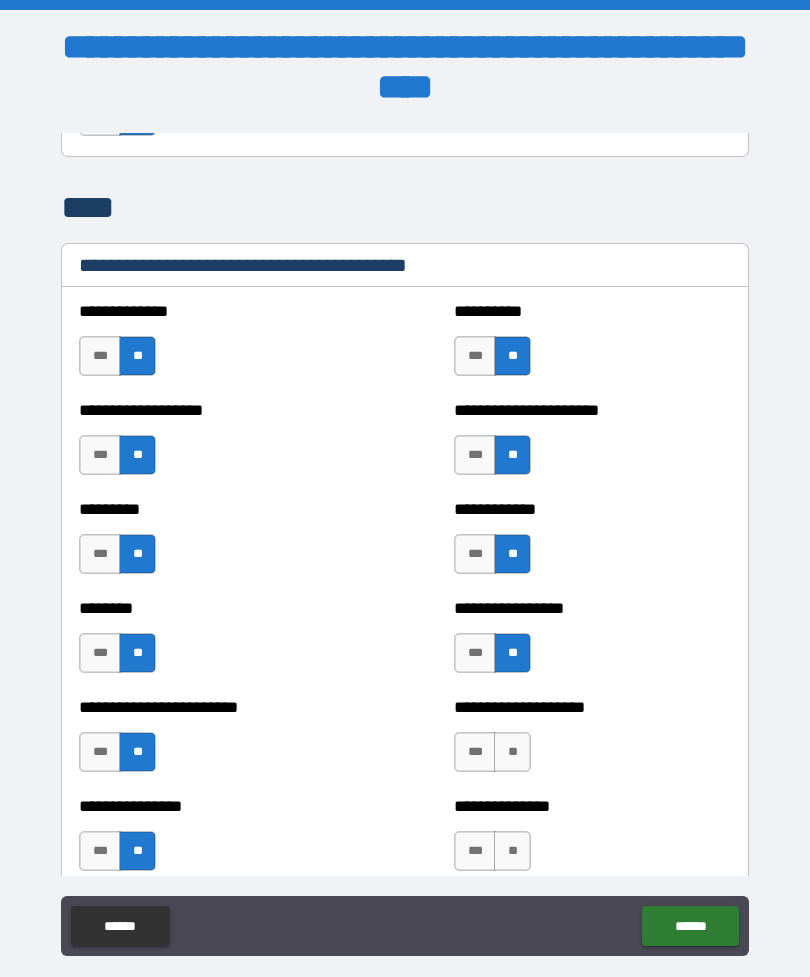 click on "**" at bounding box center (512, 752) 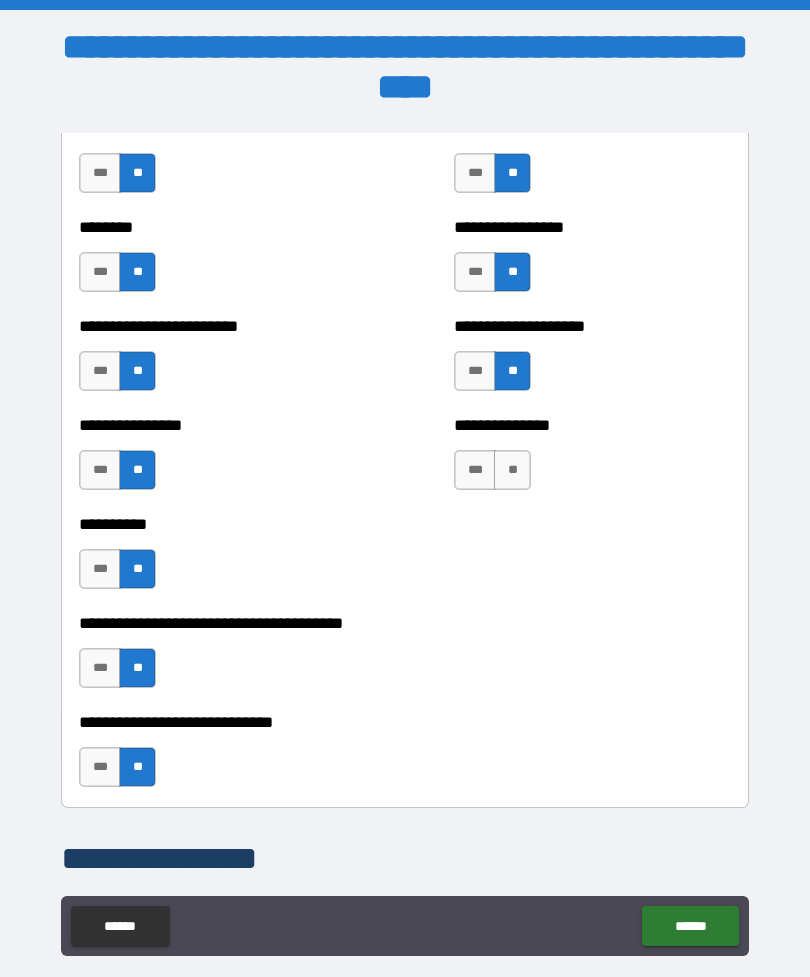 scroll, scrollTop: 7150, scrollLeft: 0, axis: vertical 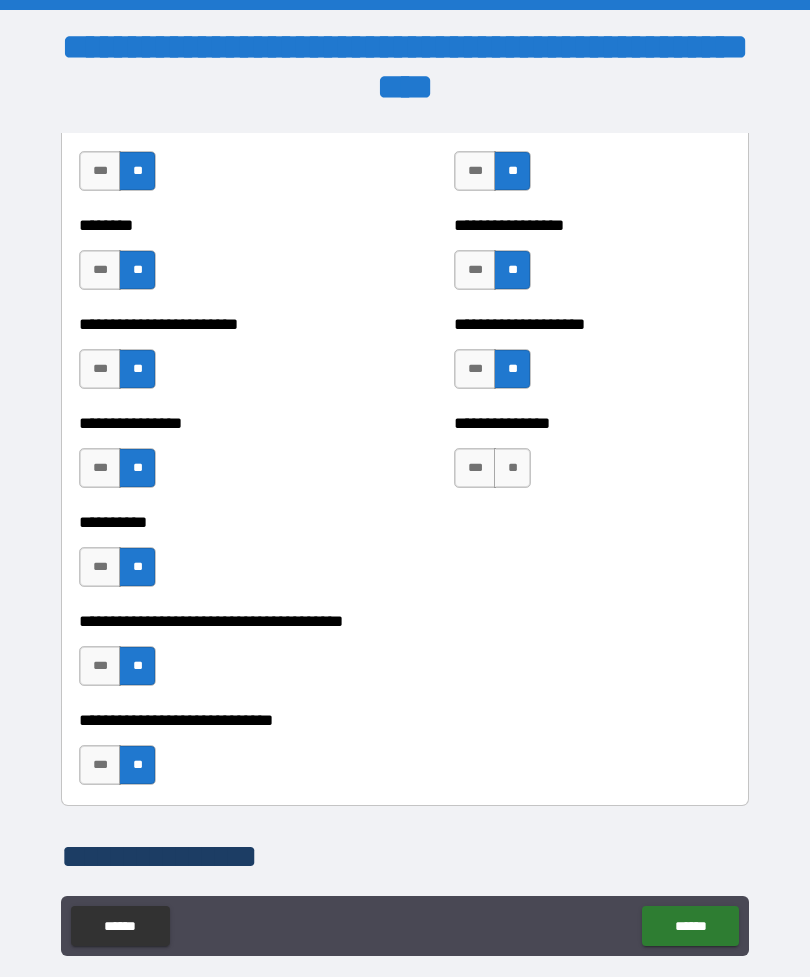 click on "**" at bounding box center (512, 468) 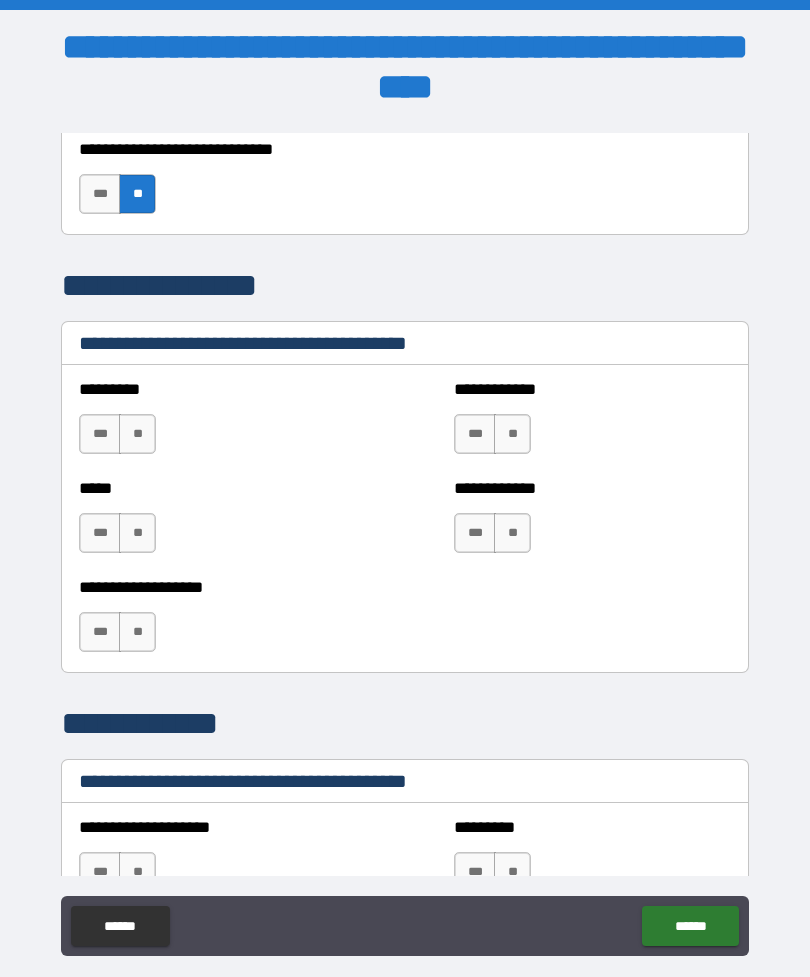 scroll, scrollTop: 7710, scrollLeft: 0, axis: vertical 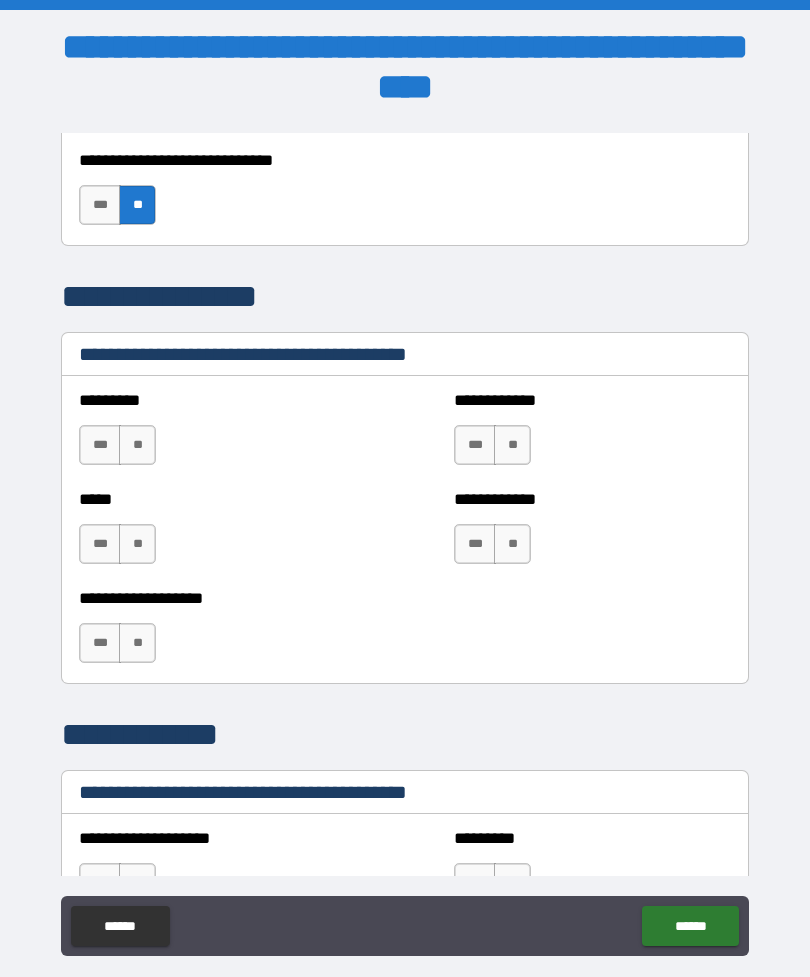 click on "**" at bounding box center [512, 544] 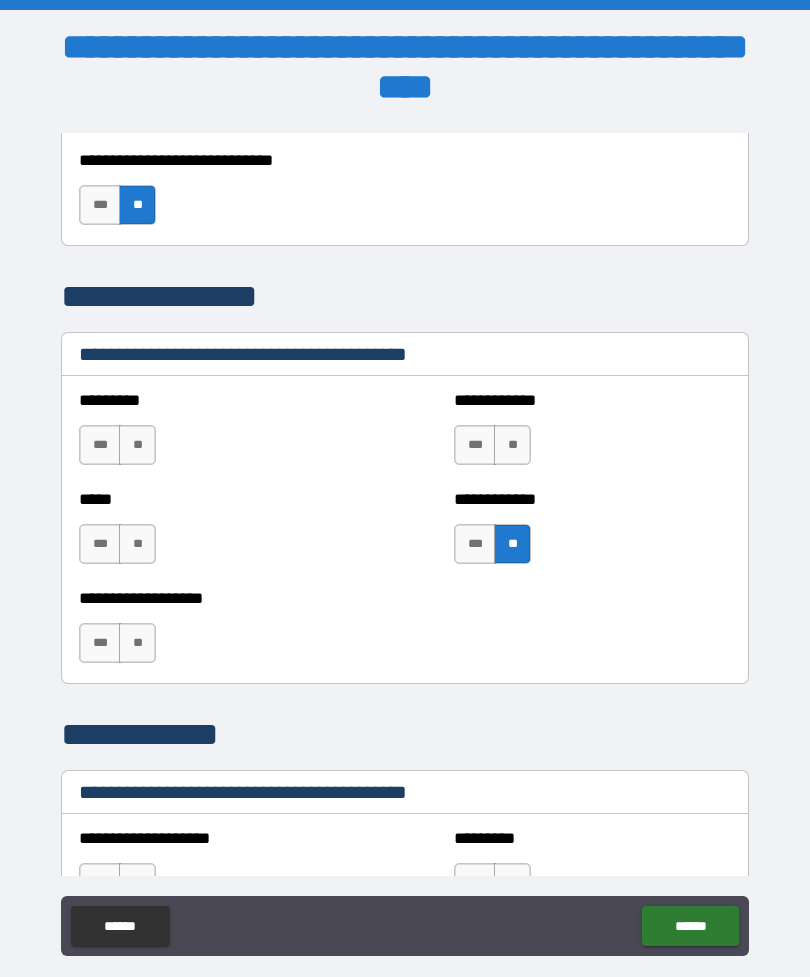 click on "**" at bounding box center [512, 445] 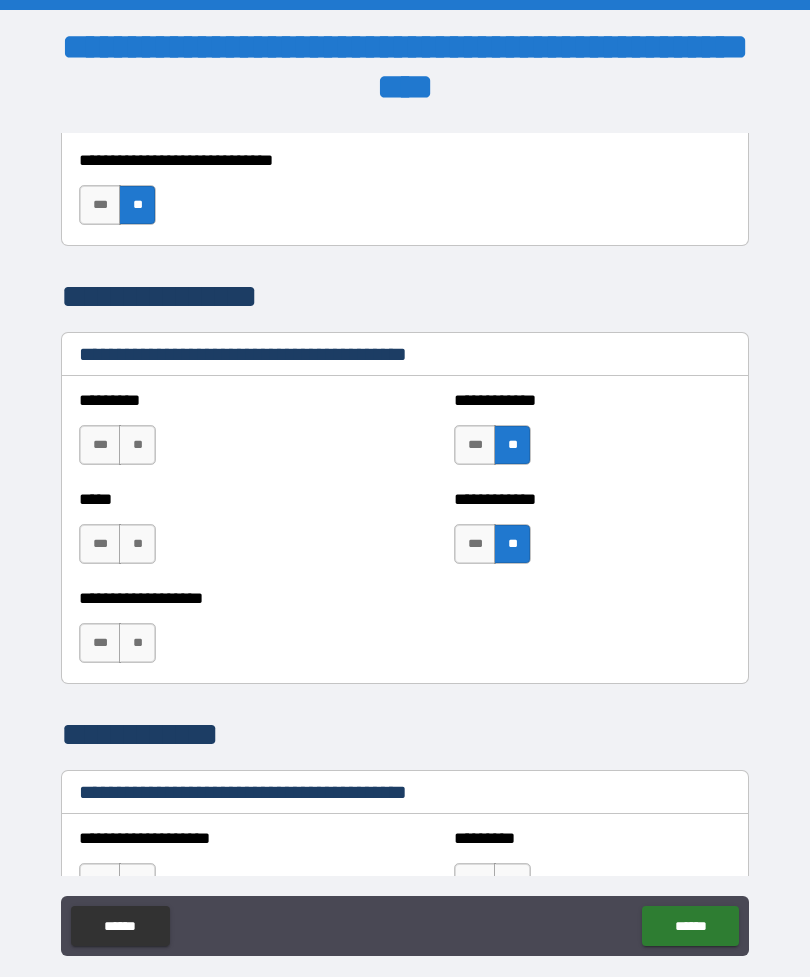 click on "***" at bounding box center (475, 544) 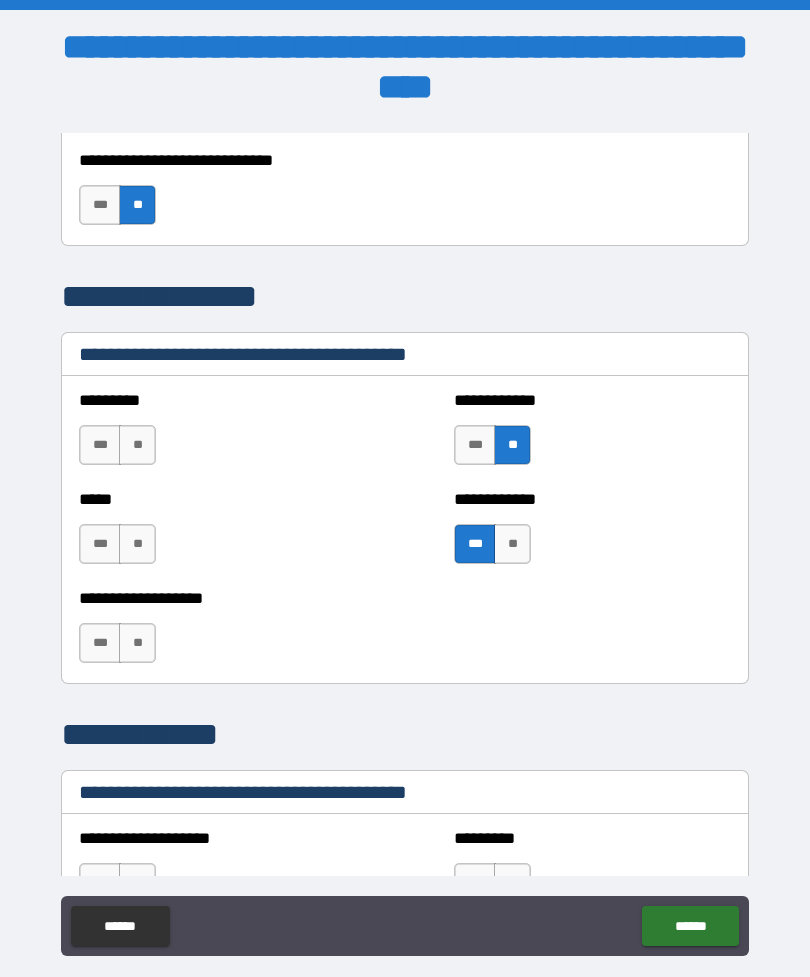 click on "**" at bounding box center [137, 445] 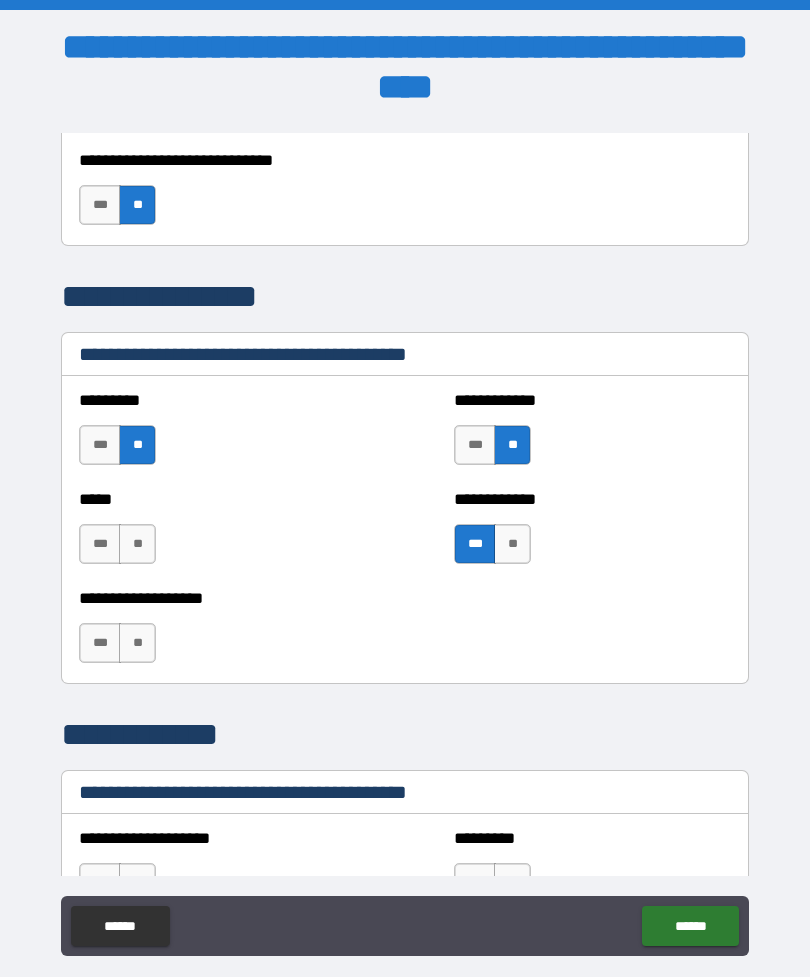 click on "**" at bounding box center (137, 544) 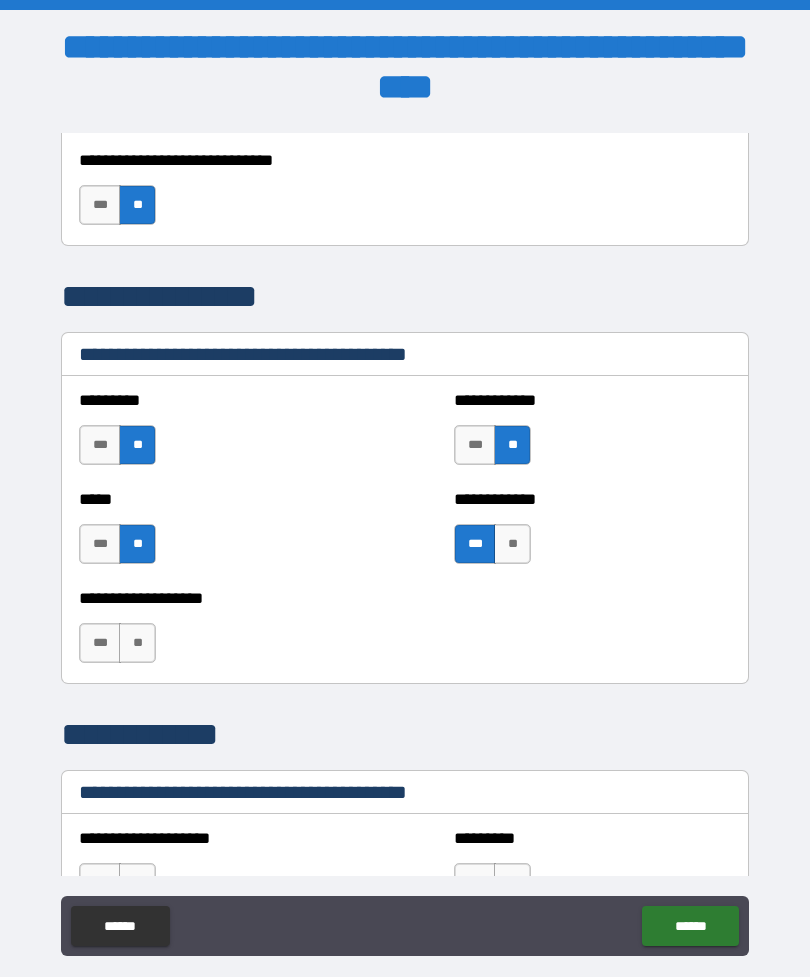 click on "**" at bounding box center (137, 643) 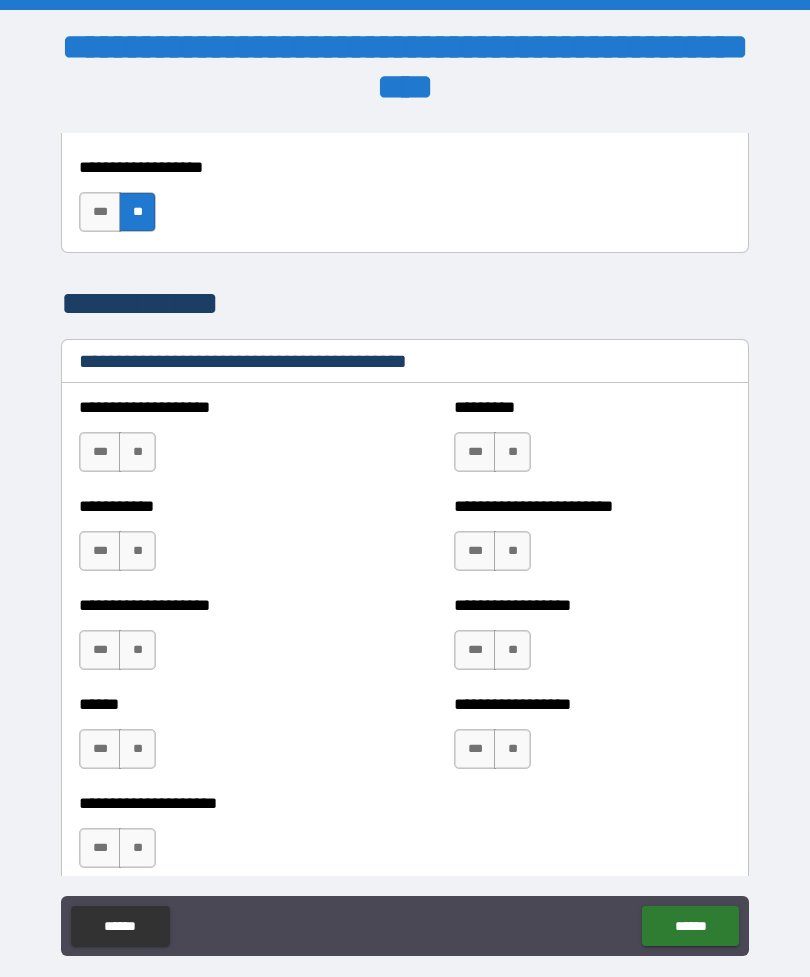 scroll, scrollTop: 8142, scrollLeft: 0, axis: vertical 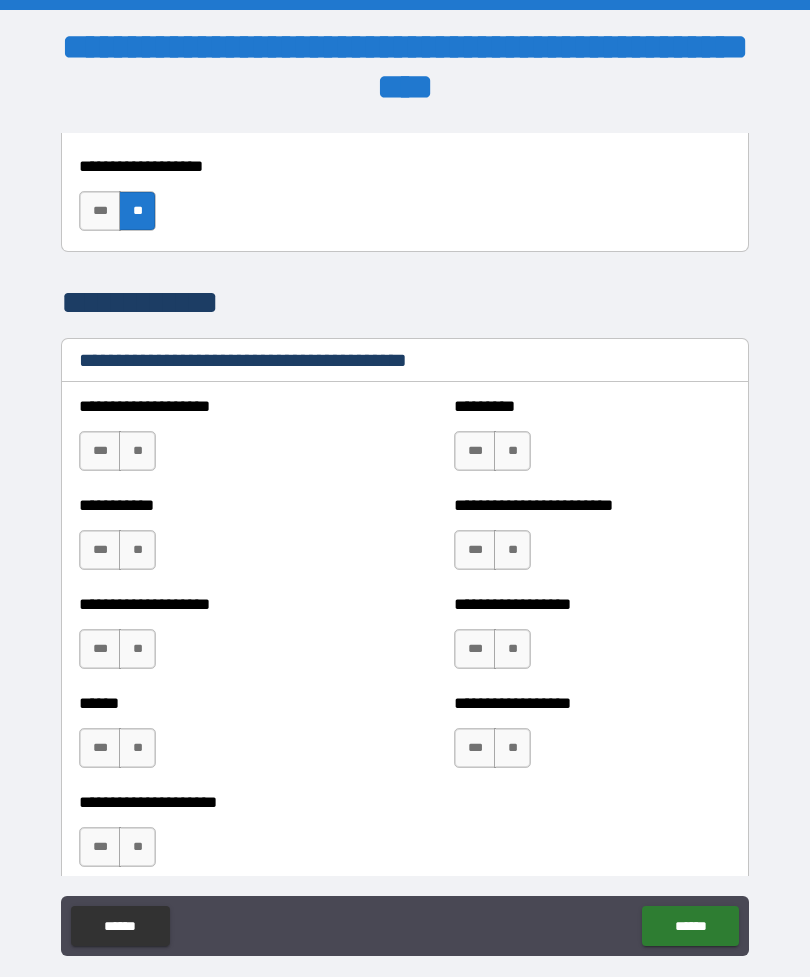 click on "**" at bounding box center [137, 451] 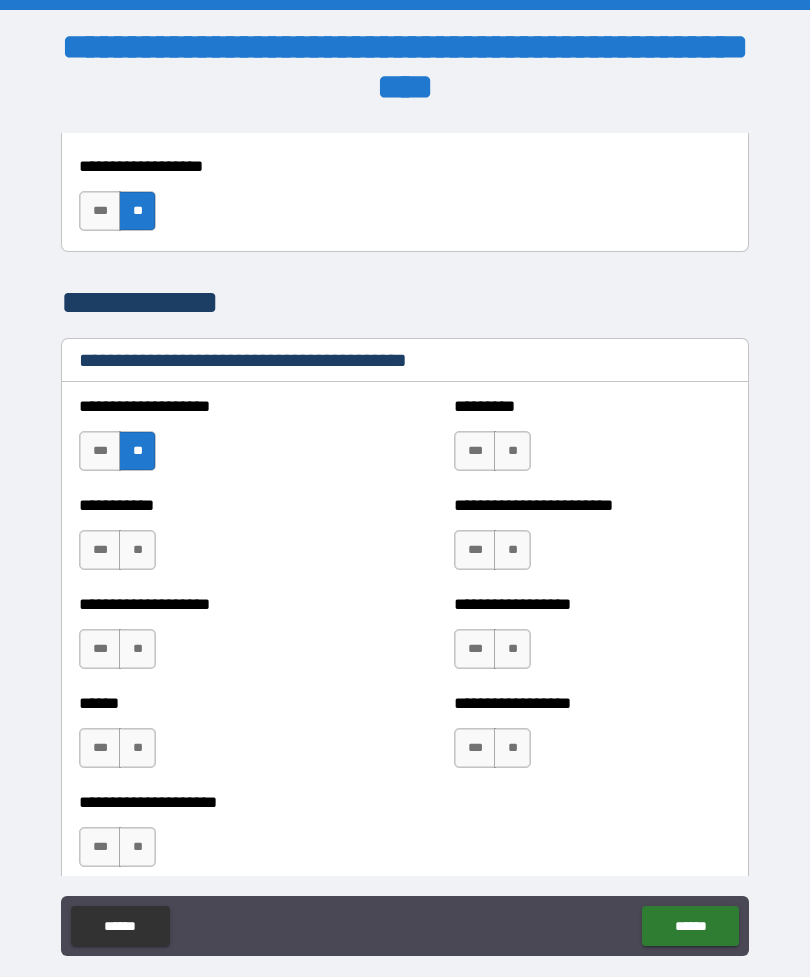 click on "**" at bounding box center (137, 550) 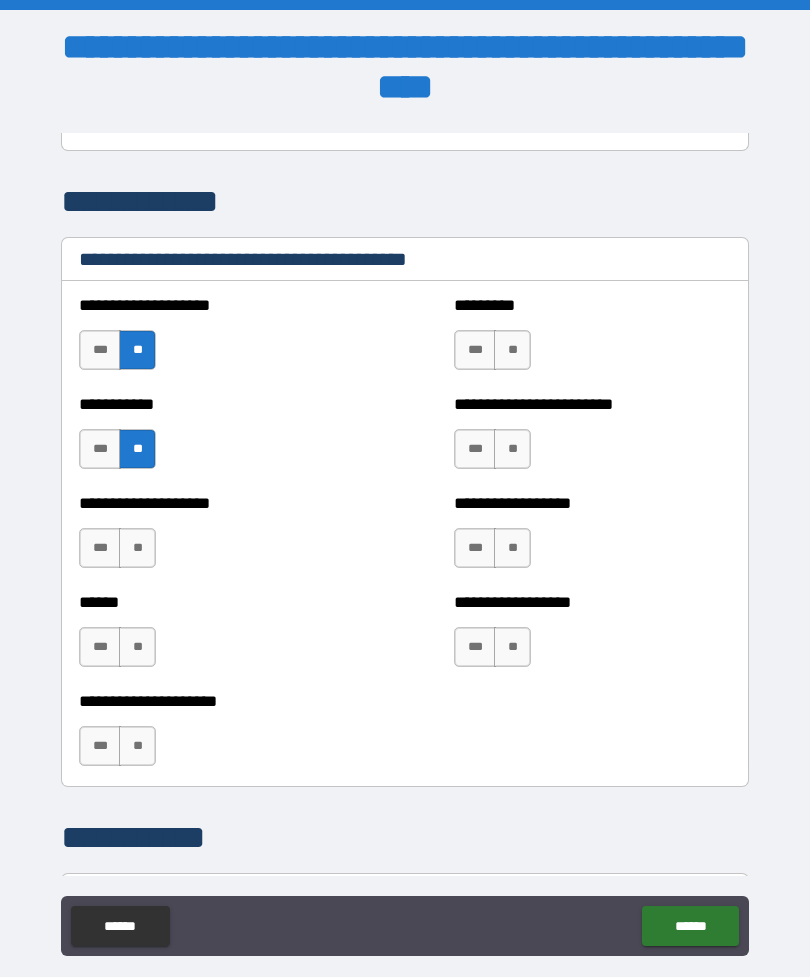 scroll, scrollTop: 8253, scrollLeft: 0, axis: vertical 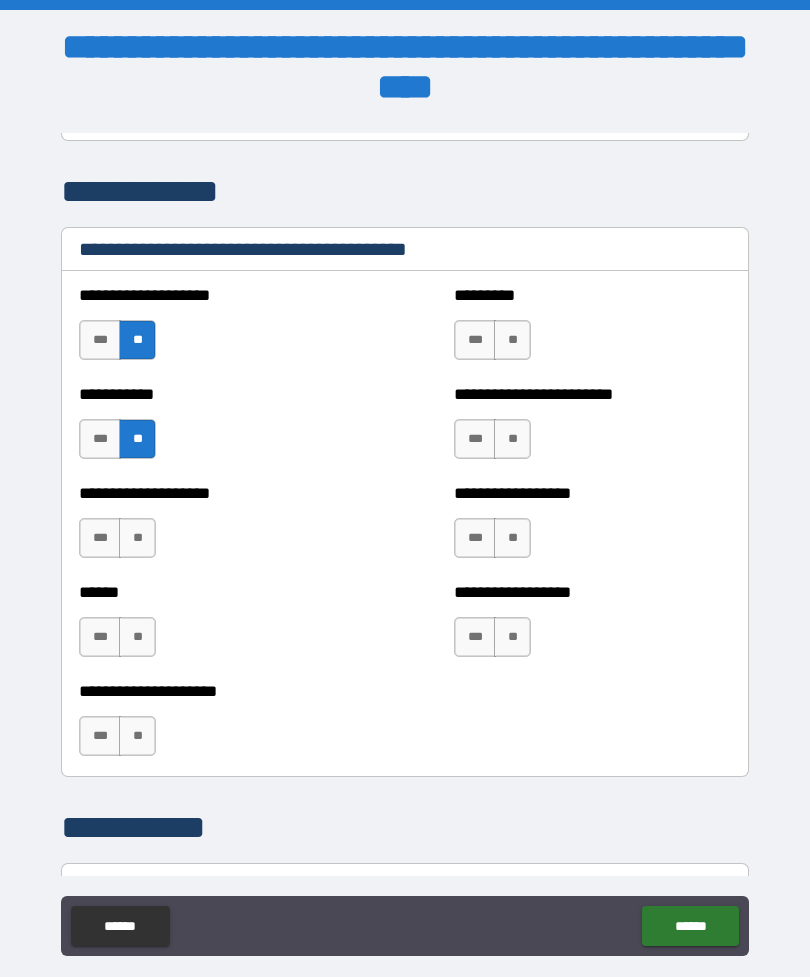 click on "**" at bounding box center (137, 538) 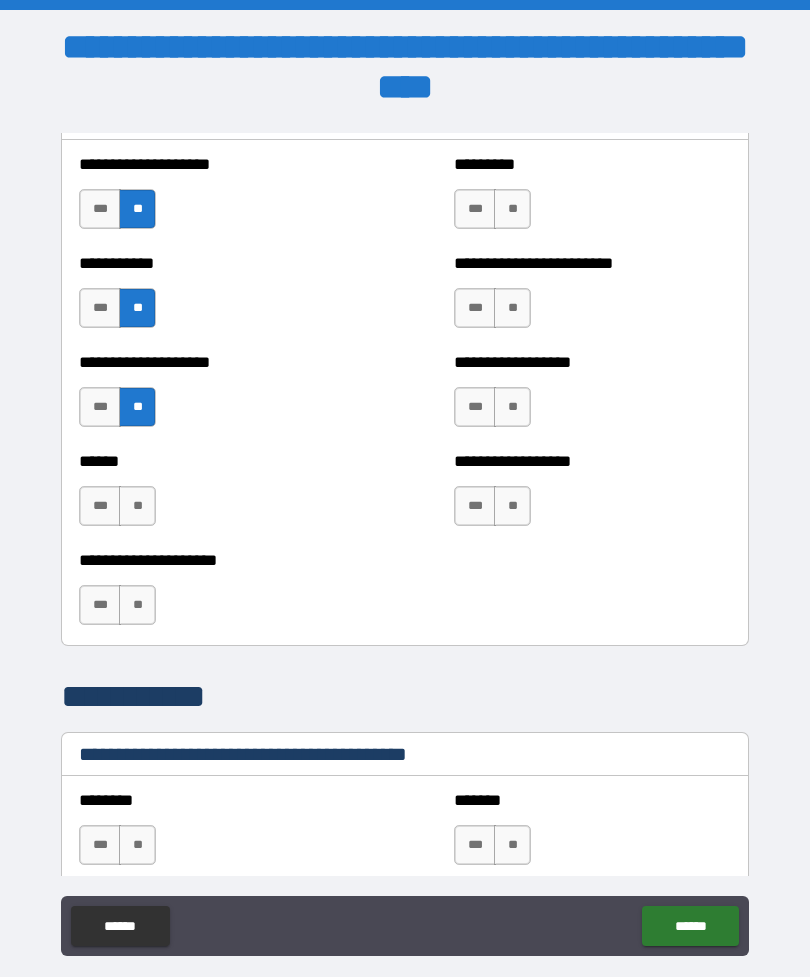 scroll, scrollTop: 8389, scrollLeft: 0, axis: vertical 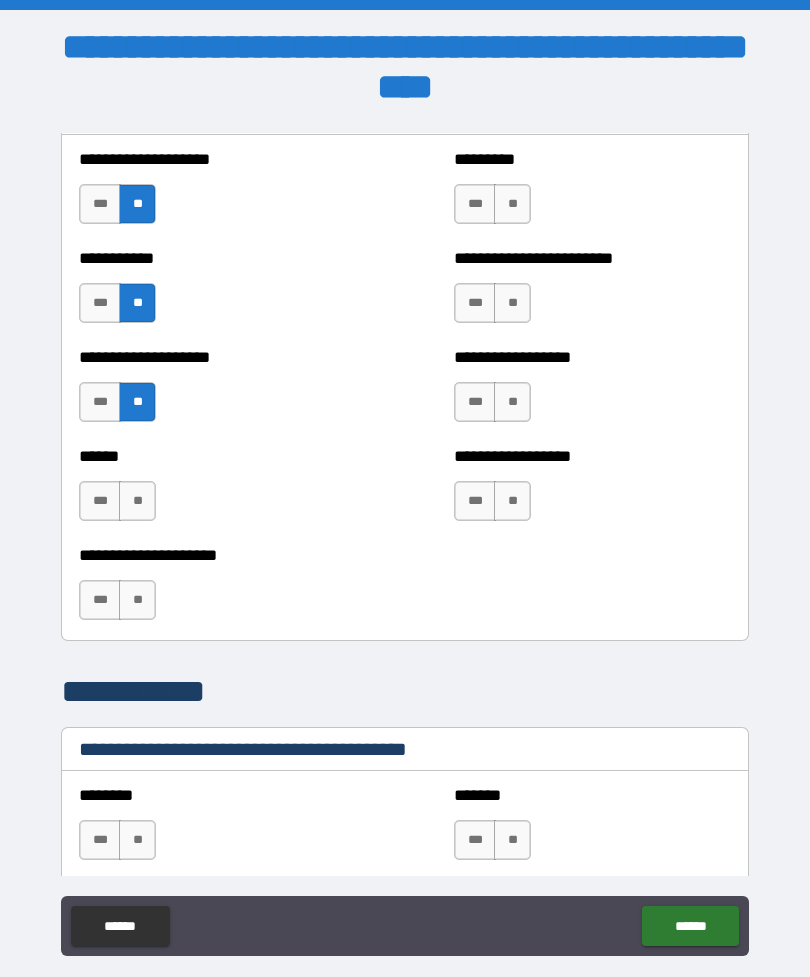 click on "**" at bounding box center [137, 501] 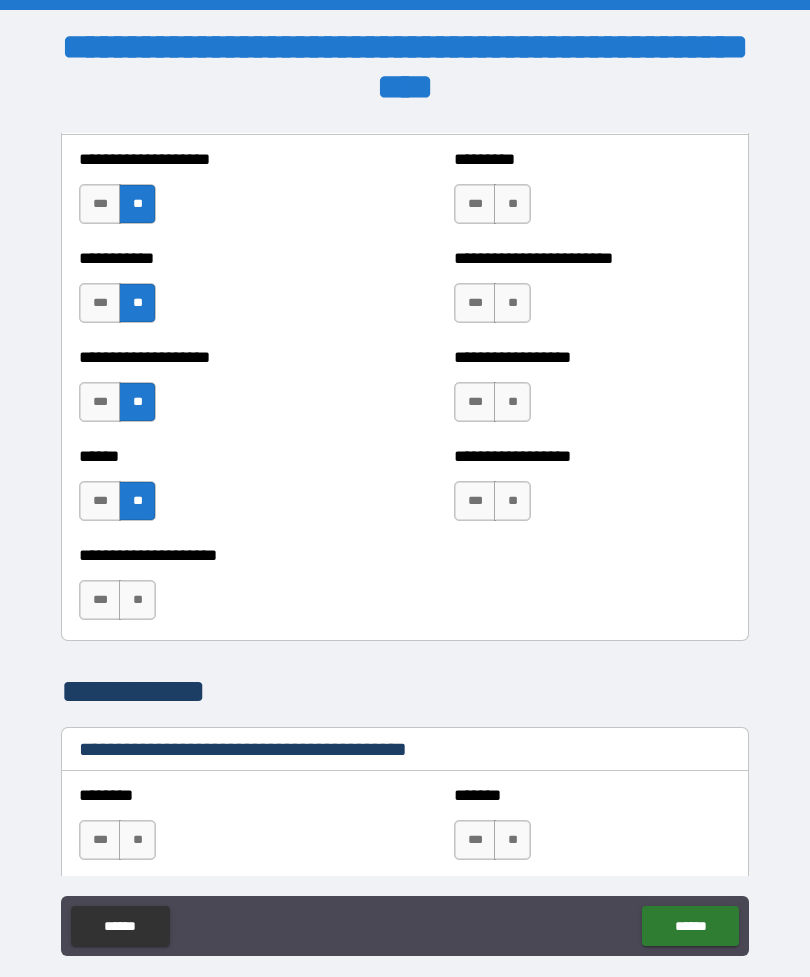 click on "**" at bounding box center (137, 600) 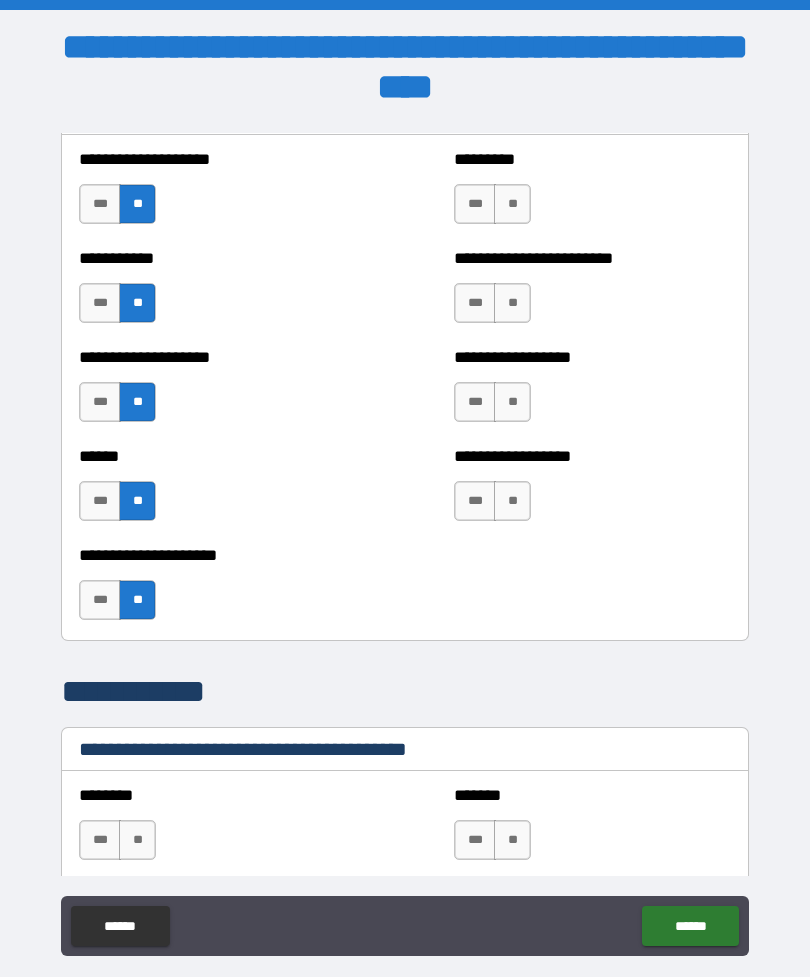 click on "**" at bounding box center [512, 204] 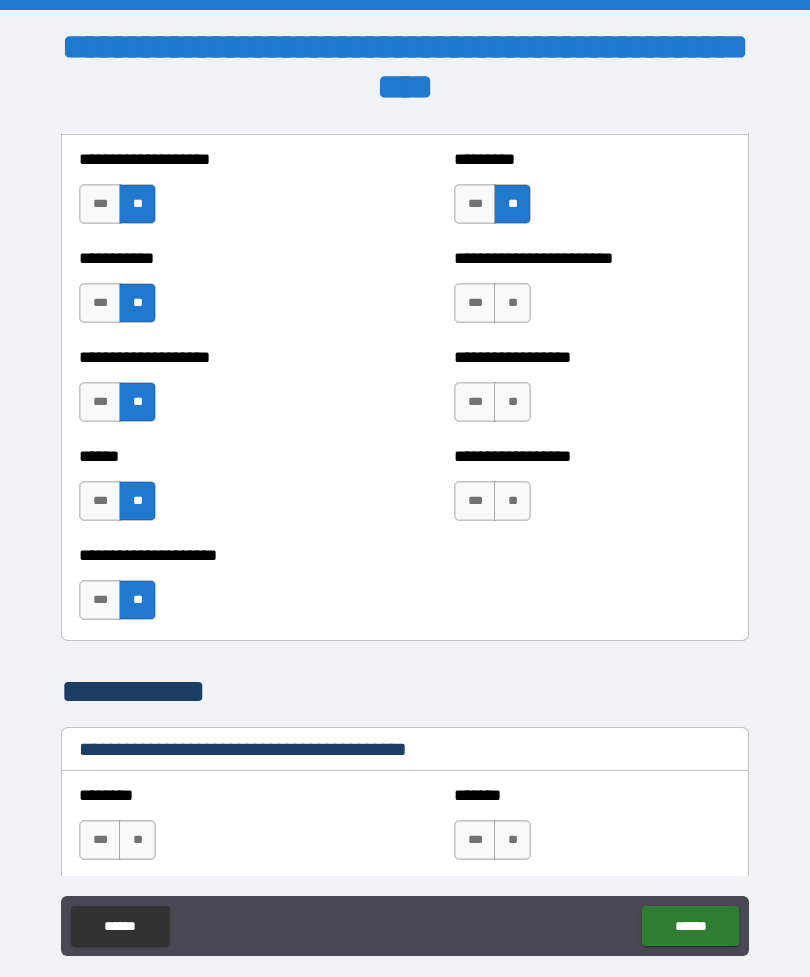 click on "**" at bounding box center (512, 303) 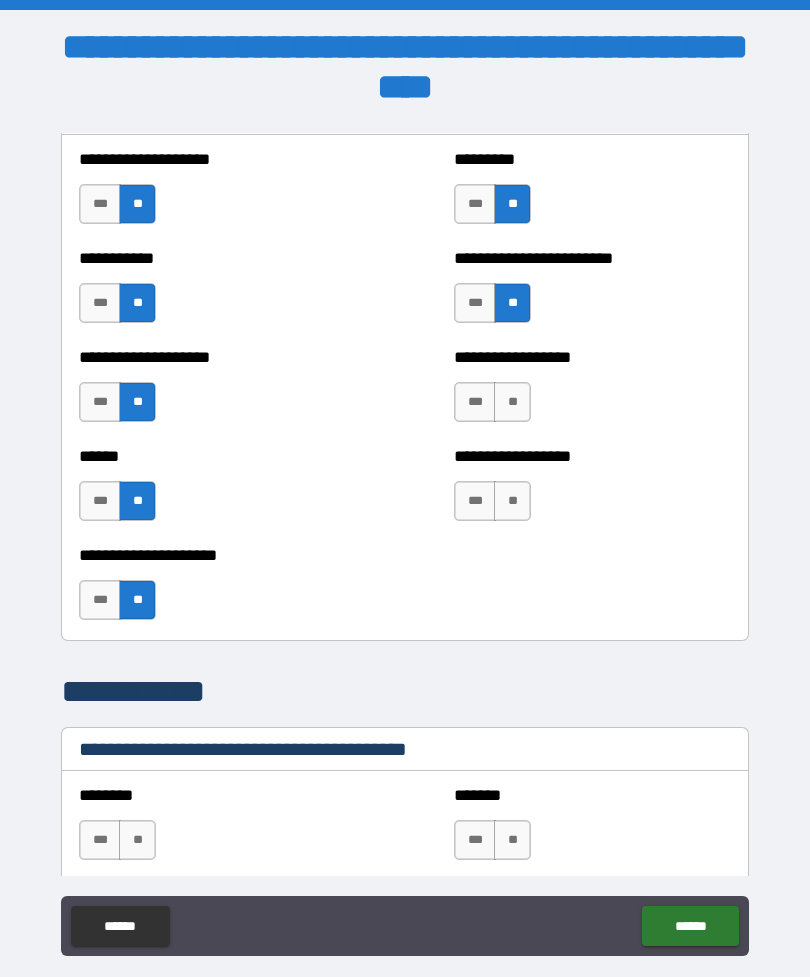 click on "**" at bounding box center (512, 402) 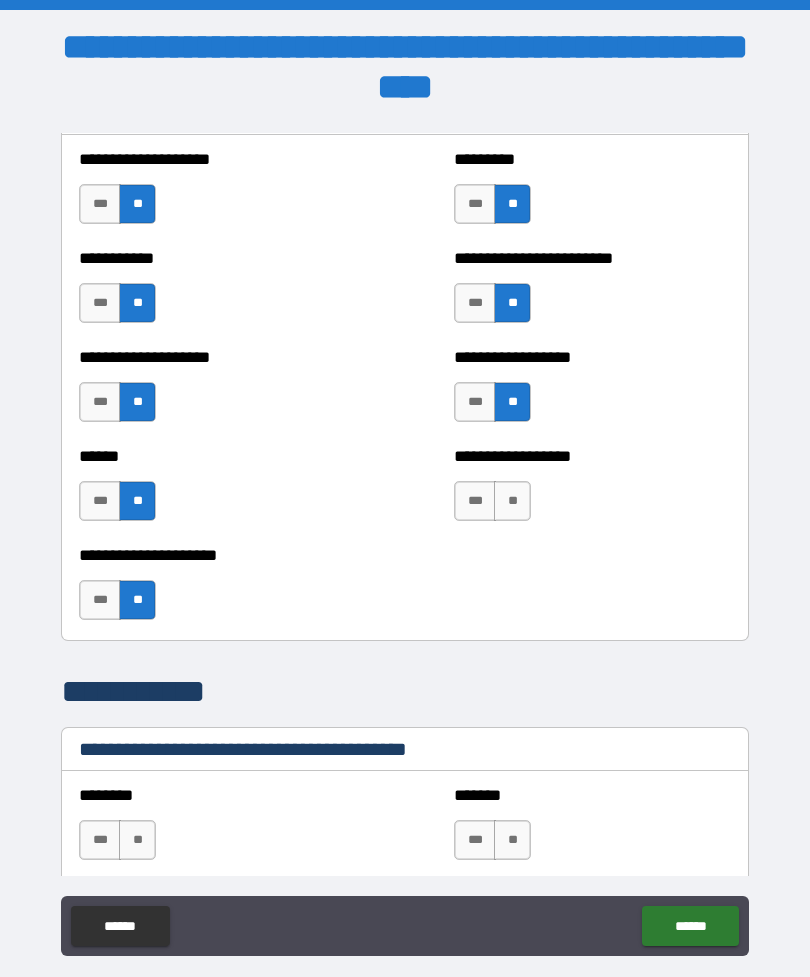 click on "**" at bounding box center (512, 501) 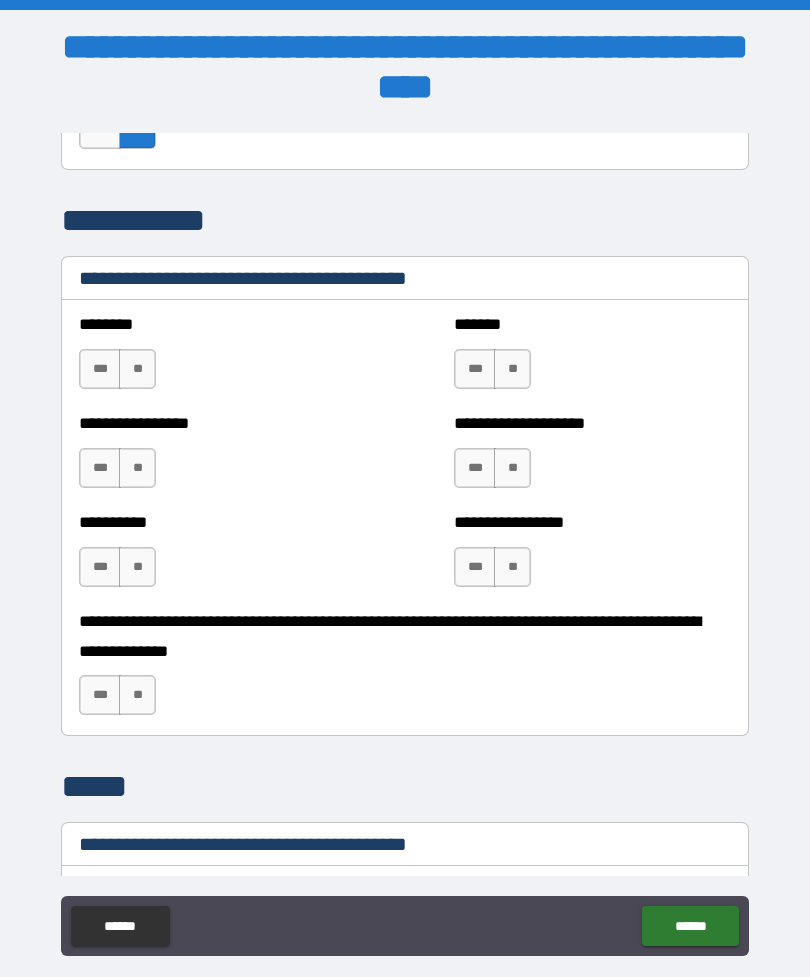 scroll, scrollTop: 8857, scrollLeft: 0, axis: vertical 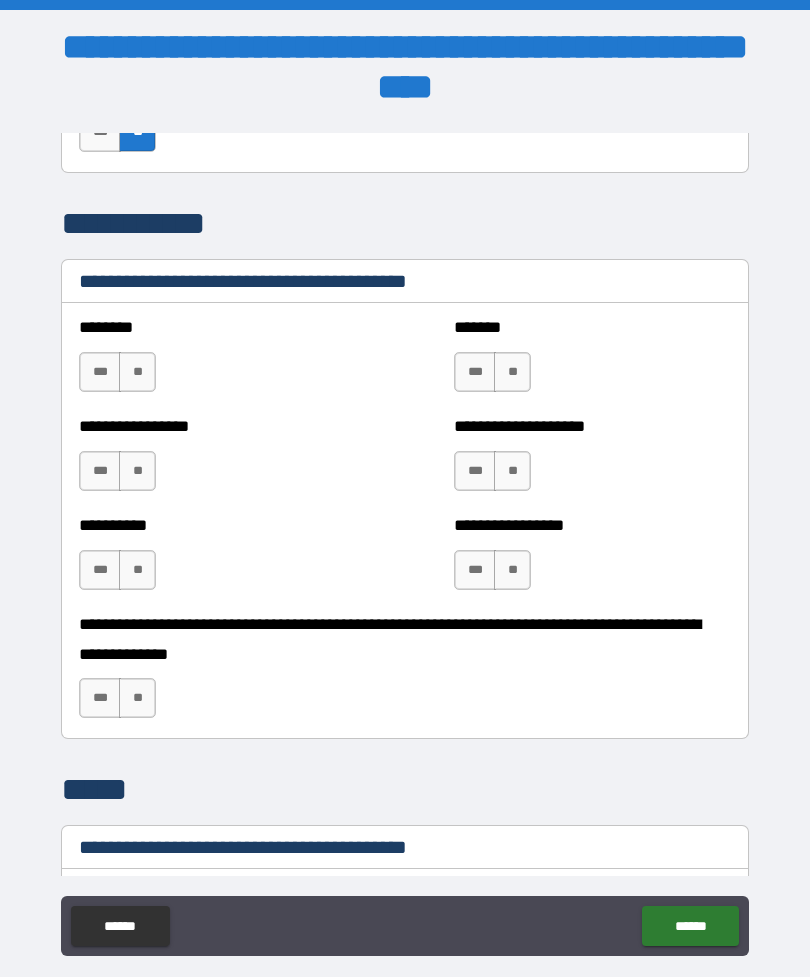 click on "*** **" at bounding box center (120, 377) 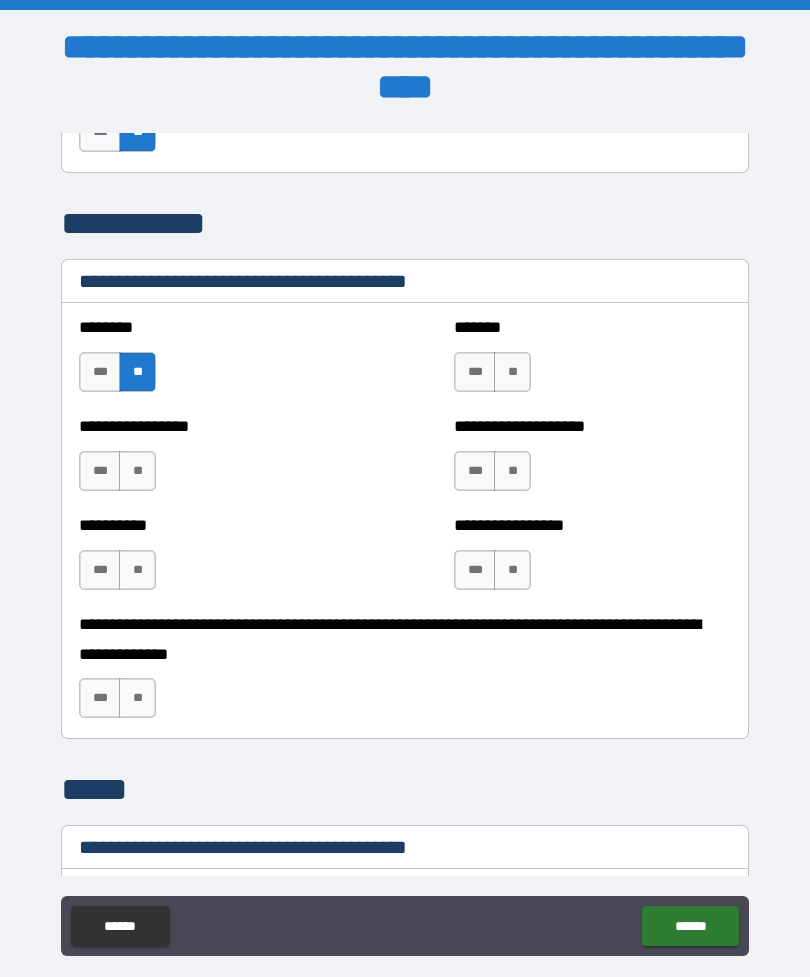 click on "**" at bounding box center [137, 471] 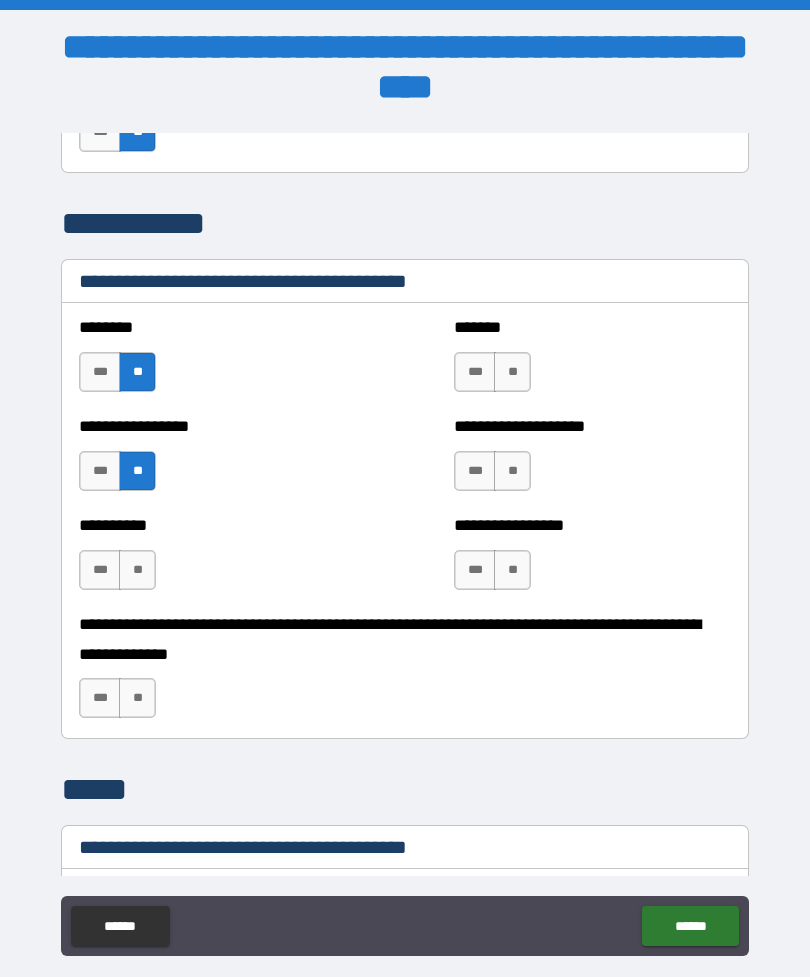 click on "**" at bounding box center (137, 570) 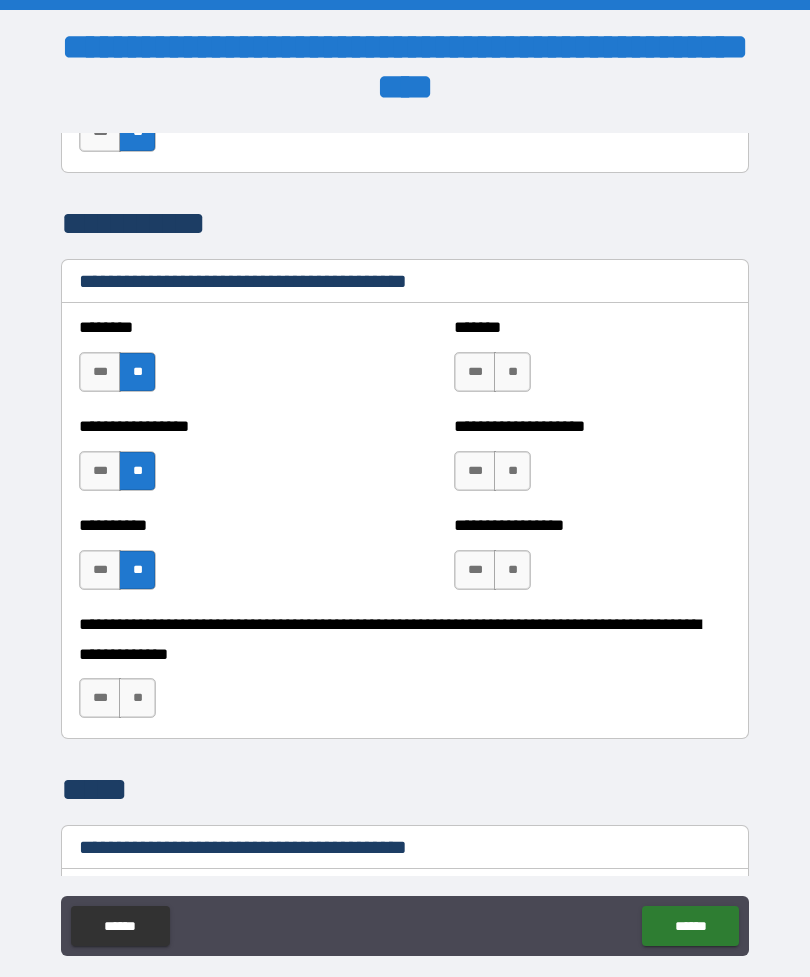 click on "**" at bounding box center [512, 570] 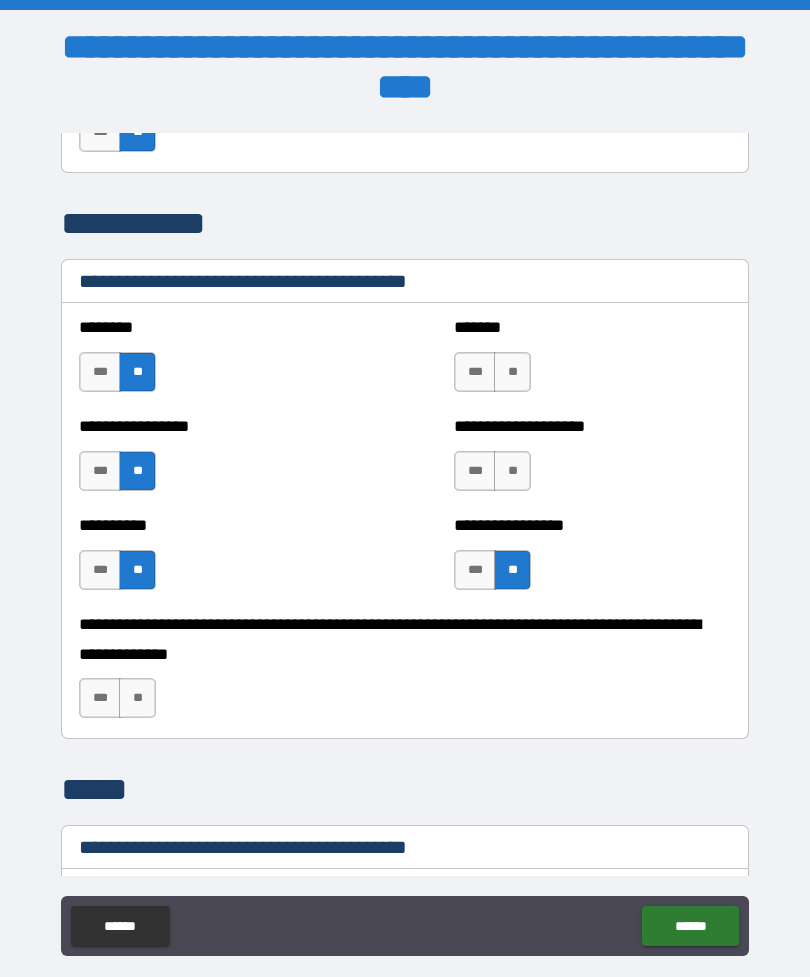 click on "**" at bounding box center [512, 471] 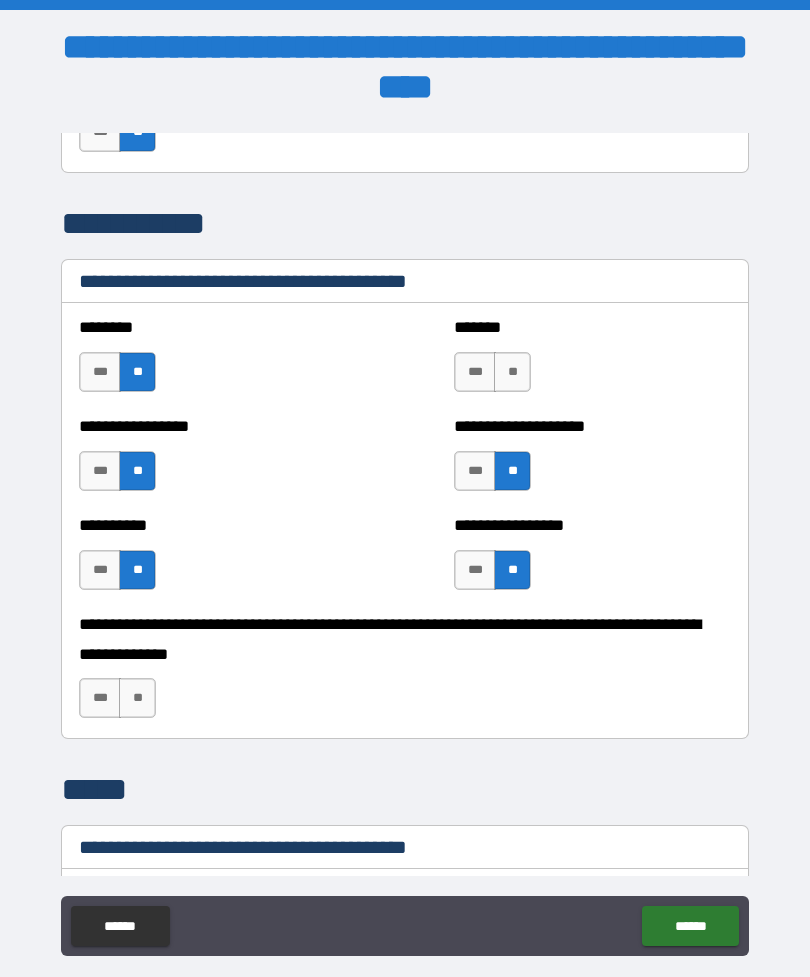 click on "**" at bounding box center (512, 372) 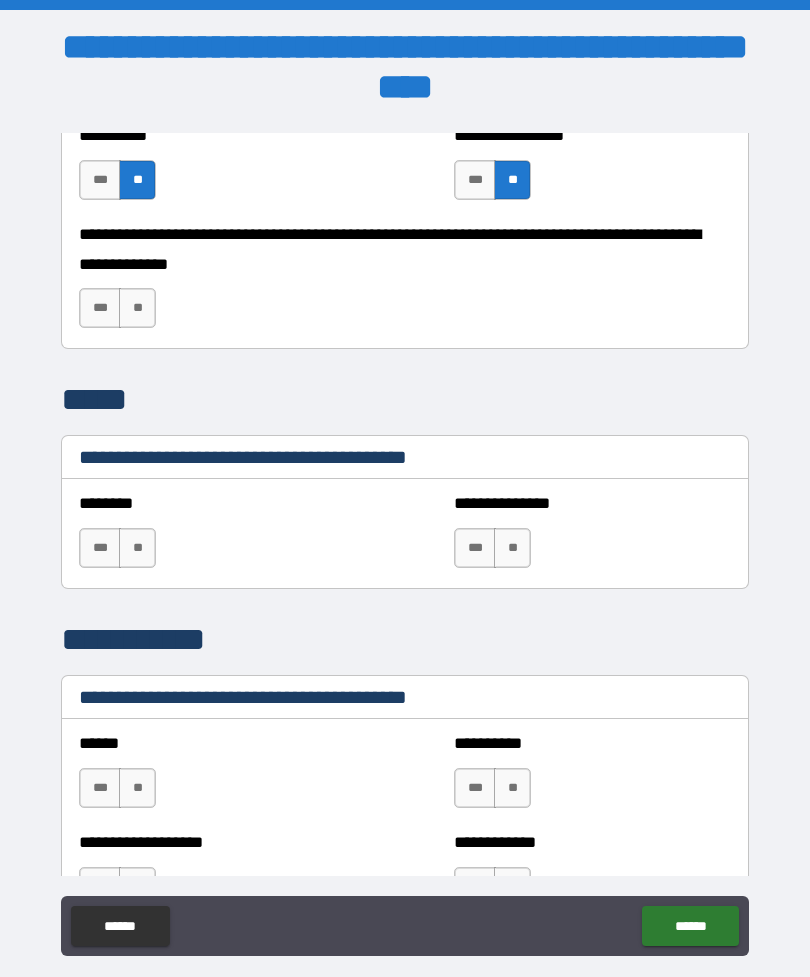 scroll, scrollTop: 9250, scrollLeft: 0, axis: vertical 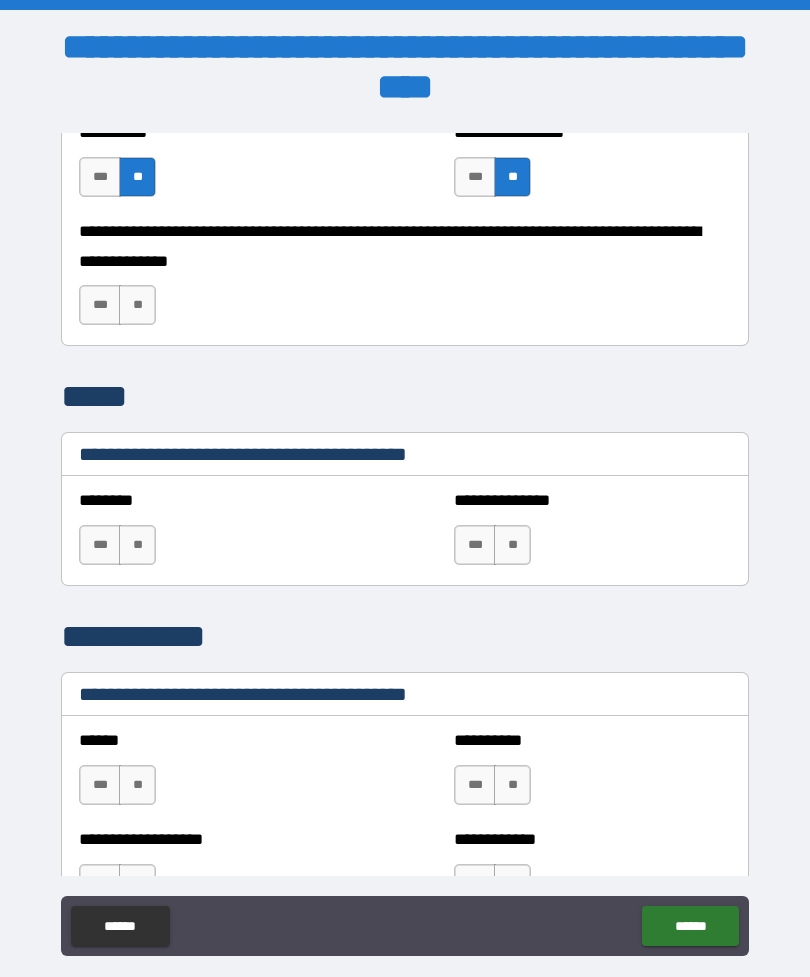 click on "**" at bounding box center (137, 305) 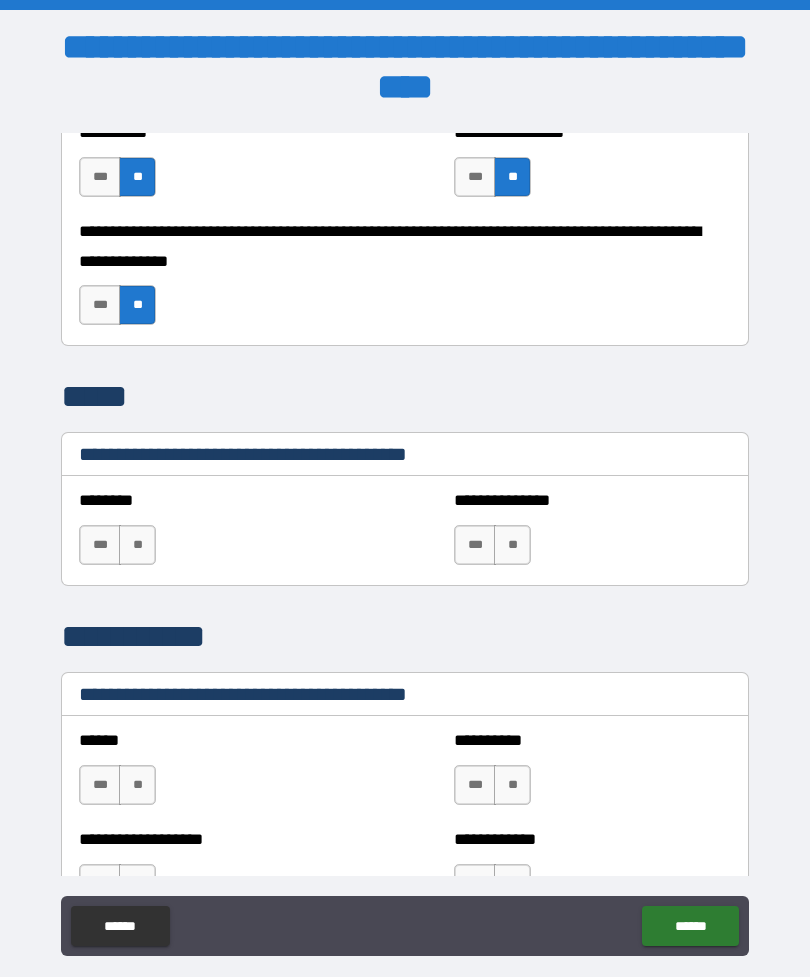click on "**" at bounding box center (137, 545) 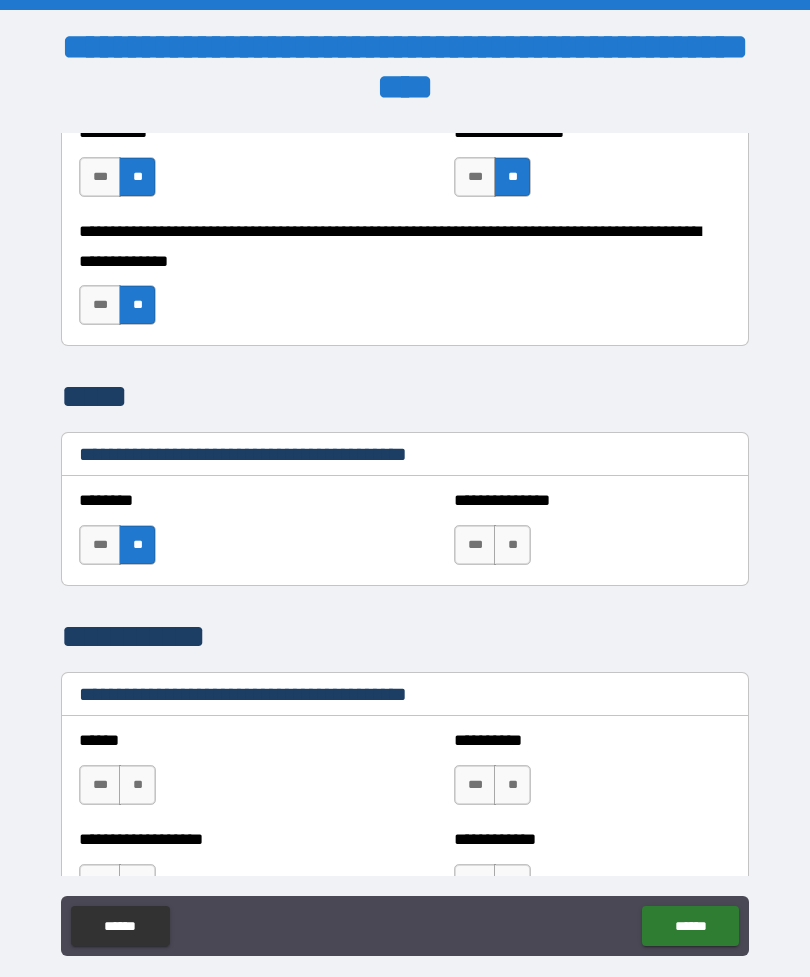 click on "**" at bounding box center [512, 545] 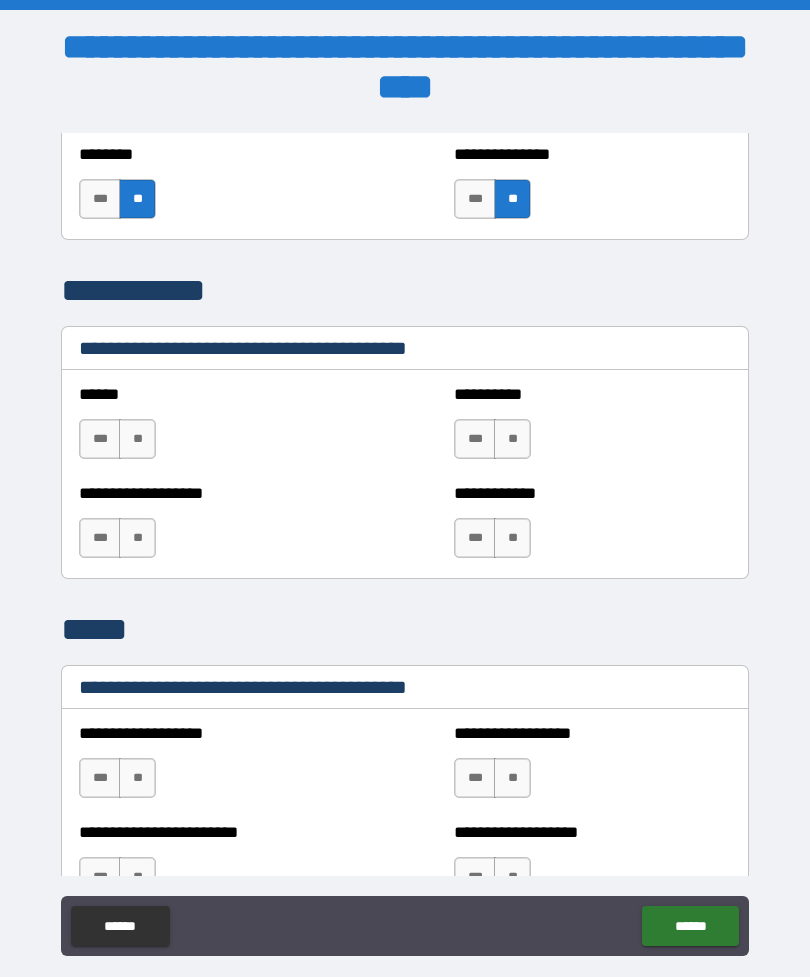 scroll, scrollTop: 9597, scrollLeft: 0, axis: vertical 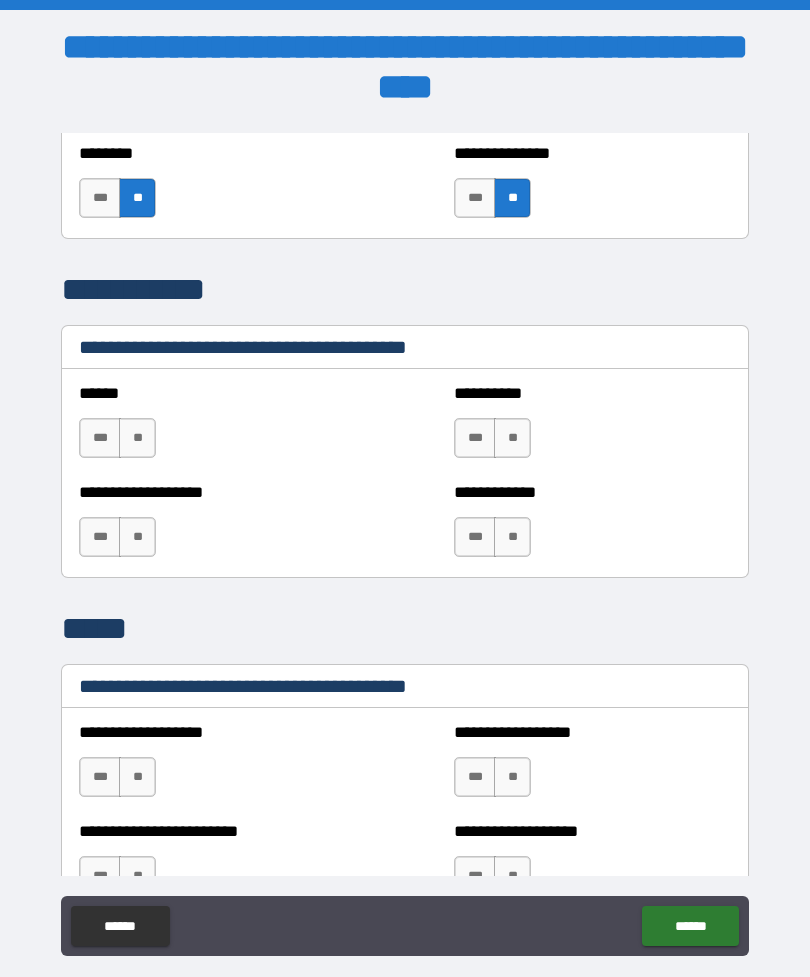 click on "**" at bounding box center (137, 438) 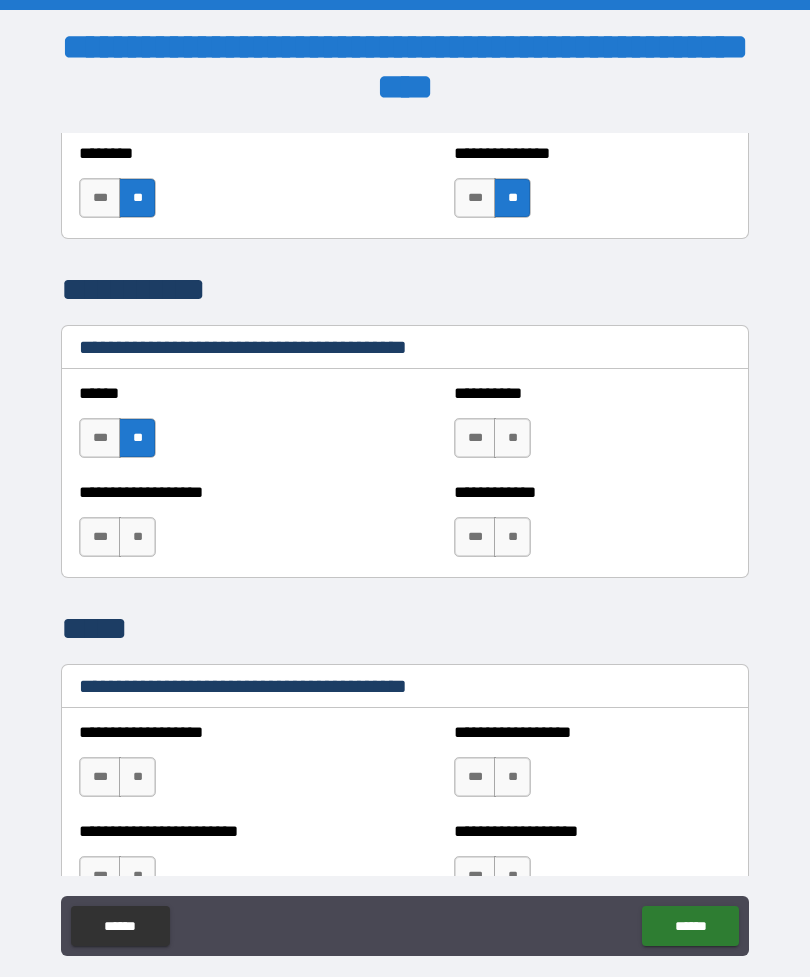click on "**" at bounding box center (137, 537) 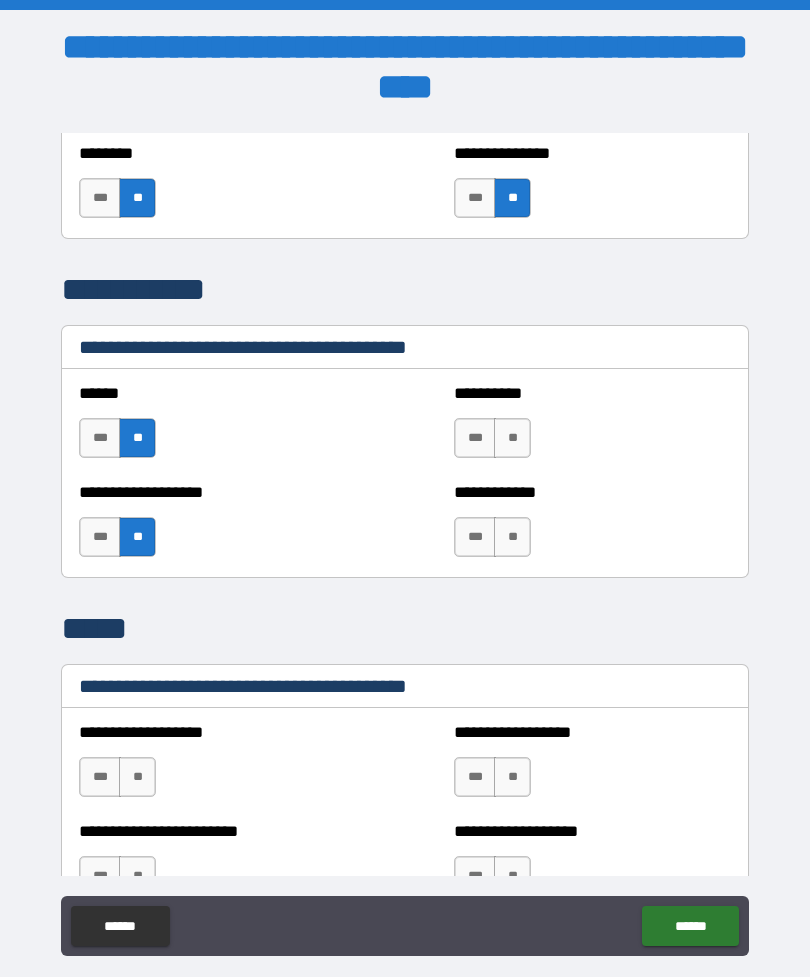 click on "**" at bounding box center [512, 438] 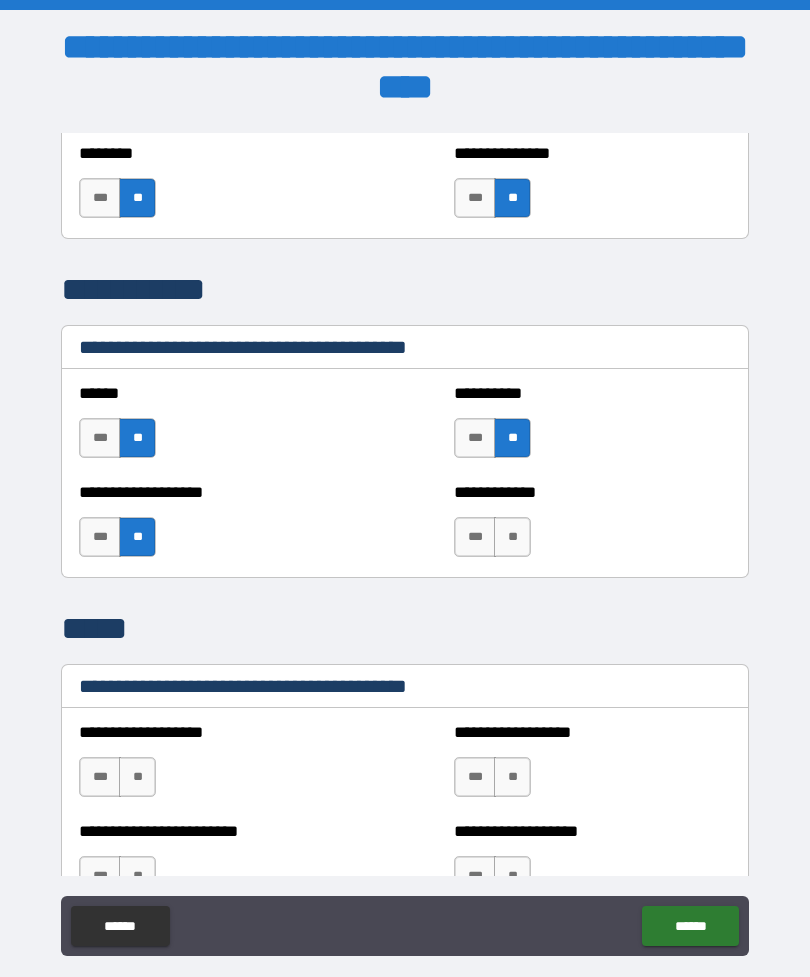 click on "**" at bounding box center (512, 537) 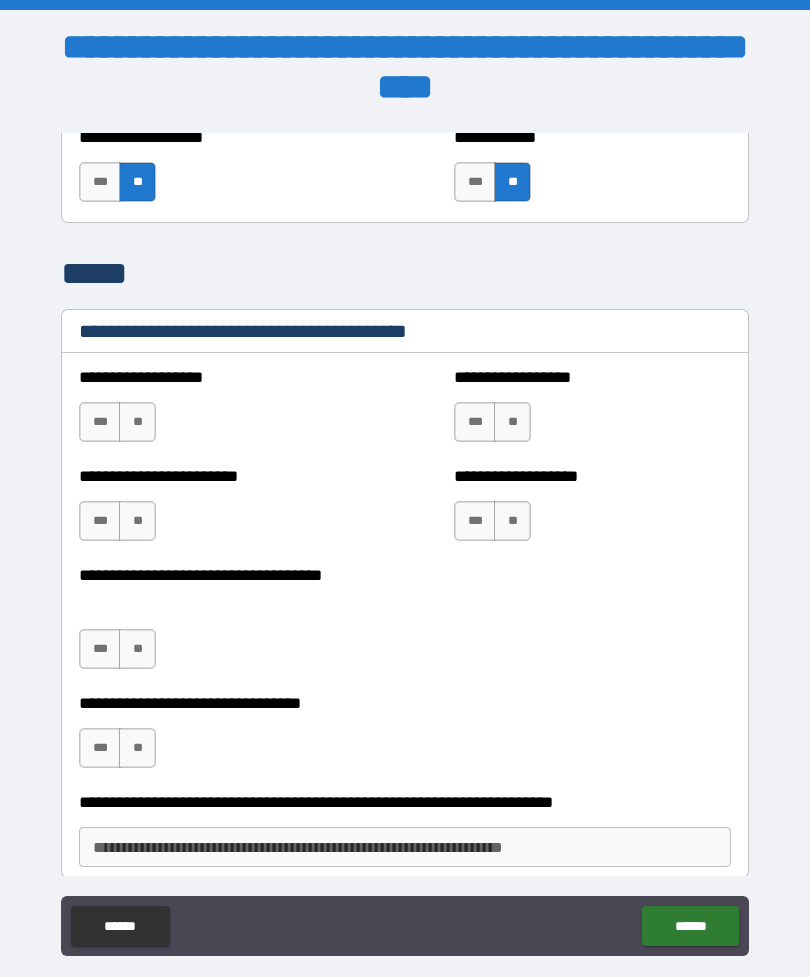 scroll, scrollTop: 9953, scrollLeft: 0, axis: vertical 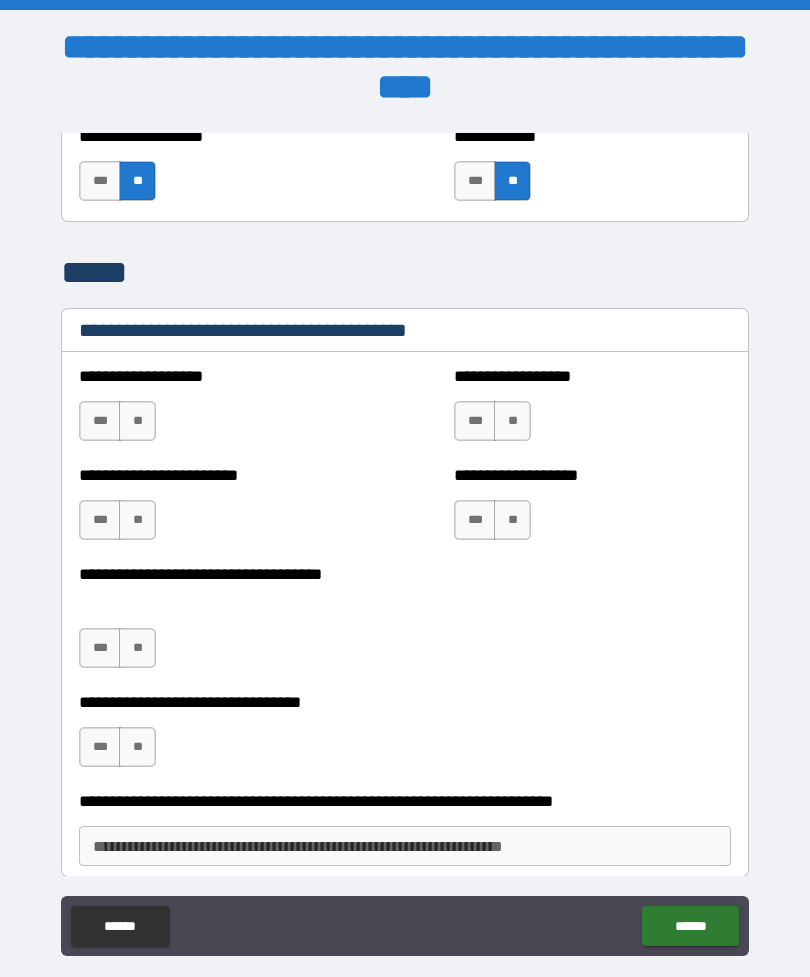 click on "**" at bounding box center (137, 421) 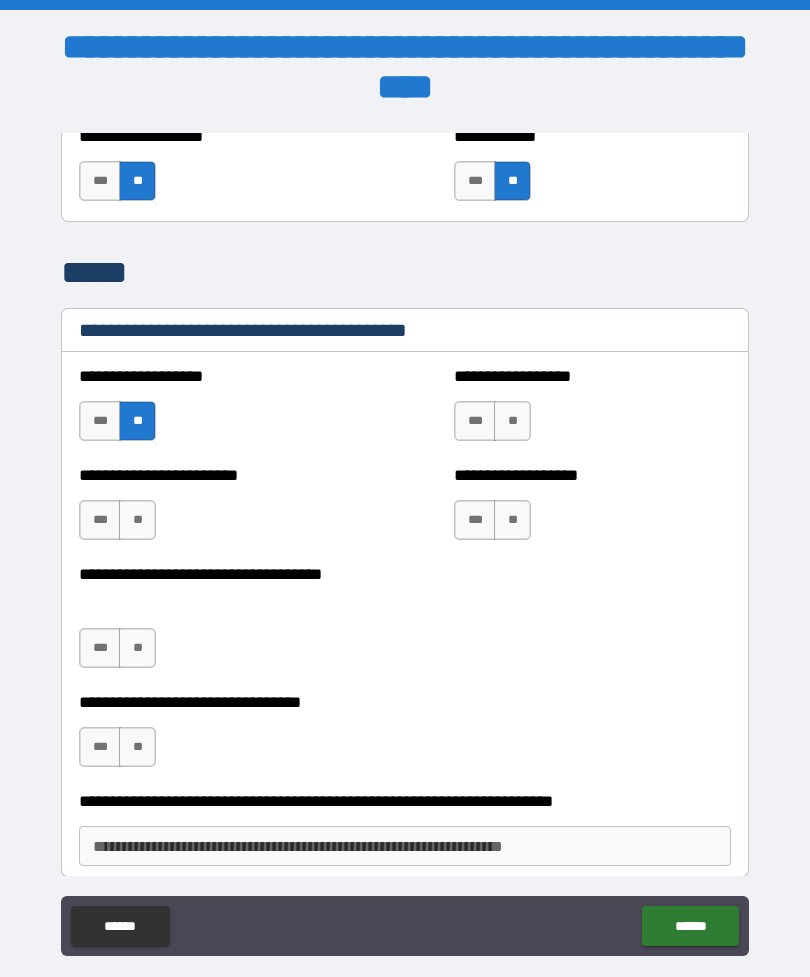 click on "**" at bounding box center [137, 520] 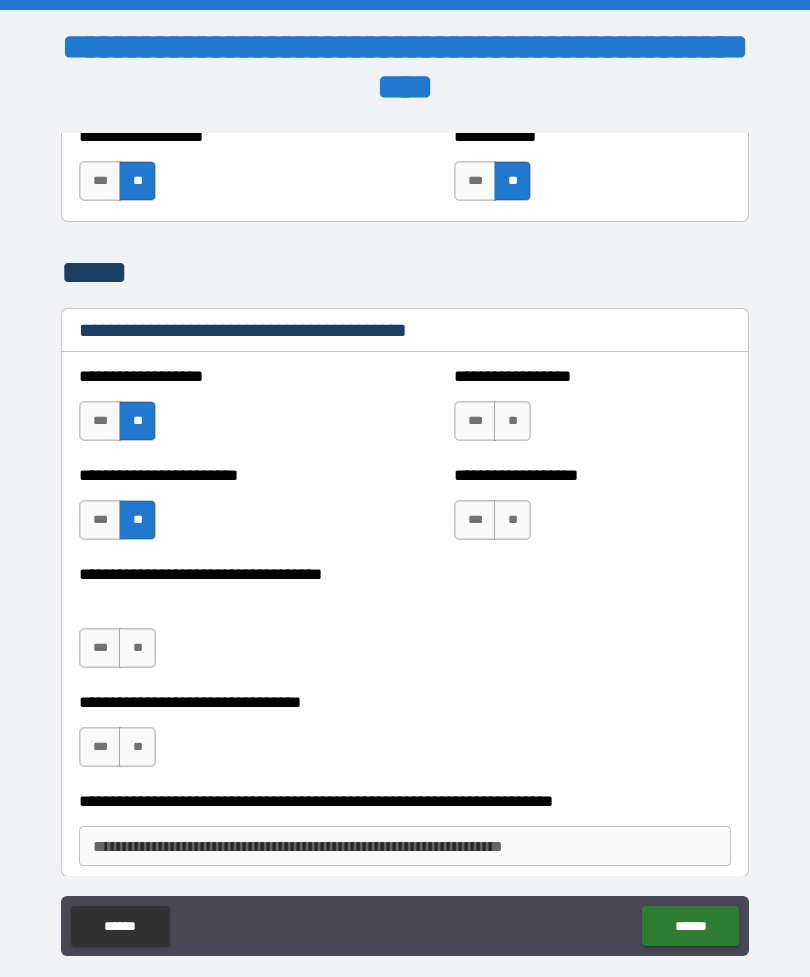 click on "***" at bounding box center (100, 648) 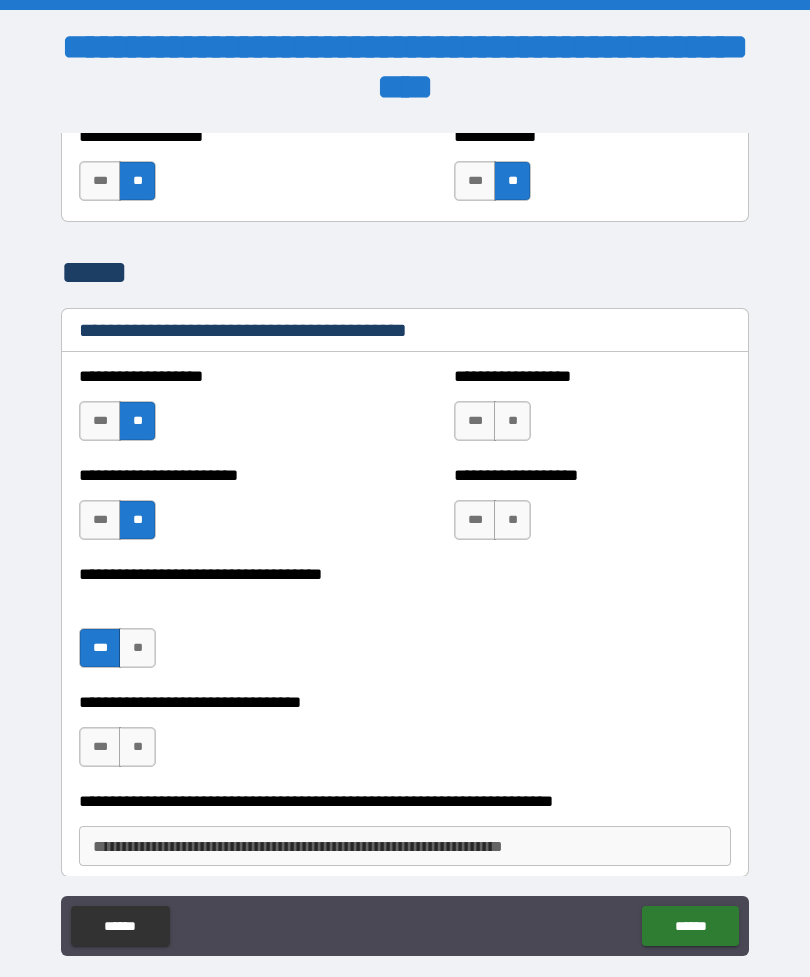 click on "**" at bounding box center [137, 747] 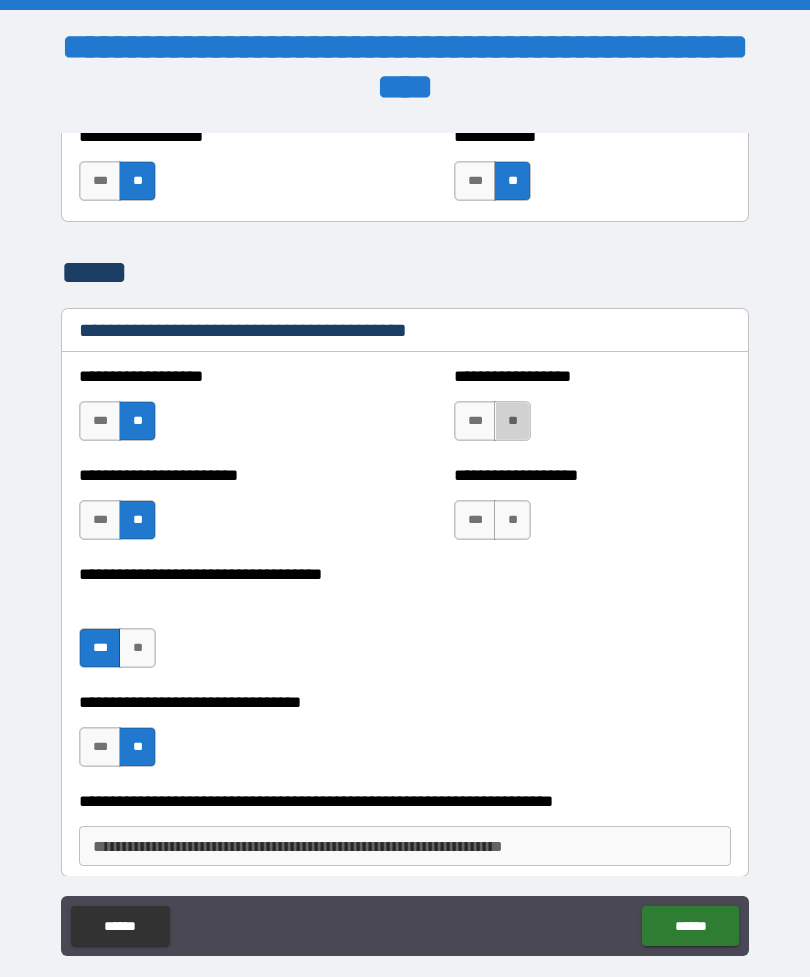 click on "**" at bounding box center (512, 421) 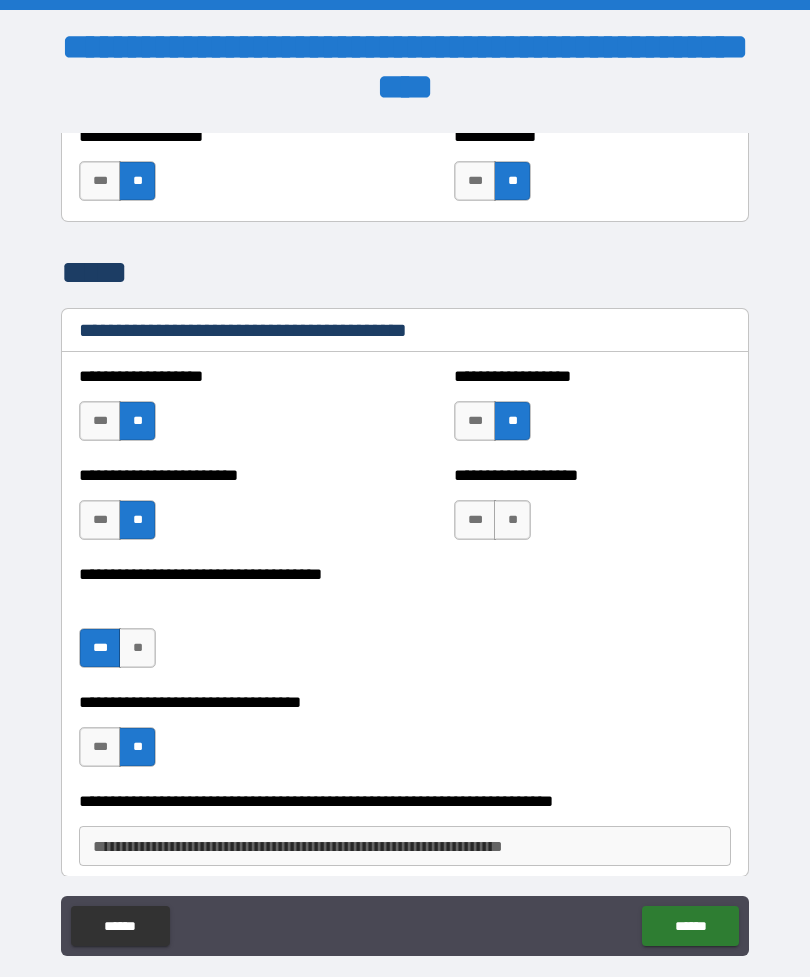 click on "**" at bounding box center (512, 520) 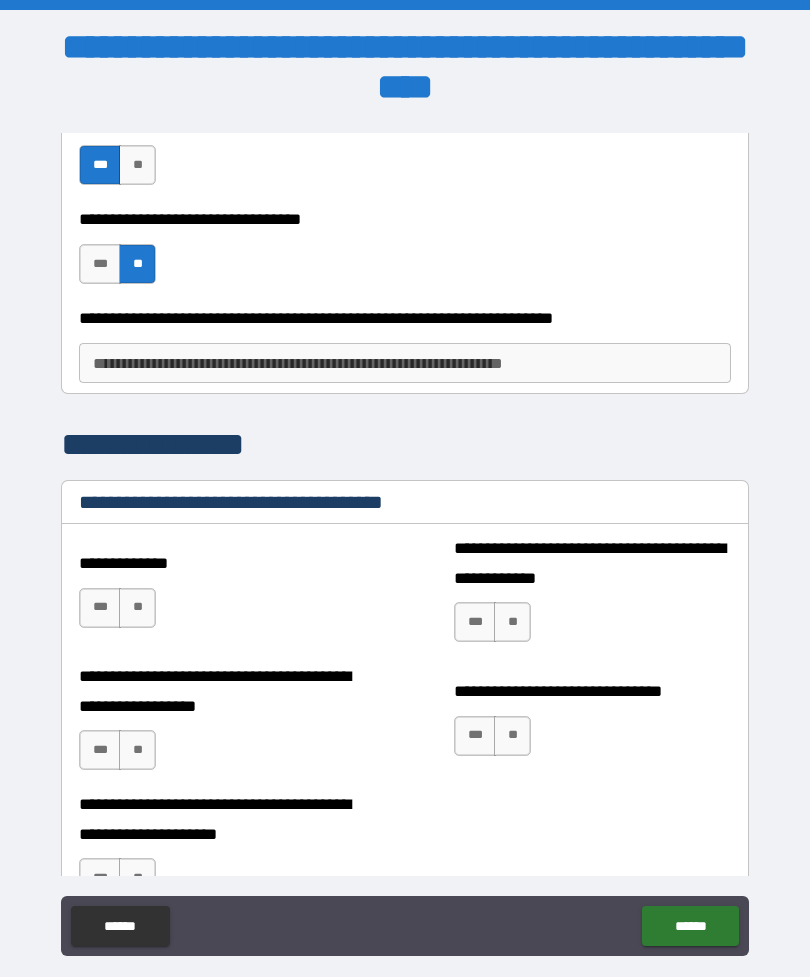 scroll, scrollTop: 10444, scrollLeft: 0, axis: vertical 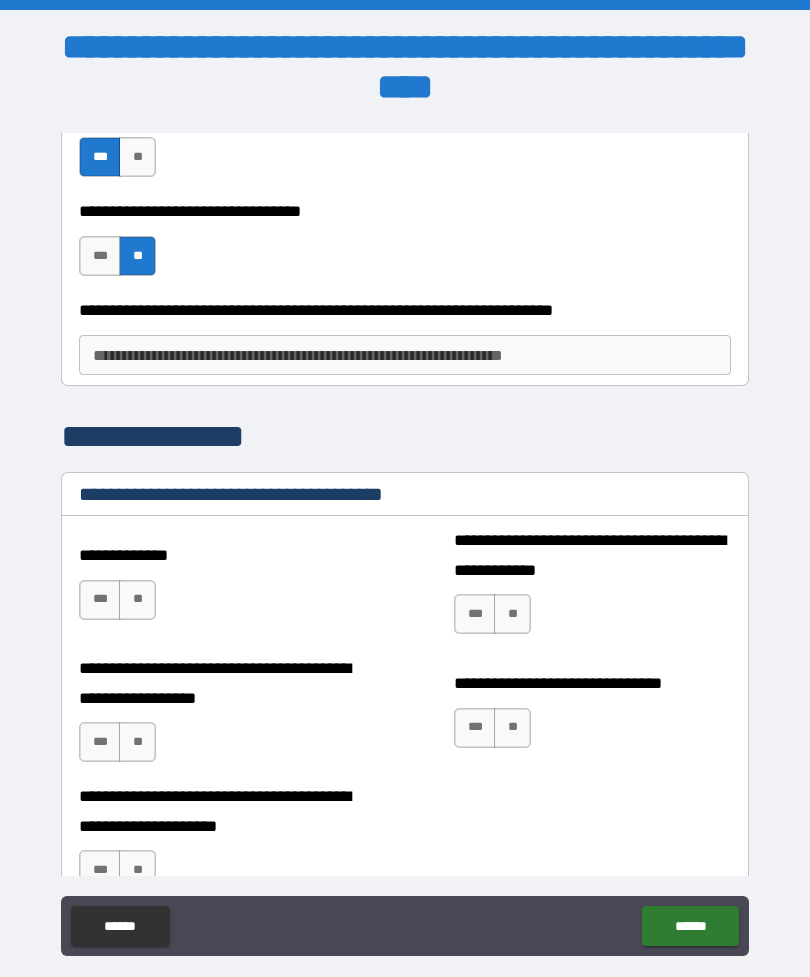 click on "**" at bounding box center [137, 600] 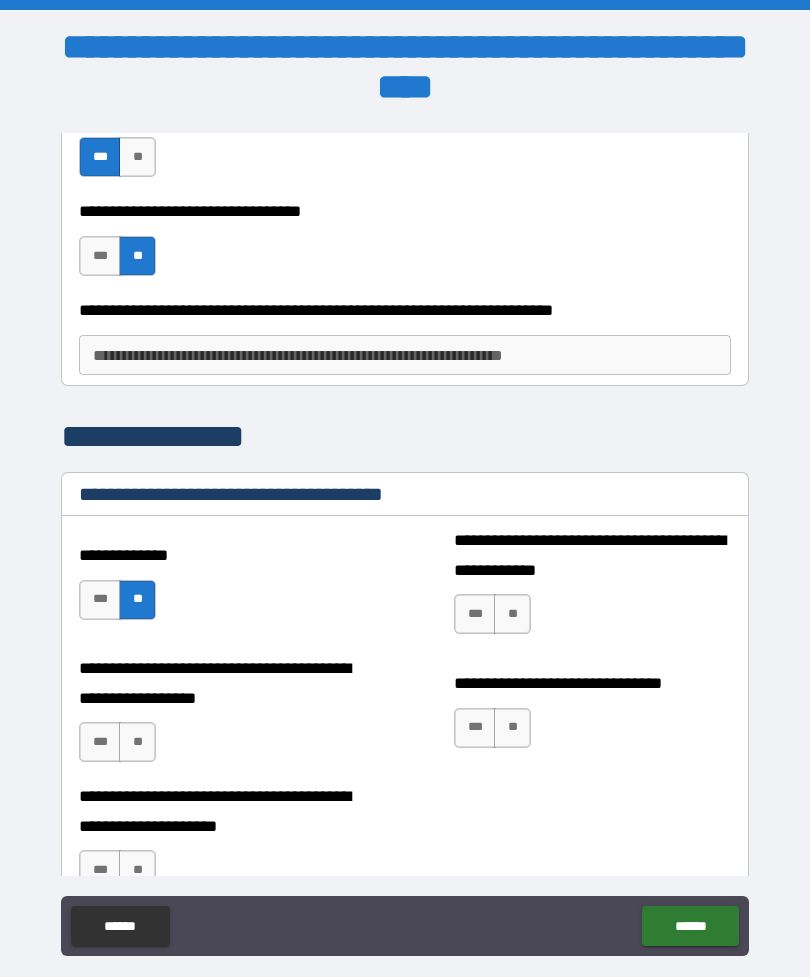 click on "**********" at bounding box center (592, 590) 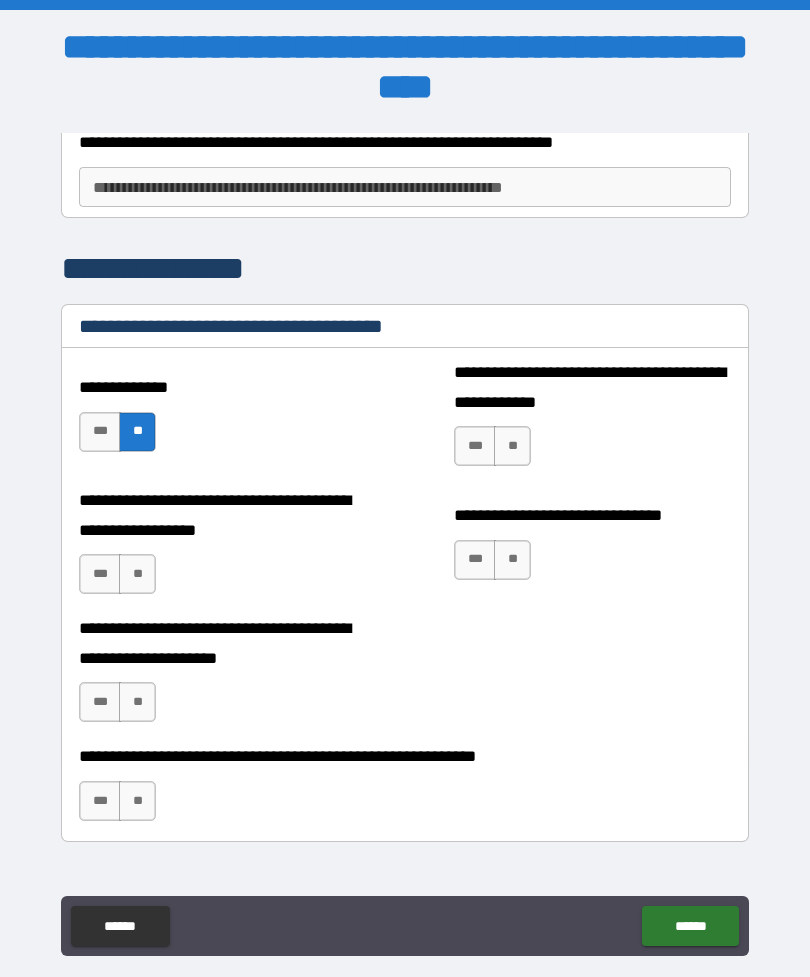 scroll, scrollTop: 10613, scrollLeft: 0, axis: vertical 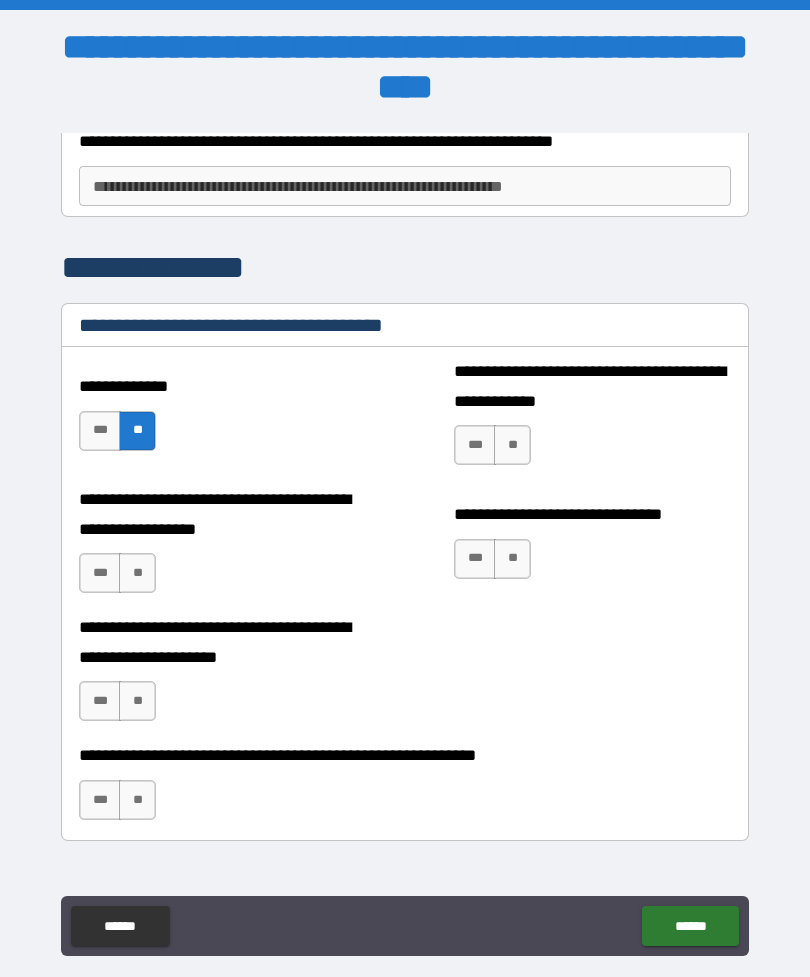 click on "**" at bounding box center [137, 573] 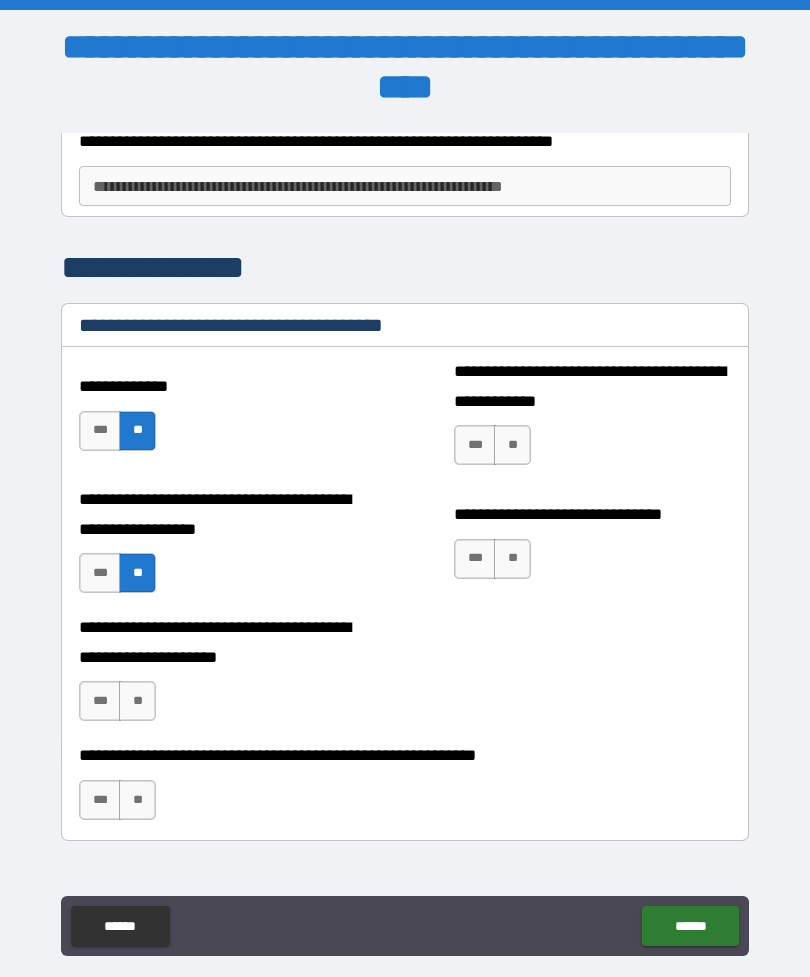 click on "**********" at bounding box center (592, 421) 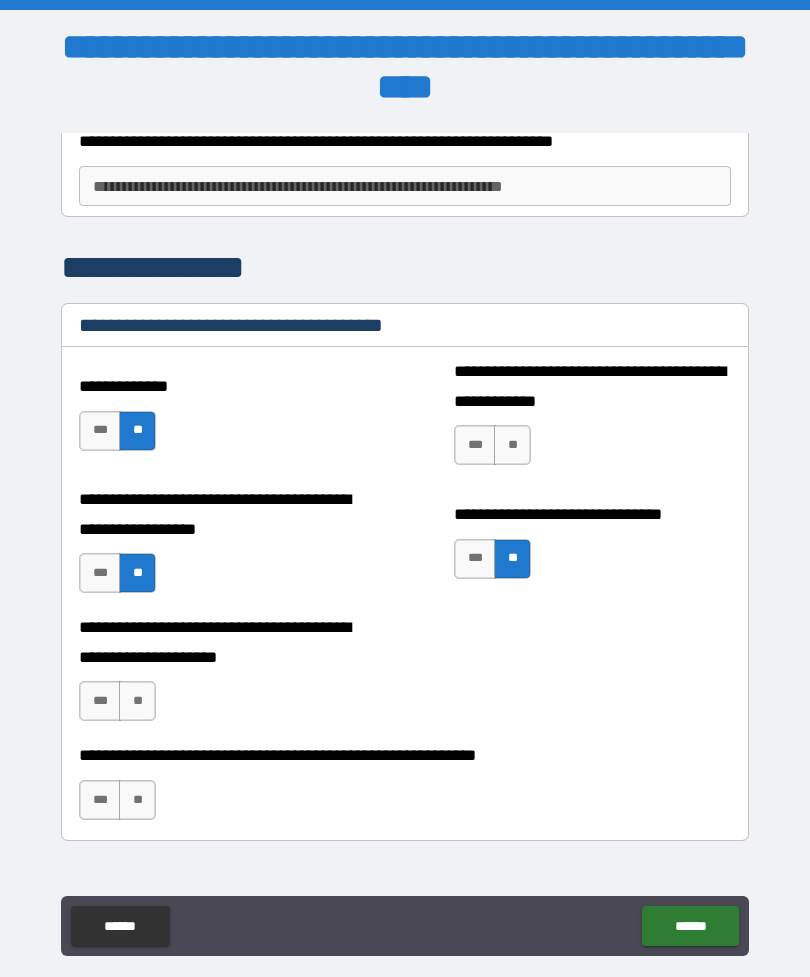 click on "**" at bounding box center (512, 445) 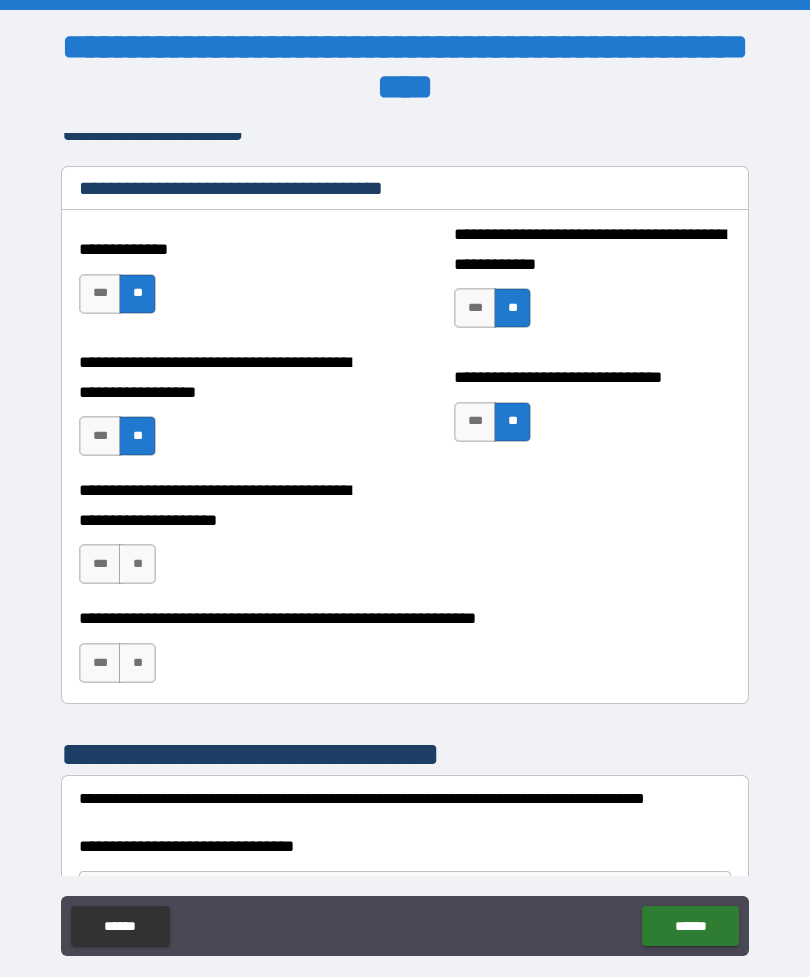 scroll, scrollTop: 10747, scrollLeft: 0, axis: vertical 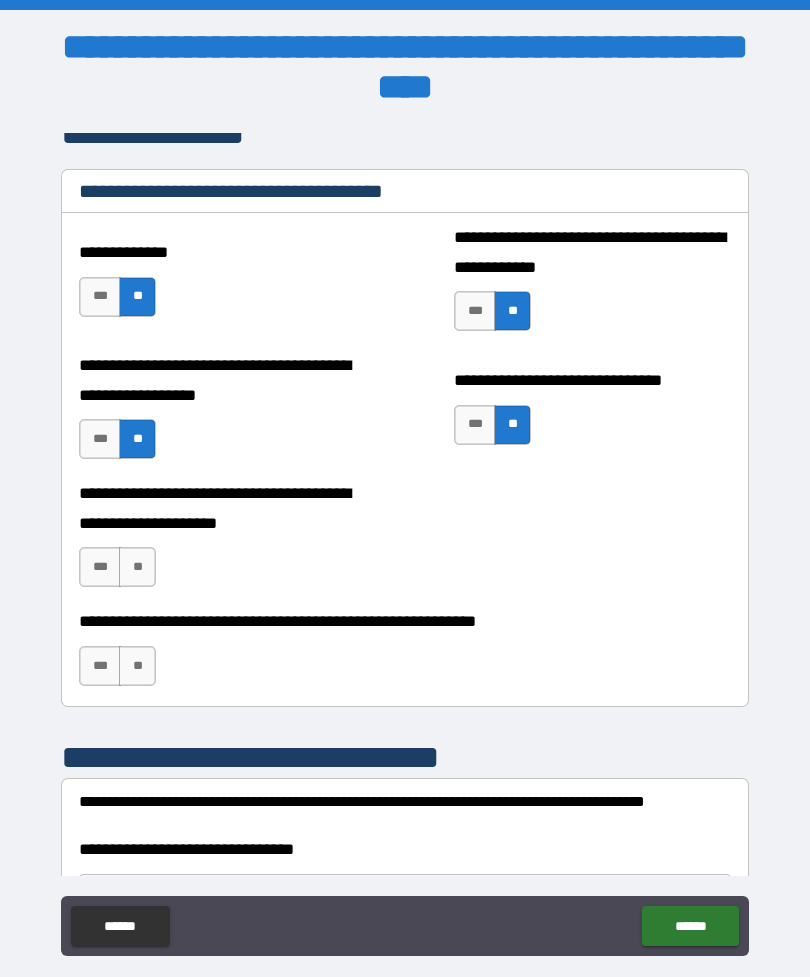 click on "**" at bounding box center [137, 567] 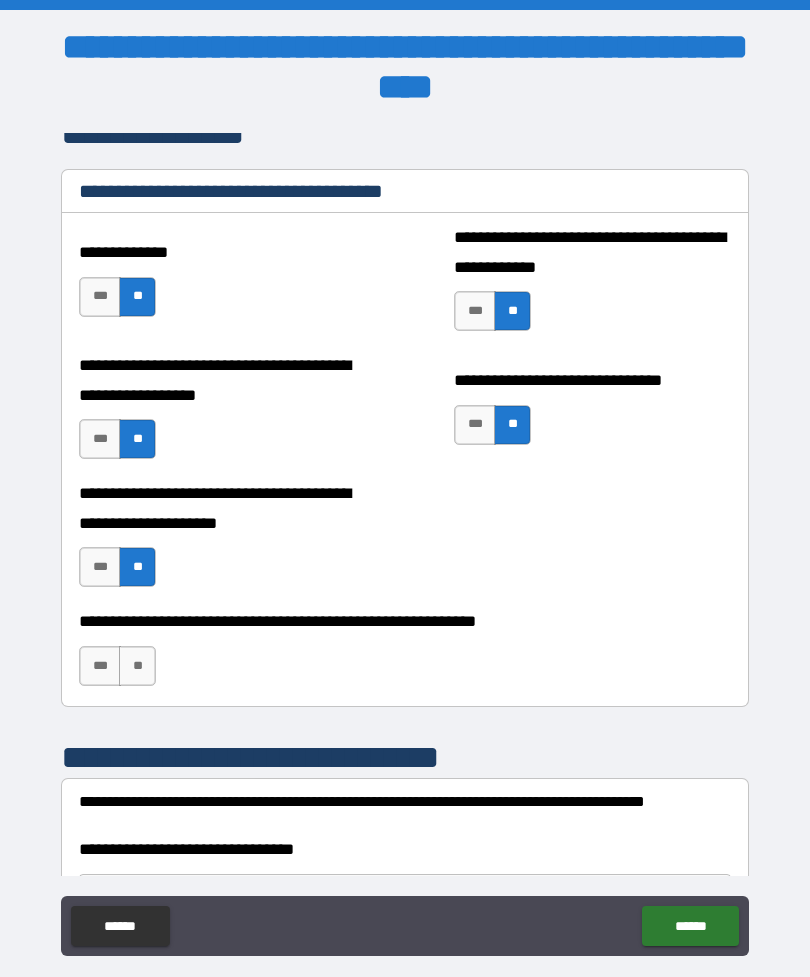 click on "*** **" at bounding box center (120, 671) 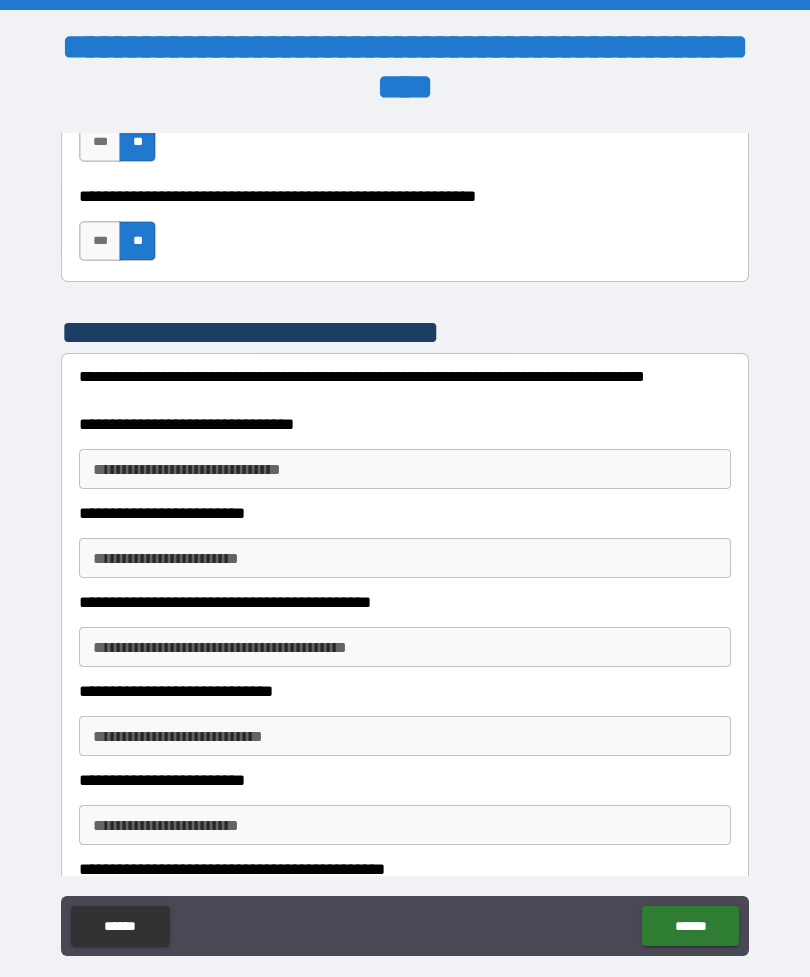 scroll, scrollTop: 11200, scrollLeft: 0, axis: vertical 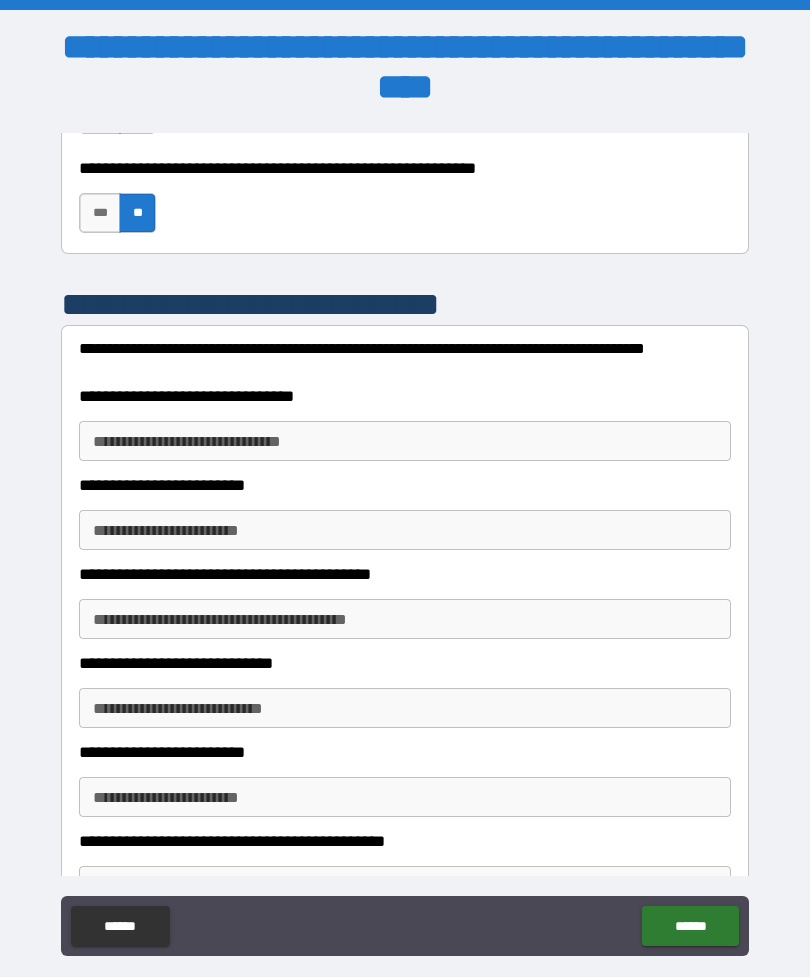 click on "**********" at bounding box center (405, 441) 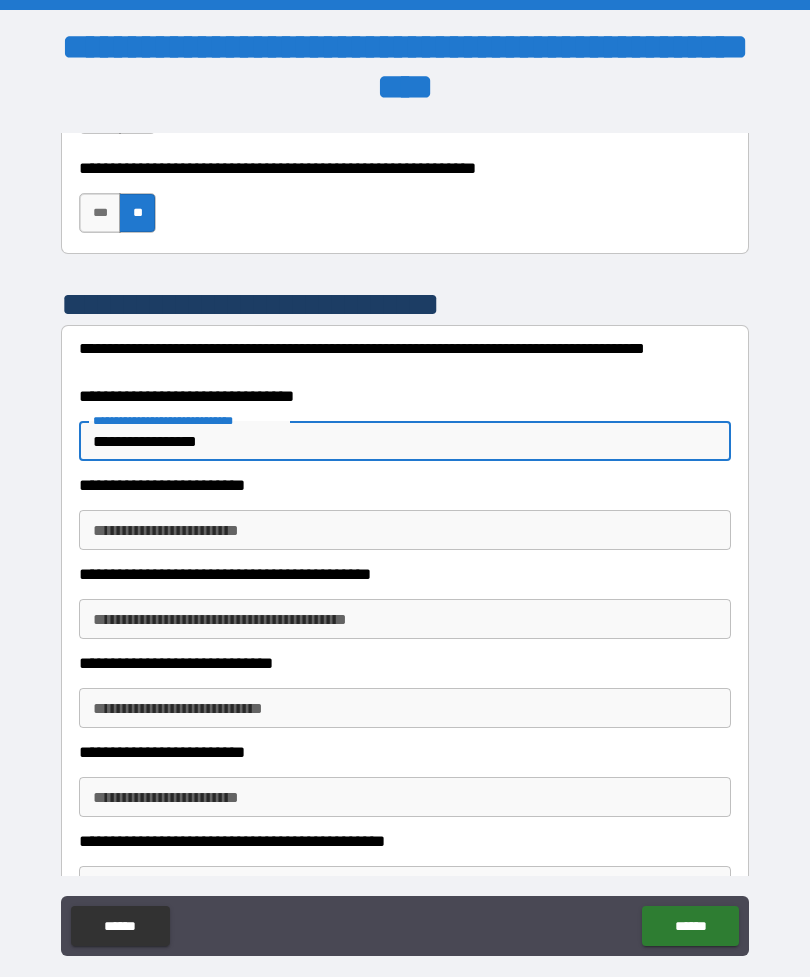 type on "**********" 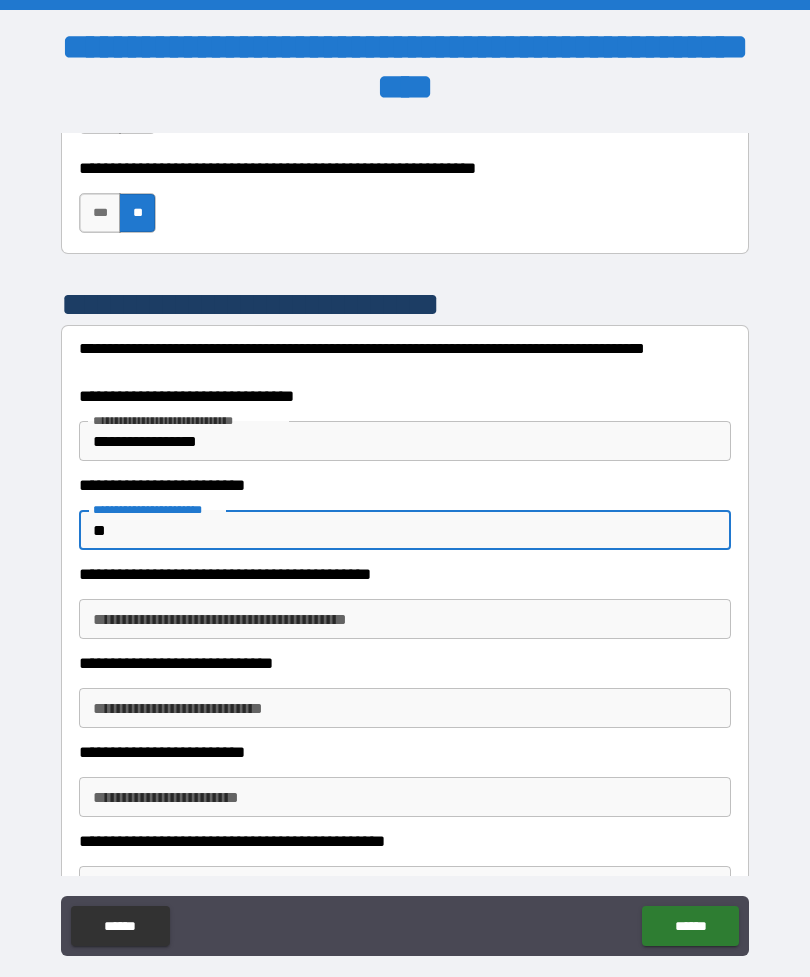 type on "*" 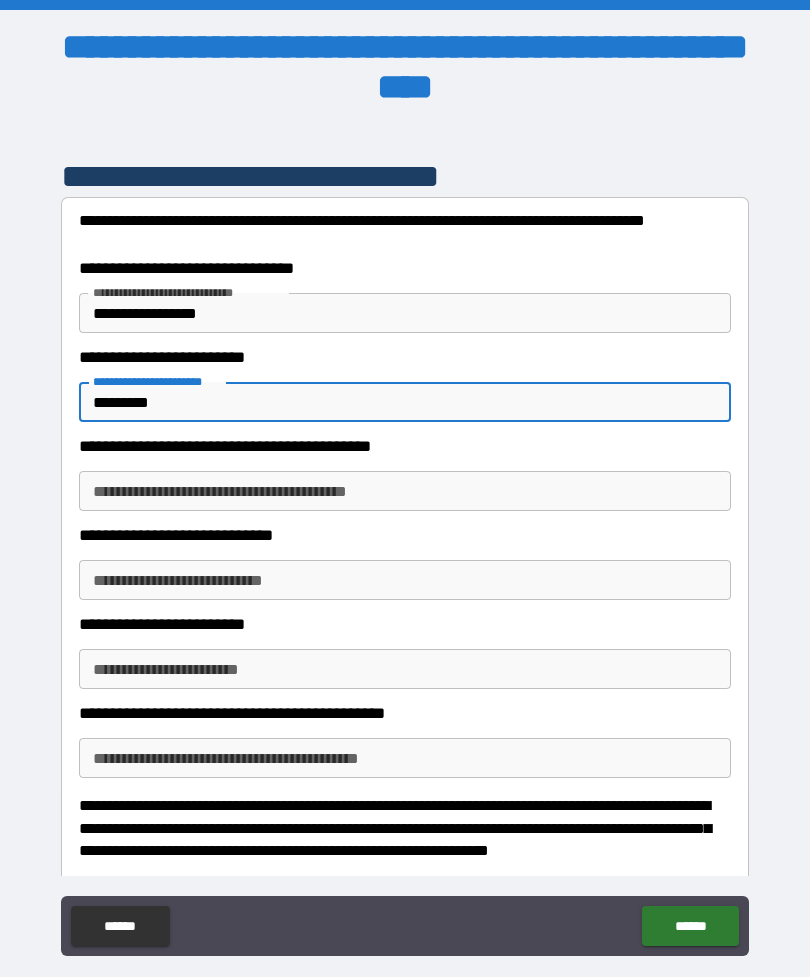scroll, scrollTop: 11405, scrollLeft: 0, axis: vertical 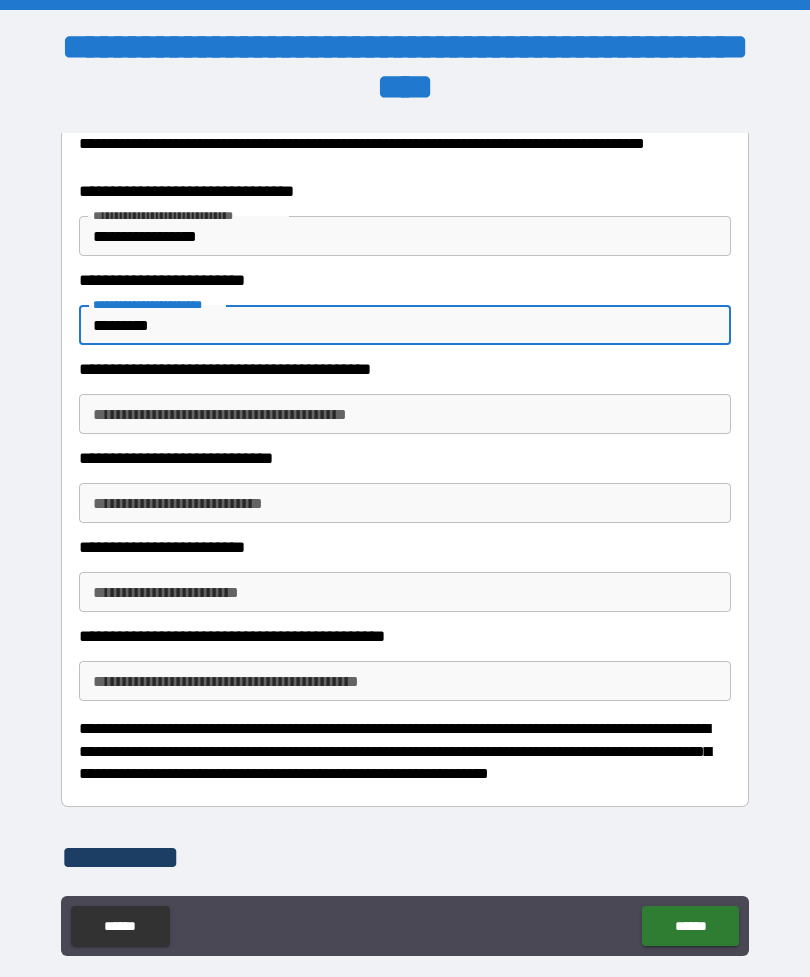 type on "********" 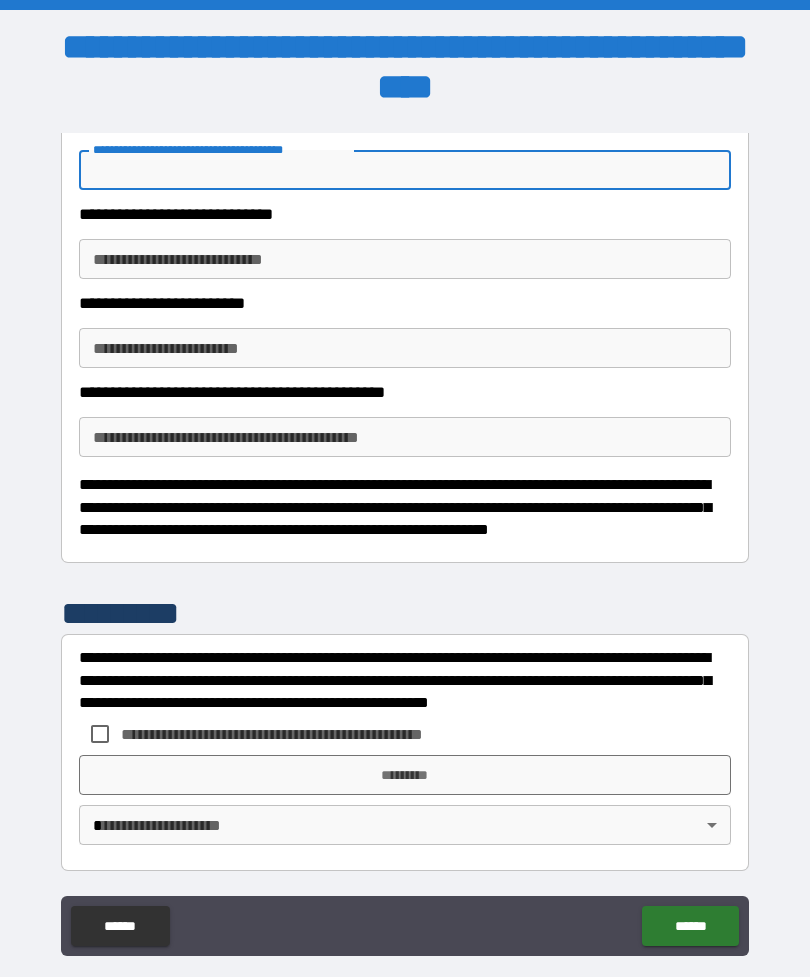 scroll, scrollTop: 11649, scrollLeft: 0, axis: vertical 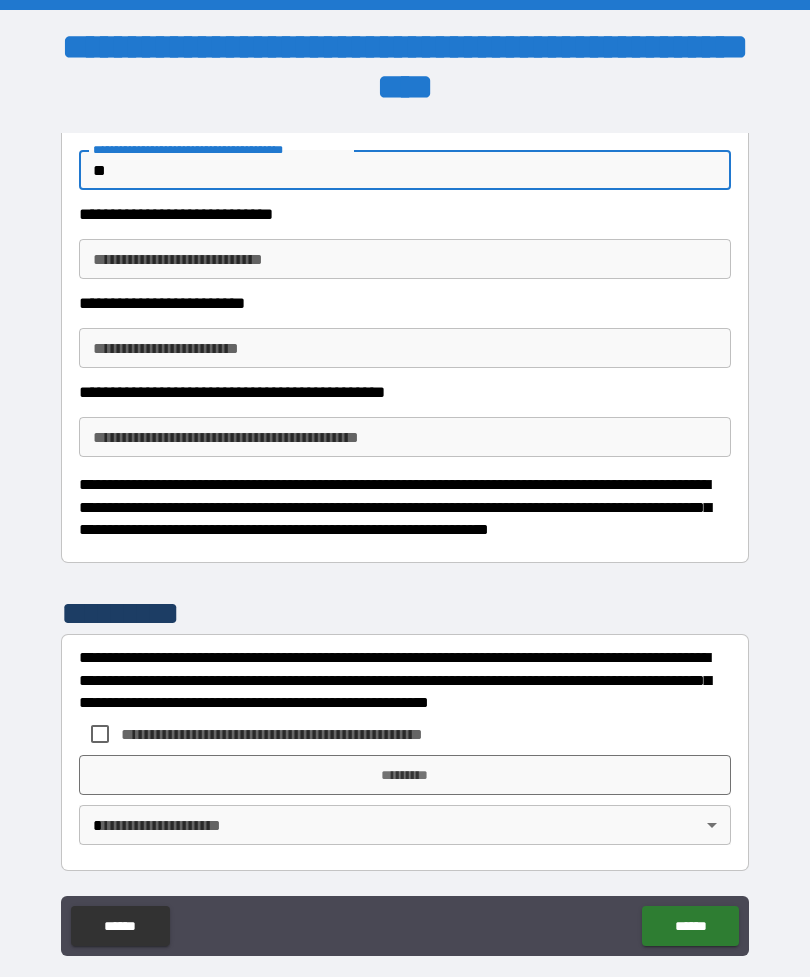 type on "*" 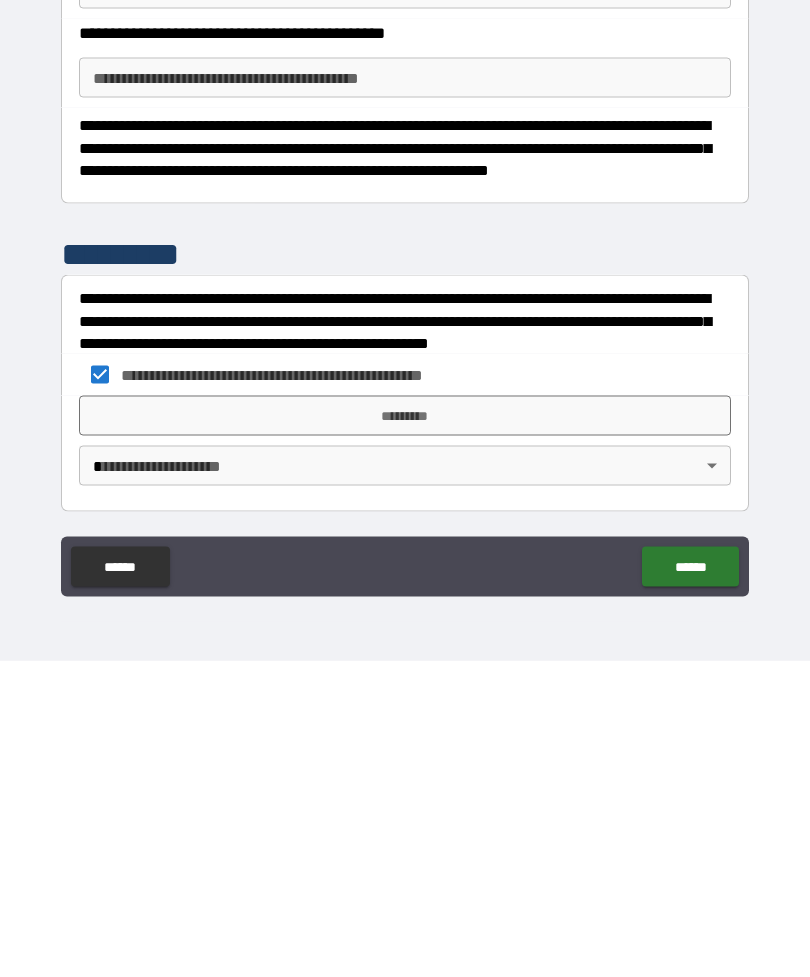scroll, scrollTop: 64, scrollLeft: 0, axis: vertical 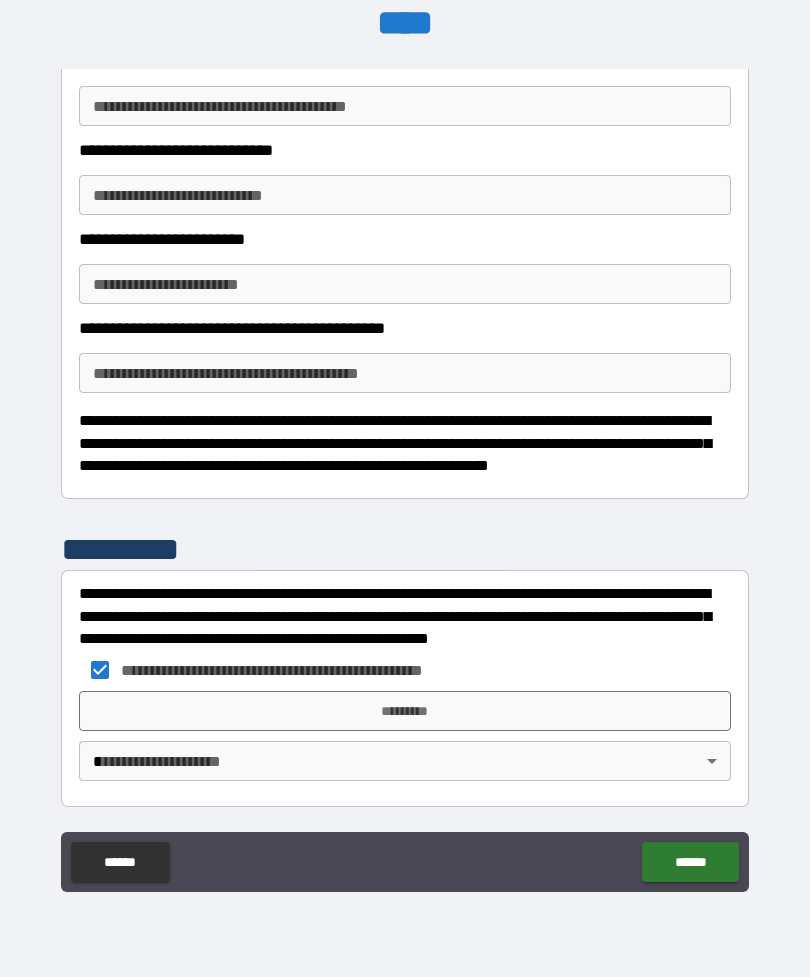 click on "*********" at bounding box center (405, 711) 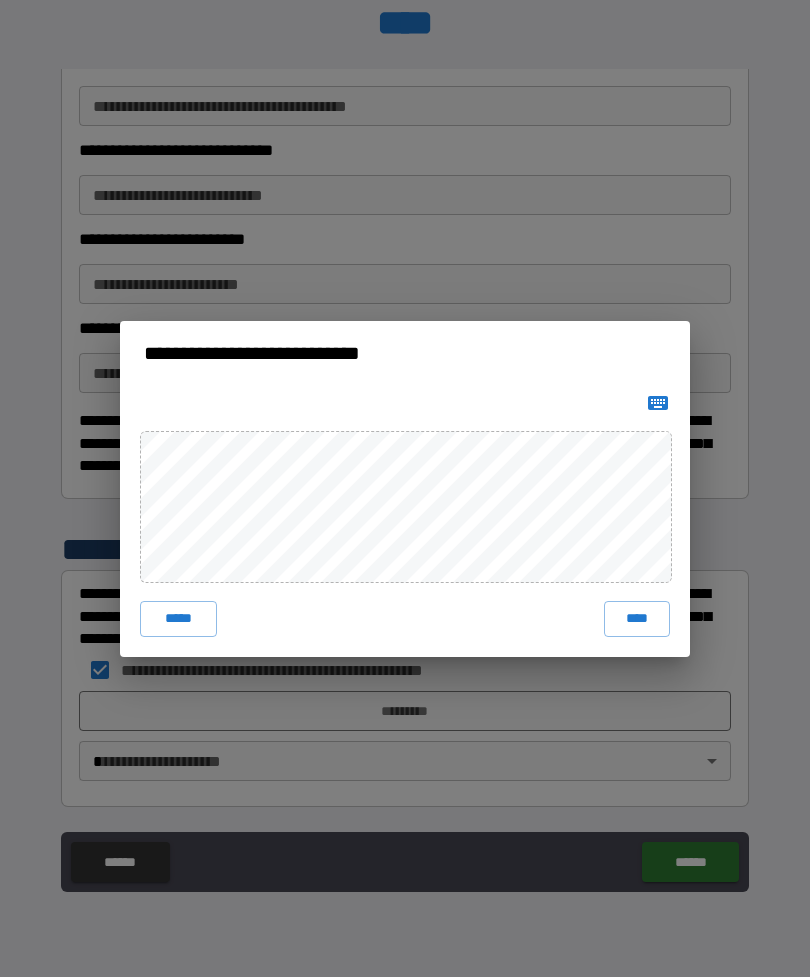 click on "****" at bounding box center (637, 619) 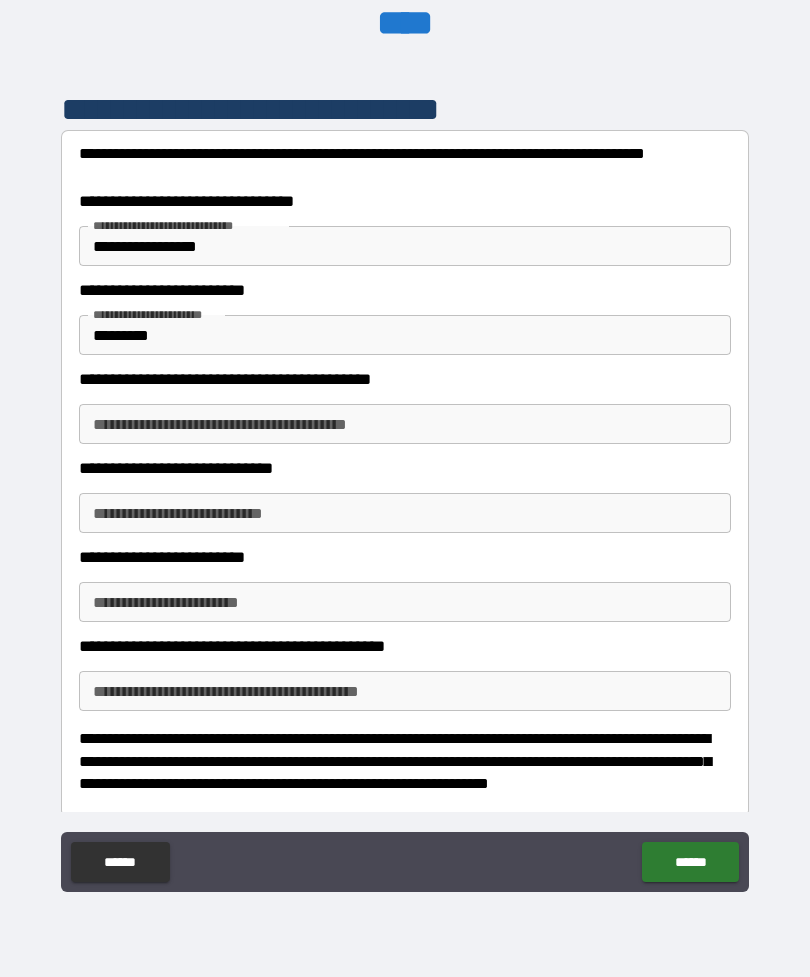 scroll, scrollTop: 11327, scrollLeft: 0, axis: vertical 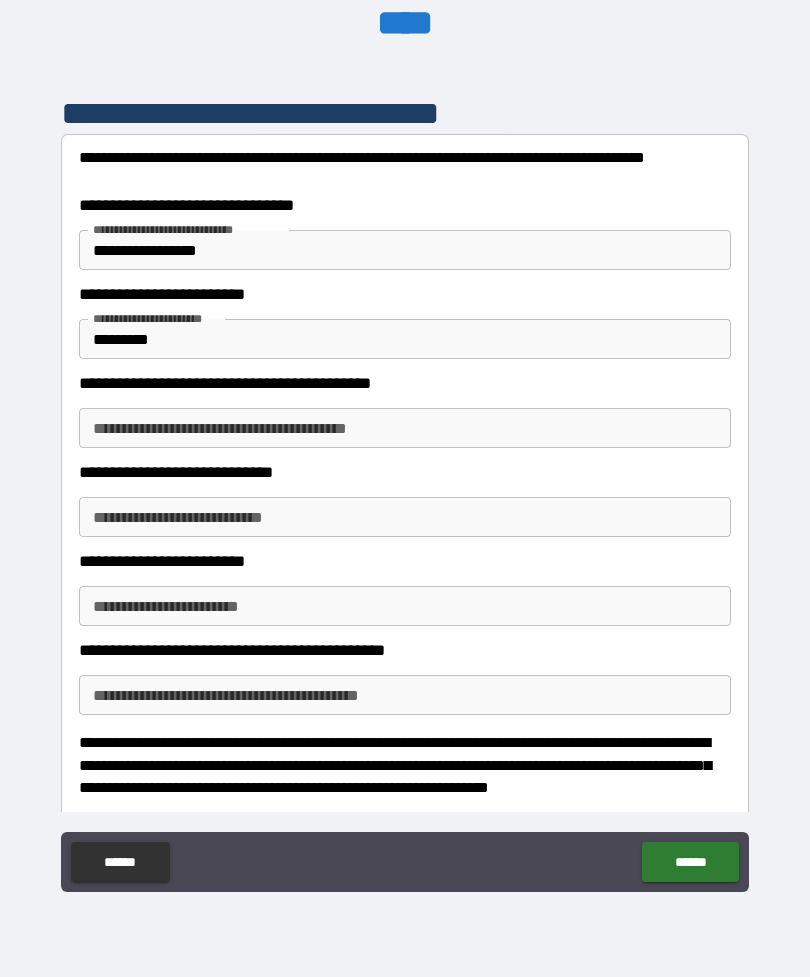 click on "**********" at bounding box center [405, 428] 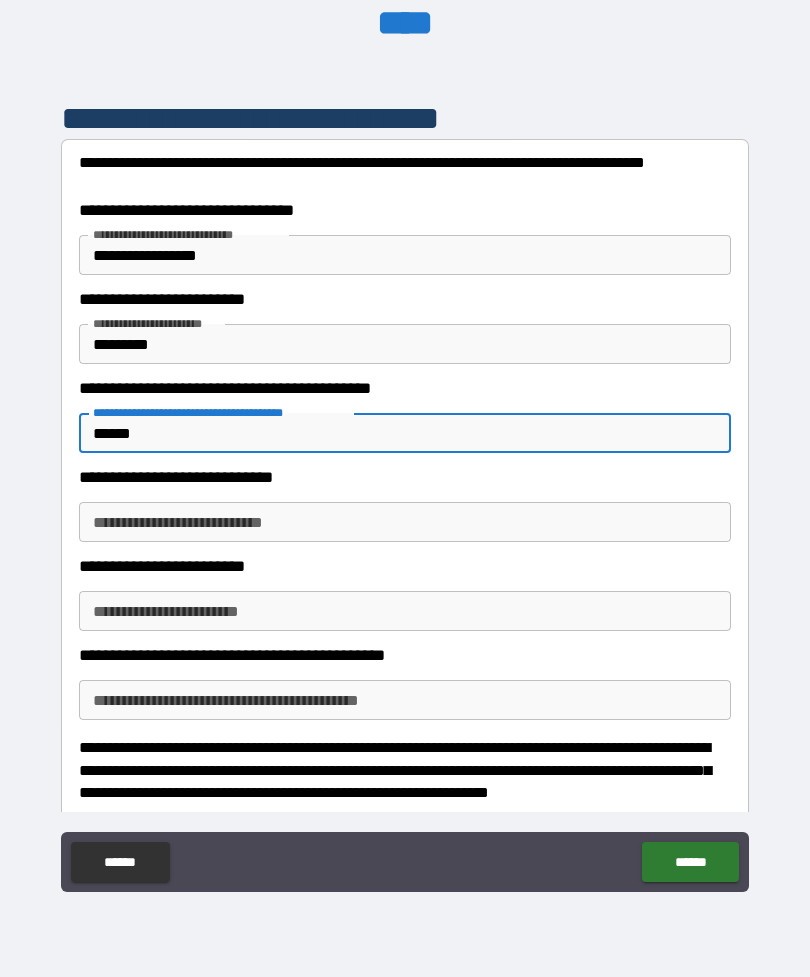 scroll, scrollTop: 11316, scrollLeft: 0, axis: vertical 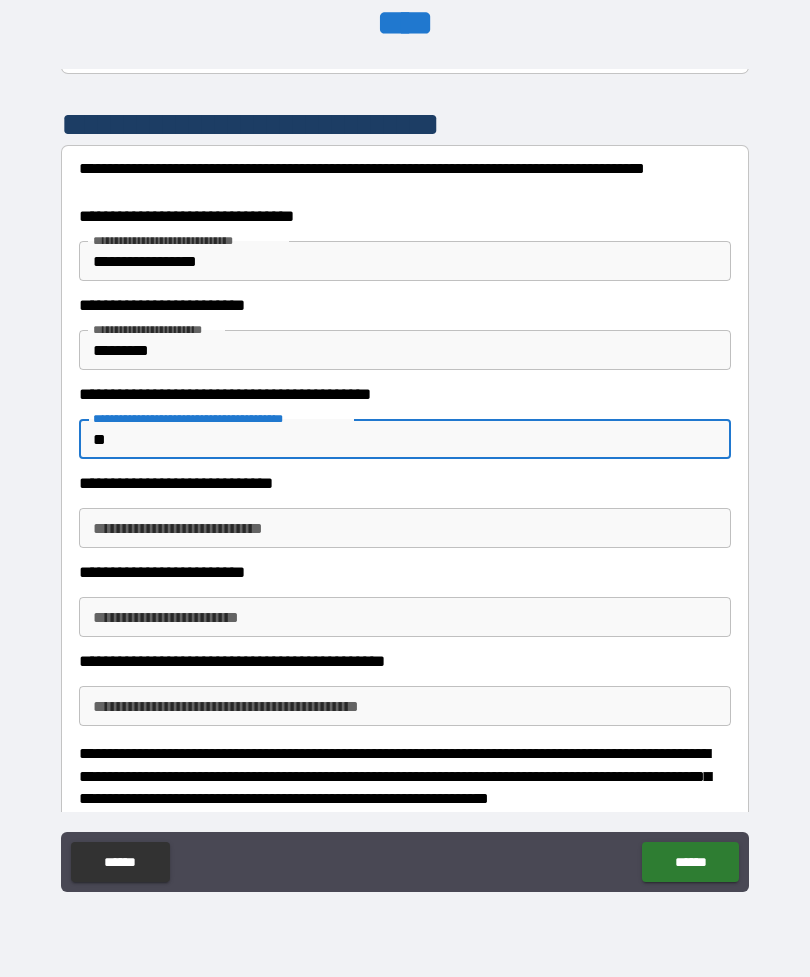 type on "*" 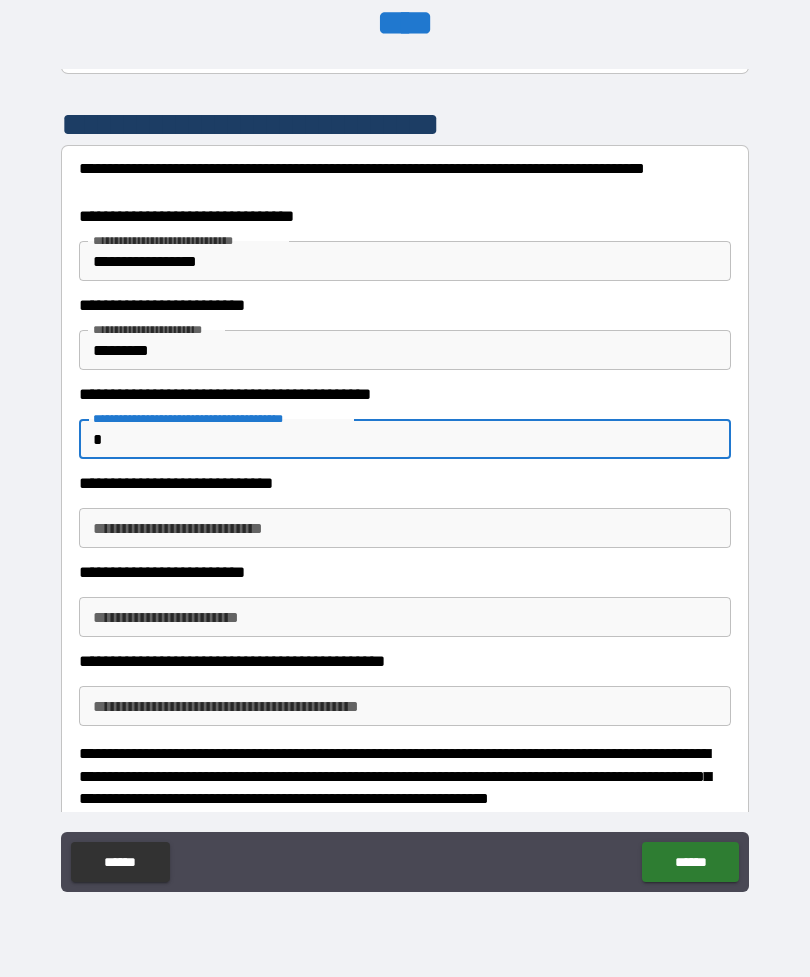type 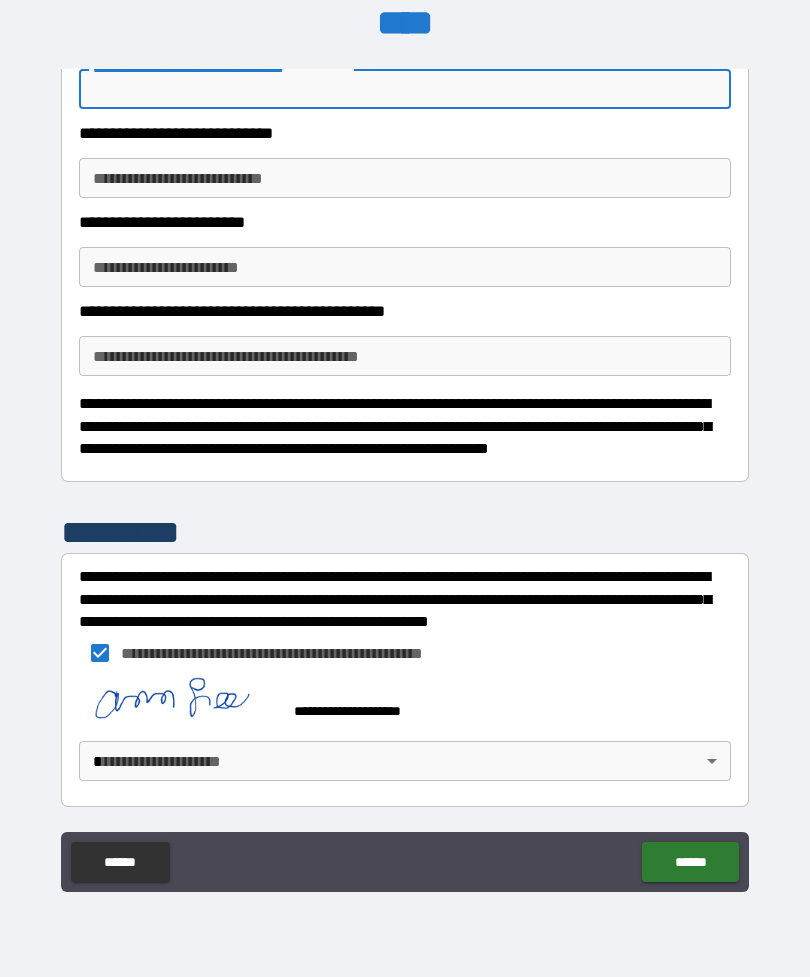 scroll, scrollTop: 11666, scrollLeft: 0, axis: vertical 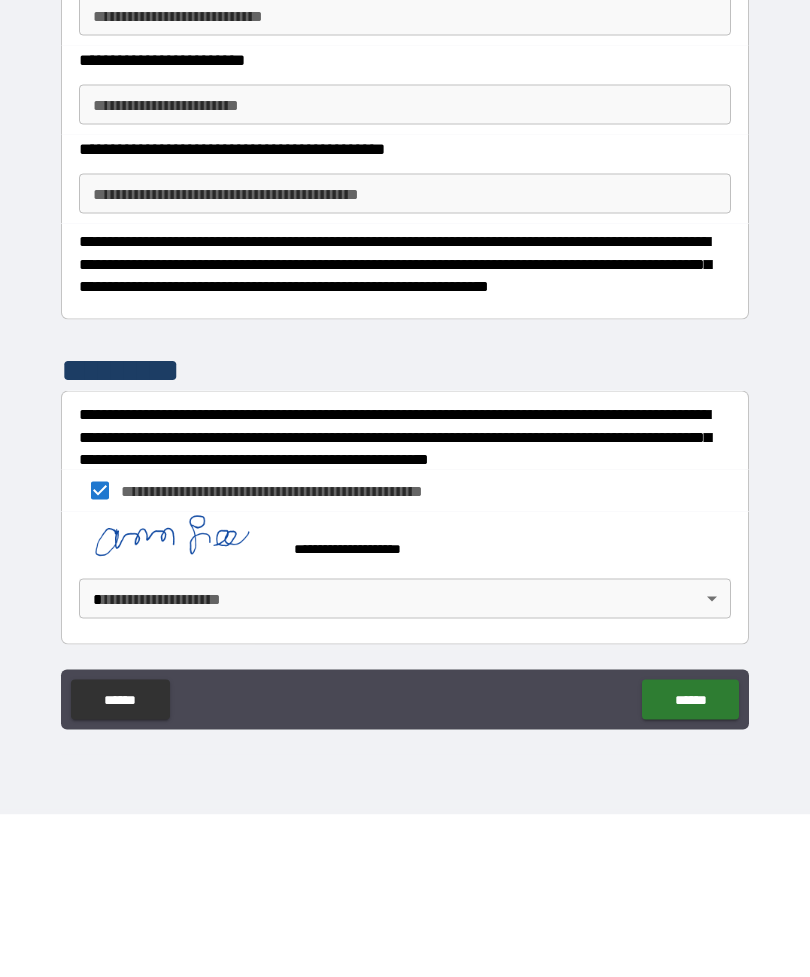 click on "**********" at bounding box center (405, 456) 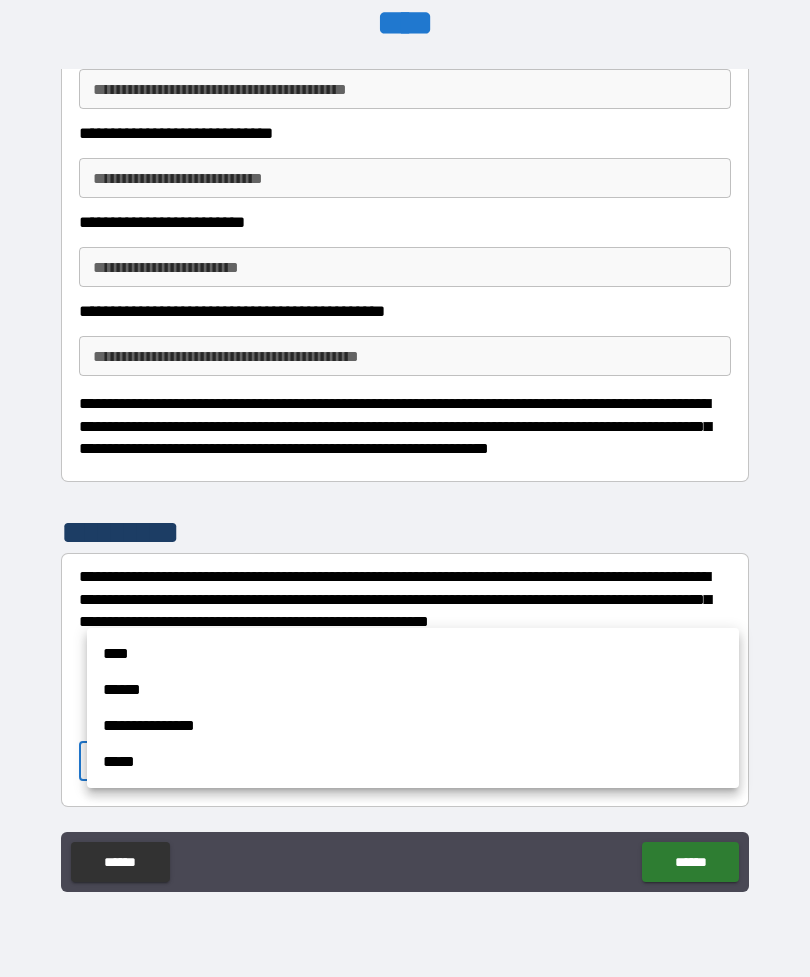 click on "****" at bounding box center (413, 654) 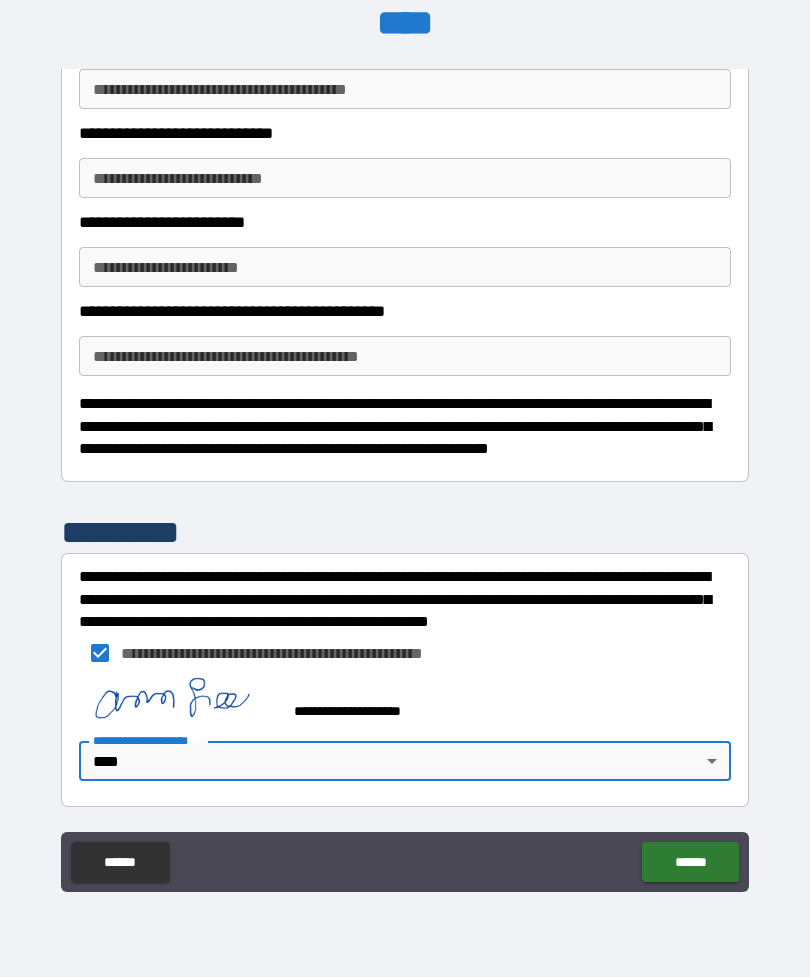 type on "****" 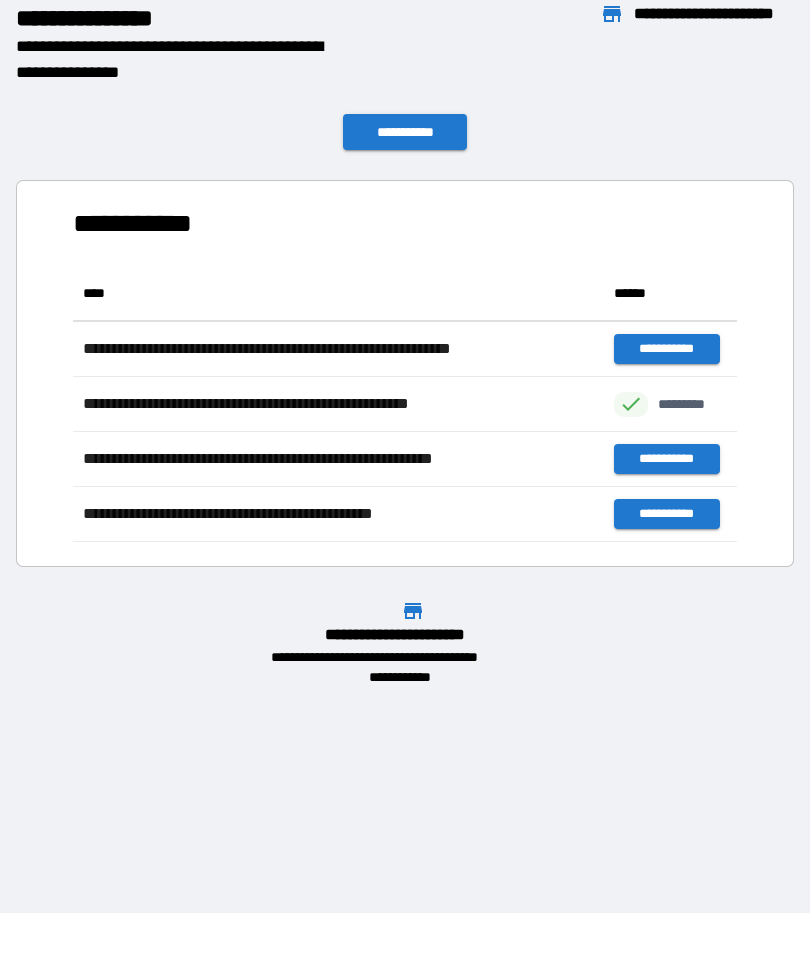 scroll, scrollTop: 1, scrollLeft: 1, axis: both 